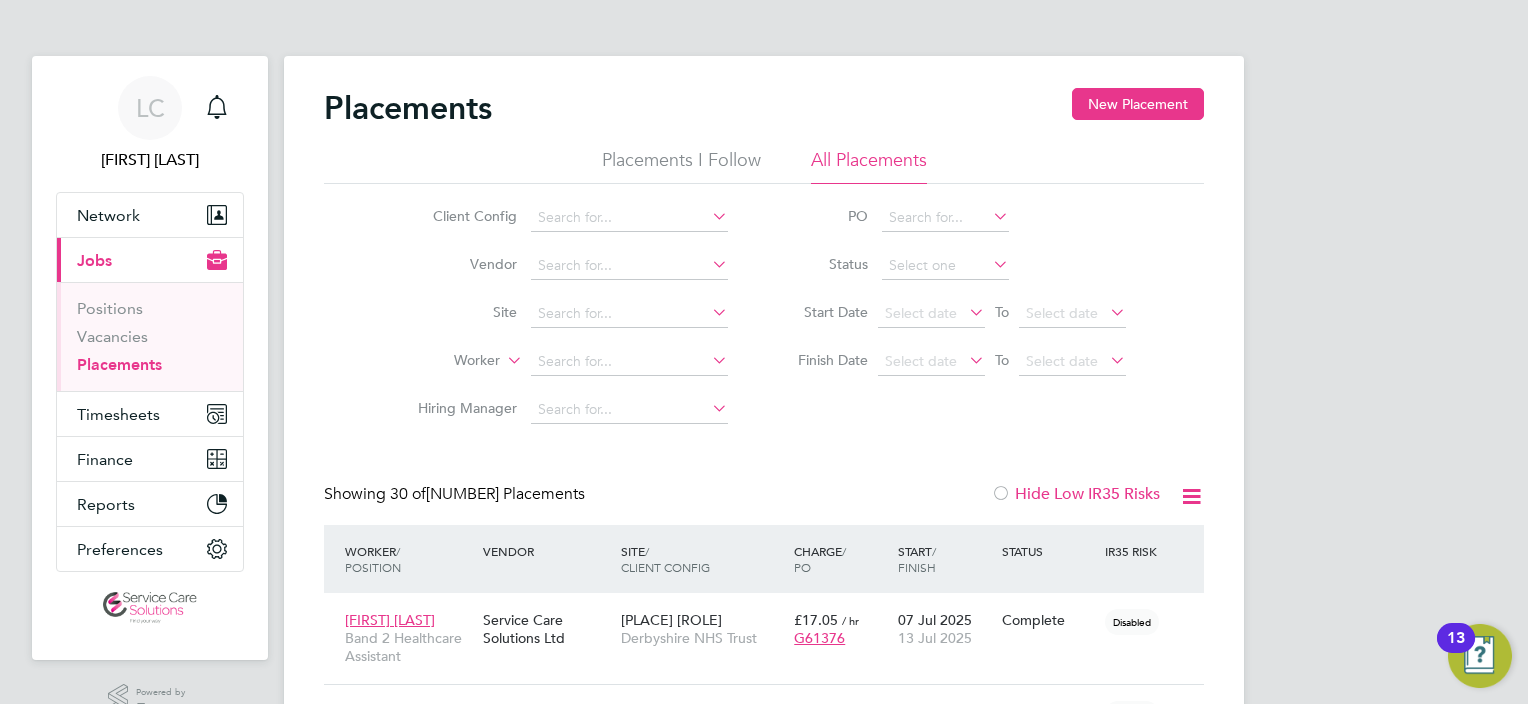 scroll, scrollTop: 0, scrollLeft: 0, axis: both 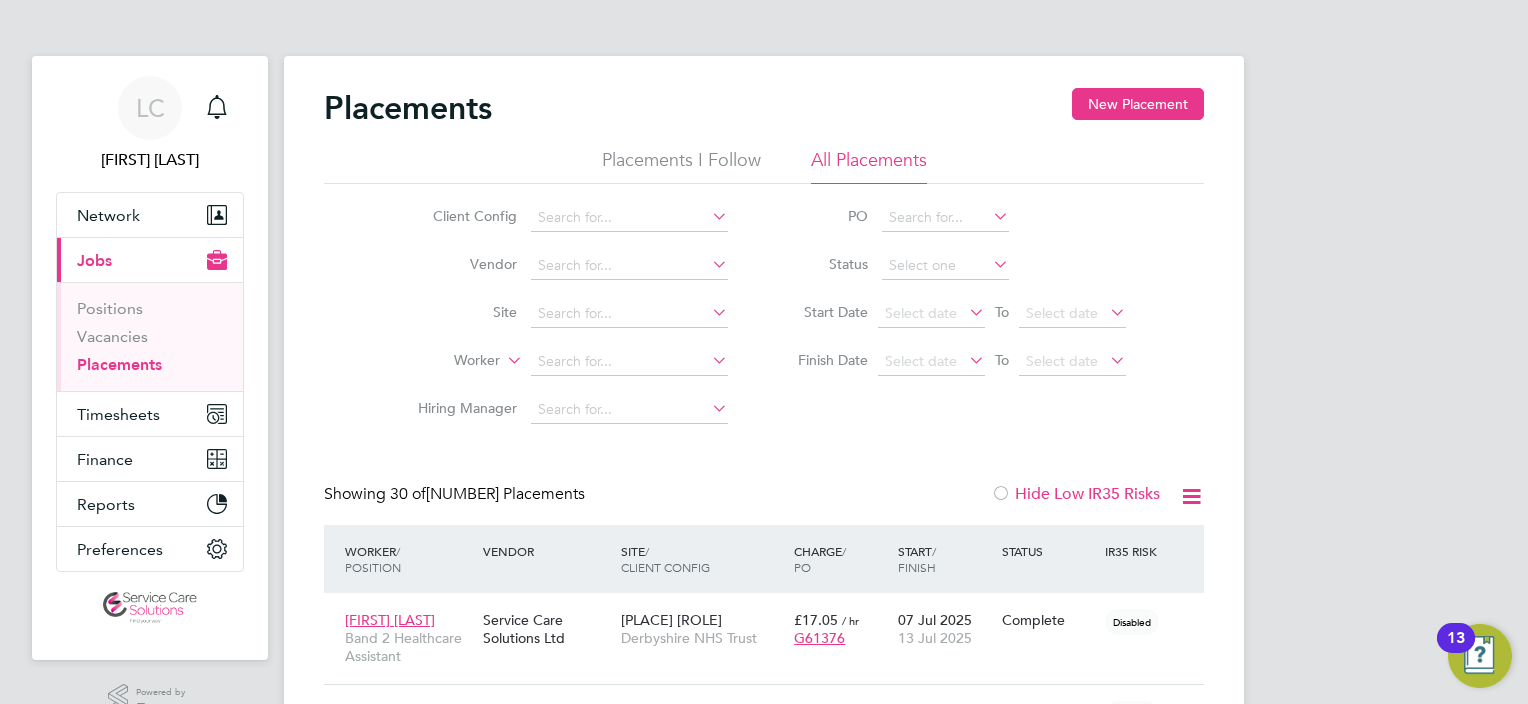drag, startPoint x: 1174, startPoint y: 96, endPoint x: 1056, endPoint y: 217, distance: 169.01184 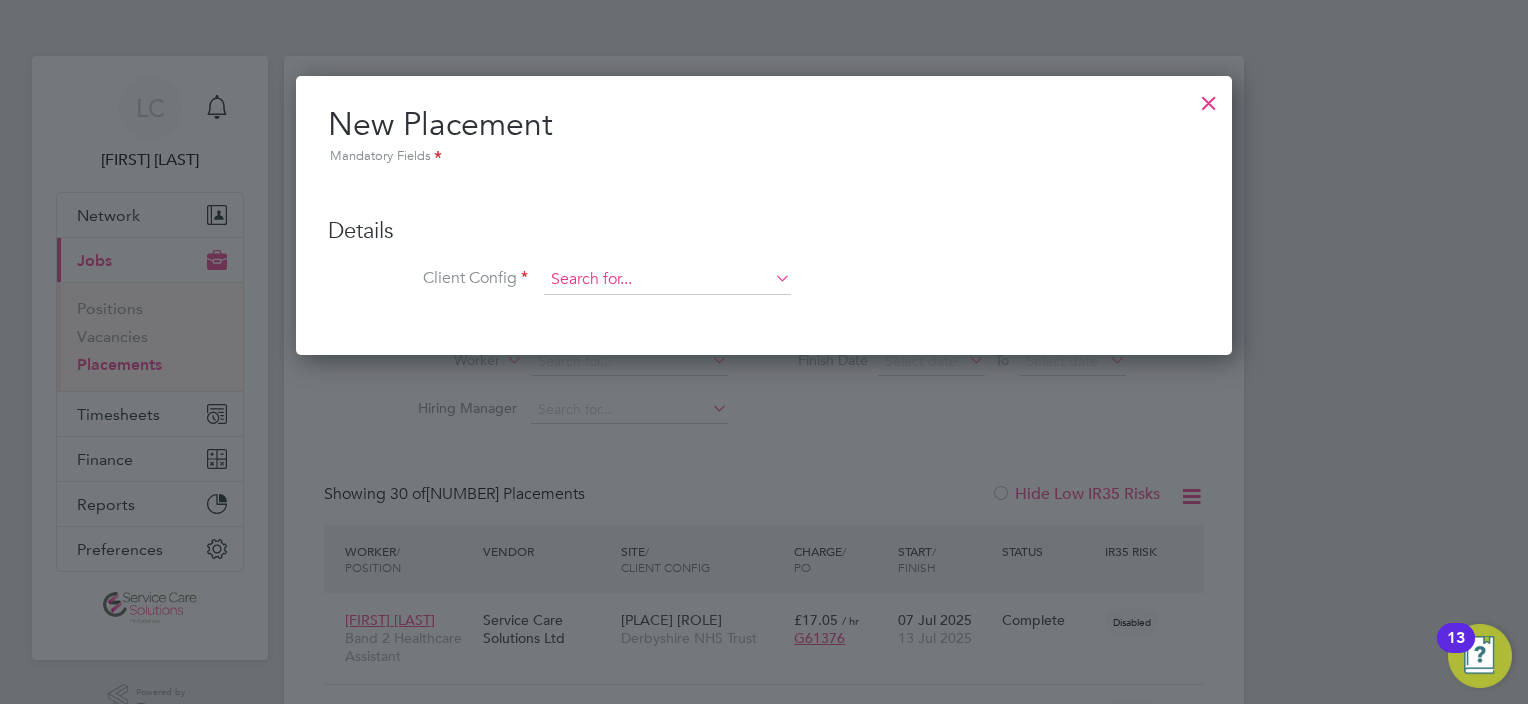 click at bounding box center [667, 280] 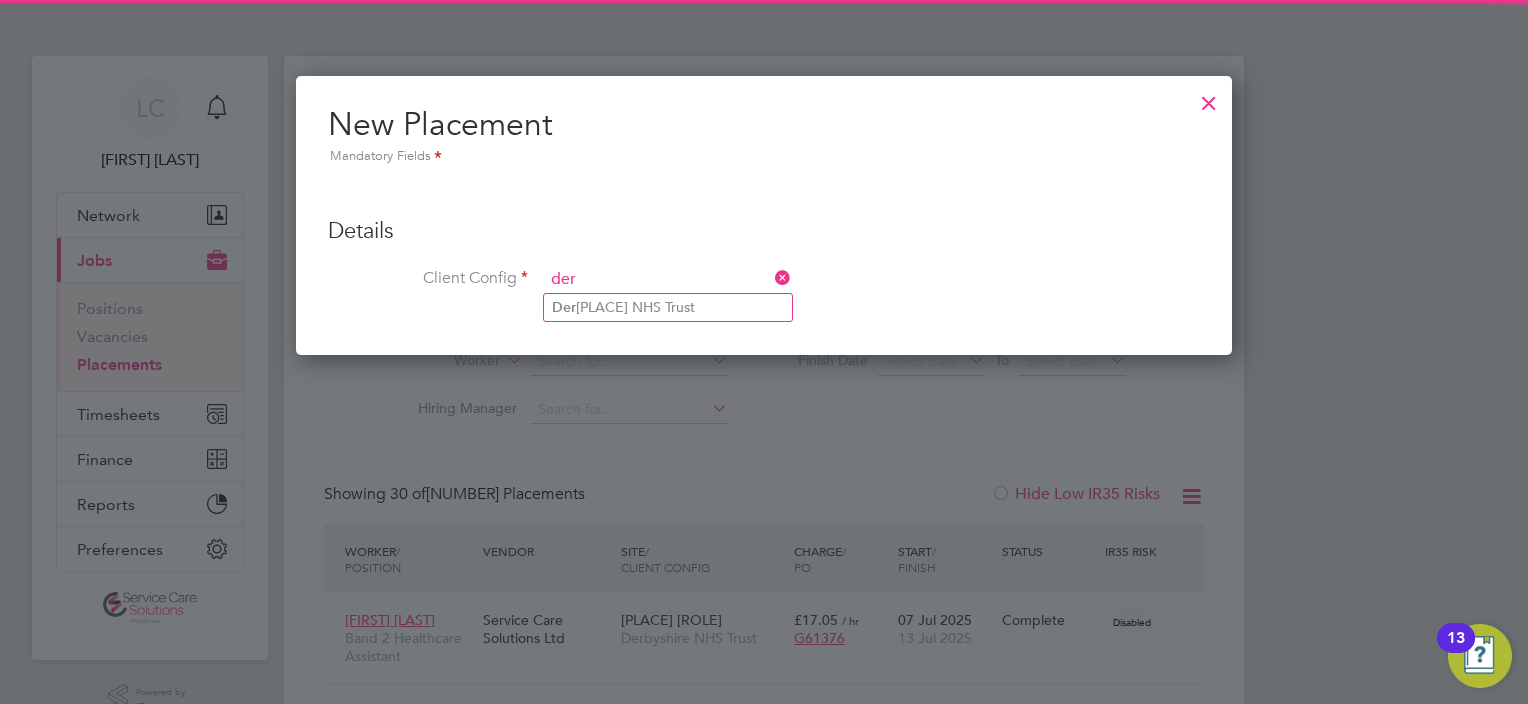 click on "[PLACE] NHS Trust" 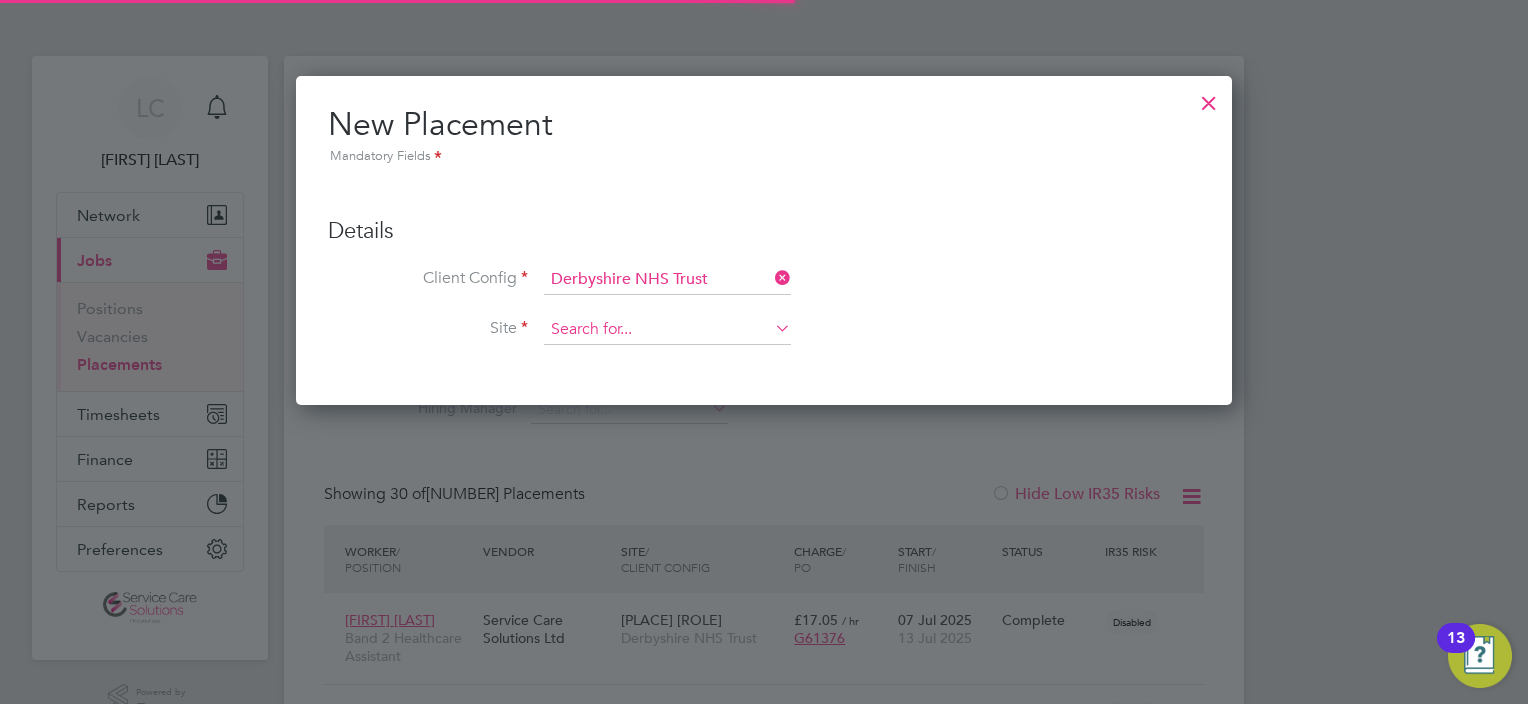click at bounding box center (667, 330) 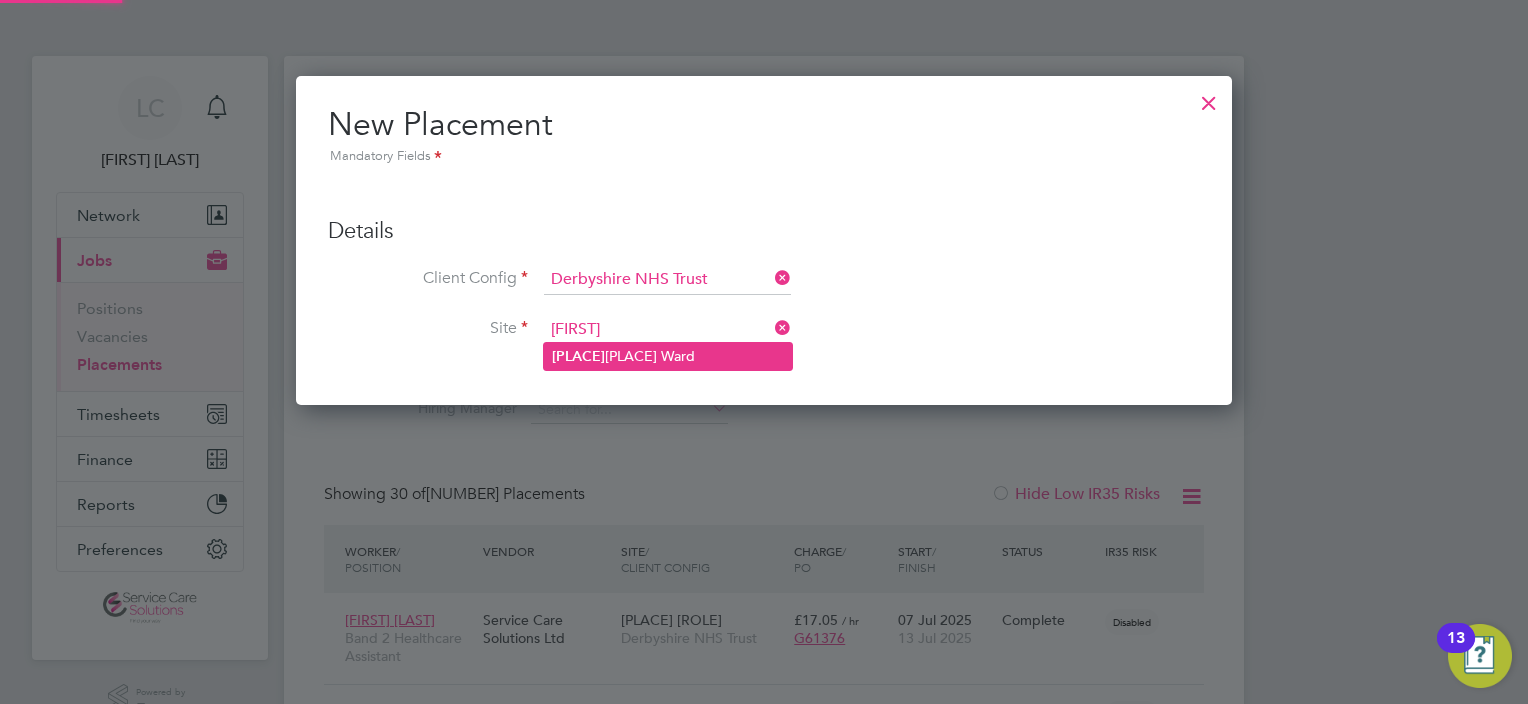 click on "[PLACE] Ward" 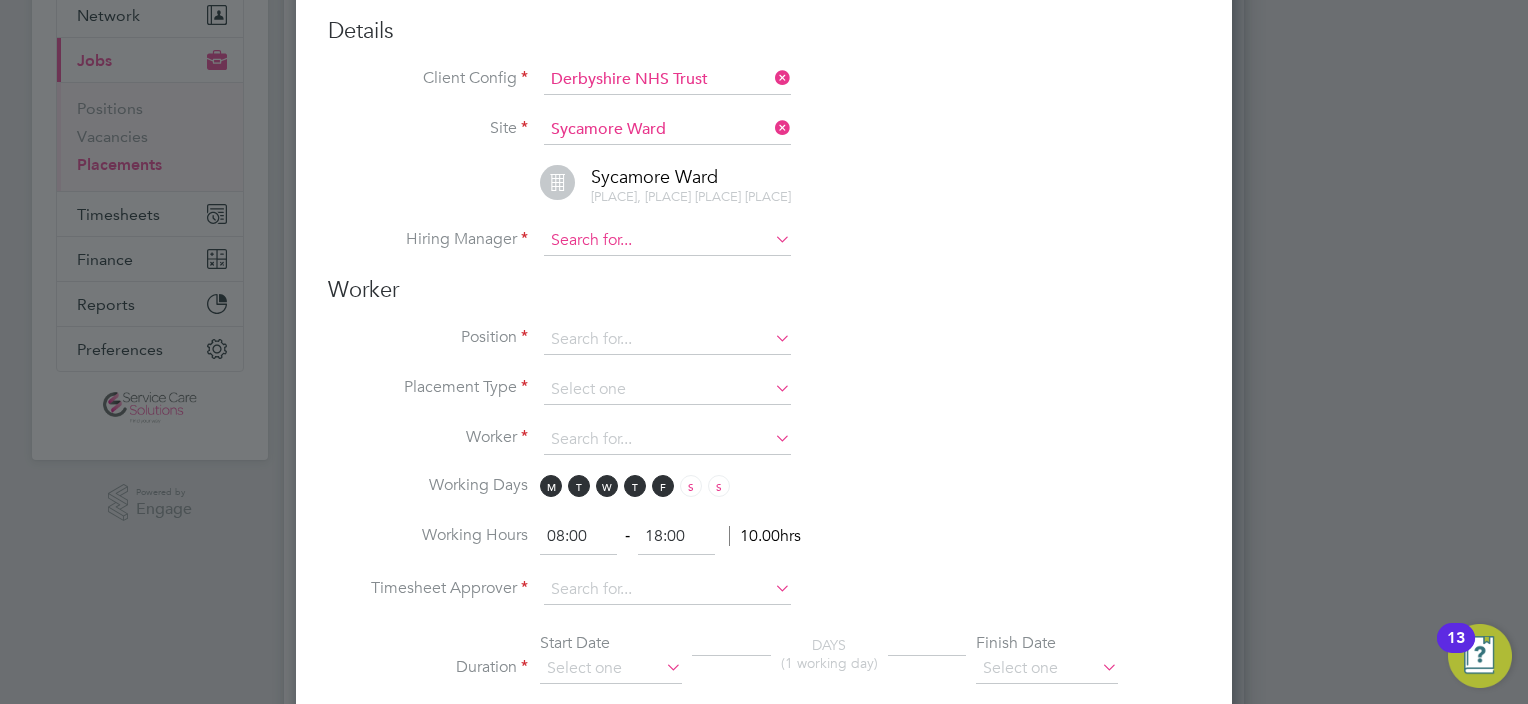 click at bounding box center [667, 241] 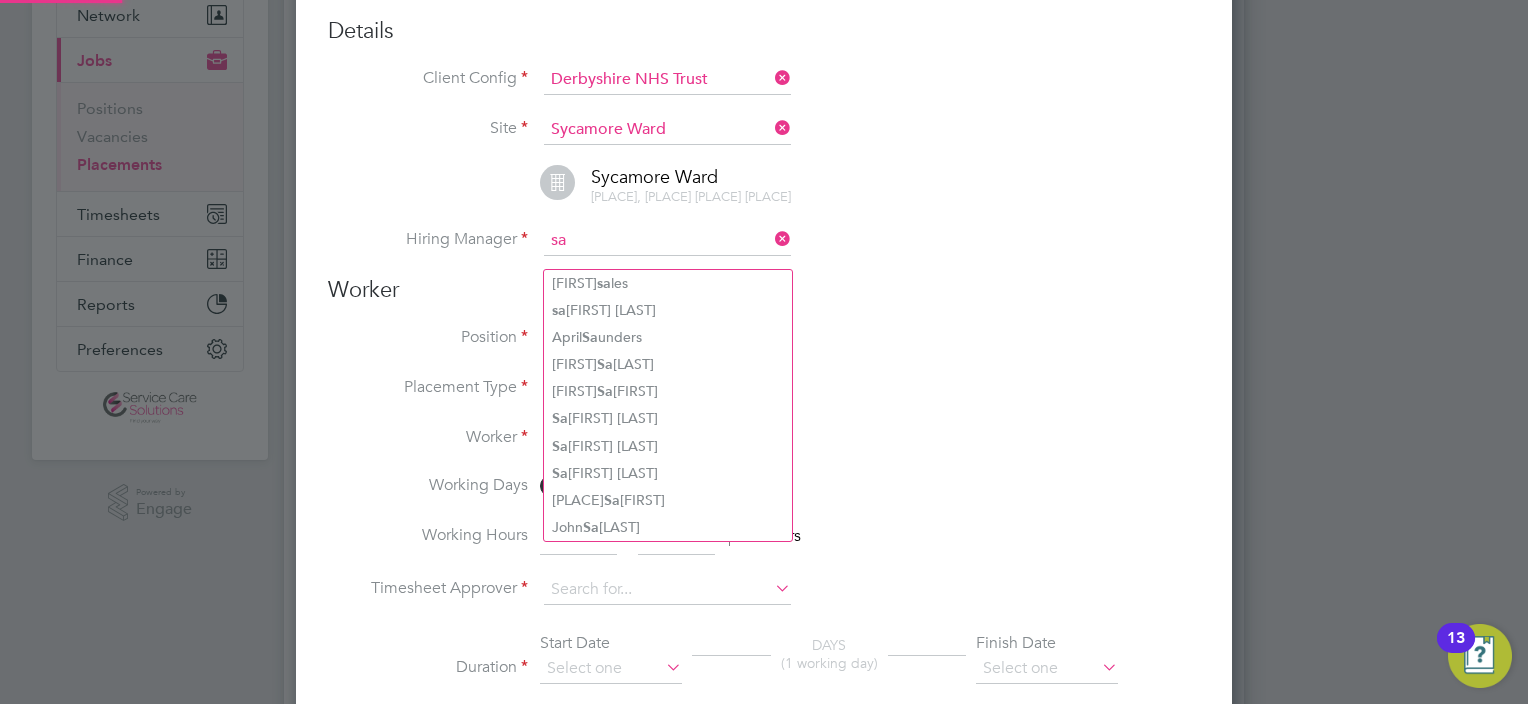 type on "s" 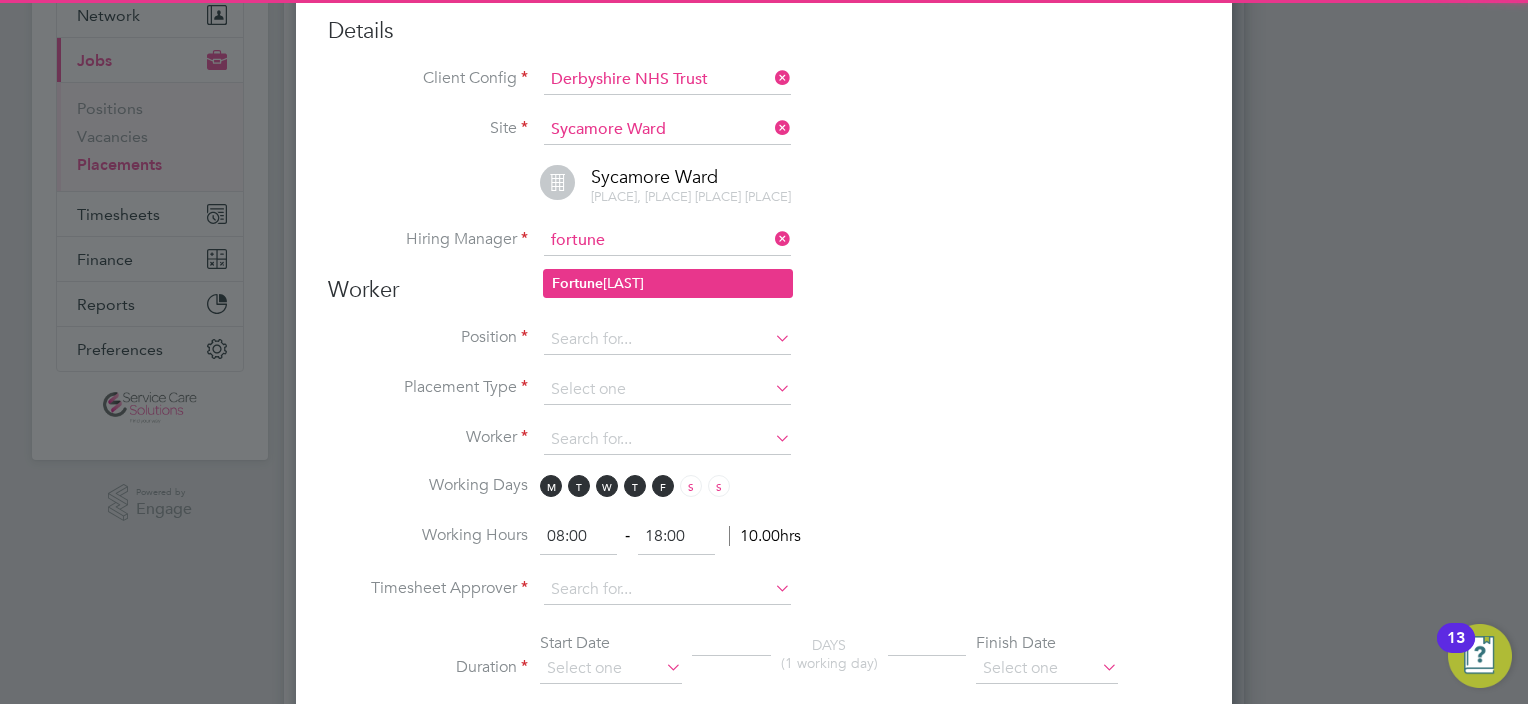 click on "[FIRST]  [LAST]" 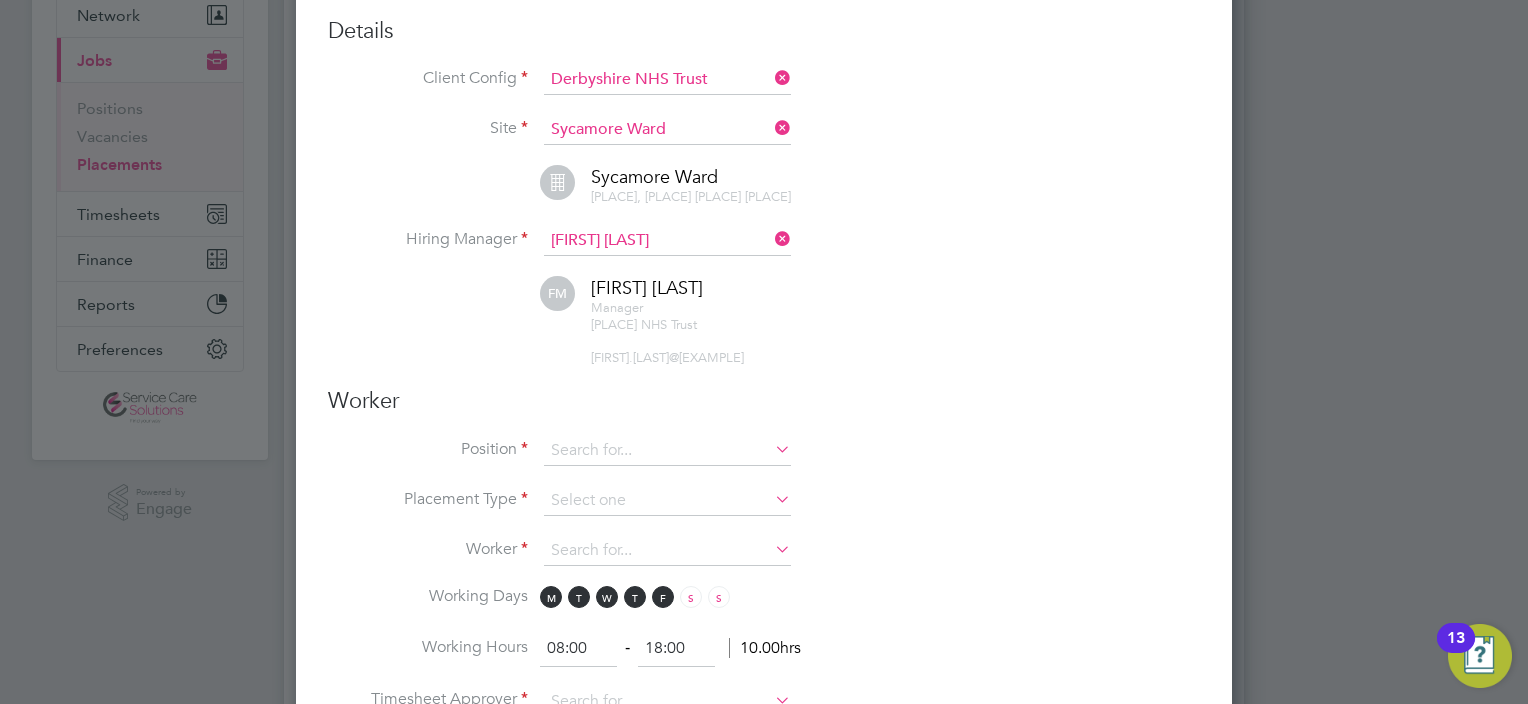 scroll, scrollTop: 9, scrollLeft: 10, axis: both 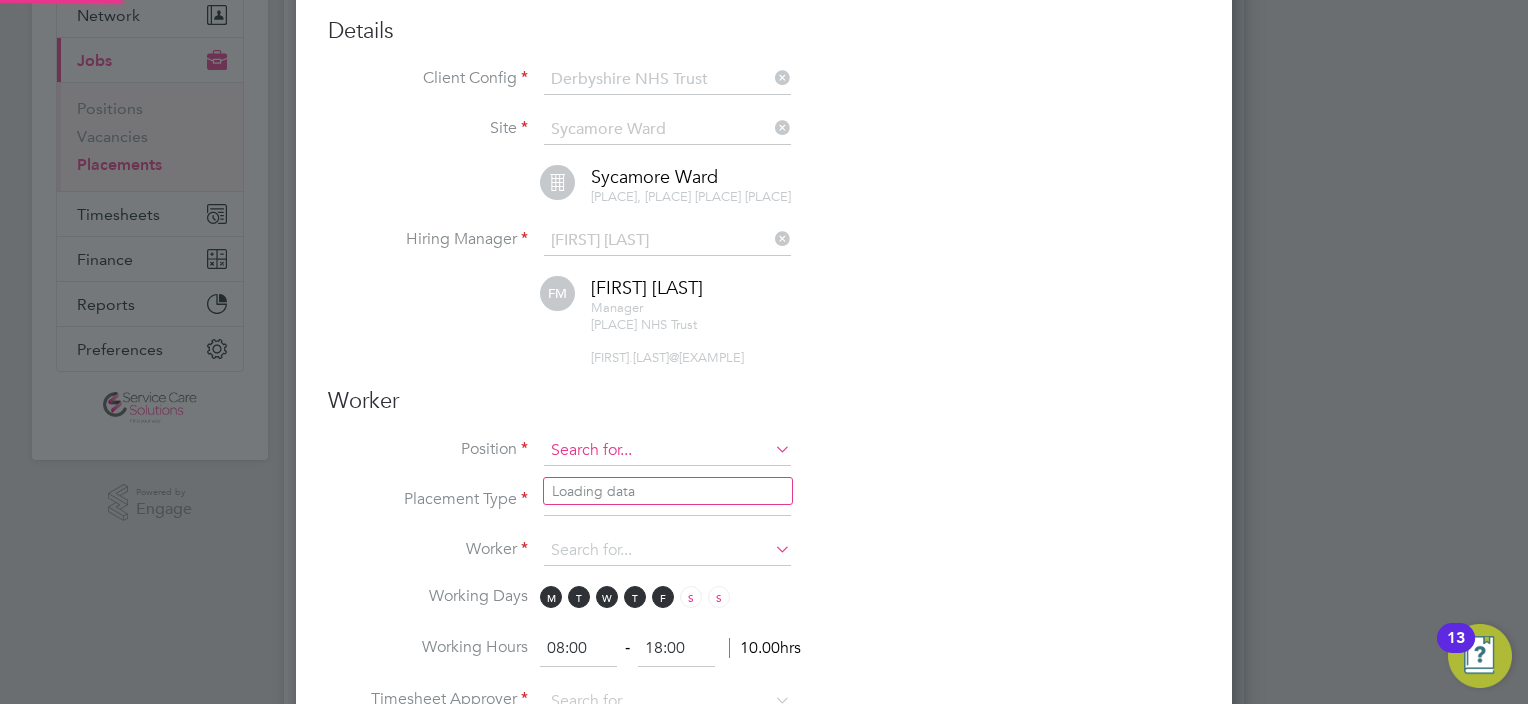 click at bounding box center [667, 451] 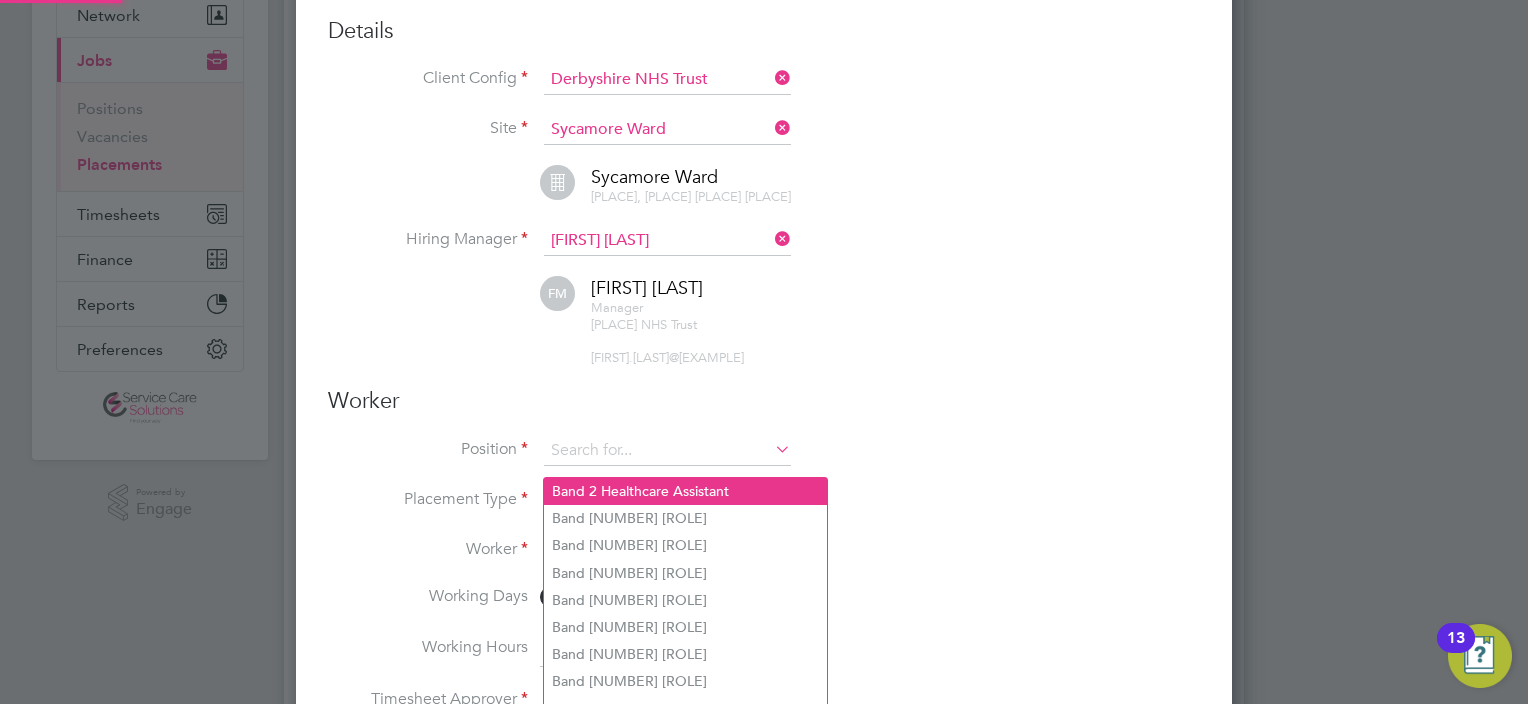 click on "Band 2 Healthcare Assistant" 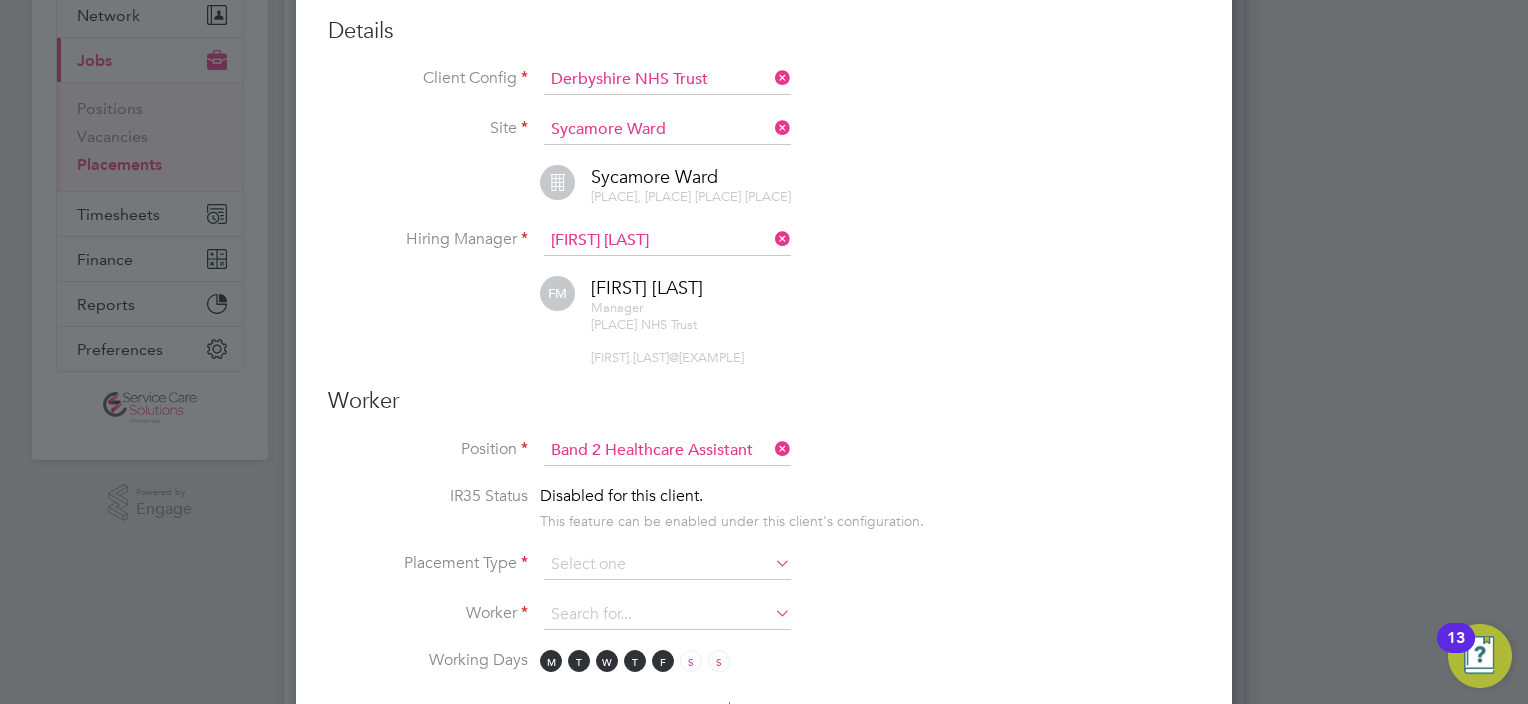scroll, scrollTop: 9, scrollLeft: 10, axis: both 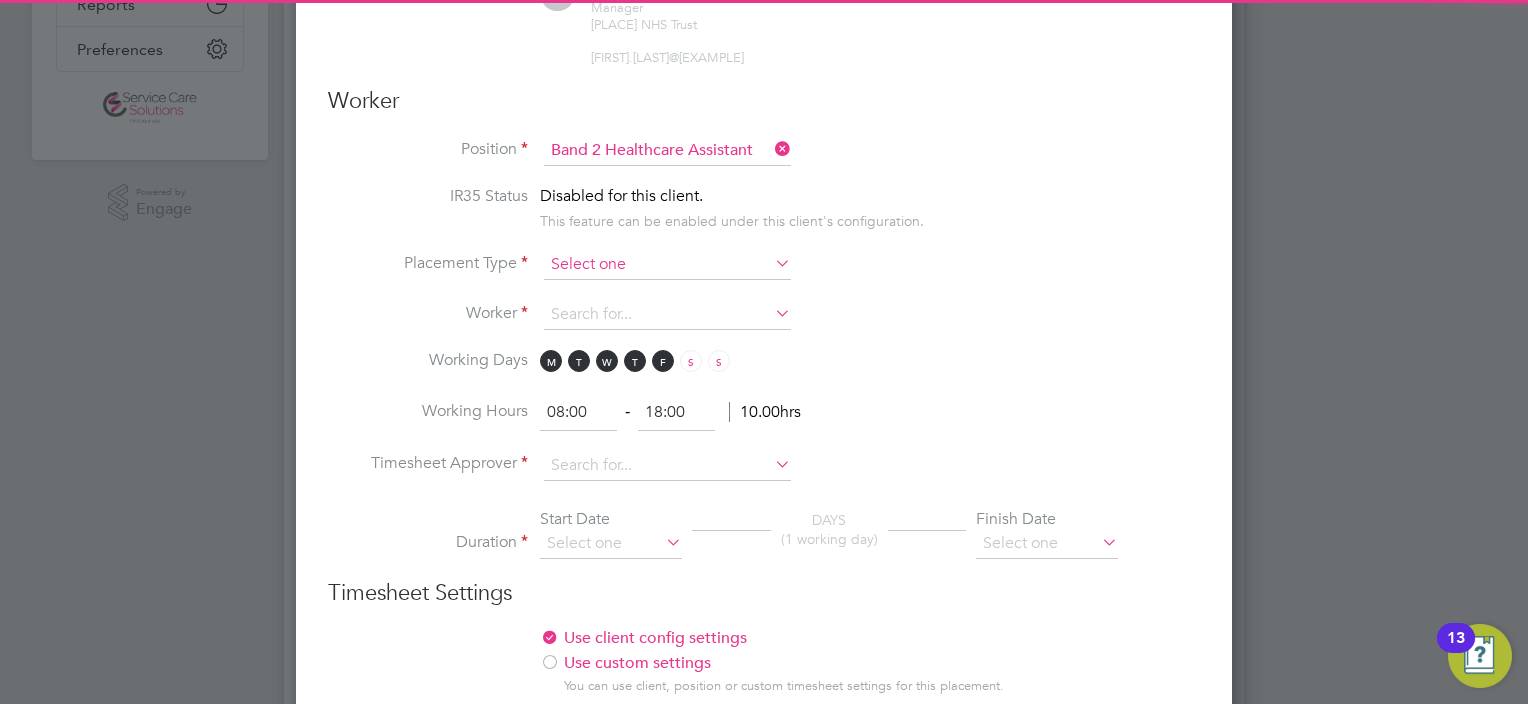 click at bounding box center (667, 265) 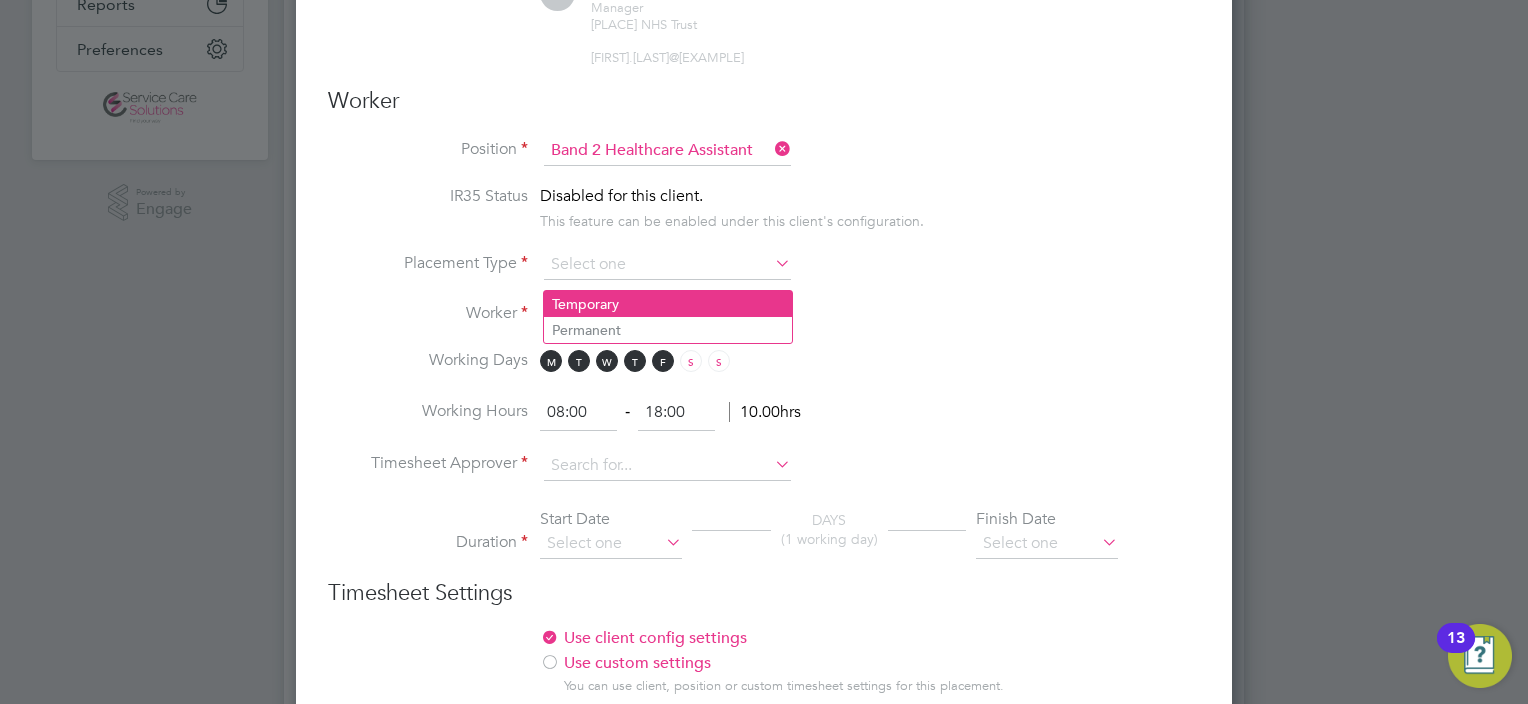 click on "Temporary" 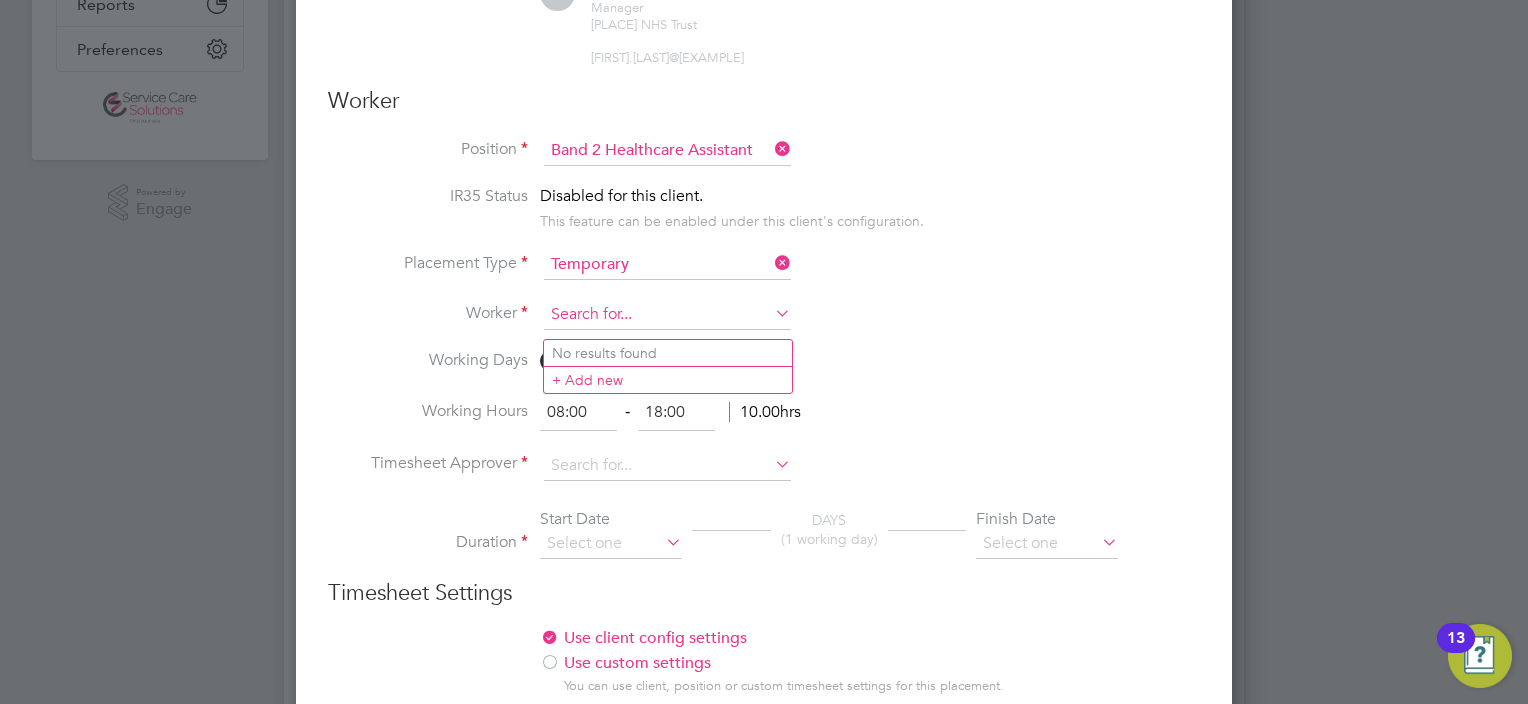 click at bounding box center (667, 315) 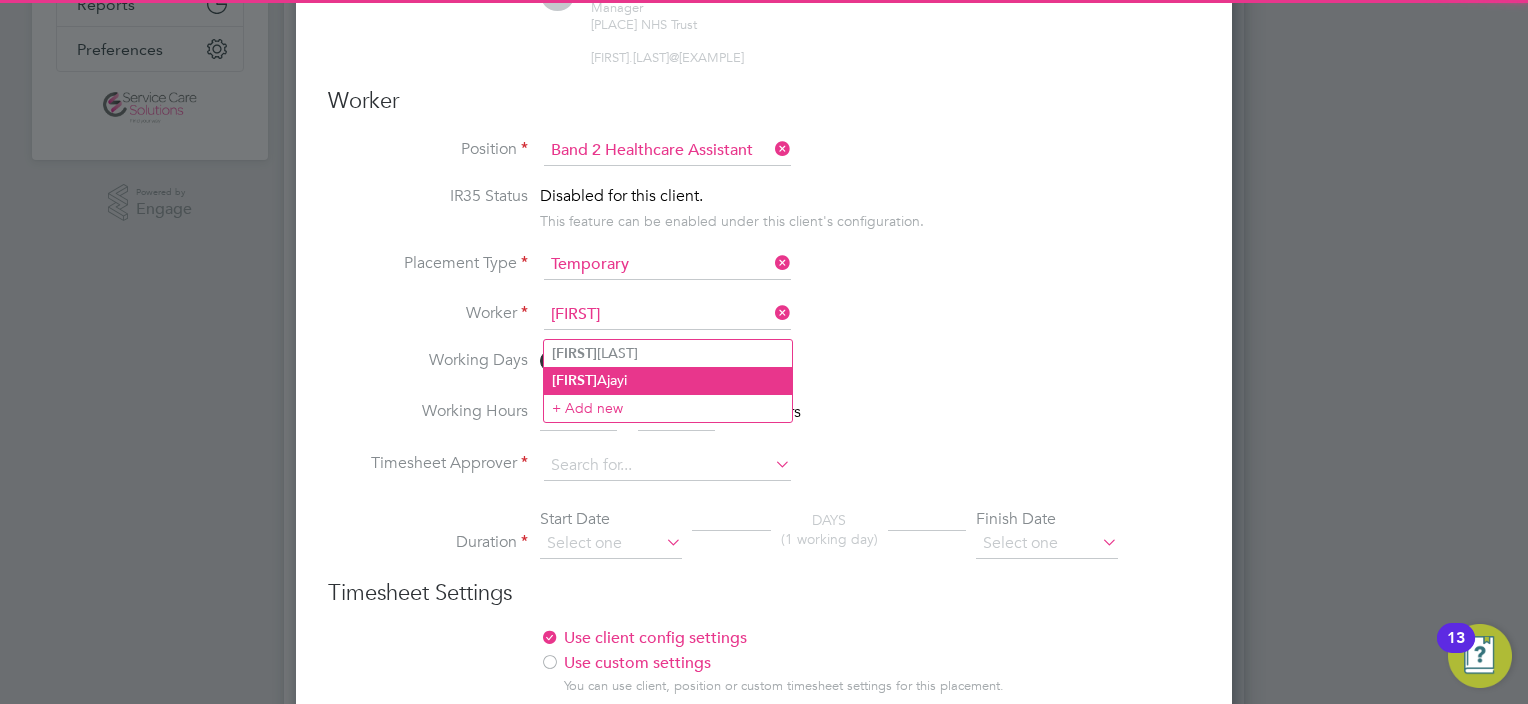 click on "[FIRST]  [LAST]" 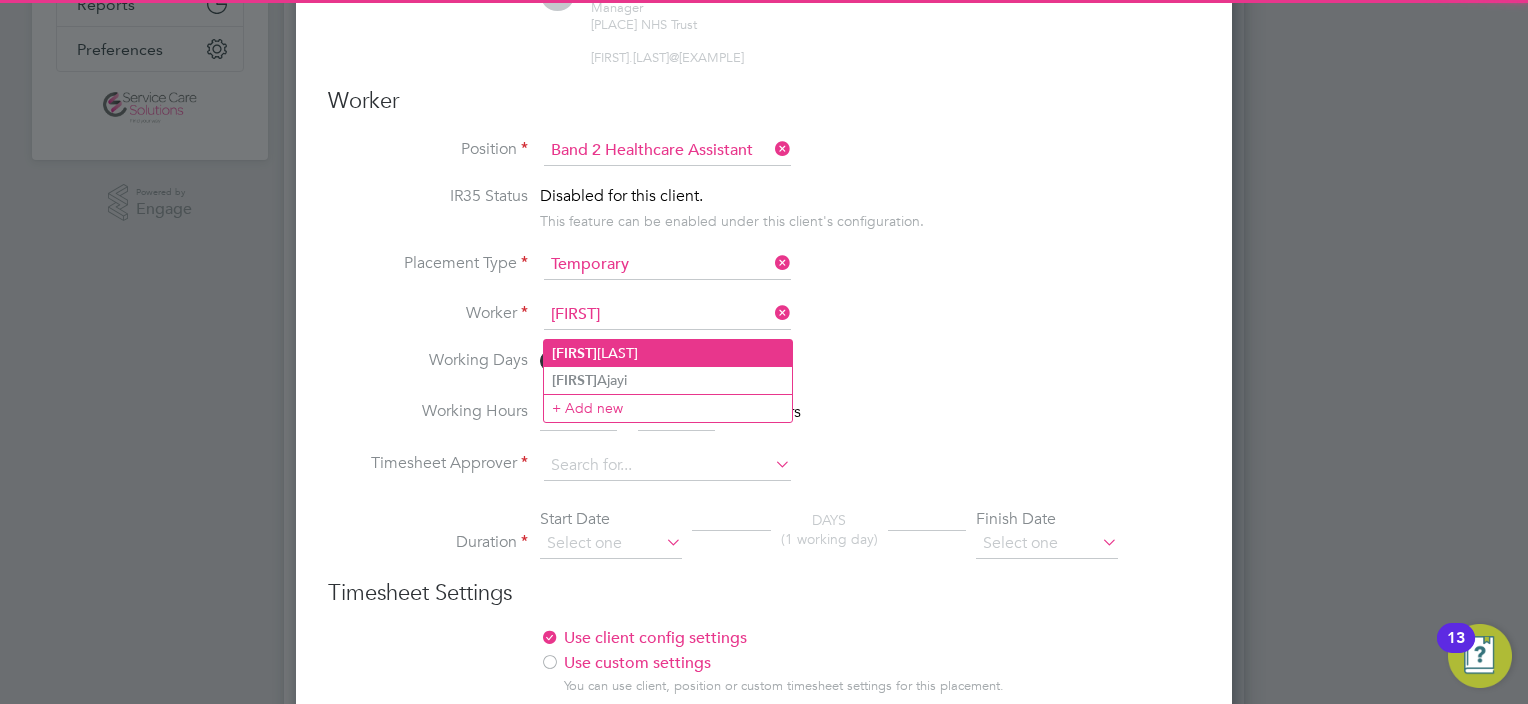 type on "[FIRST] [LAST]" 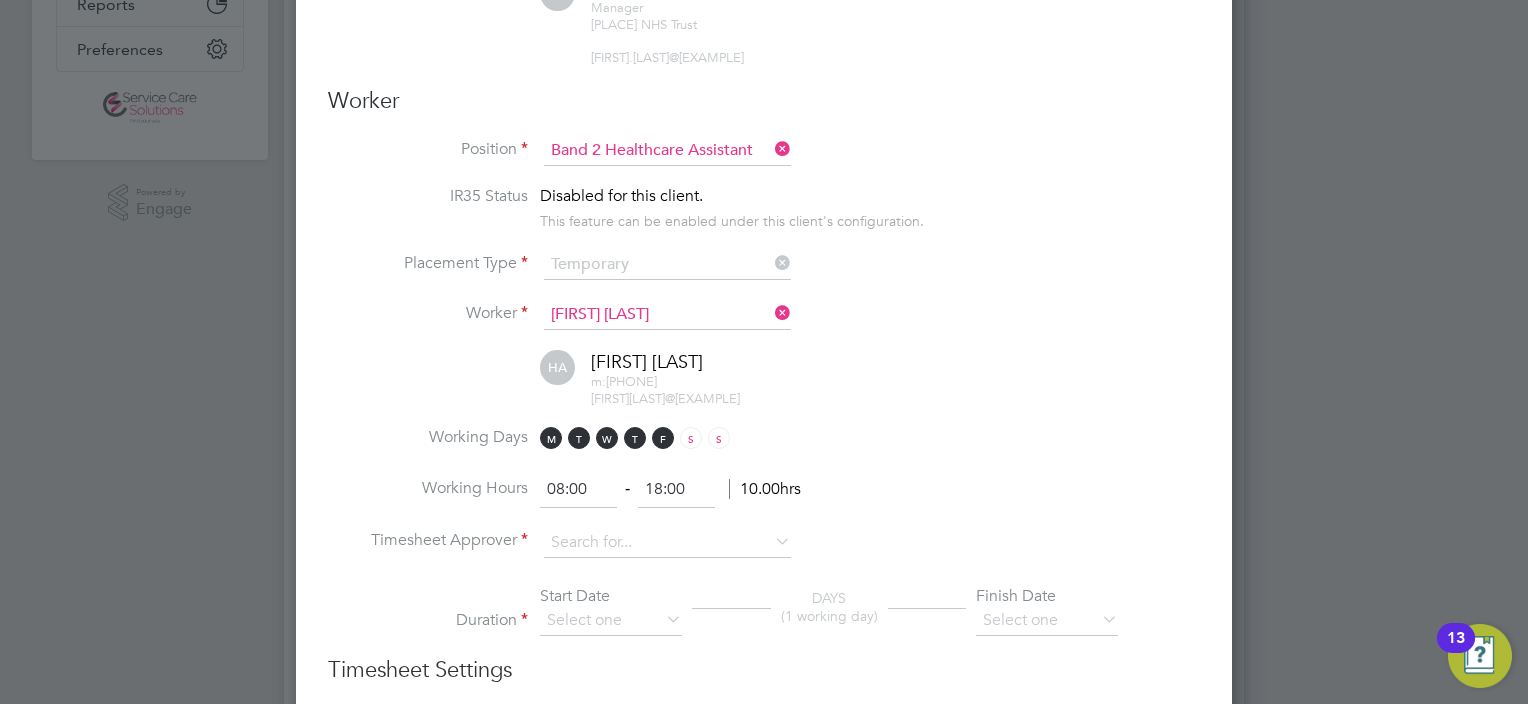 scroll, scrollTop: 10, scrollLeft: 10, axis: both 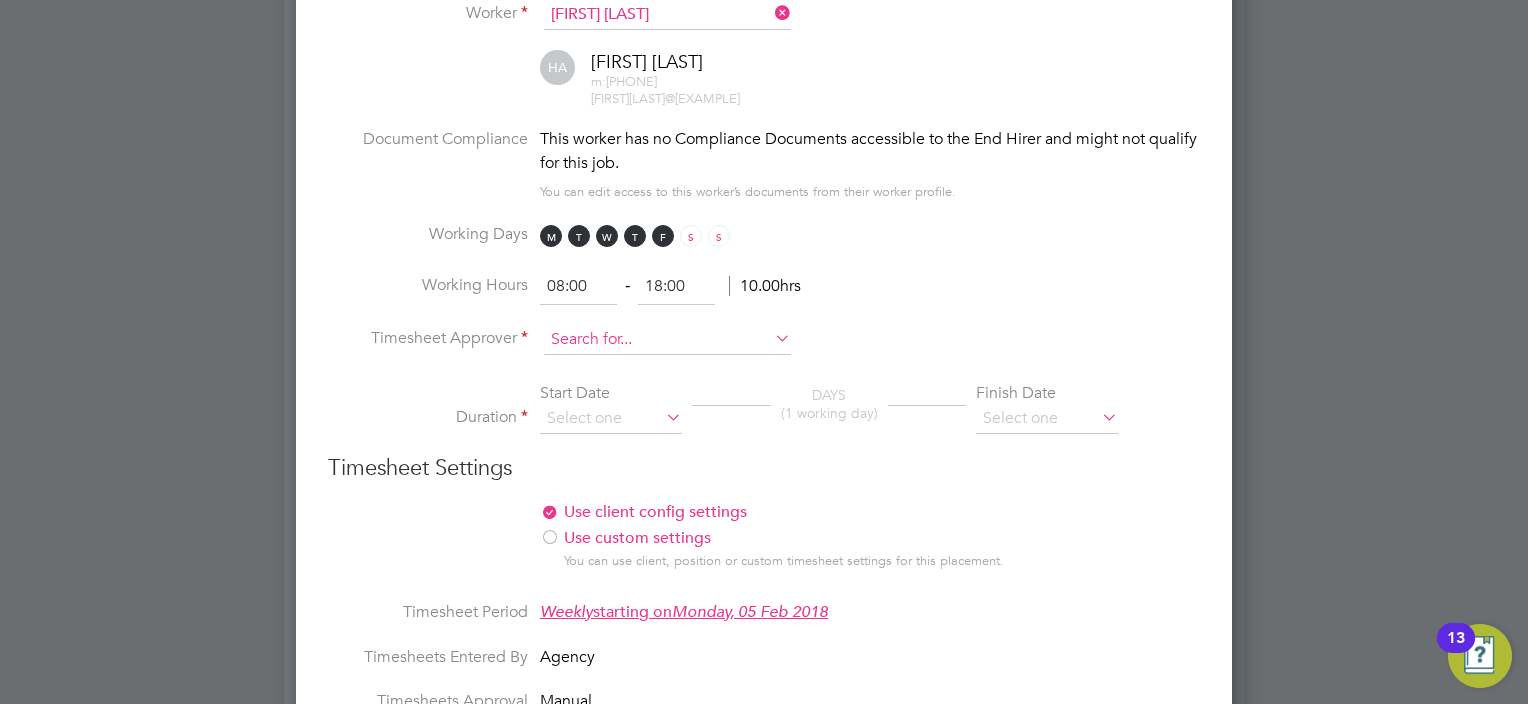 click at bounding box center [667, 340] 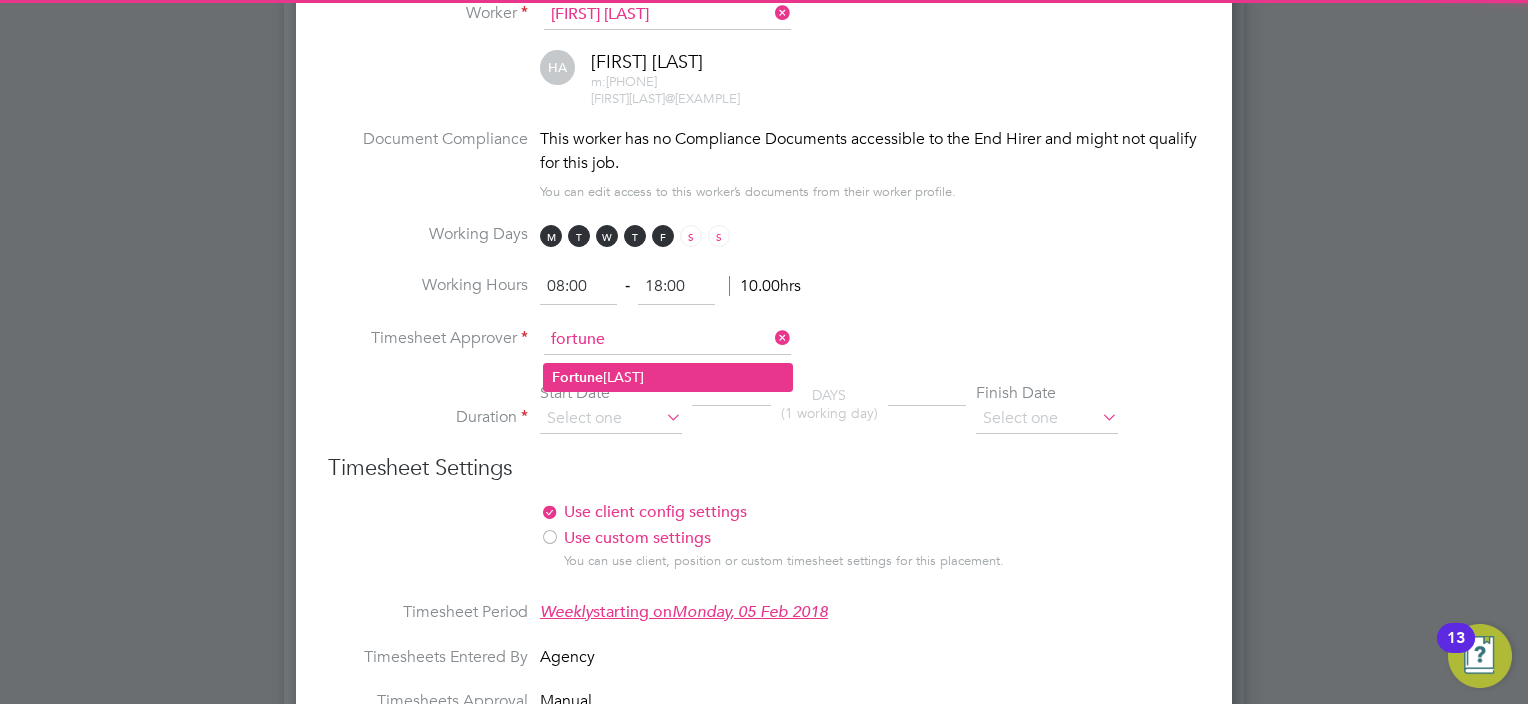 click on "[FIRST]  [LAST]" 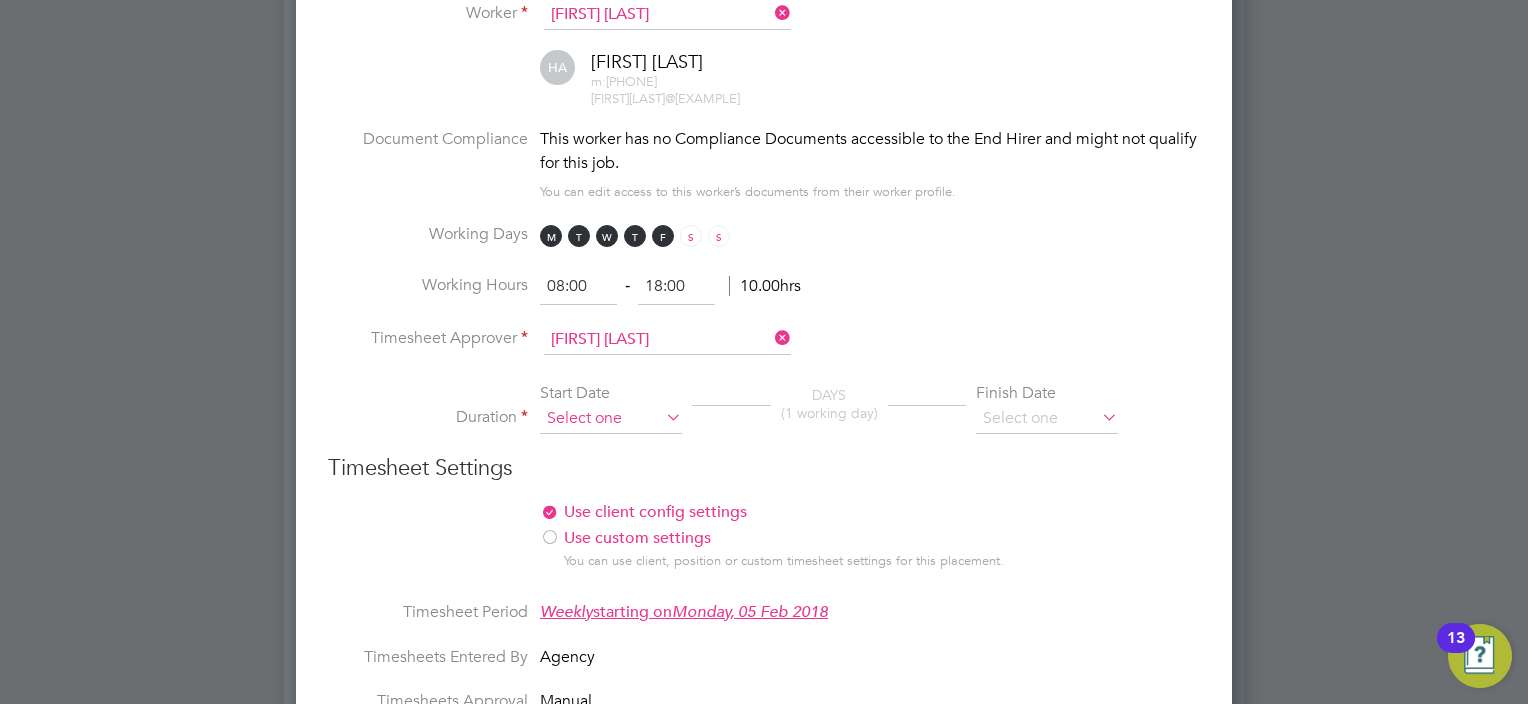 click at bounding box center [611, 419] 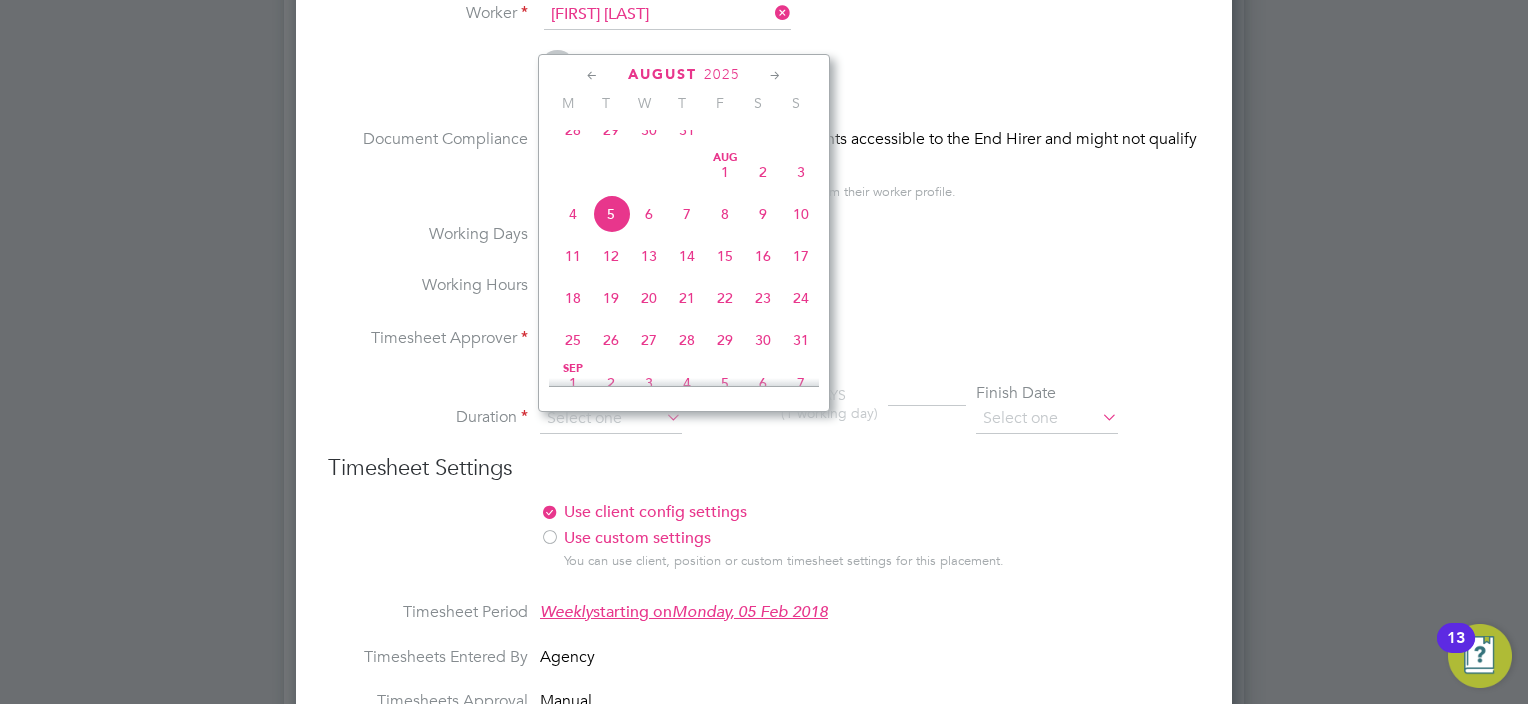 click on "28" 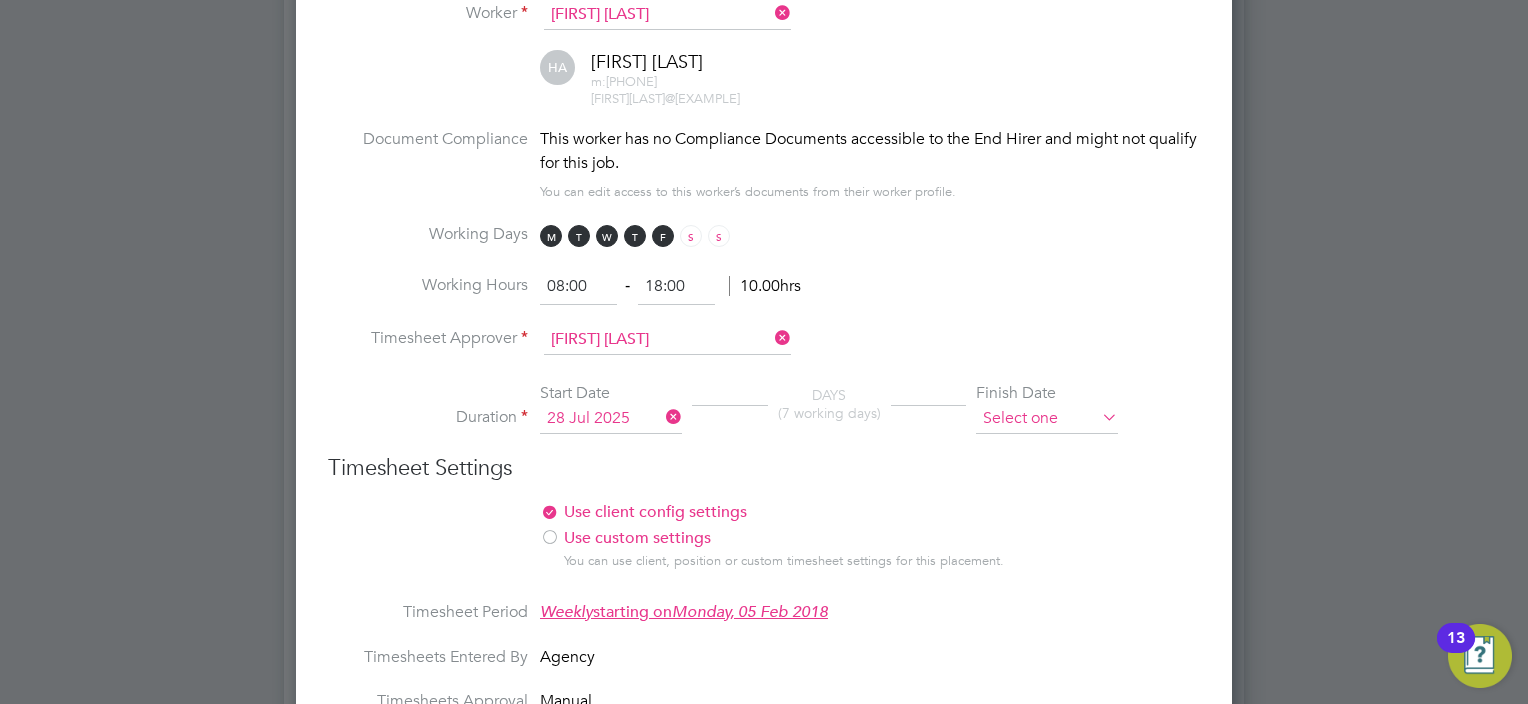 click at bounding box center [1047, 419] 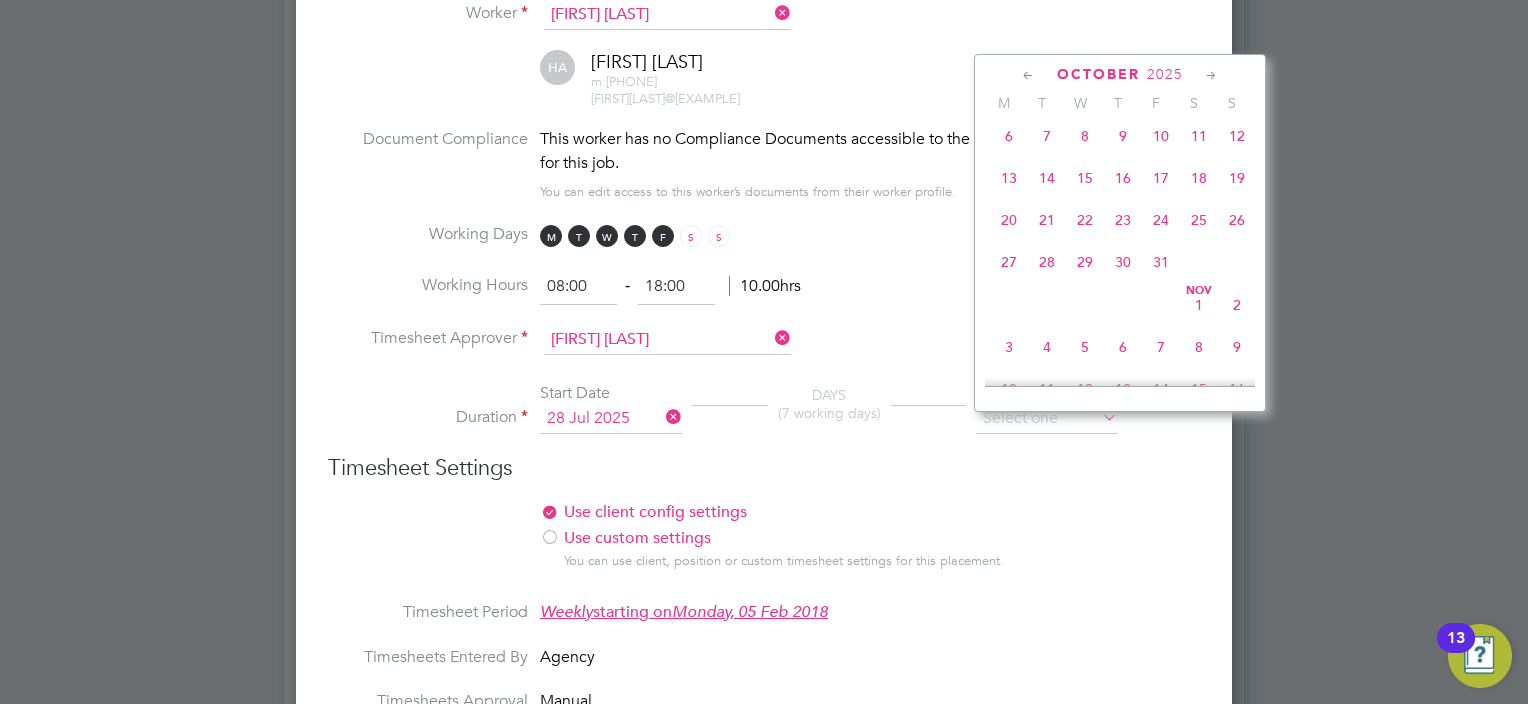 click on "31" 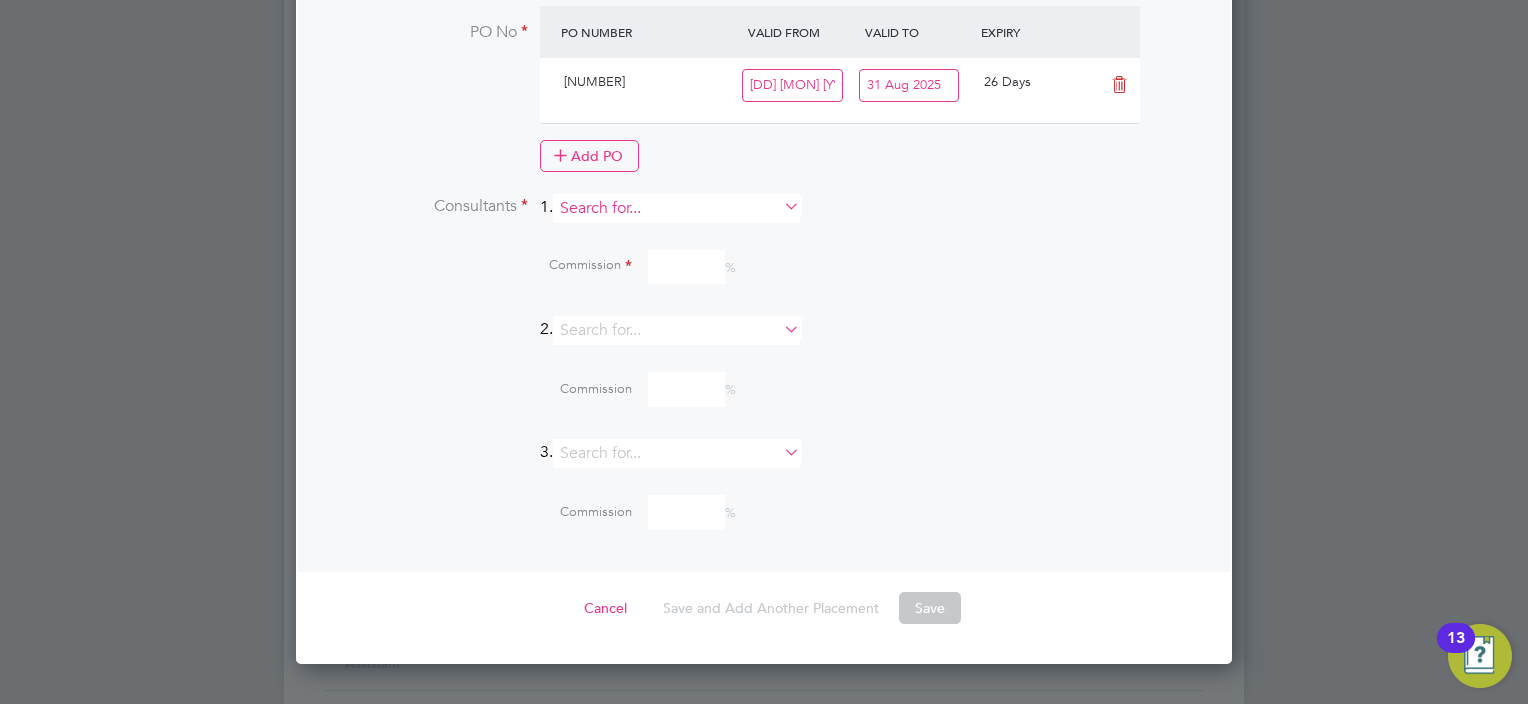 click at bounding box center [676, 208] 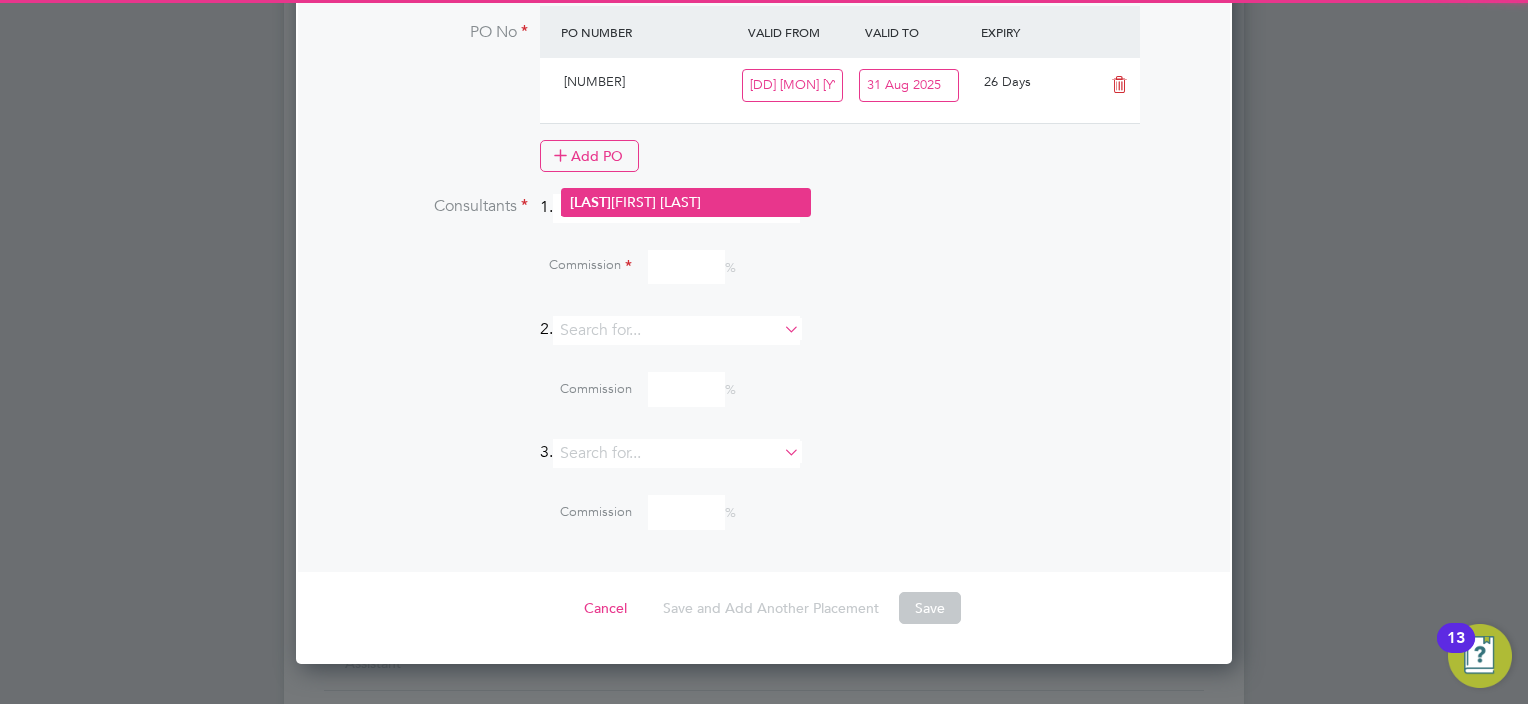 click on "[FIRST] [LAST]" 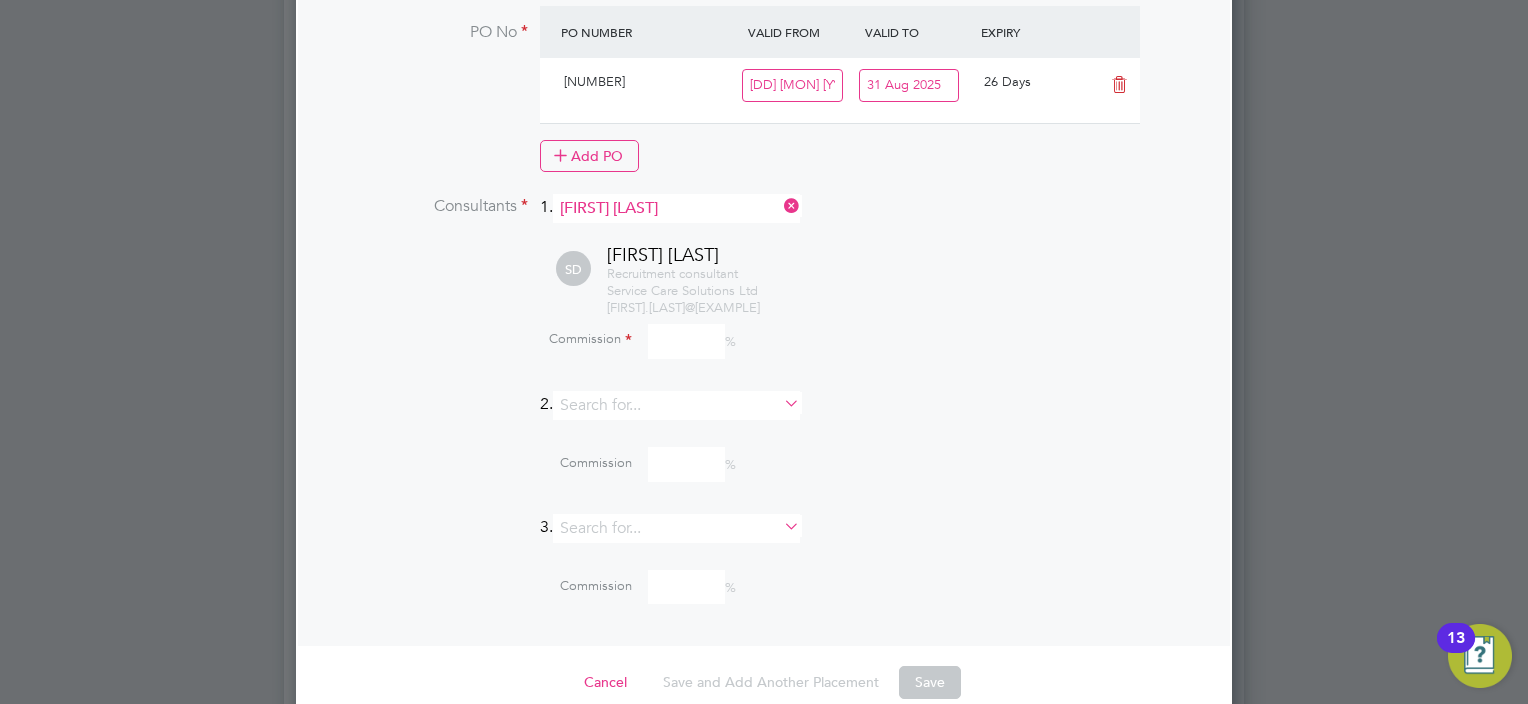 click at bounding box center [686, 341] 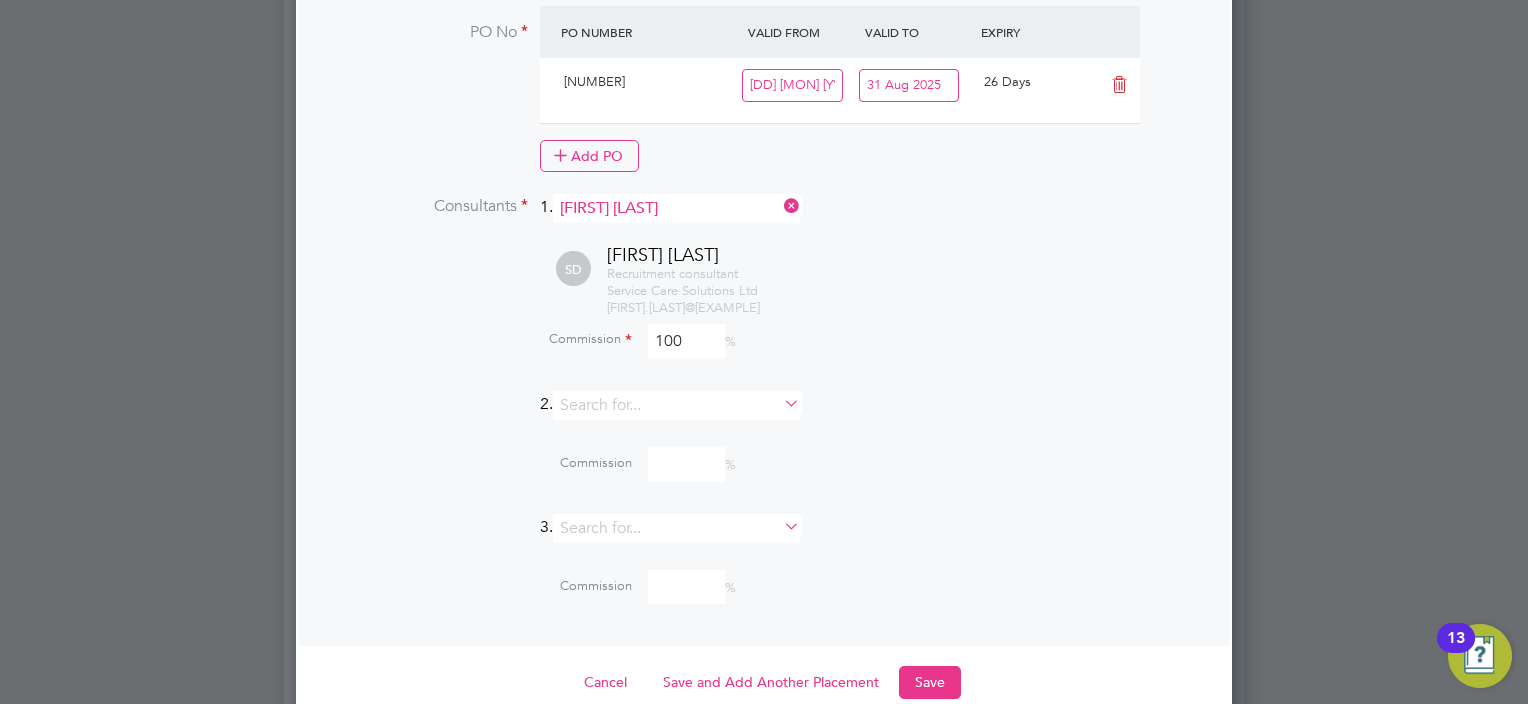 type on "100" 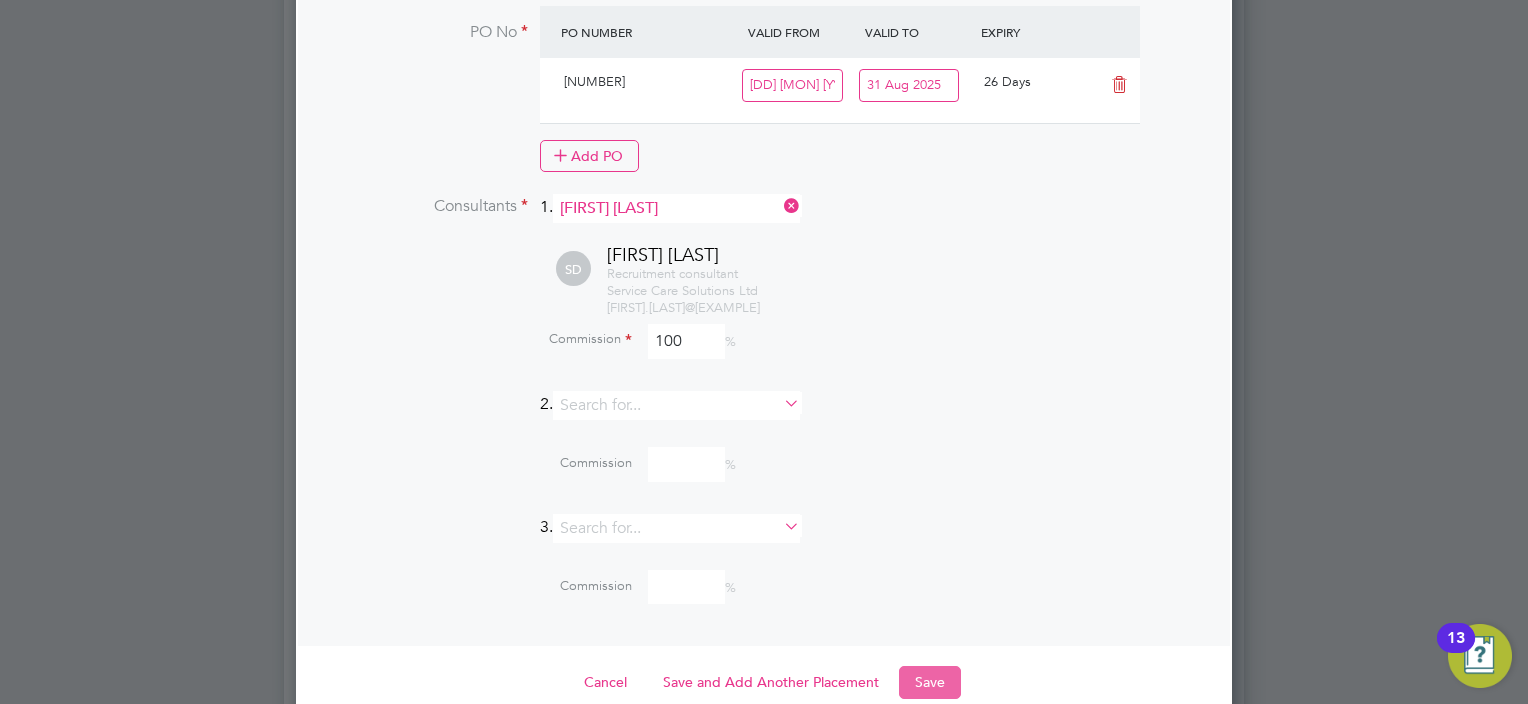 click on "Save" at bounding box center (930, 682) 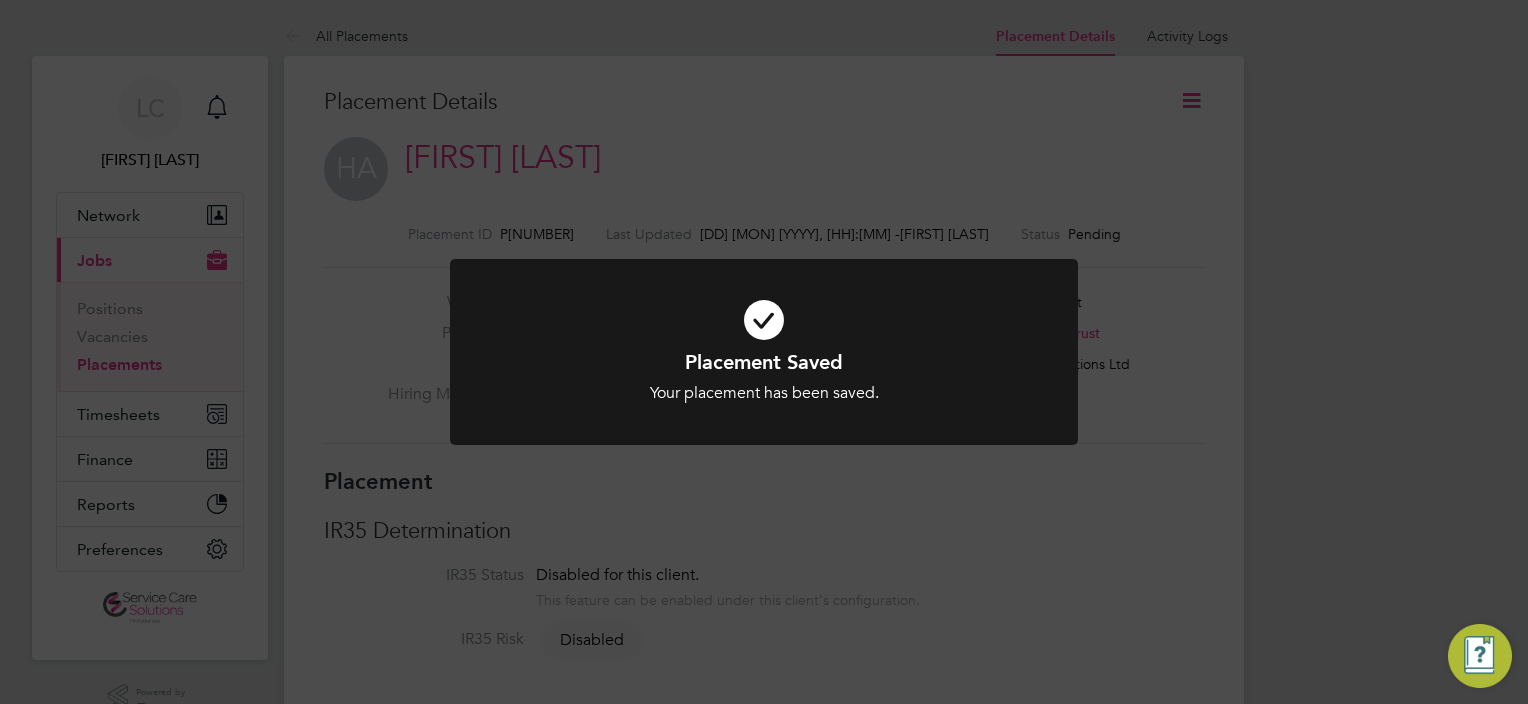 click on "Placement Saved Your placement has been saved. Cancel Okay" 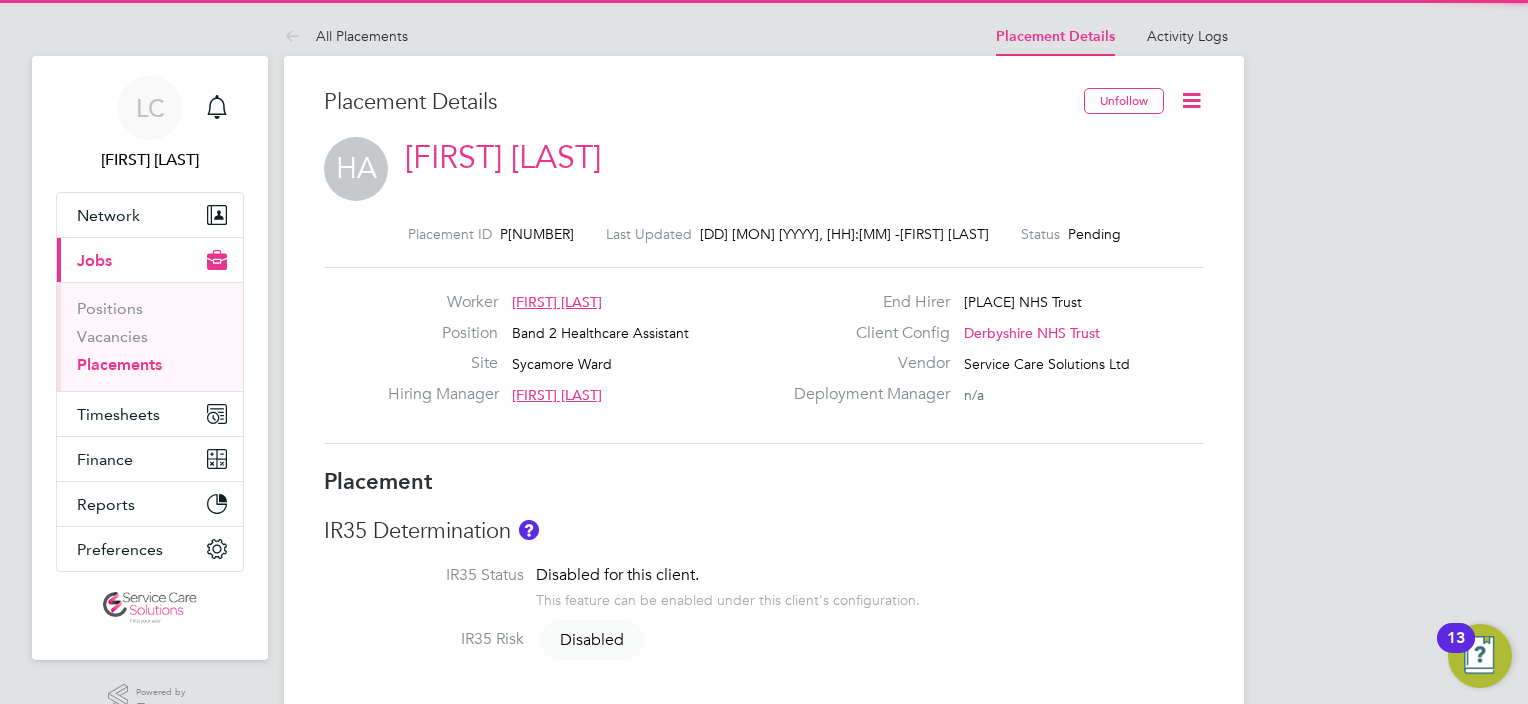 click 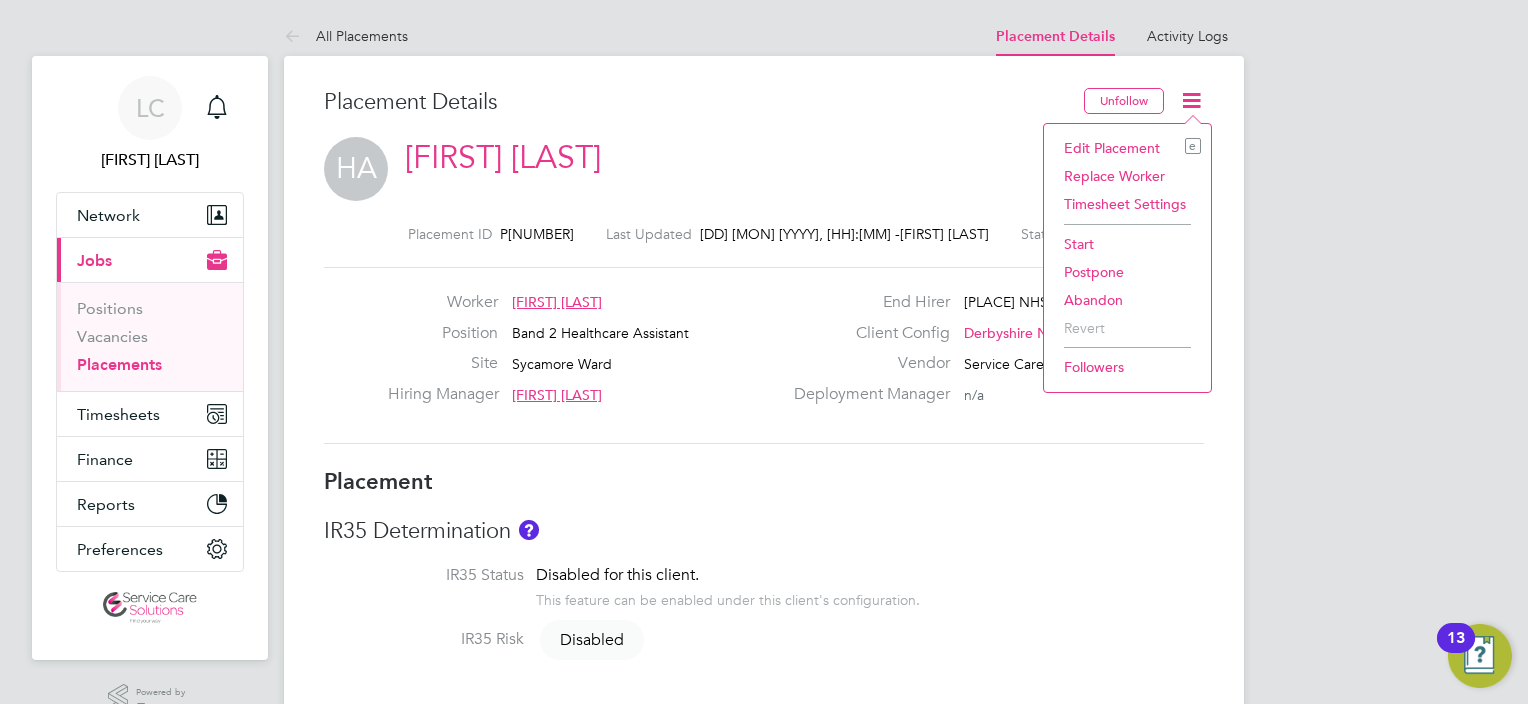 click on "Start" 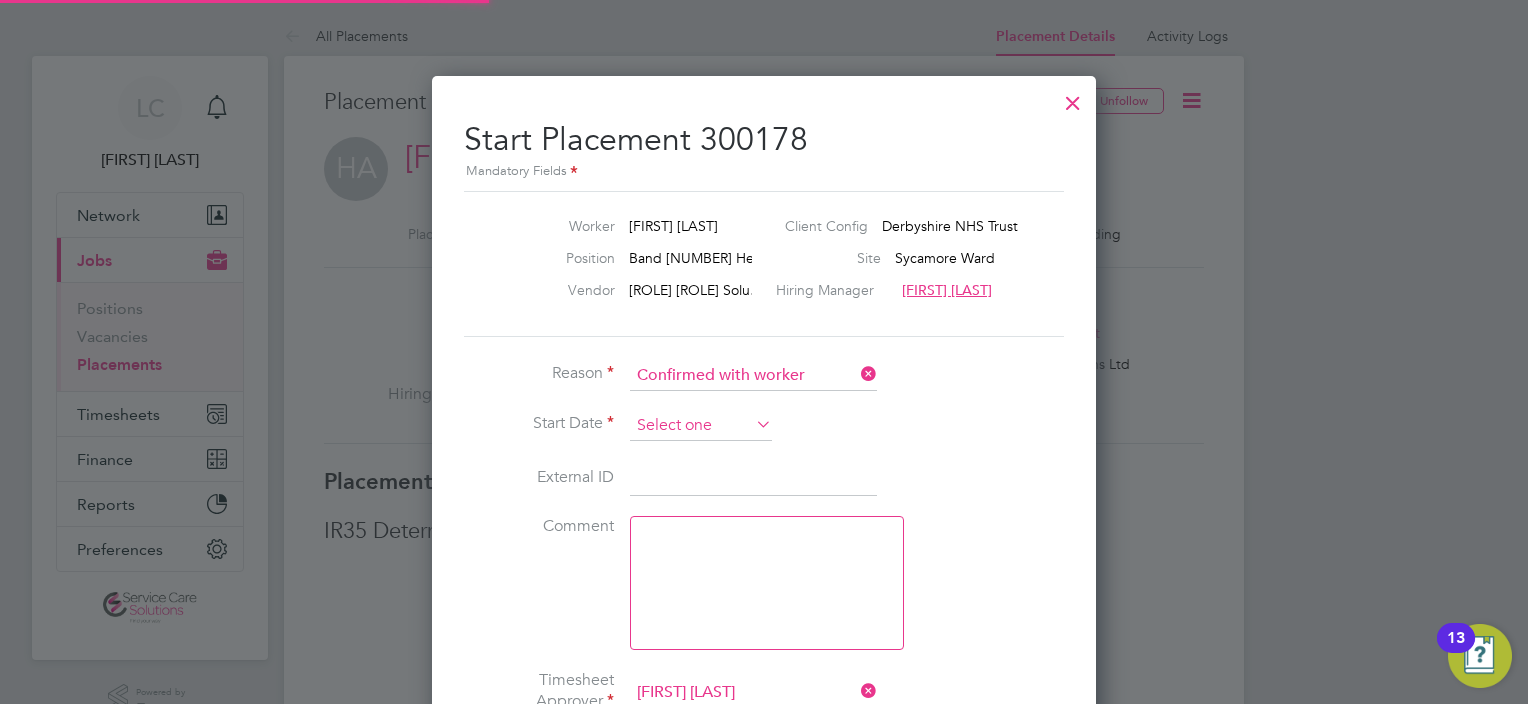 click 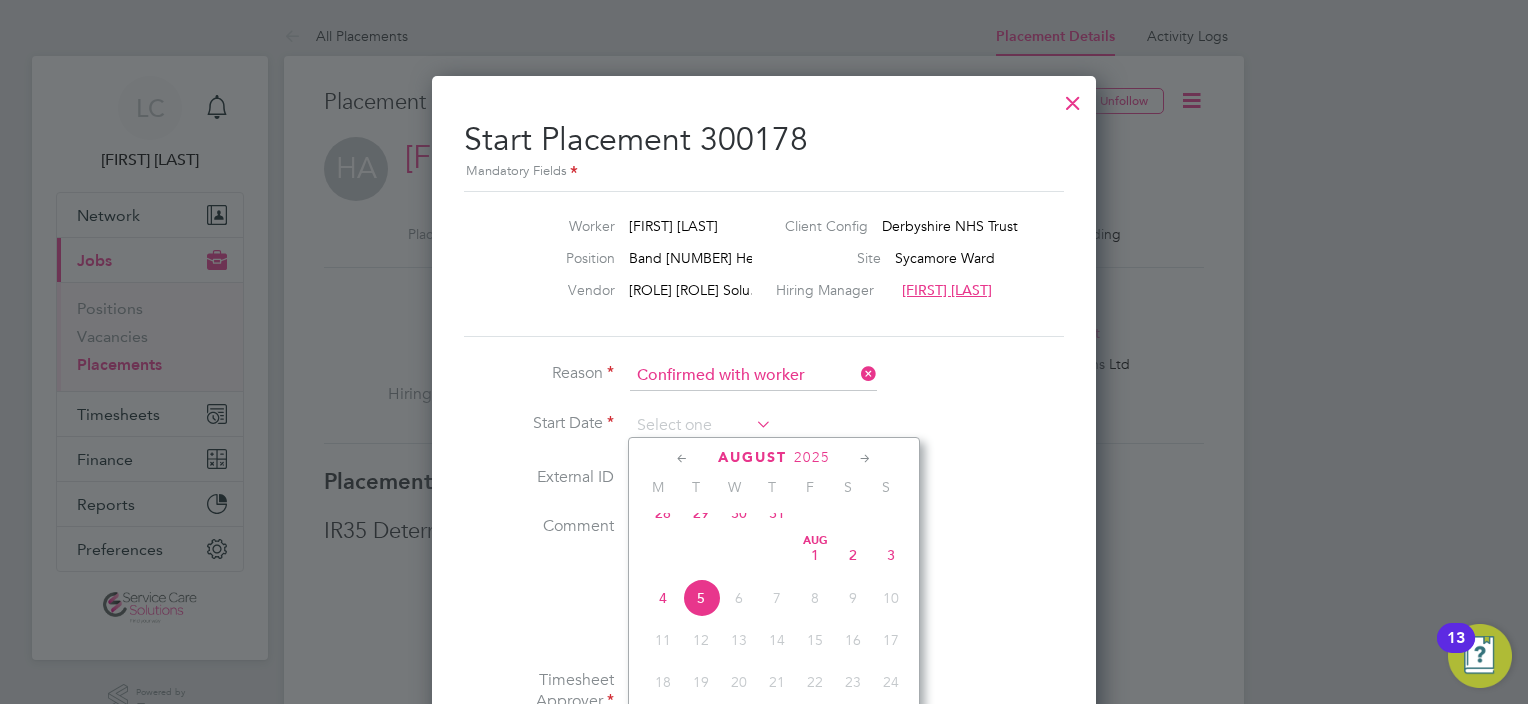 click on "28" 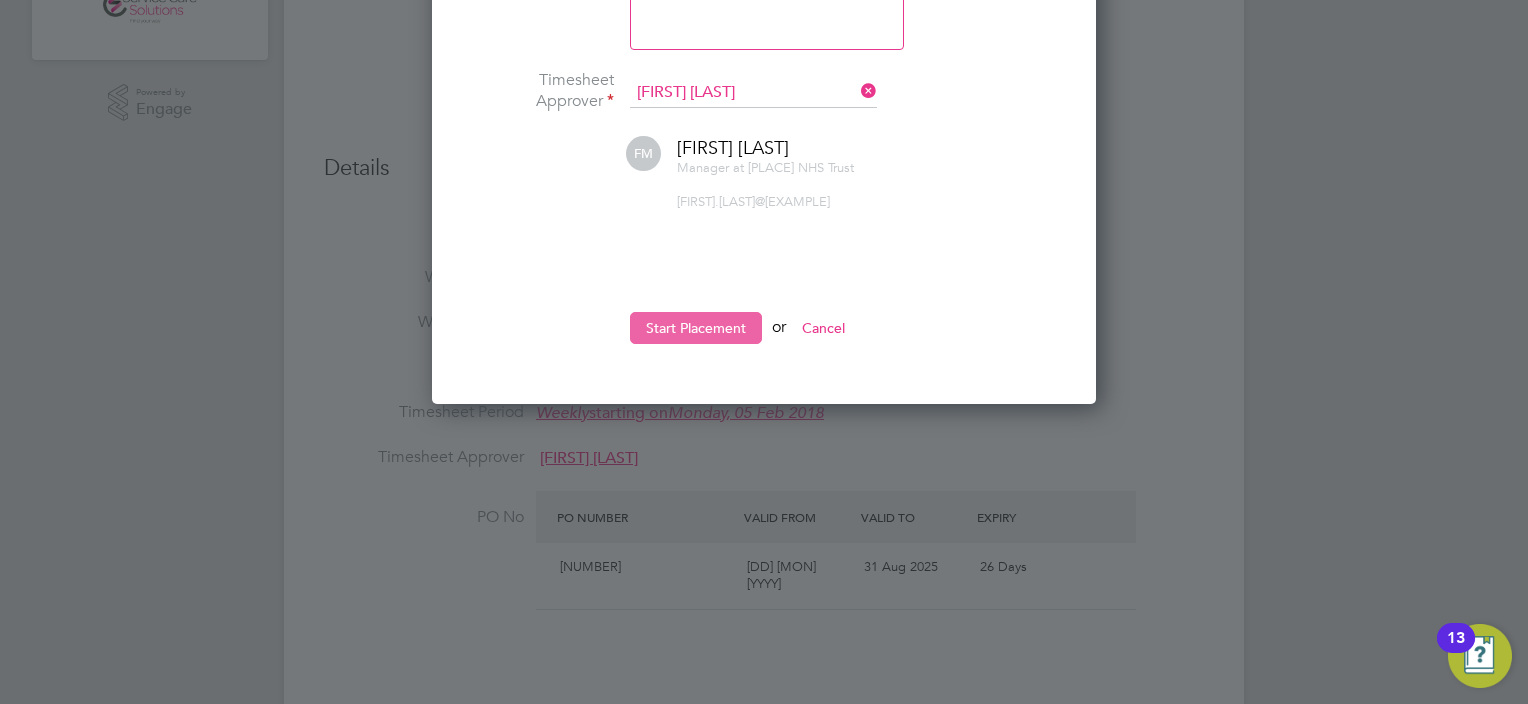 click on "Start Placement" 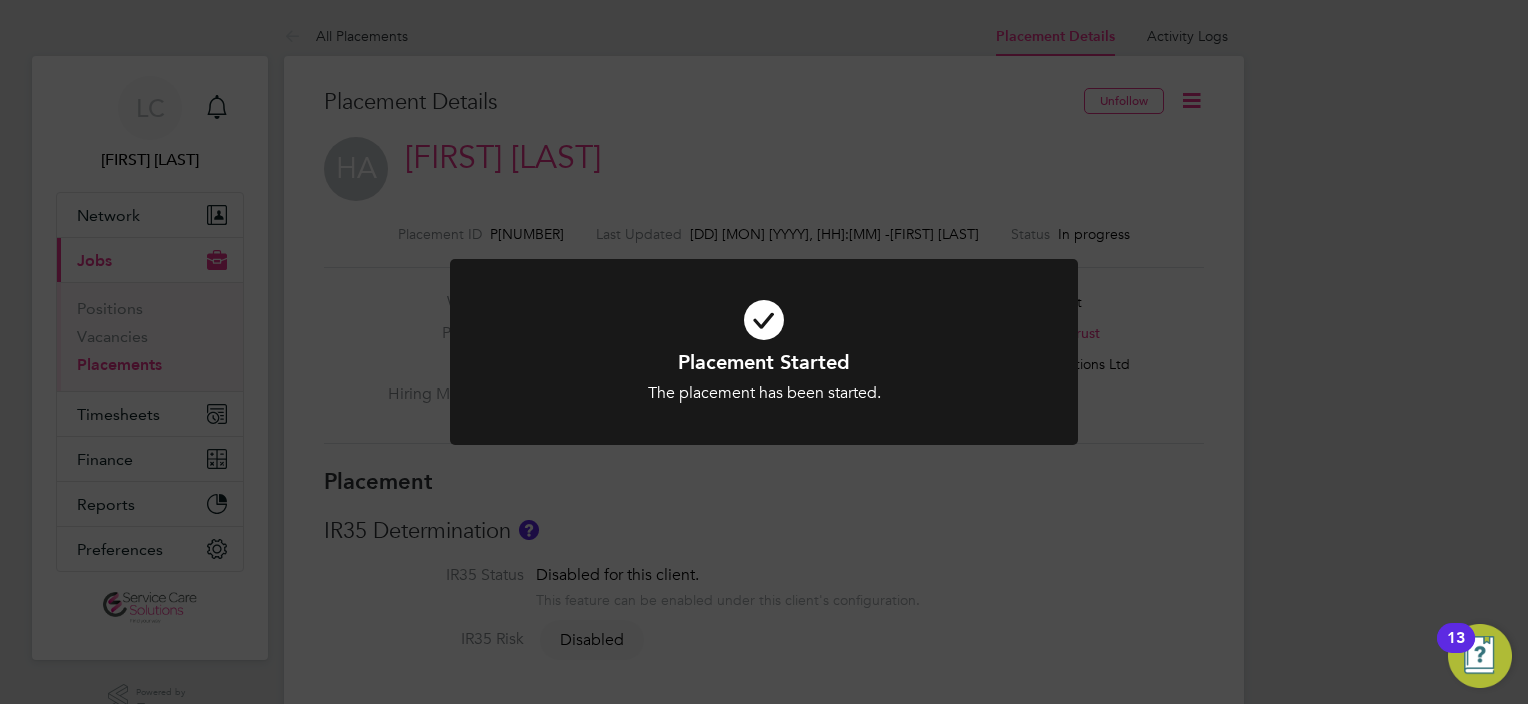 scroll, scrollTop: 9, scrollLeft: 10, axis: both 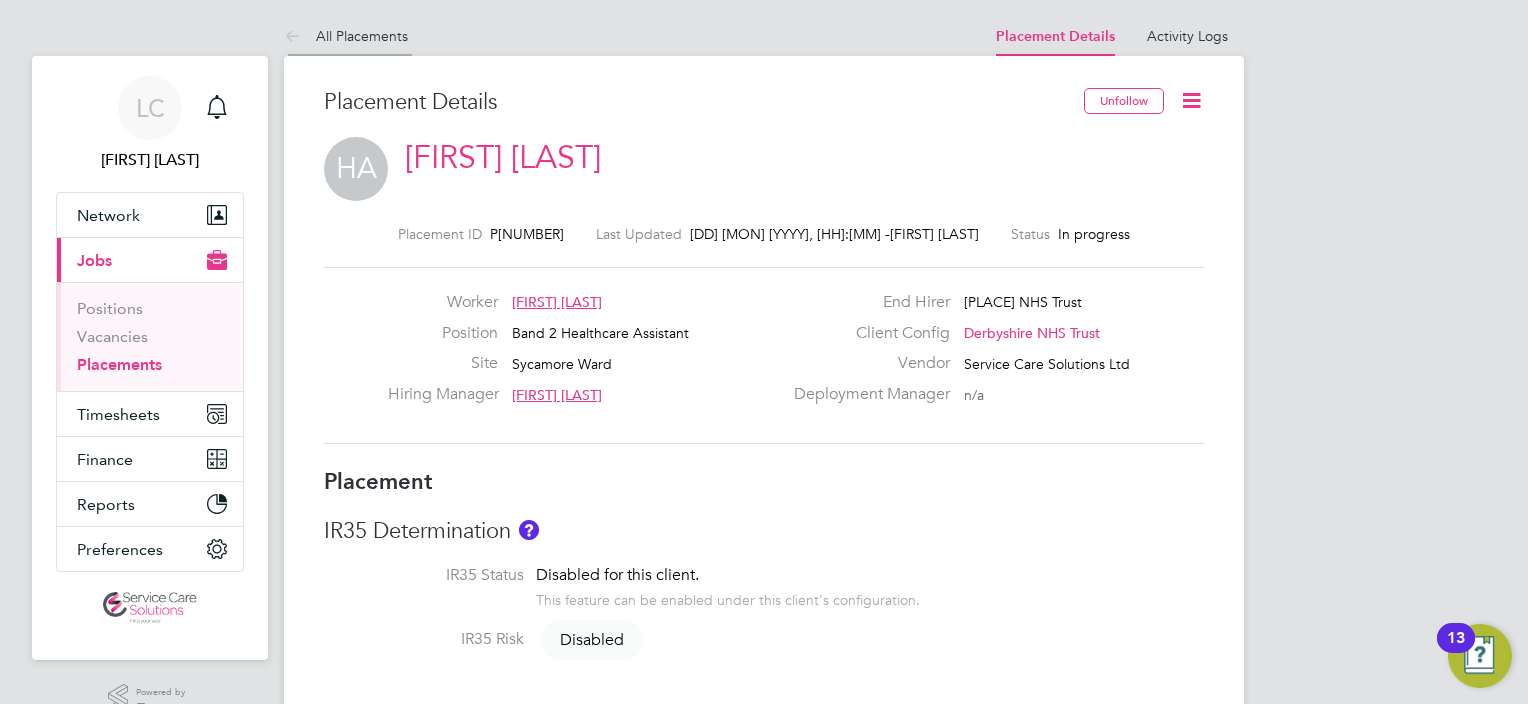 click at bounding box center (296, 37) 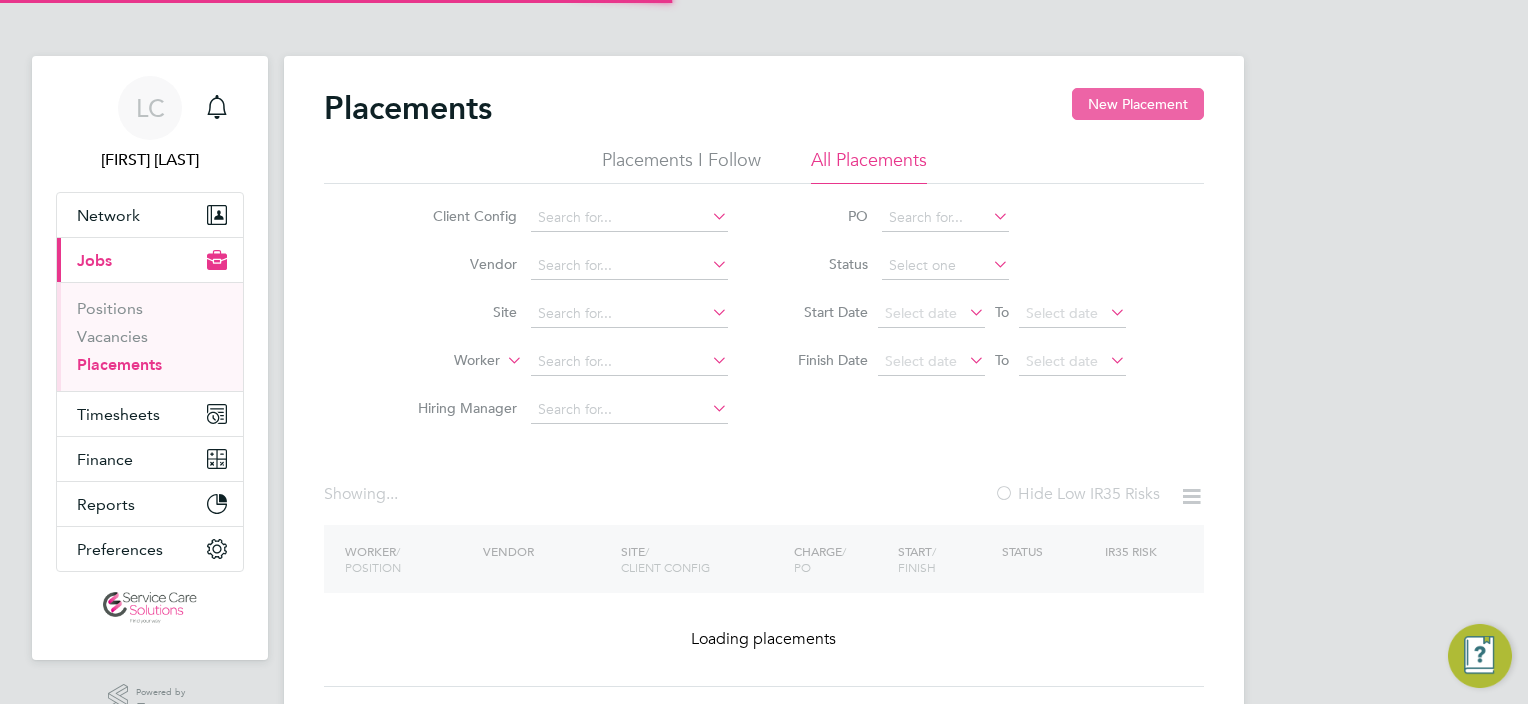 click on "New Placement" 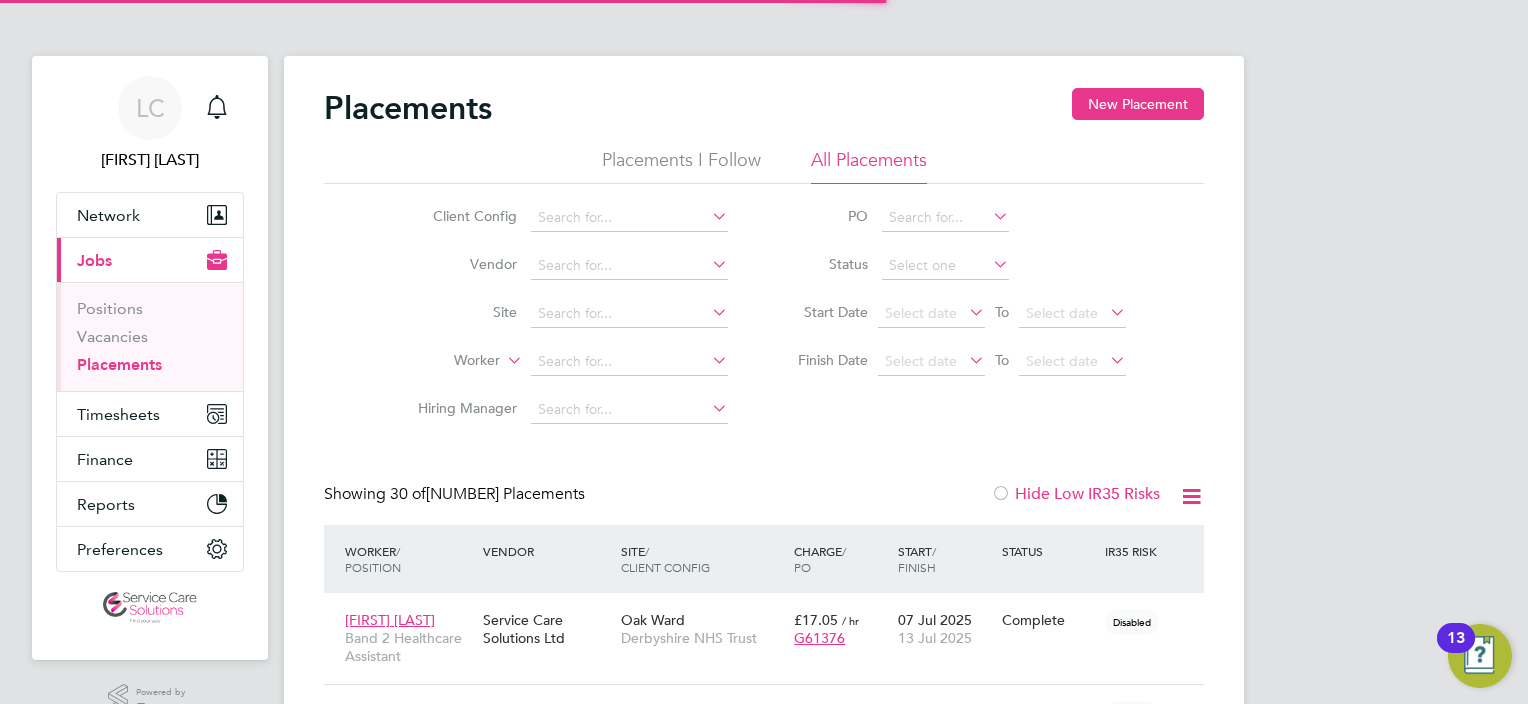 scroll, scrollTop: 10, scrollLeft: 9, axis: both 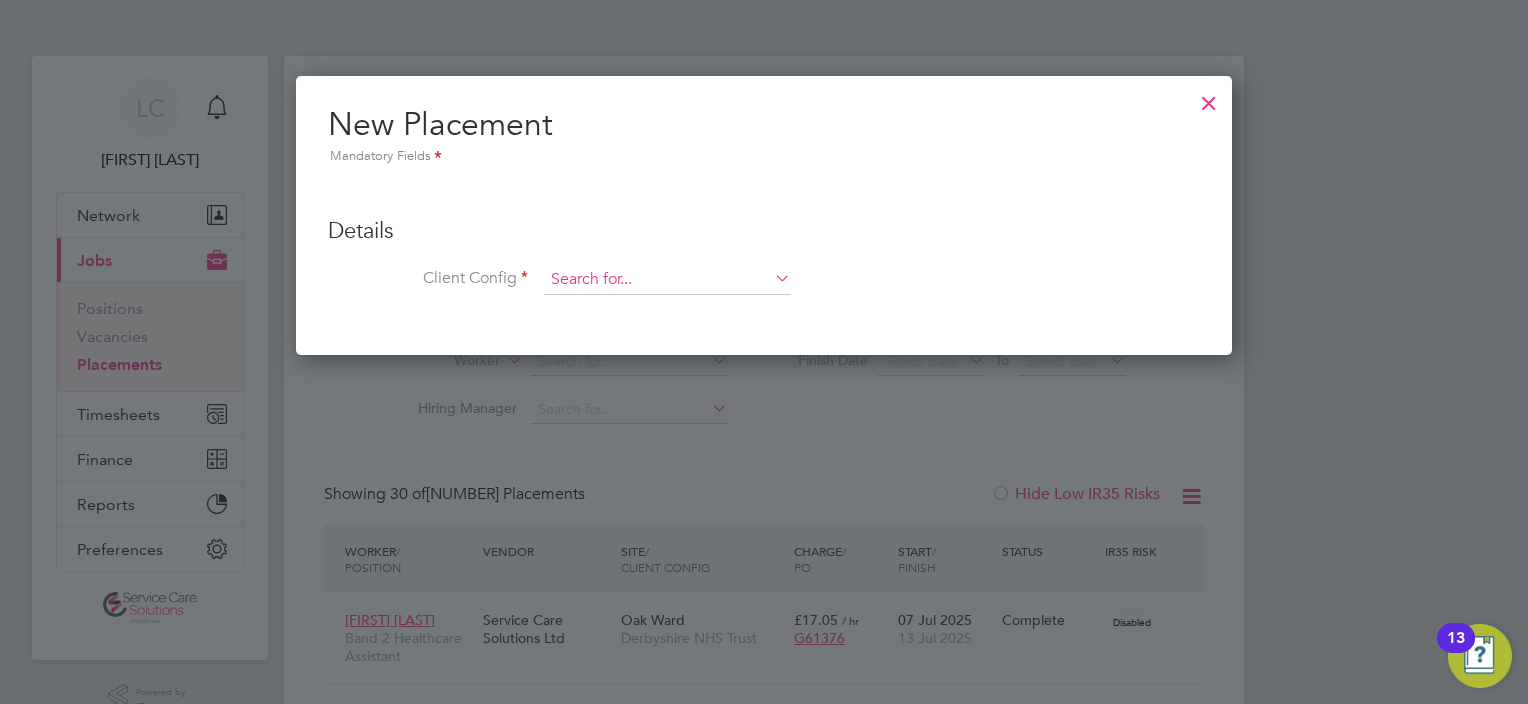 click at bounding box center (667, 280) 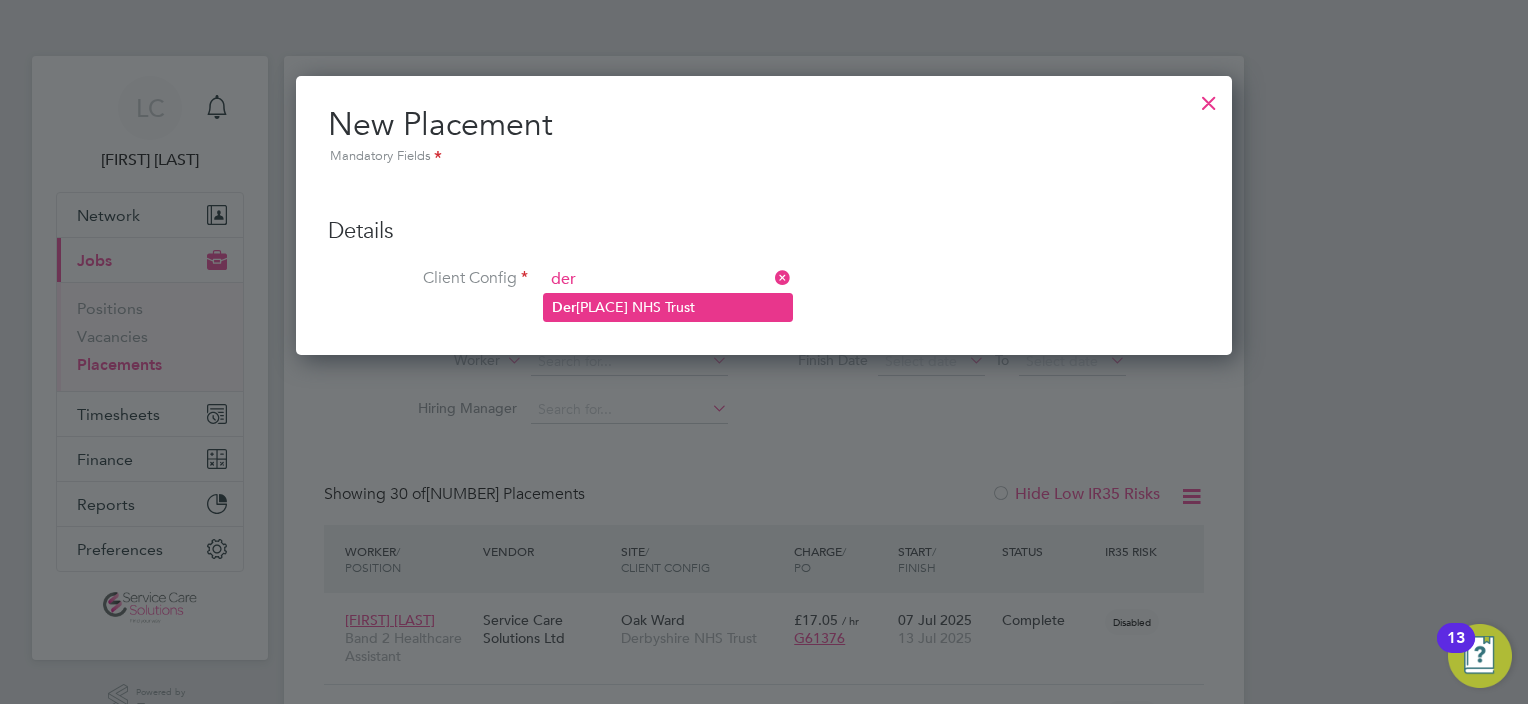 click on "[PLACE] NHS Trust" 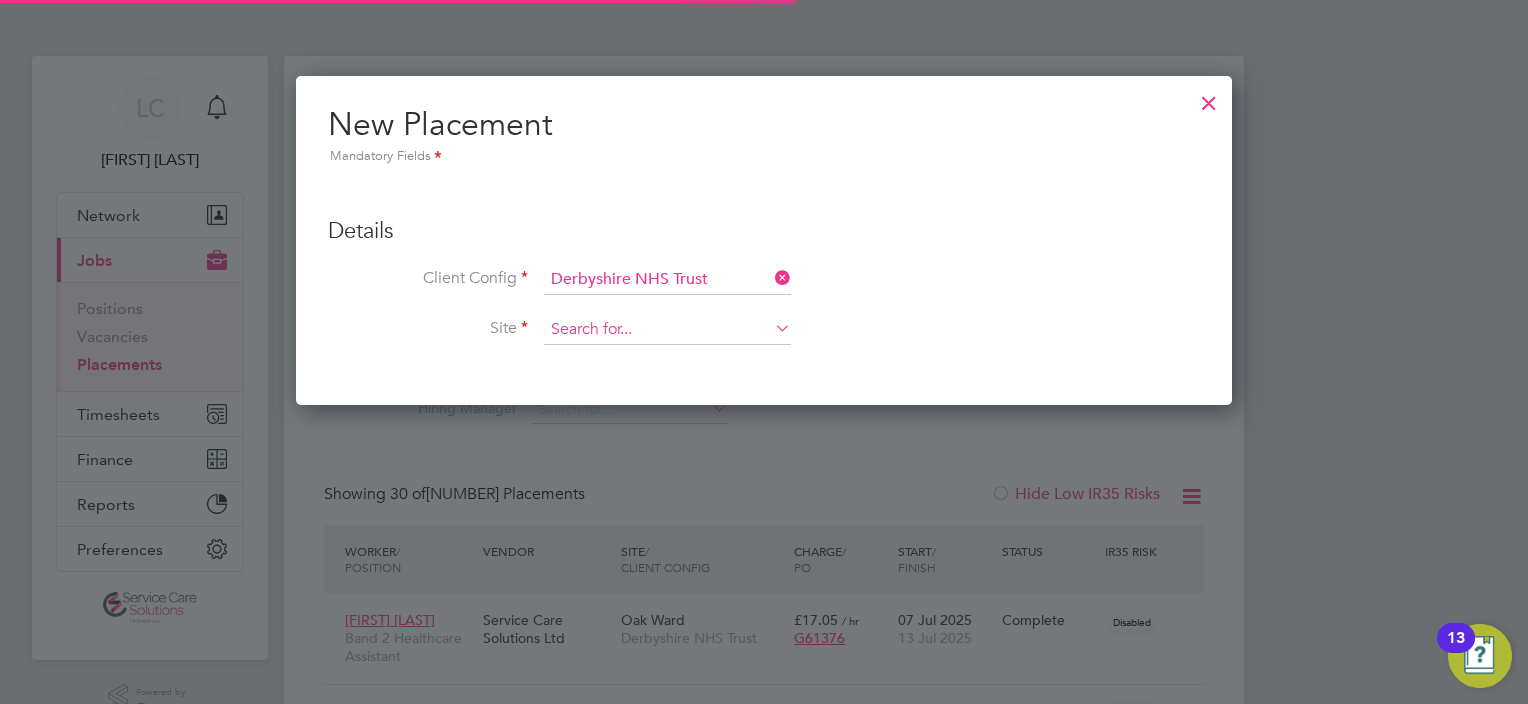 click at bounding box center (667, 330) 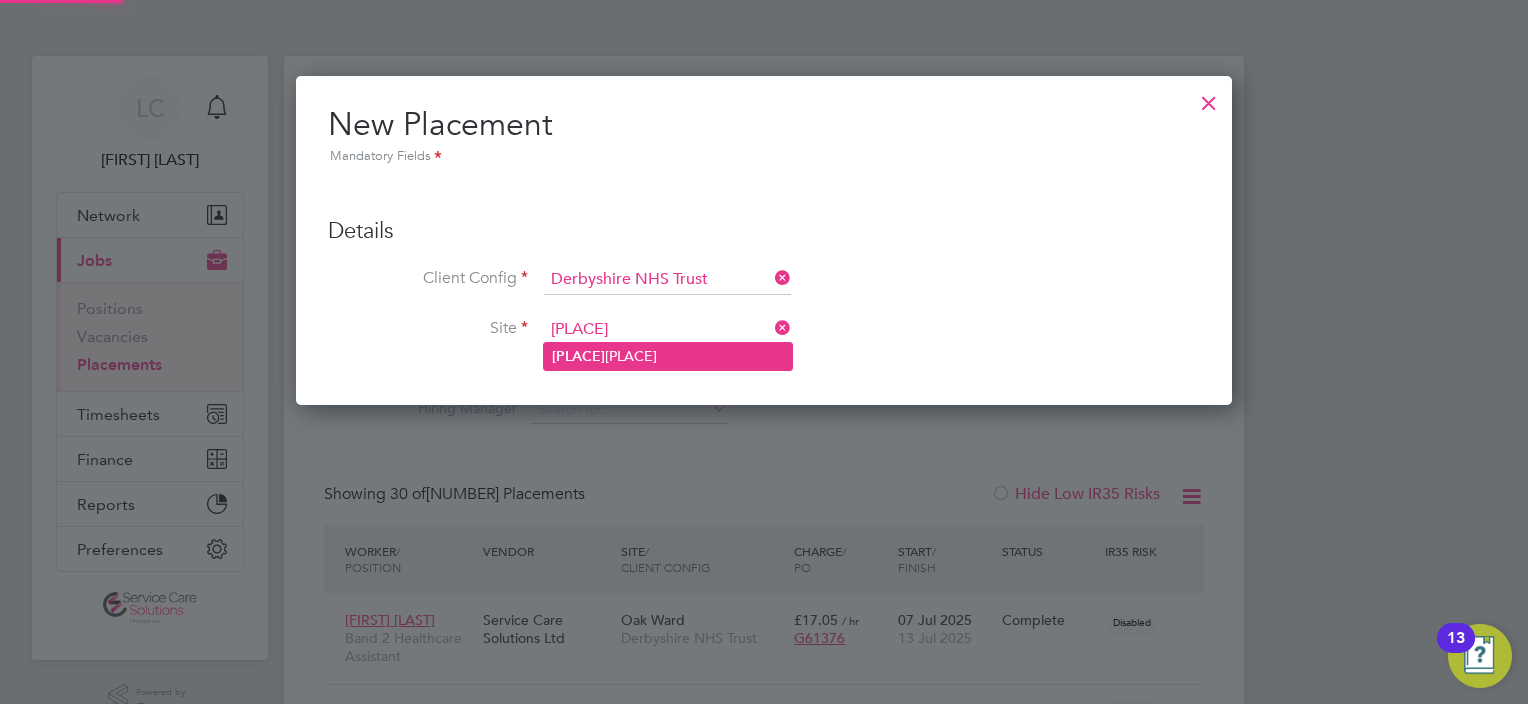 click on "willow ward" 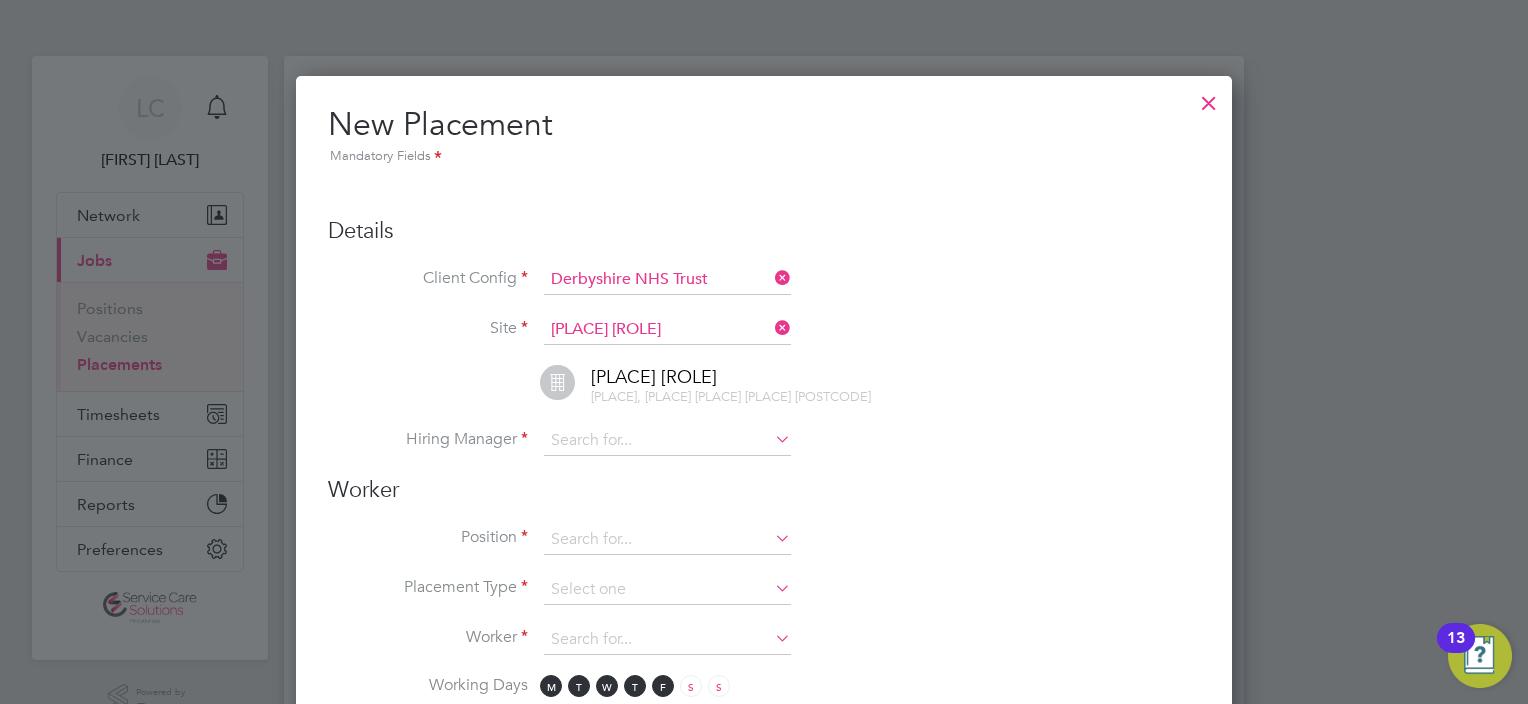click on "Hiring Manager" at bounding box center [764, 451] 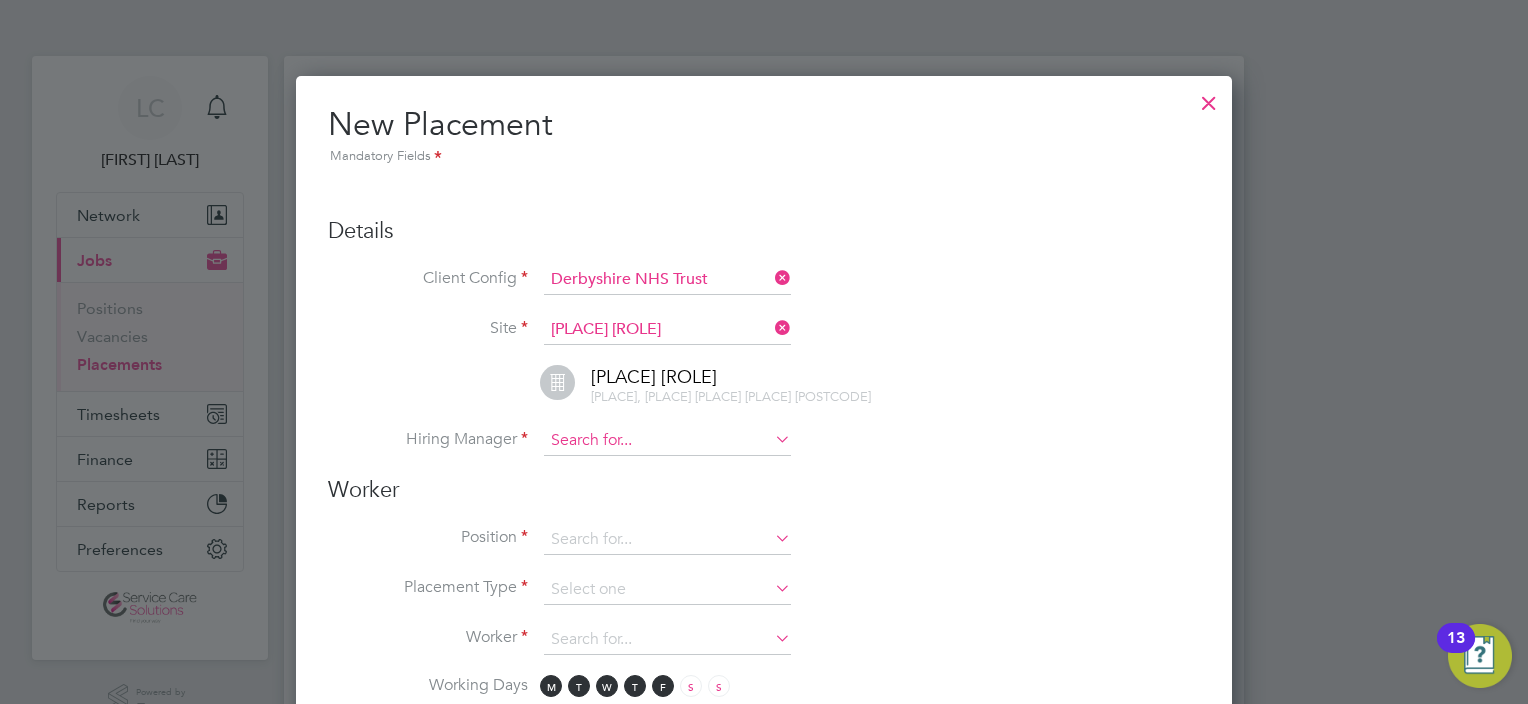 click at bounding box center [667, 441] 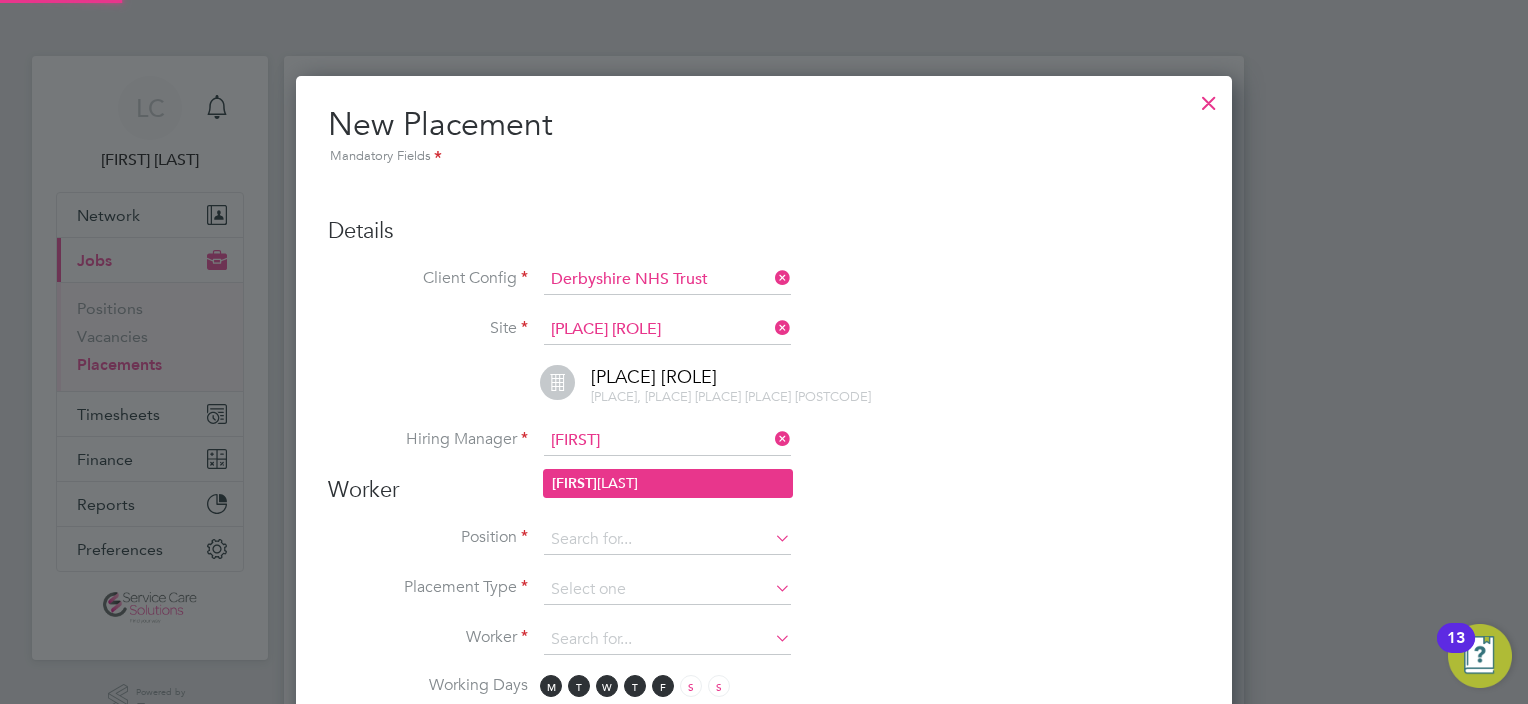 click on "[FIRST]" 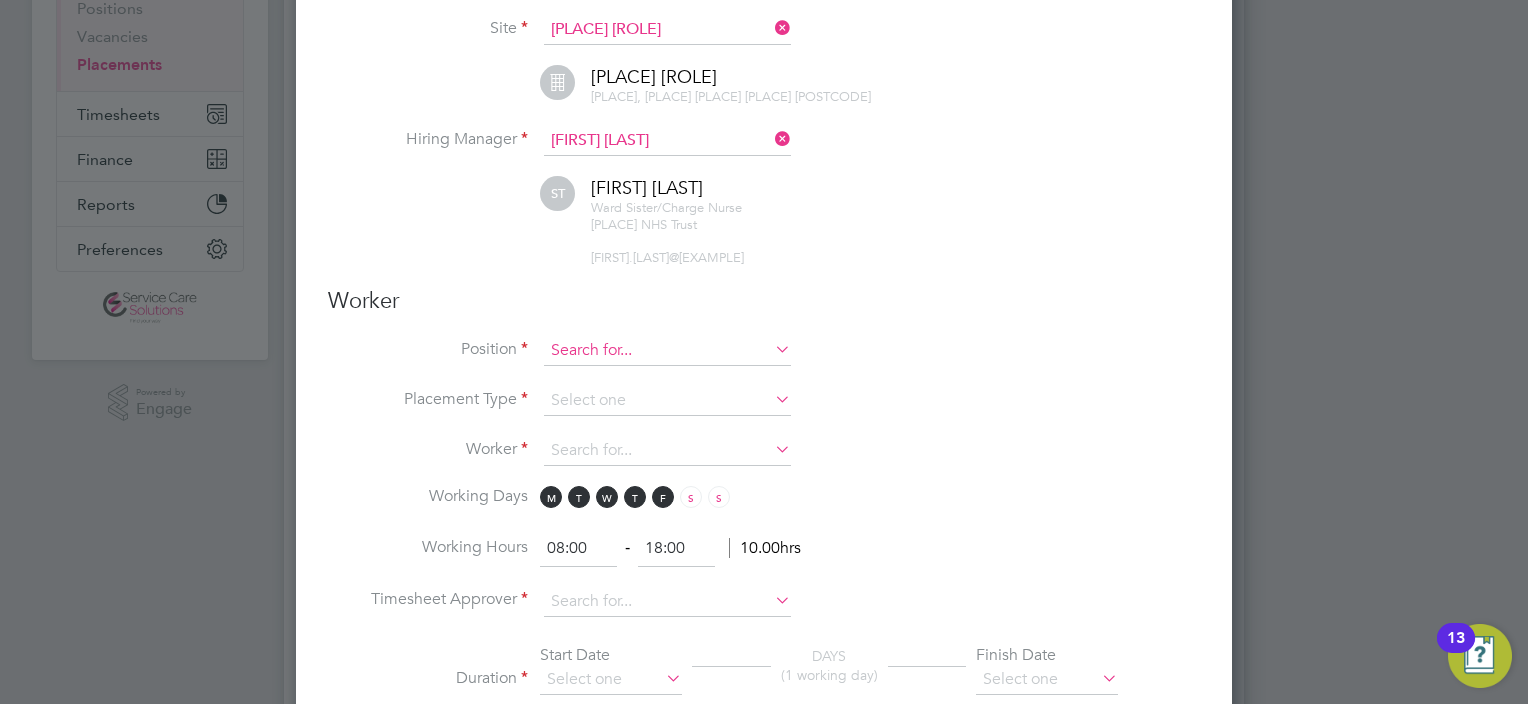 click at bounding box center [667, 351] 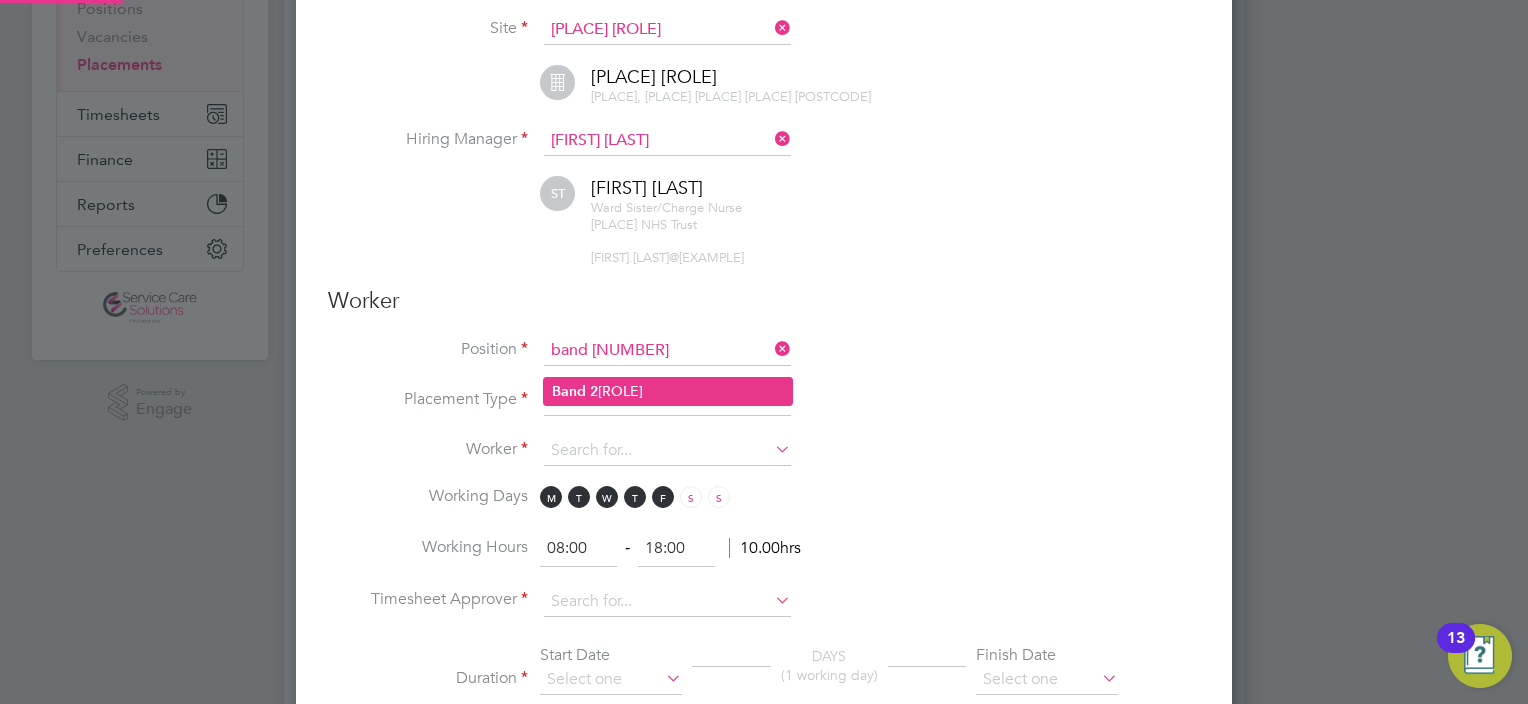 click on "Band [NUMBER] [ROLE]" 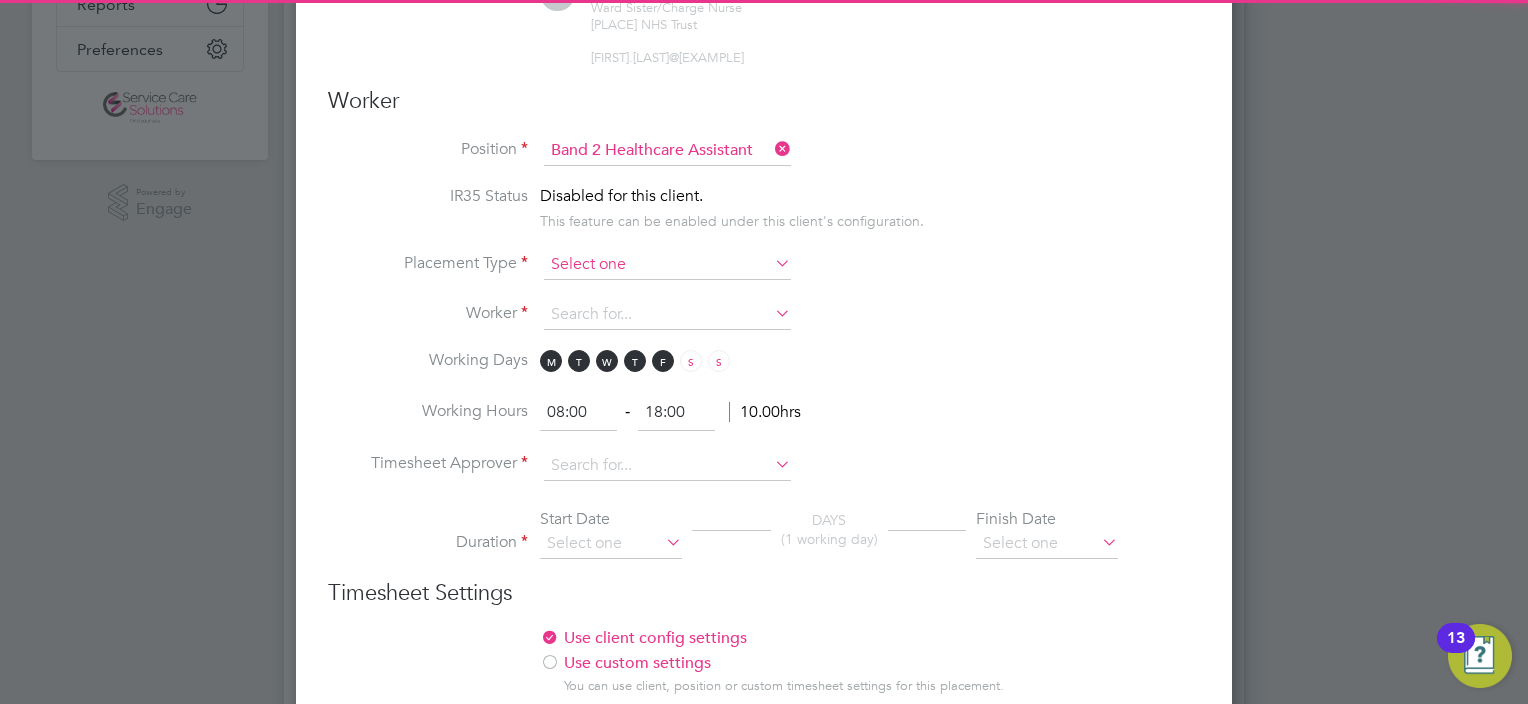 click at bounding box center (667, 265) 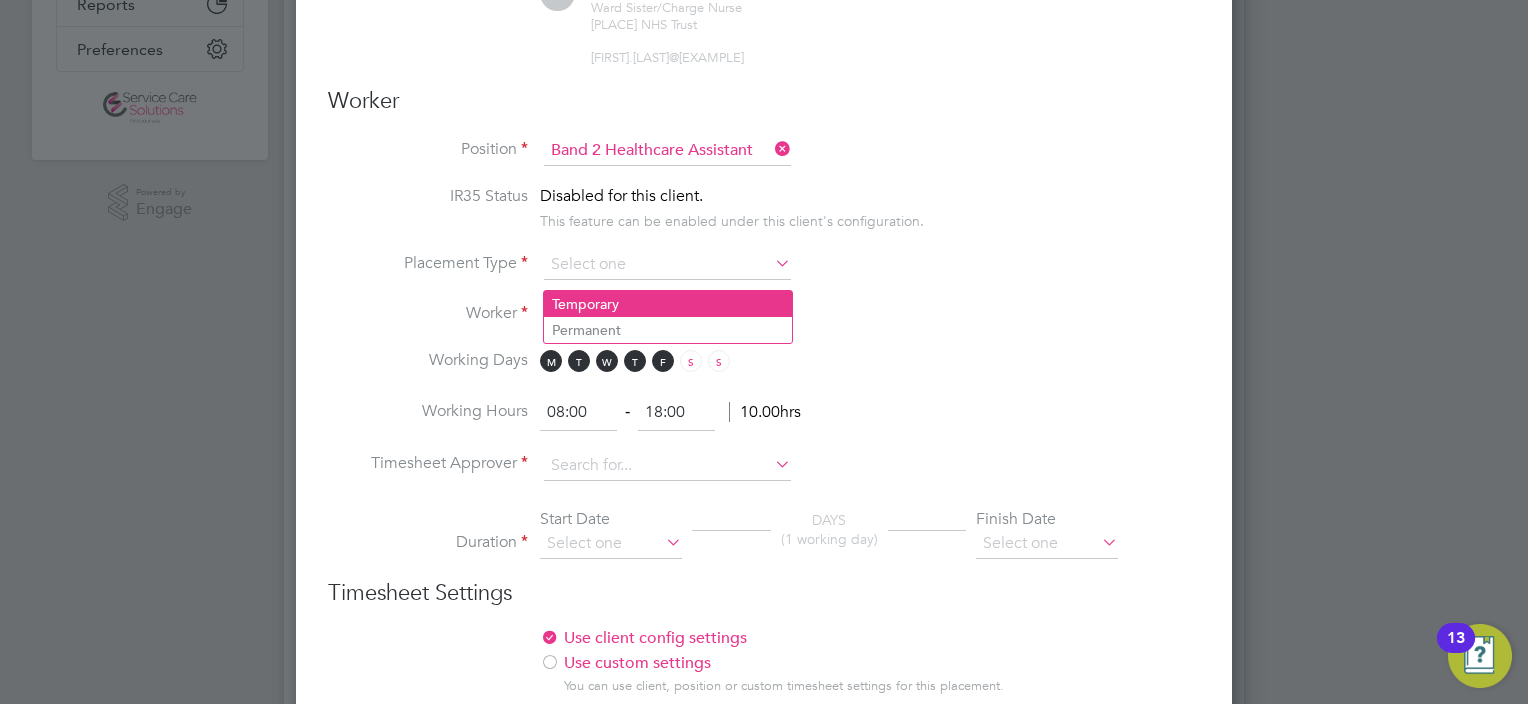click on "Temporary" 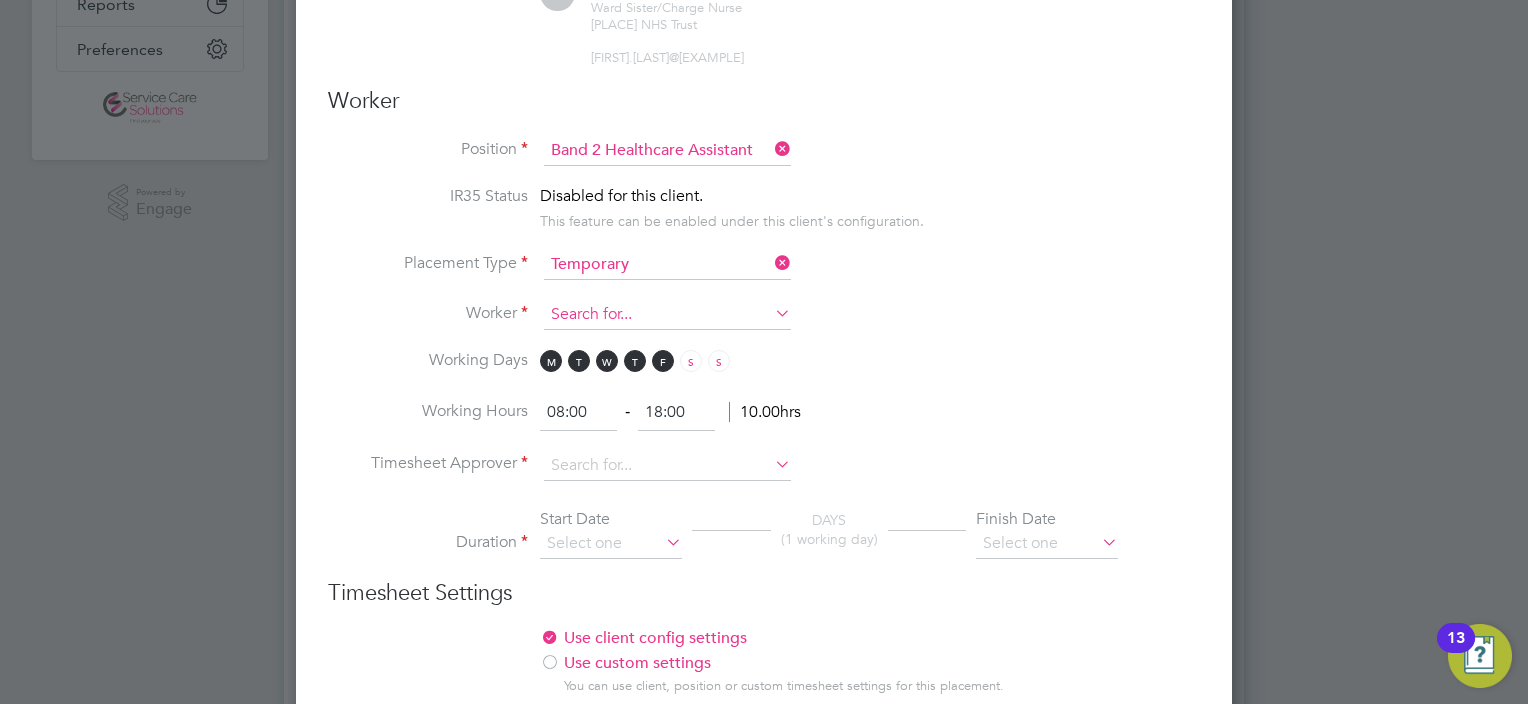 click at bounding box center (667, 315) 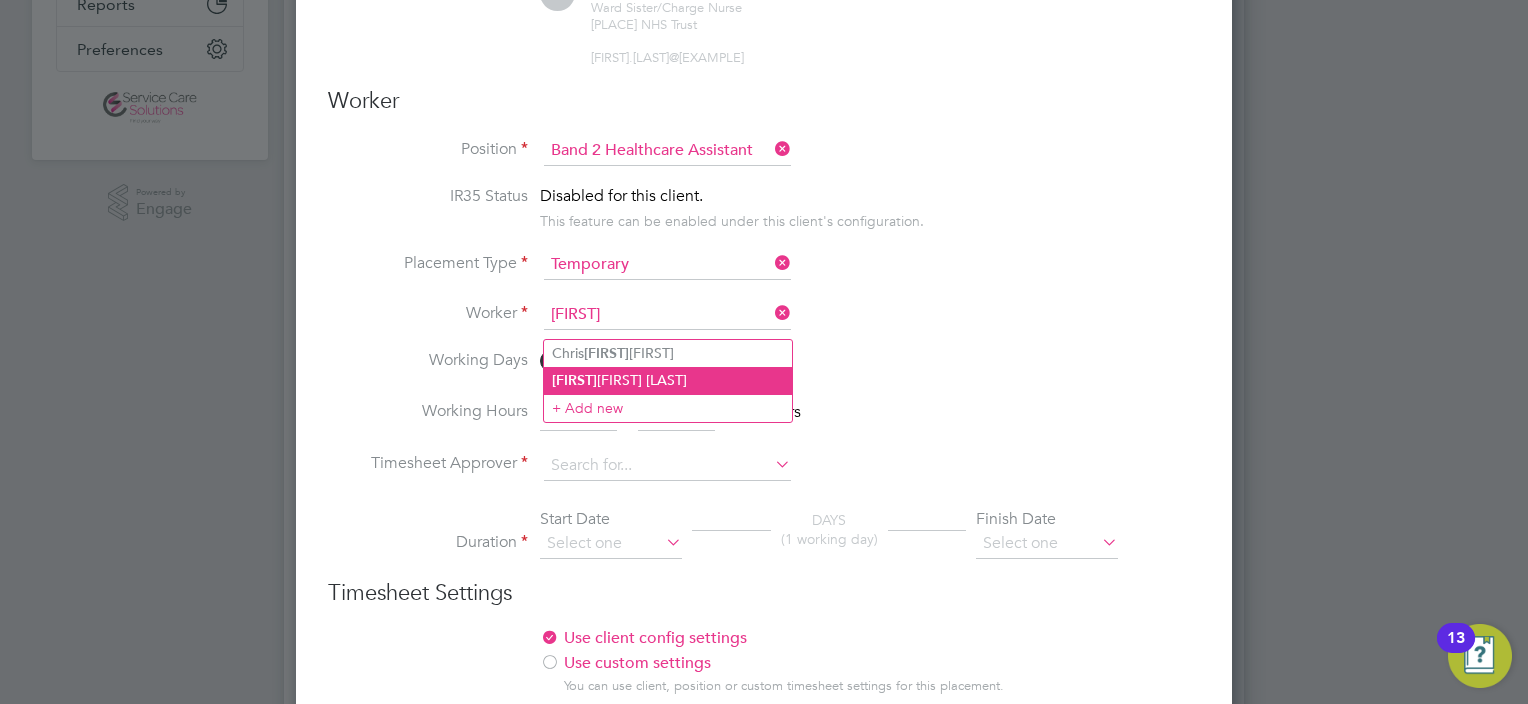 click on "[FIRST] [LAST]" 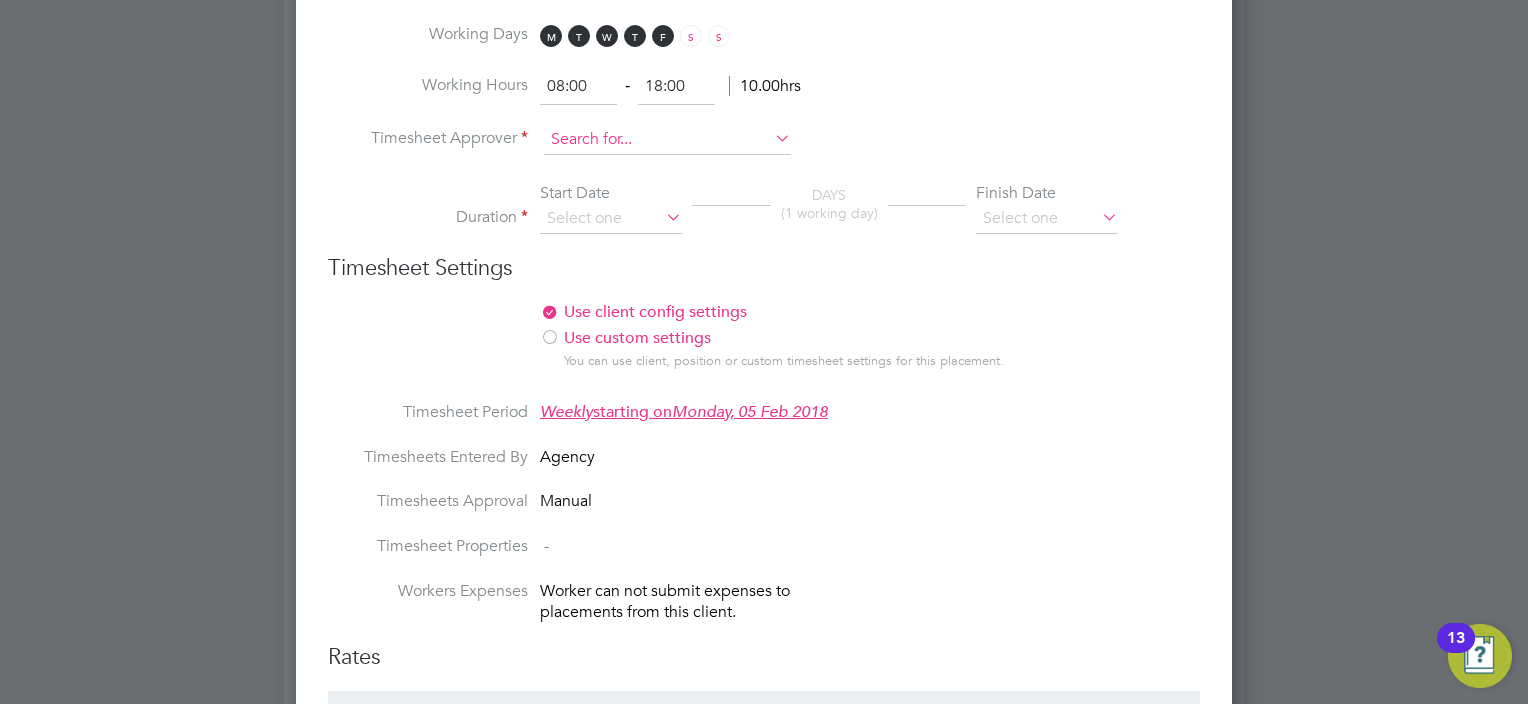 click at bounding box center [667, 140] 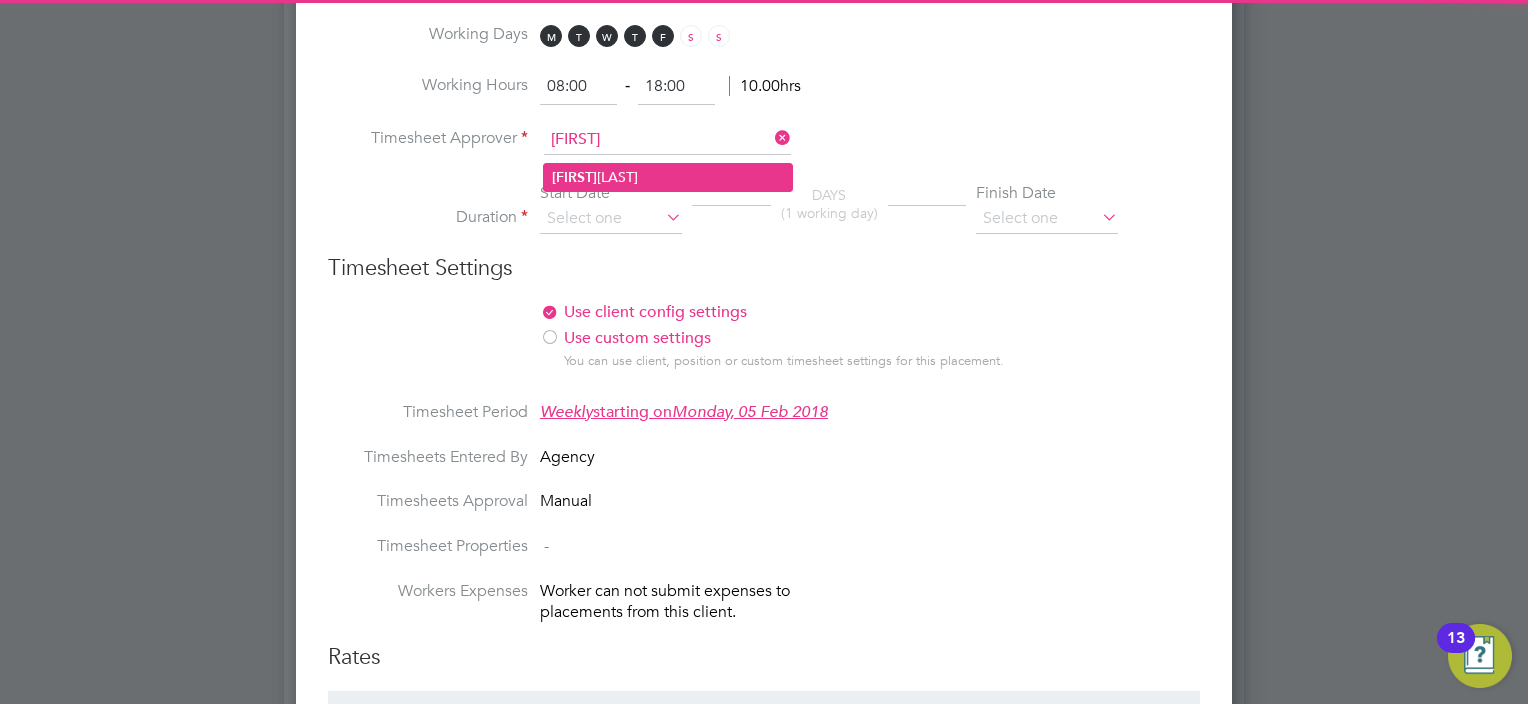 click on "[FIRST]  [LAST]" 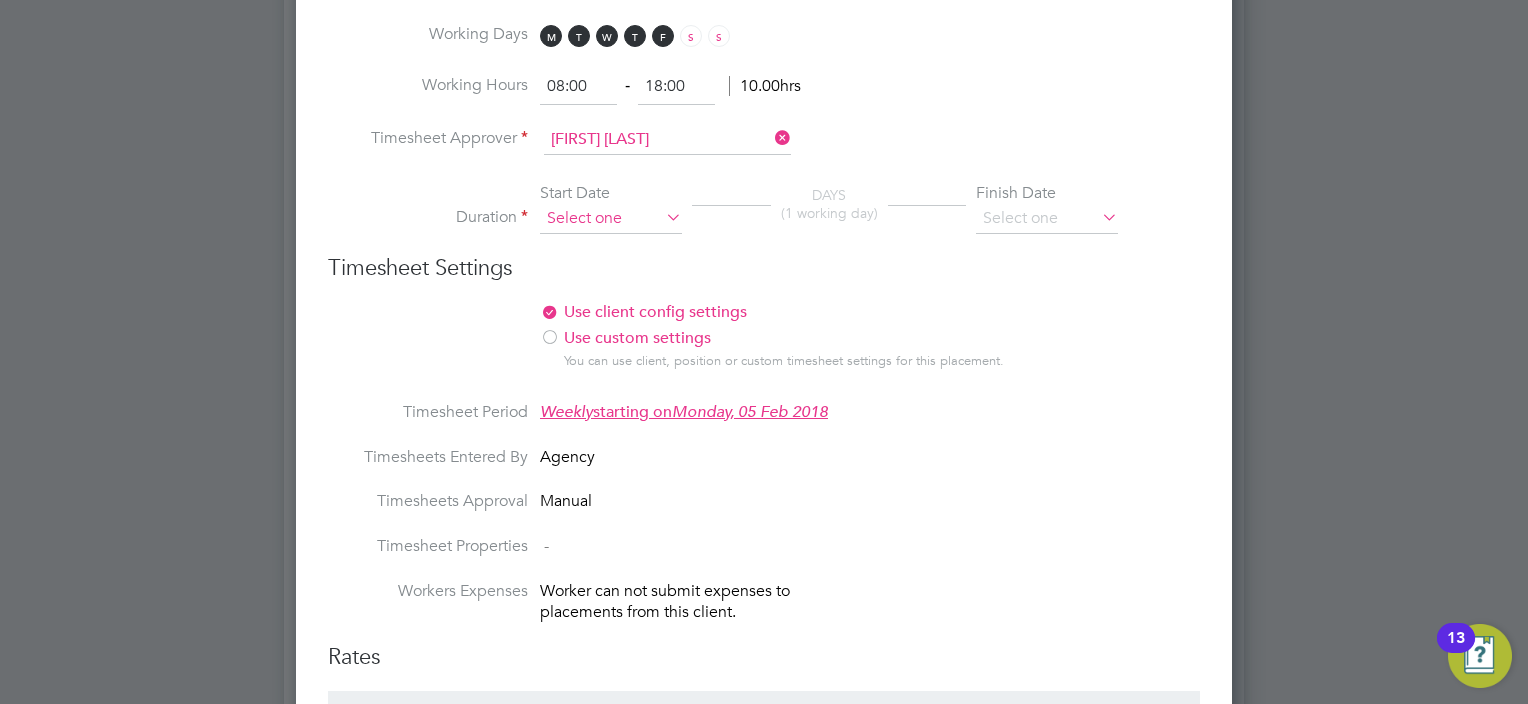 click at bounding box center [611, 219] 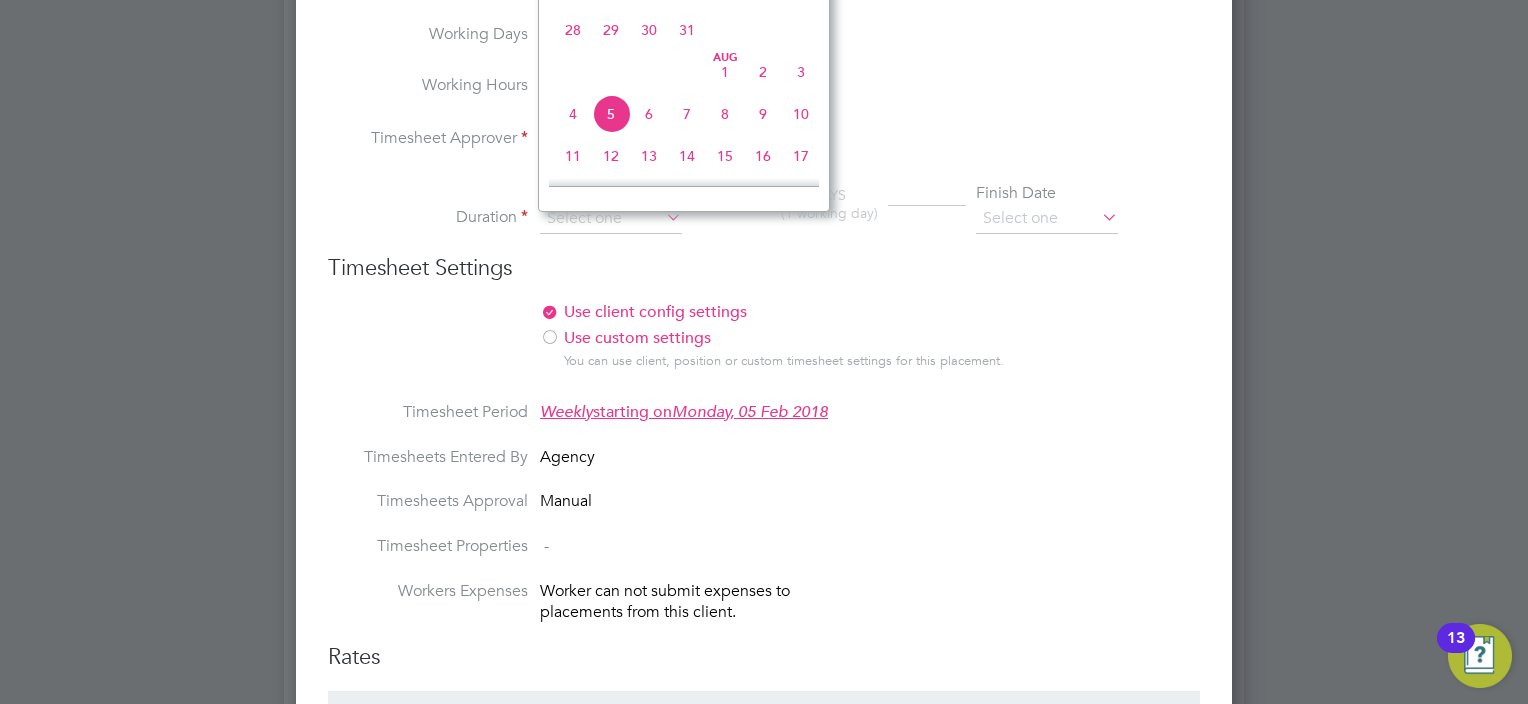 click on "28" 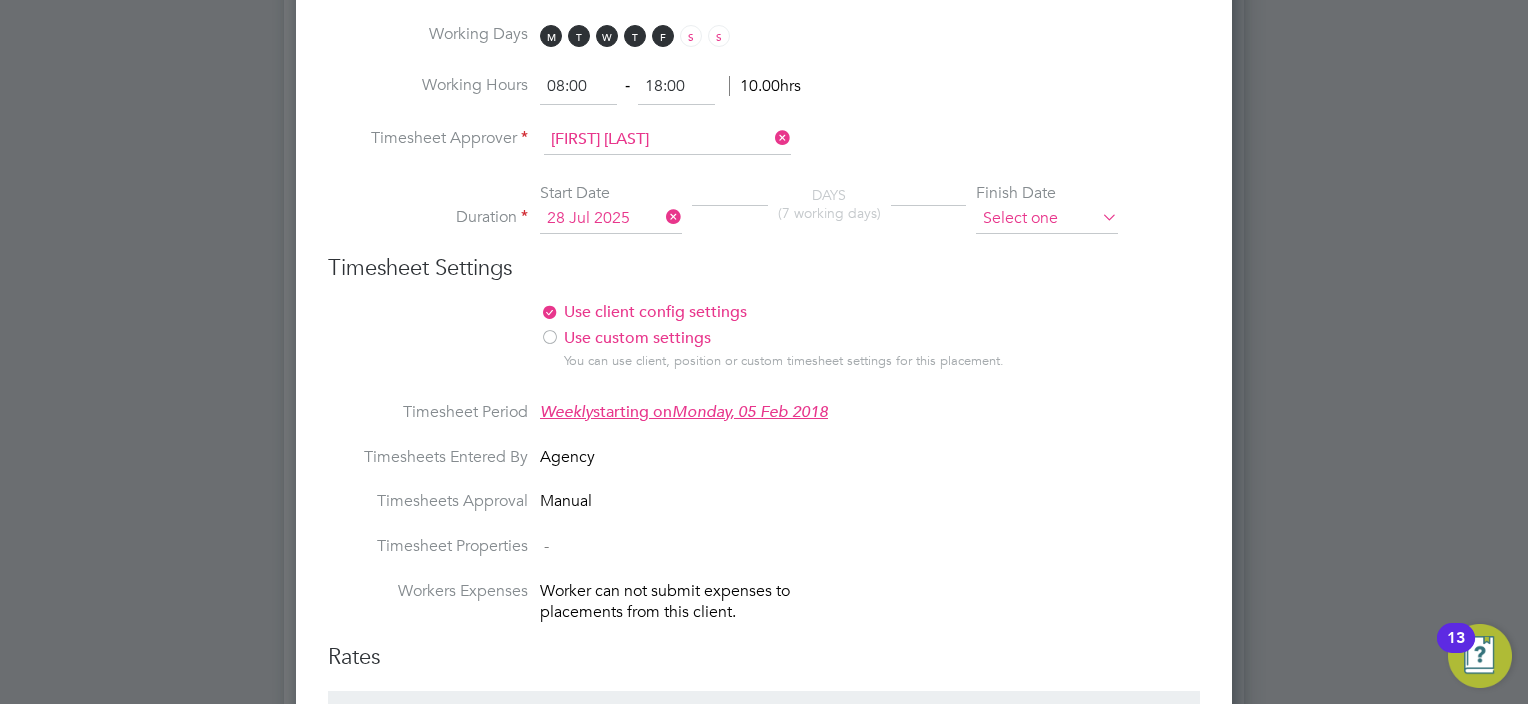 click at bounding box center [1047, 219] 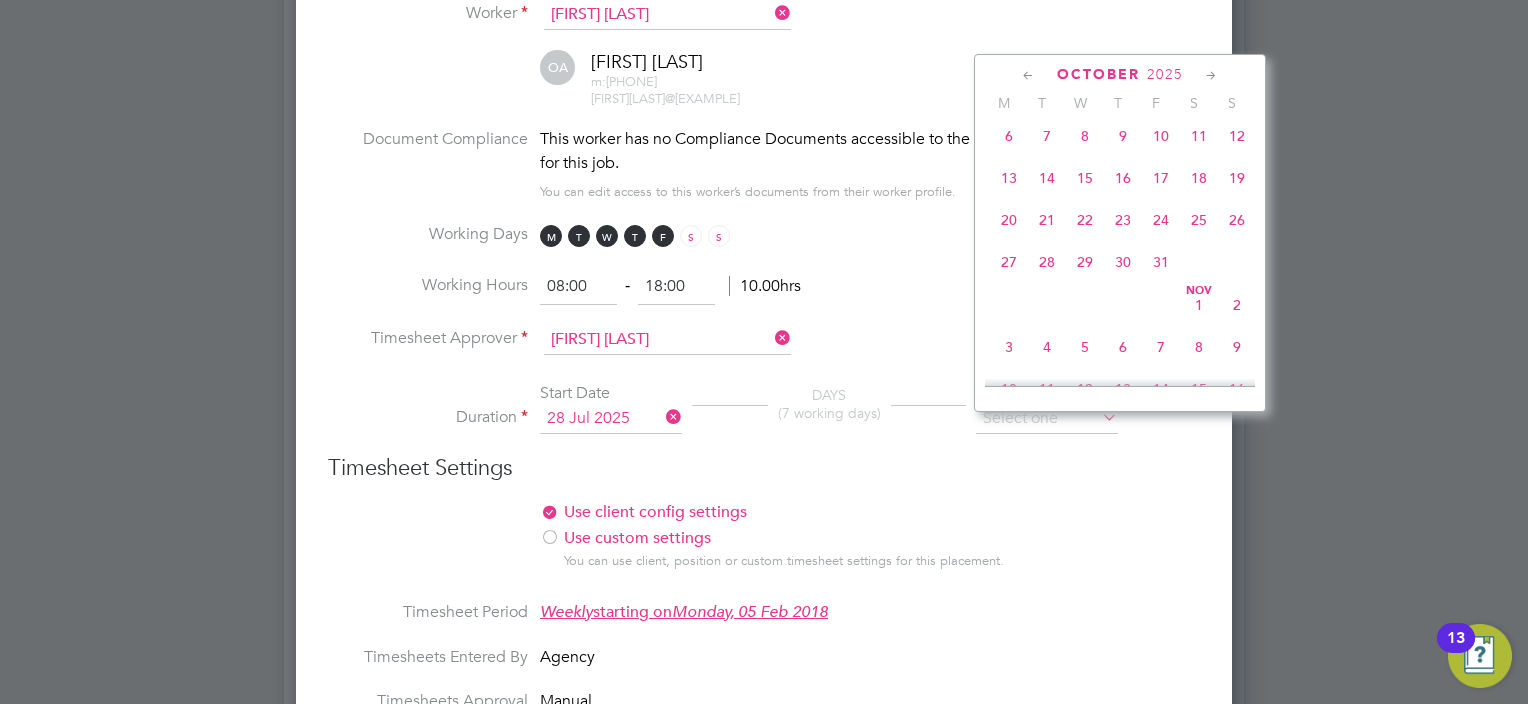 click on "31" 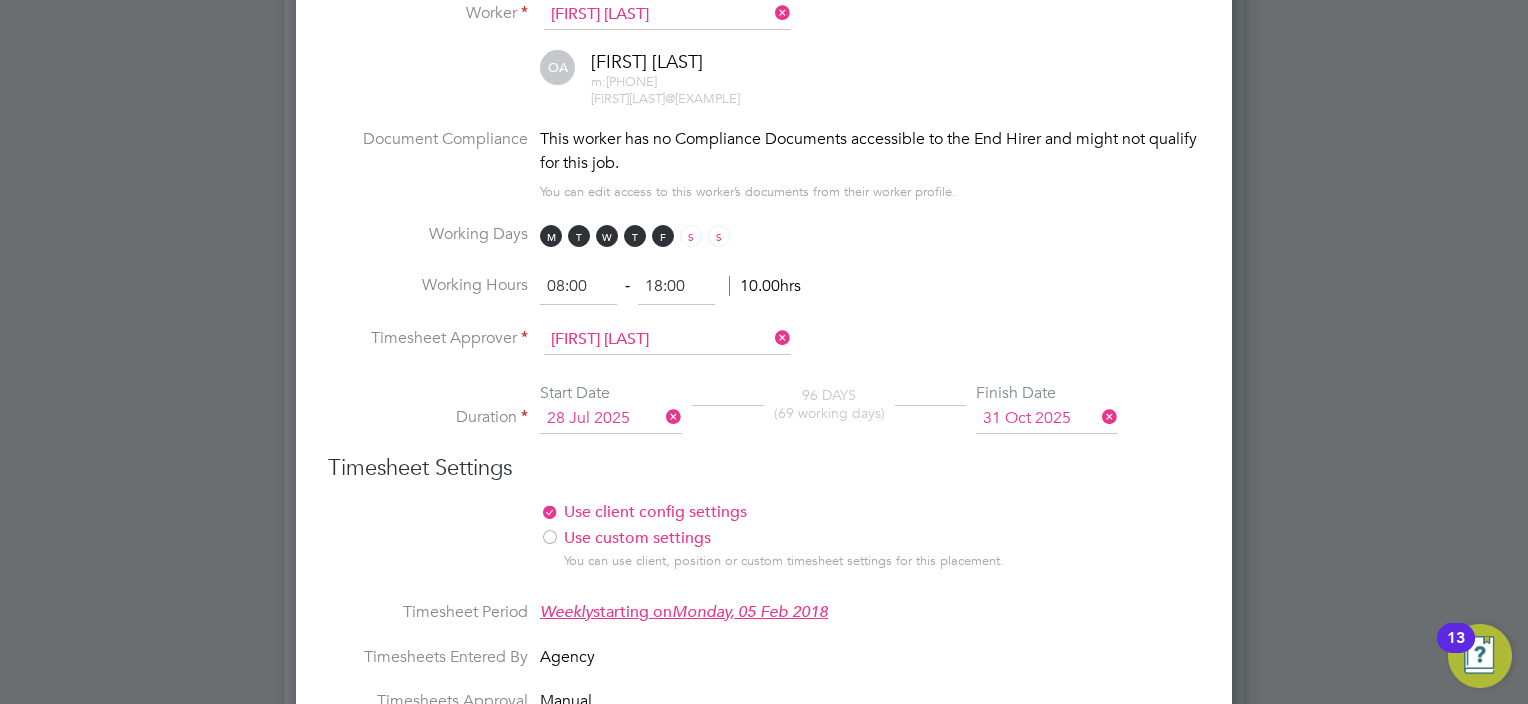 click on "Working Days M T W T F S S" at bounding box center (764, 246) 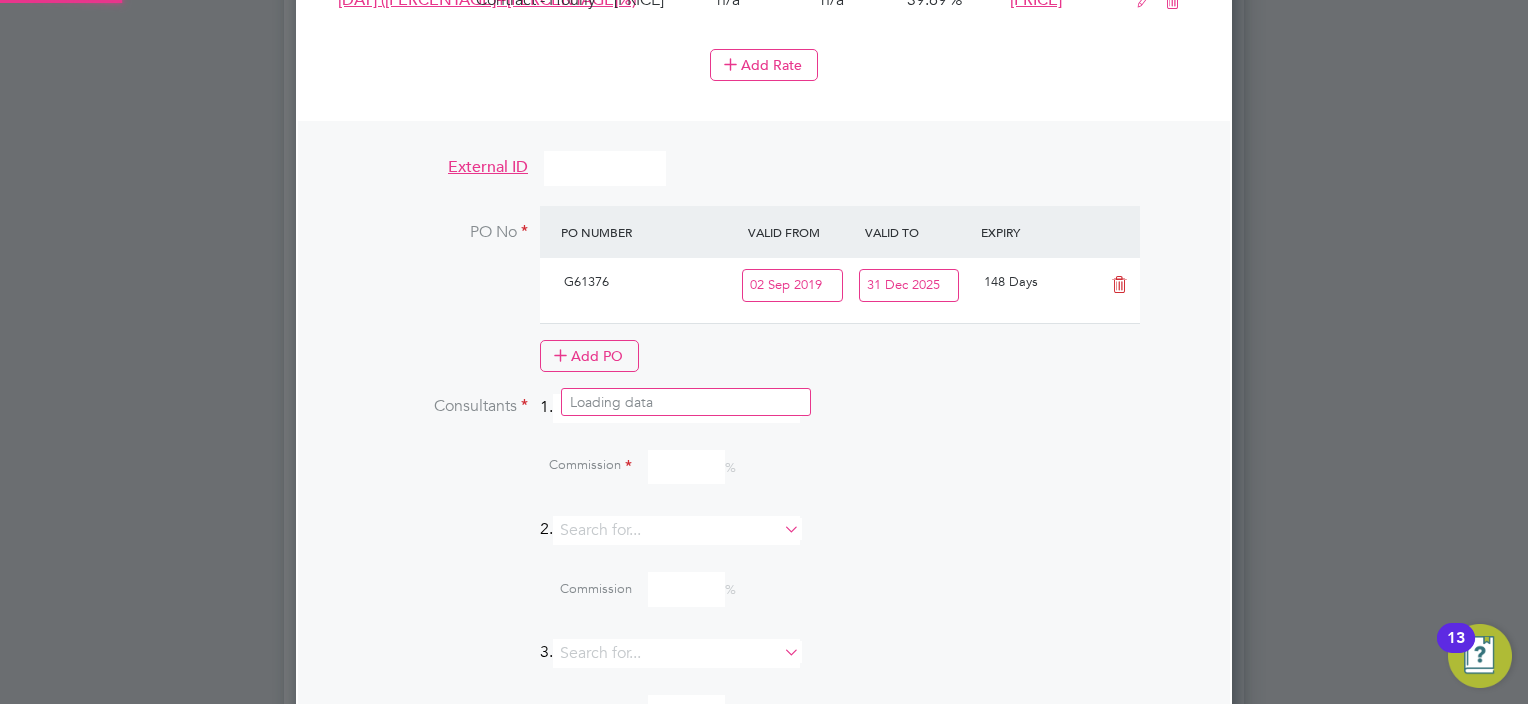 click at bounding box center (676, 408) 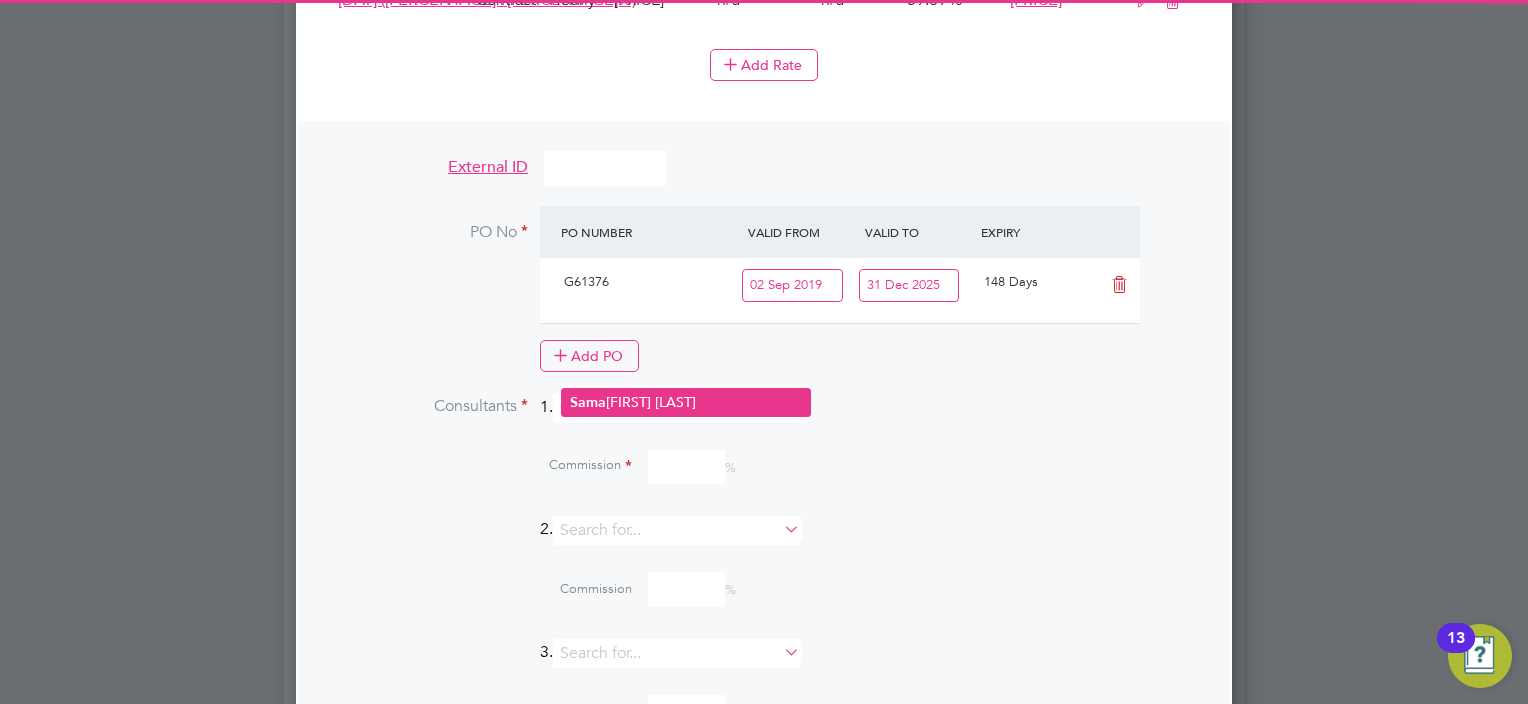 click on "[FIRST] [LAST]" 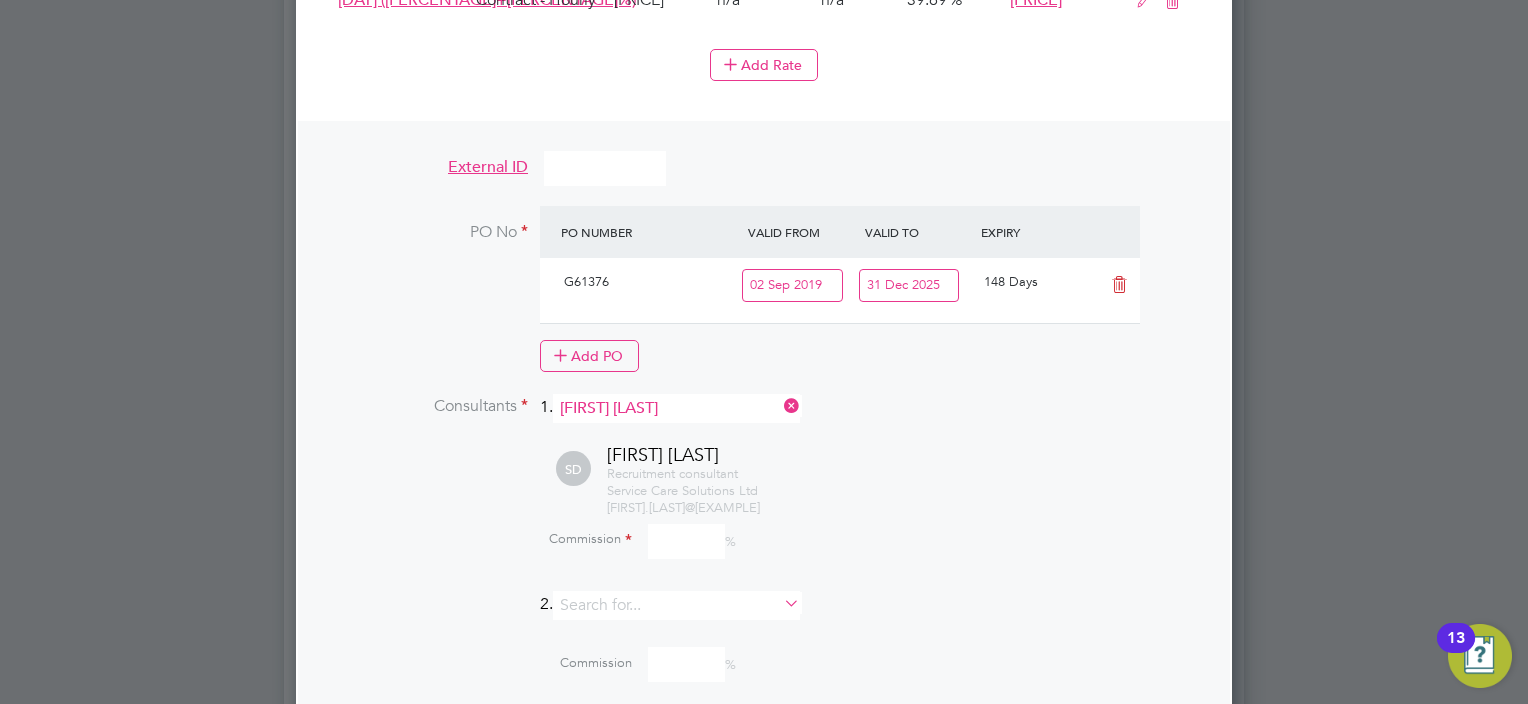 click at bounding box center (686, 541) 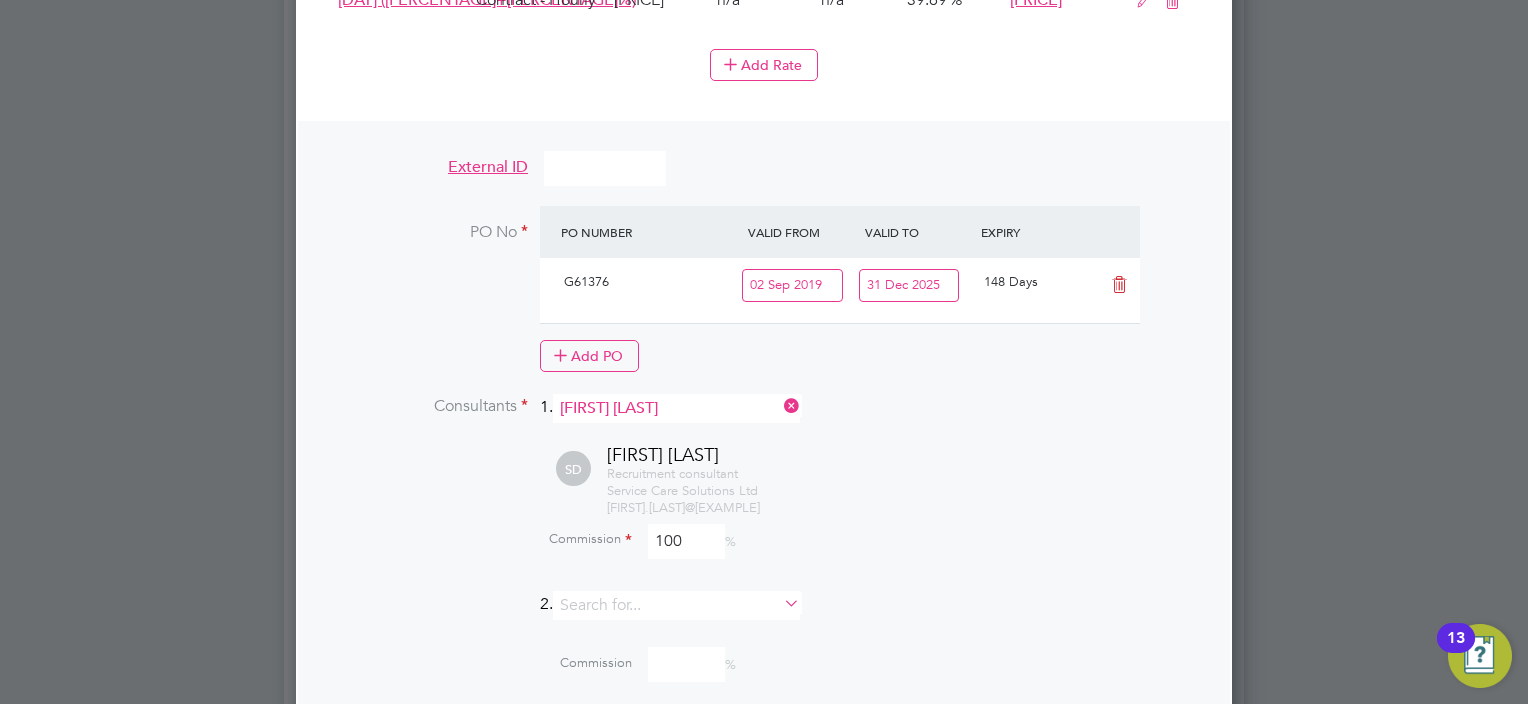 type on "100" 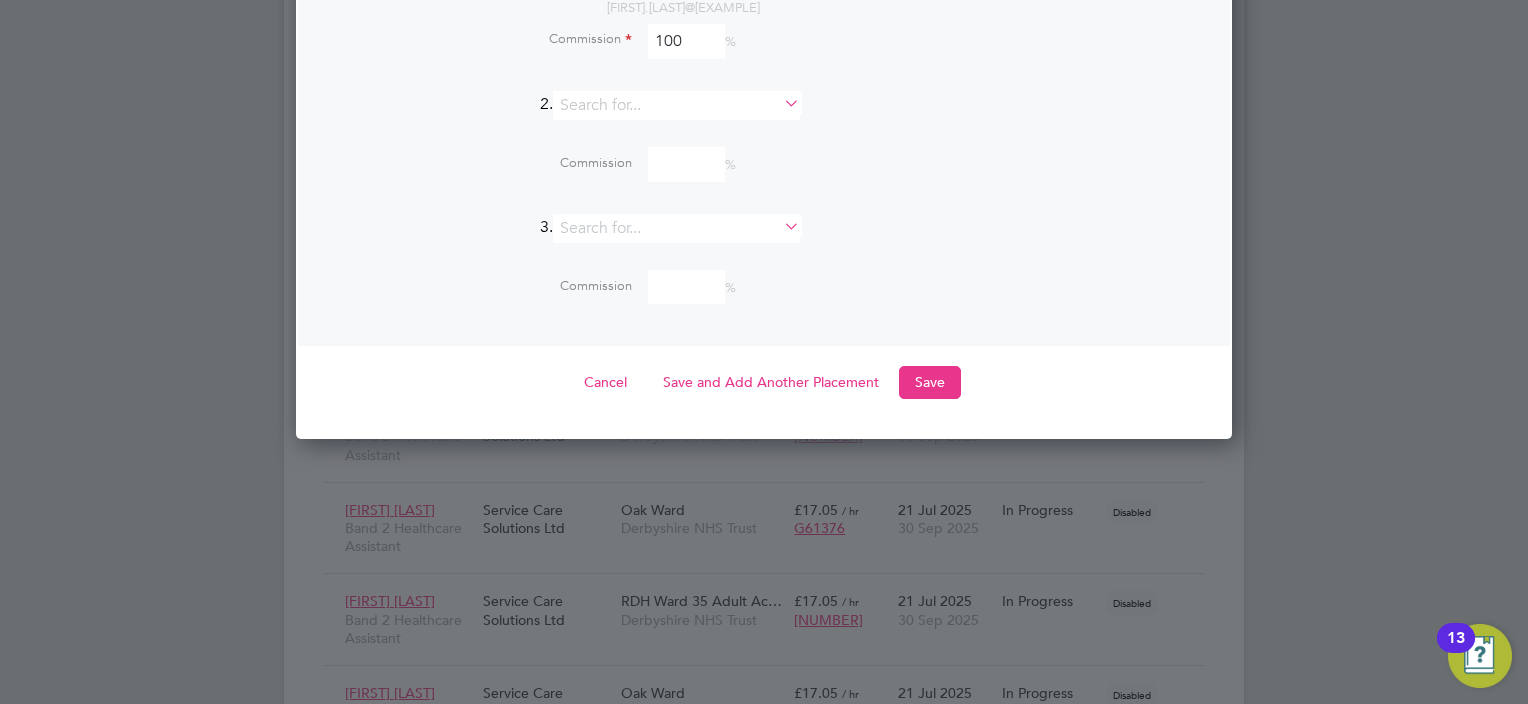 drag, startPoint x: 917, startPoint y: 358, endPoint x: 969, endPoint y: 368, distance: 52.95281 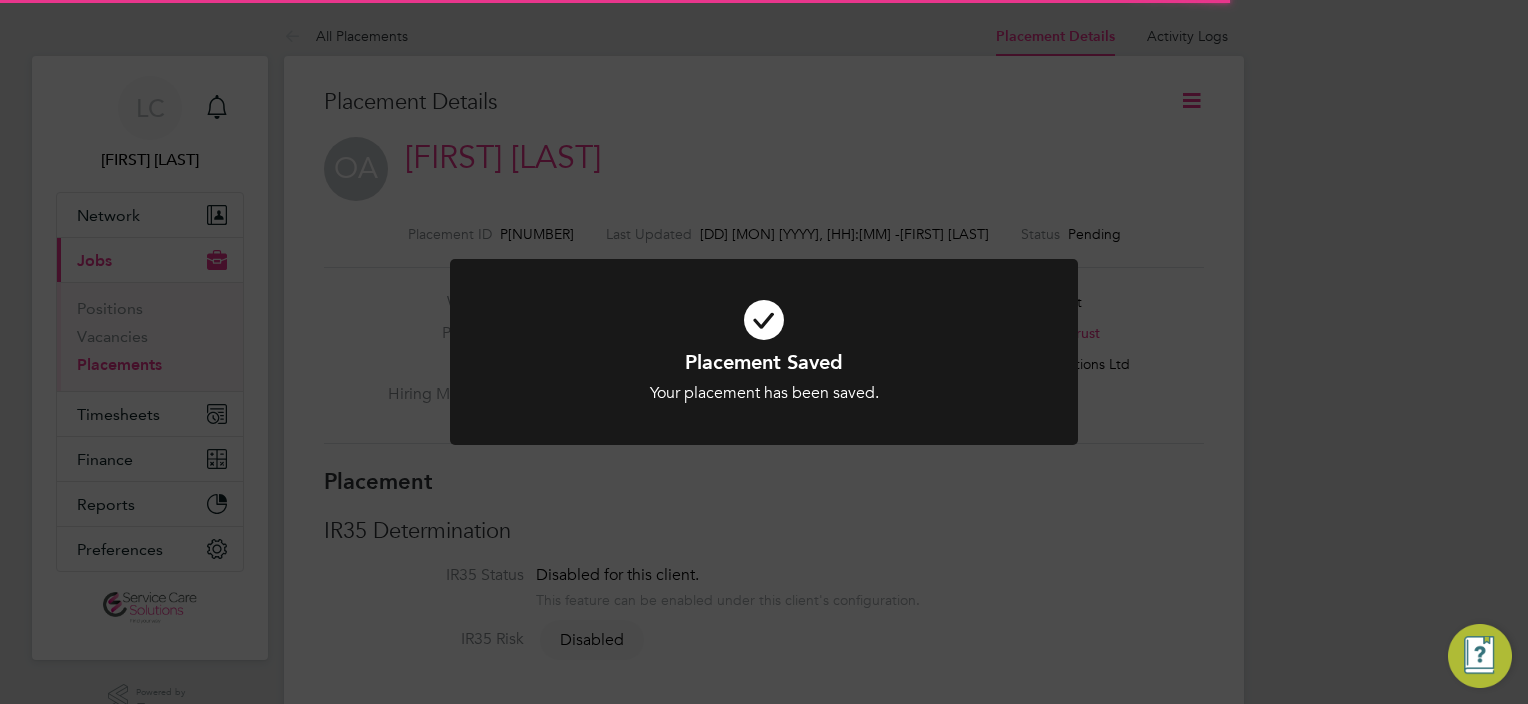 click on "Placement Saved Your placement has been saved. Cancel Okay" 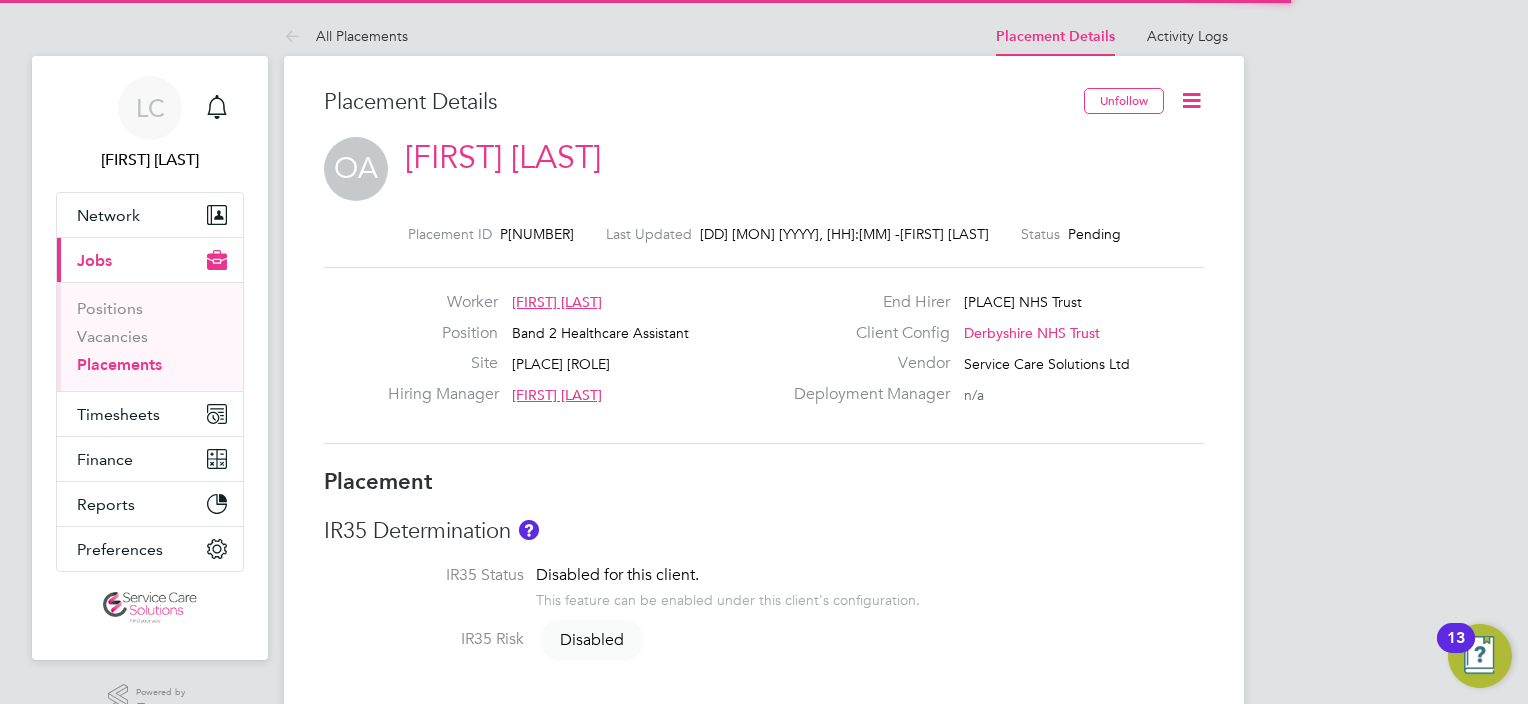 click 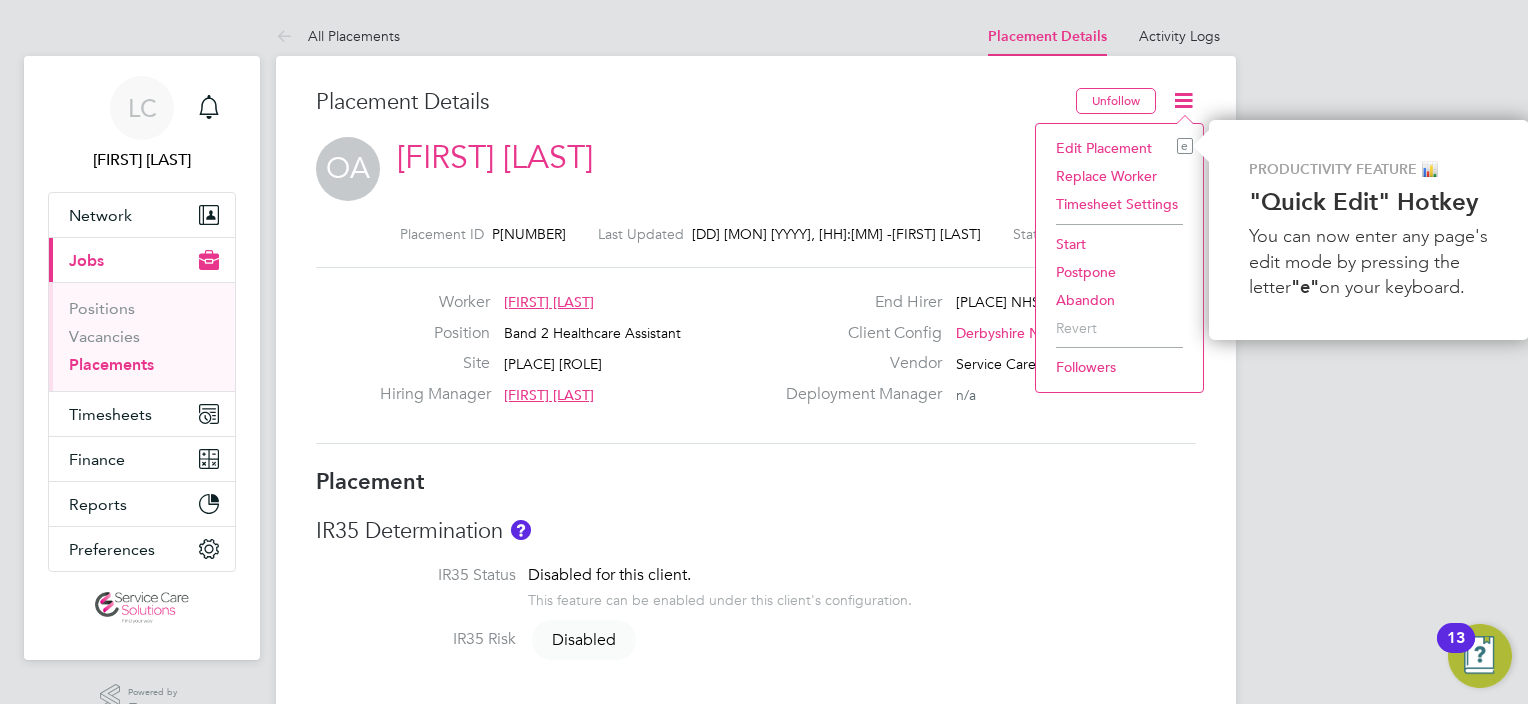 click on "Start" 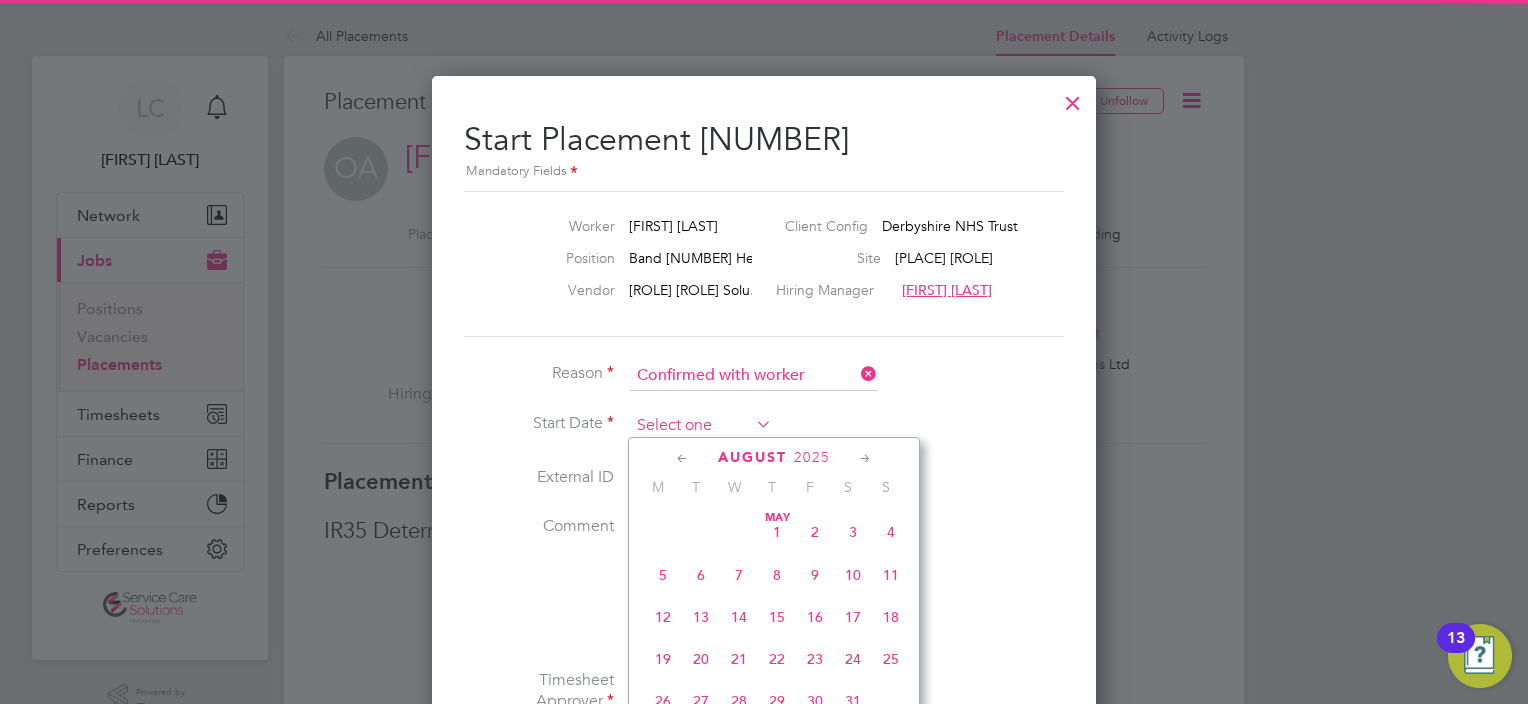 click 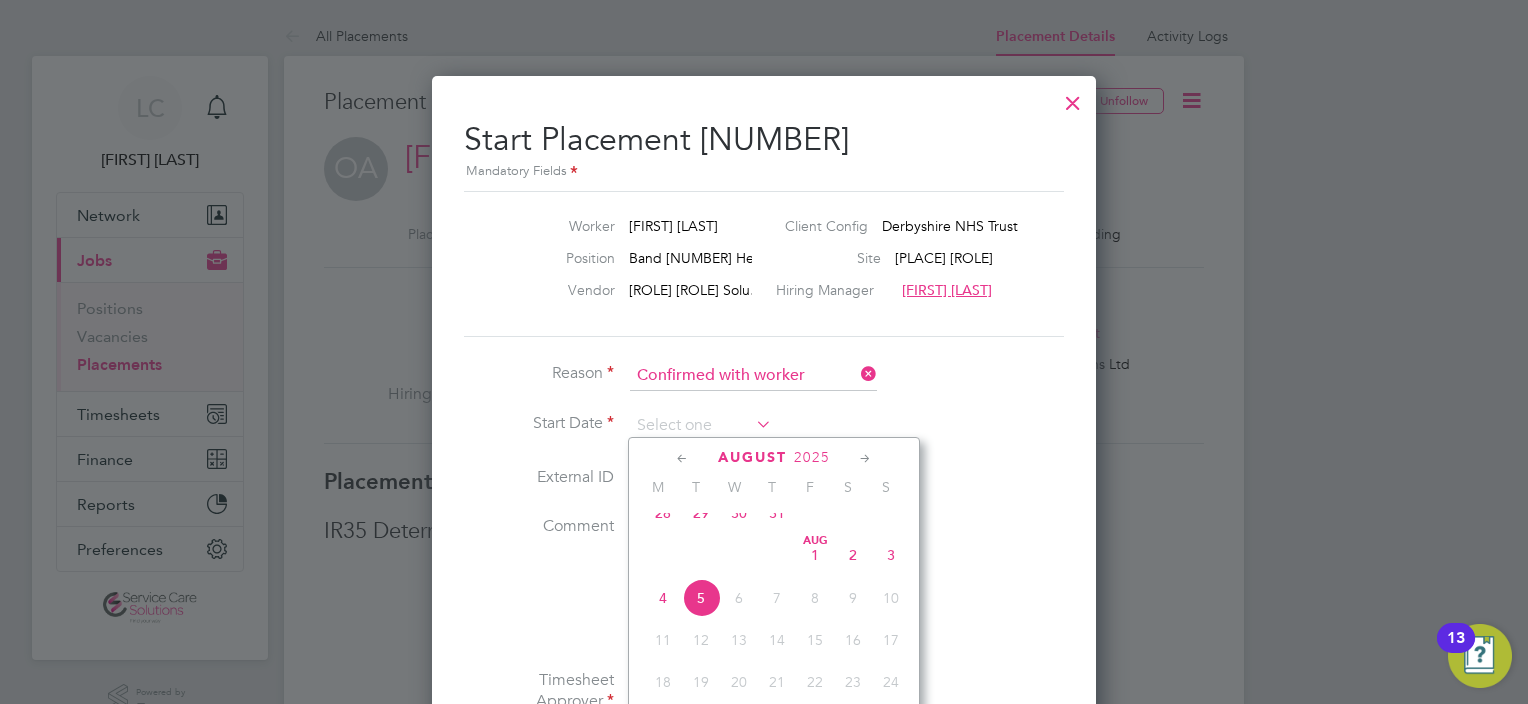 click on "28" 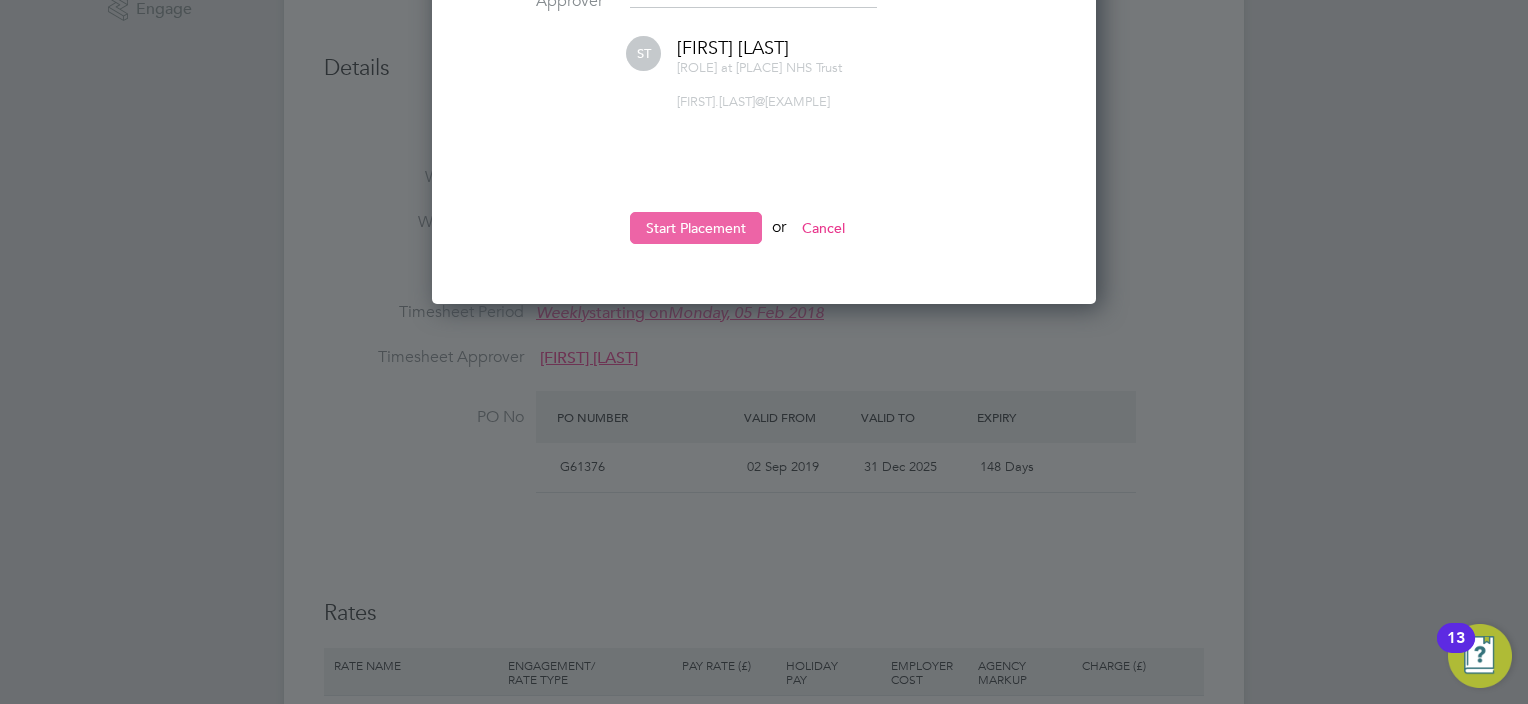 click on "Start Placement" 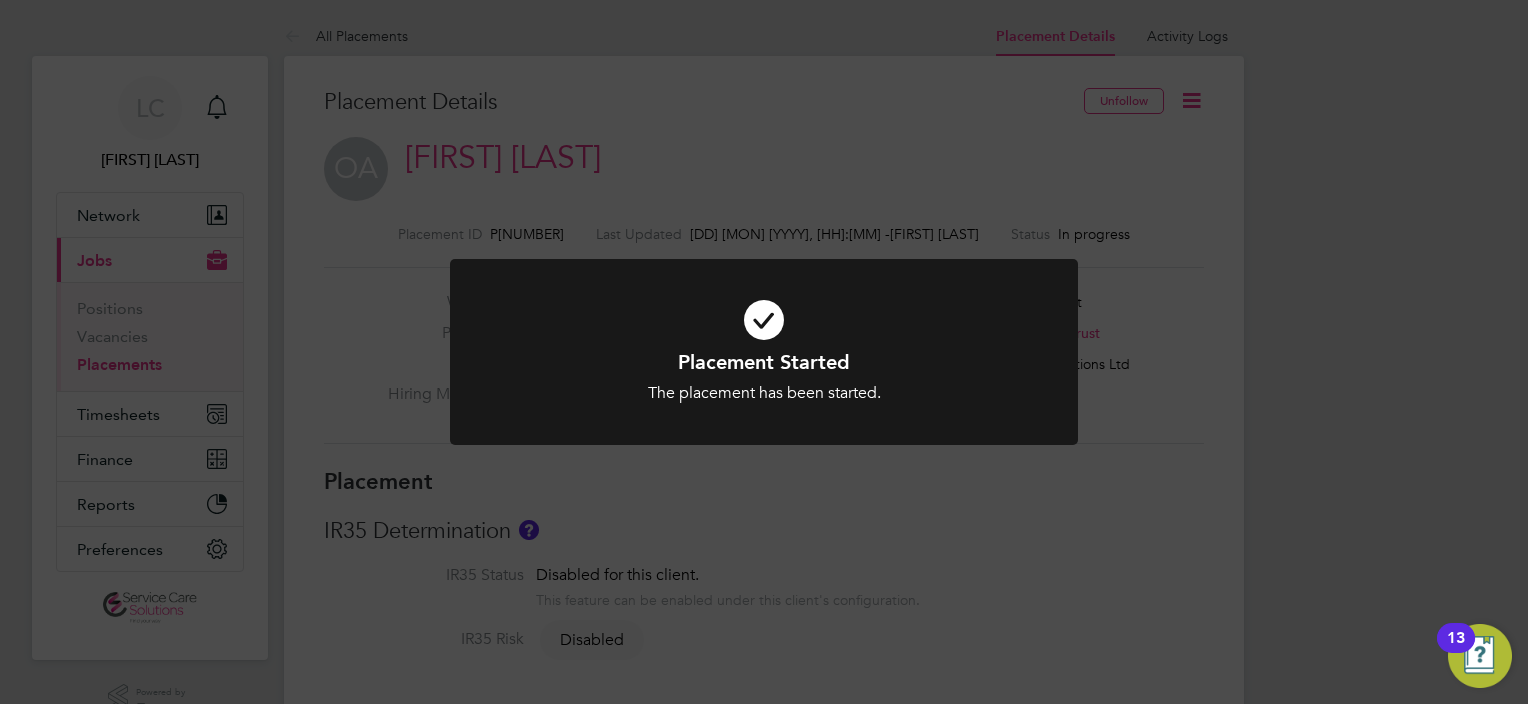click on "Placement Started The placement has been started. Cancel Okay" 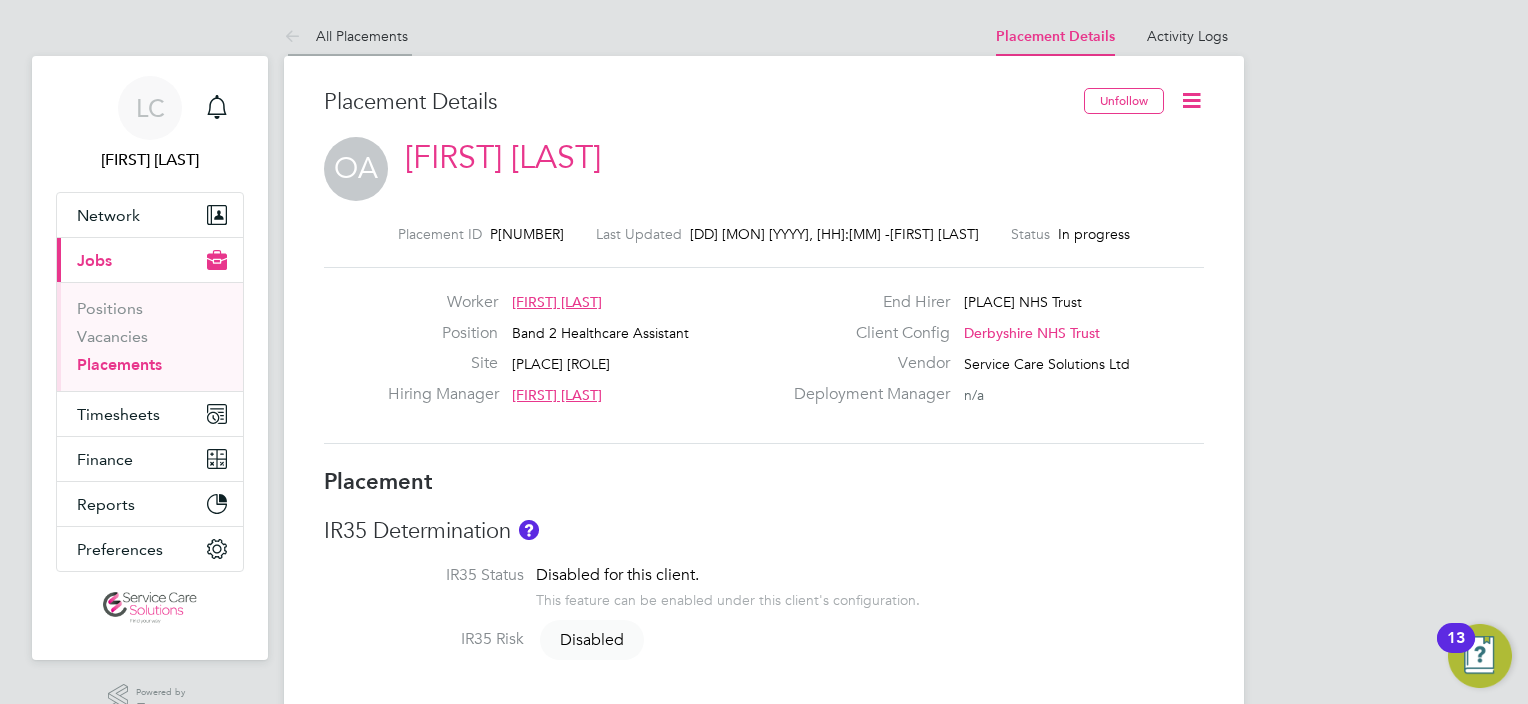 click at bounding box center (296, 37) 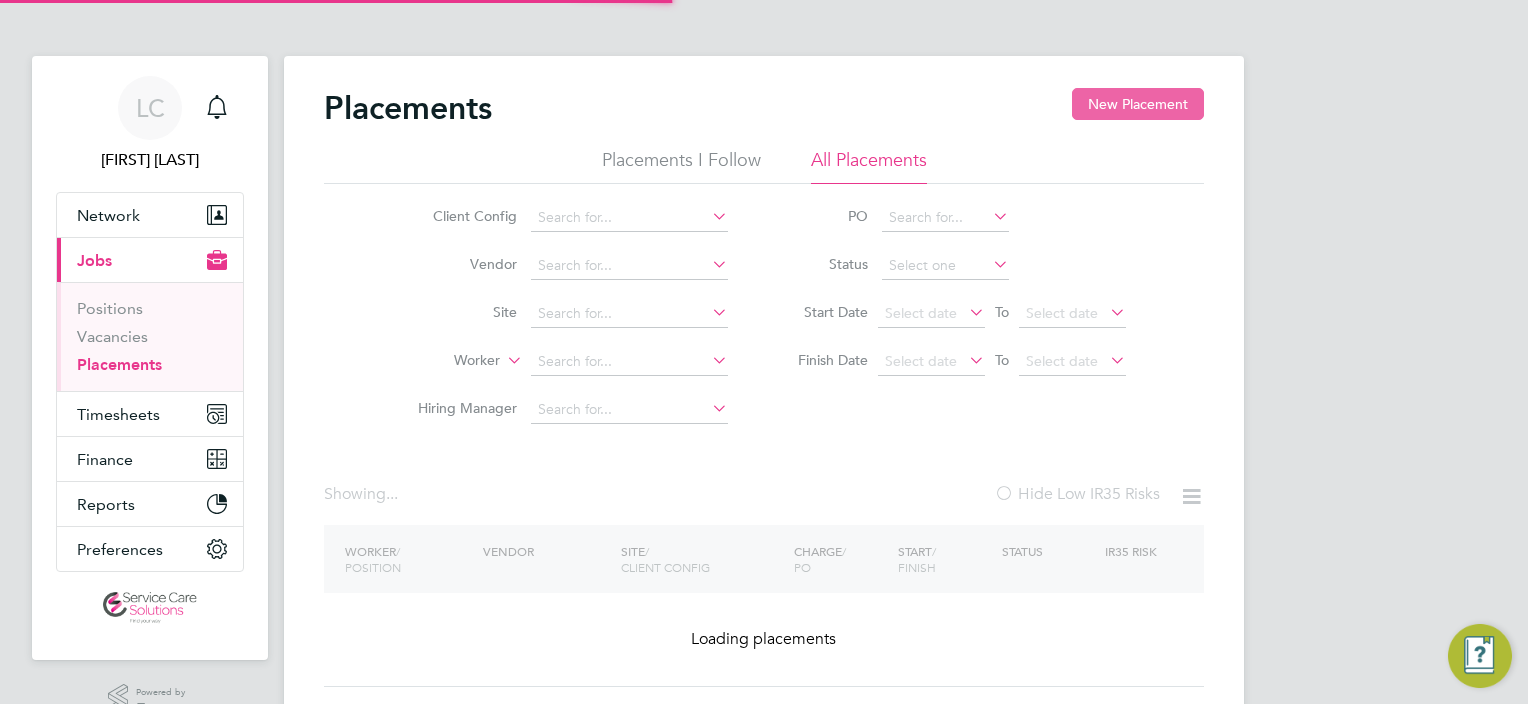 click on "New Placement" 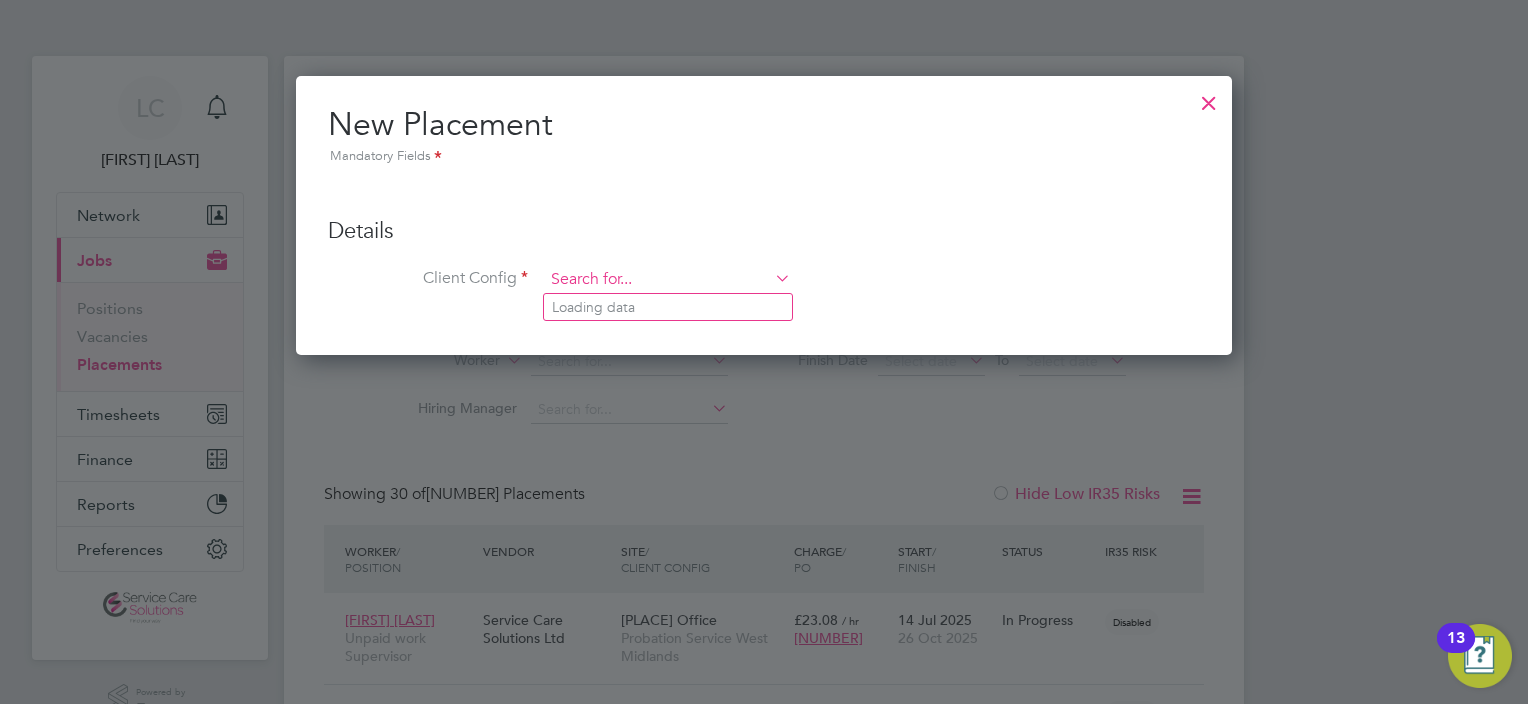 click at bounding box center (667, 280) 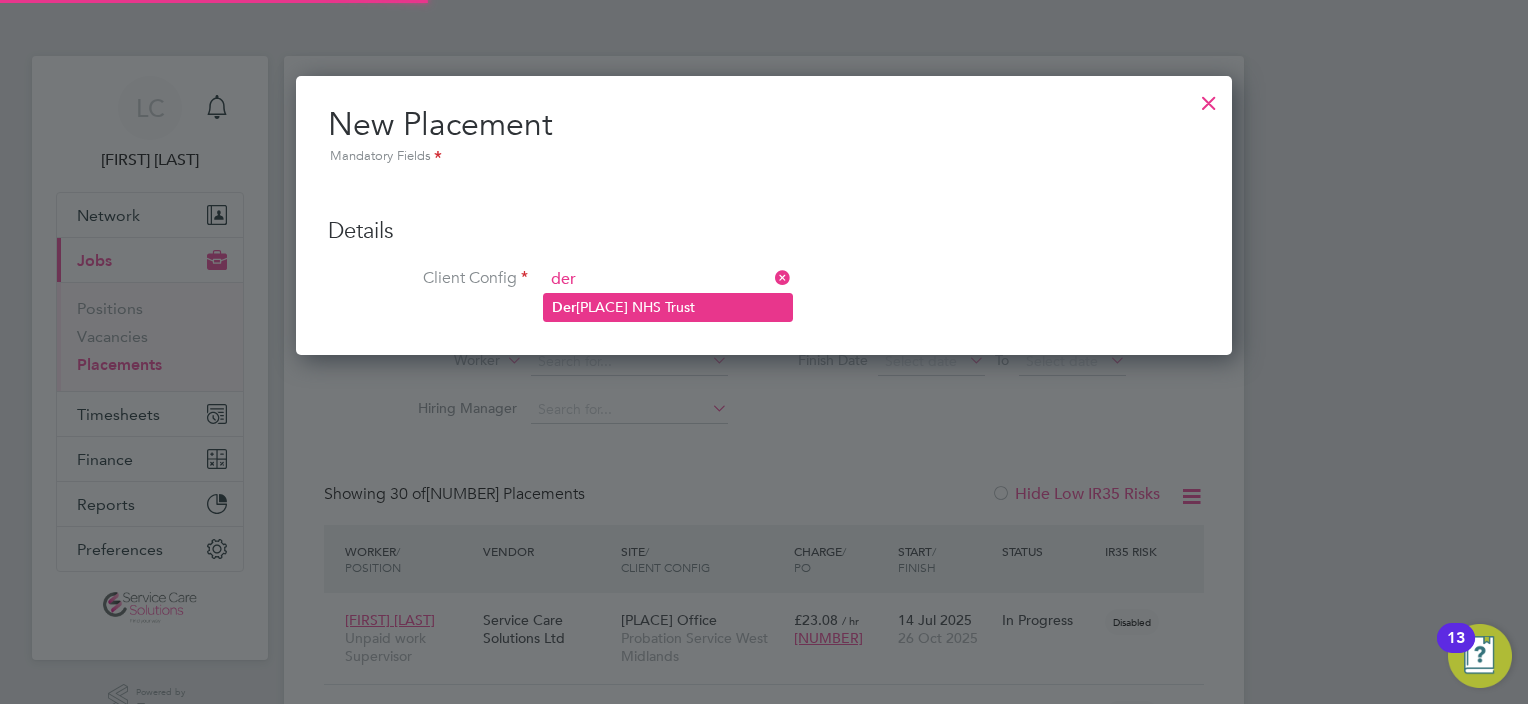 click on "[PLACE] NHS Trust" 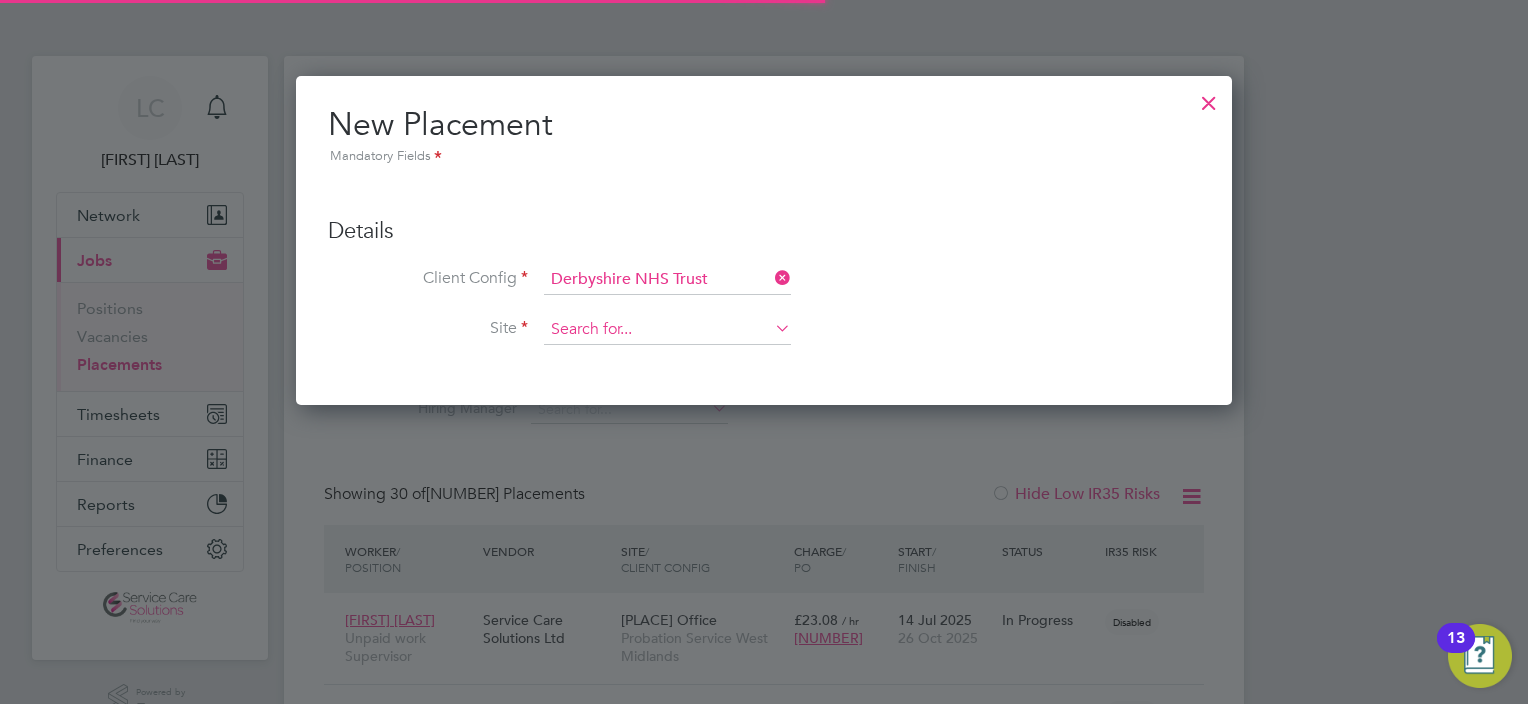 click at bounding box center [667, 330] 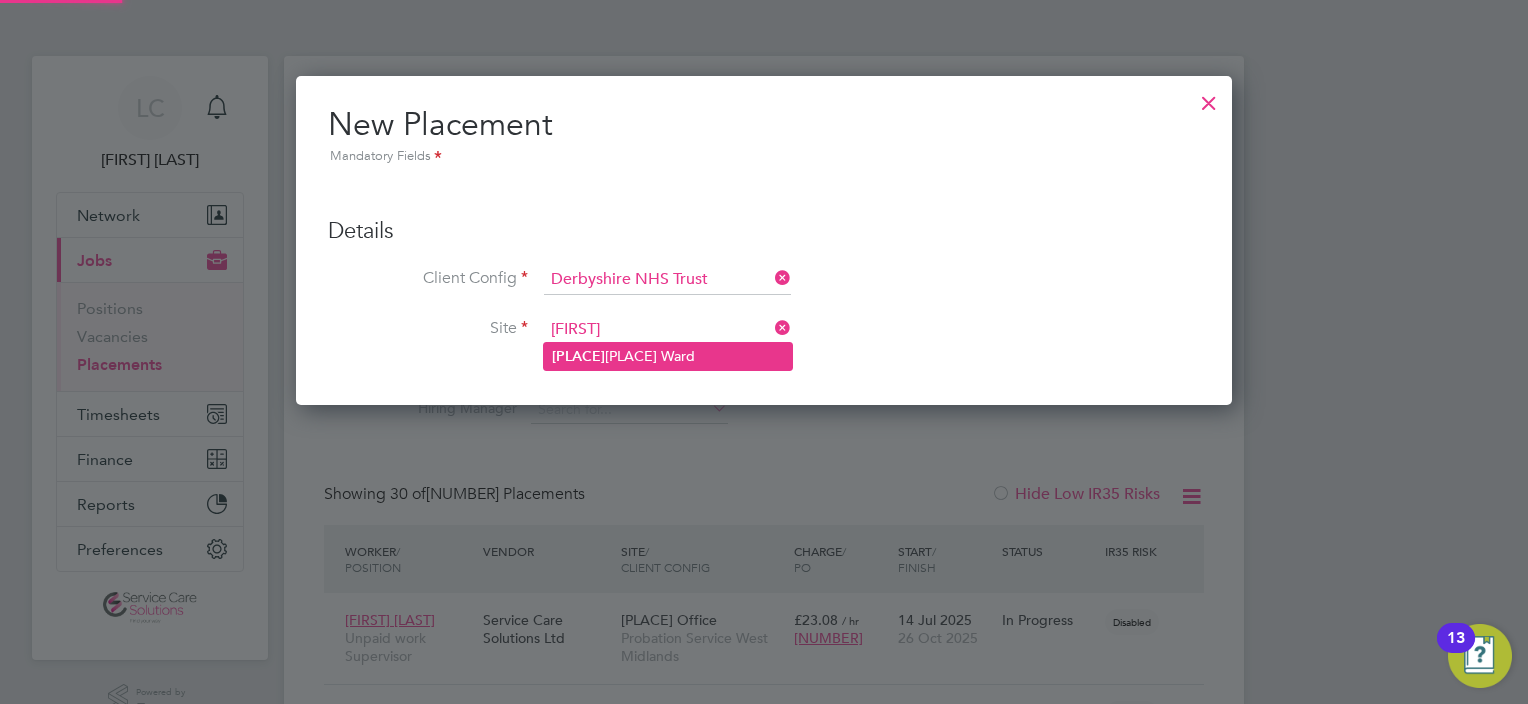 click on "[PLACE] Ward" 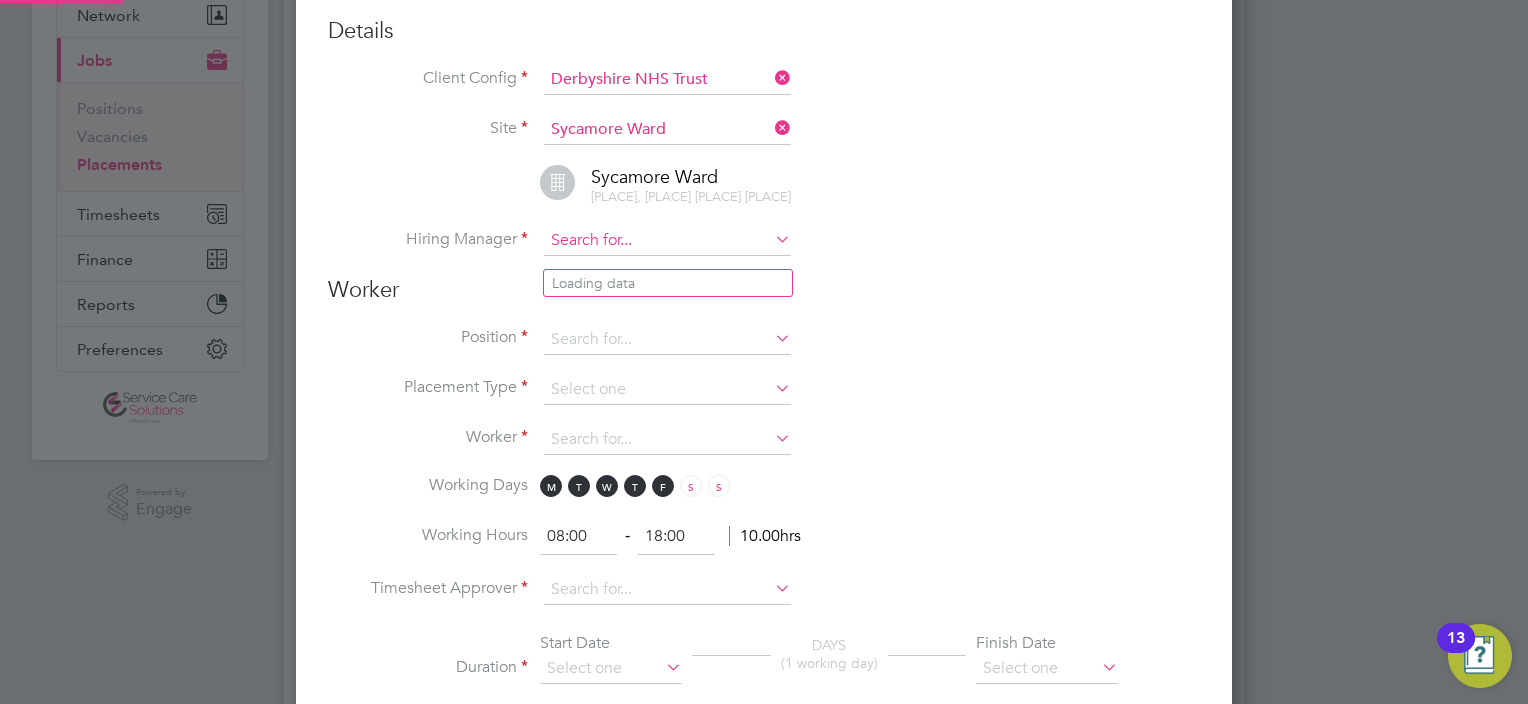 click at bounding box center (667, 241) 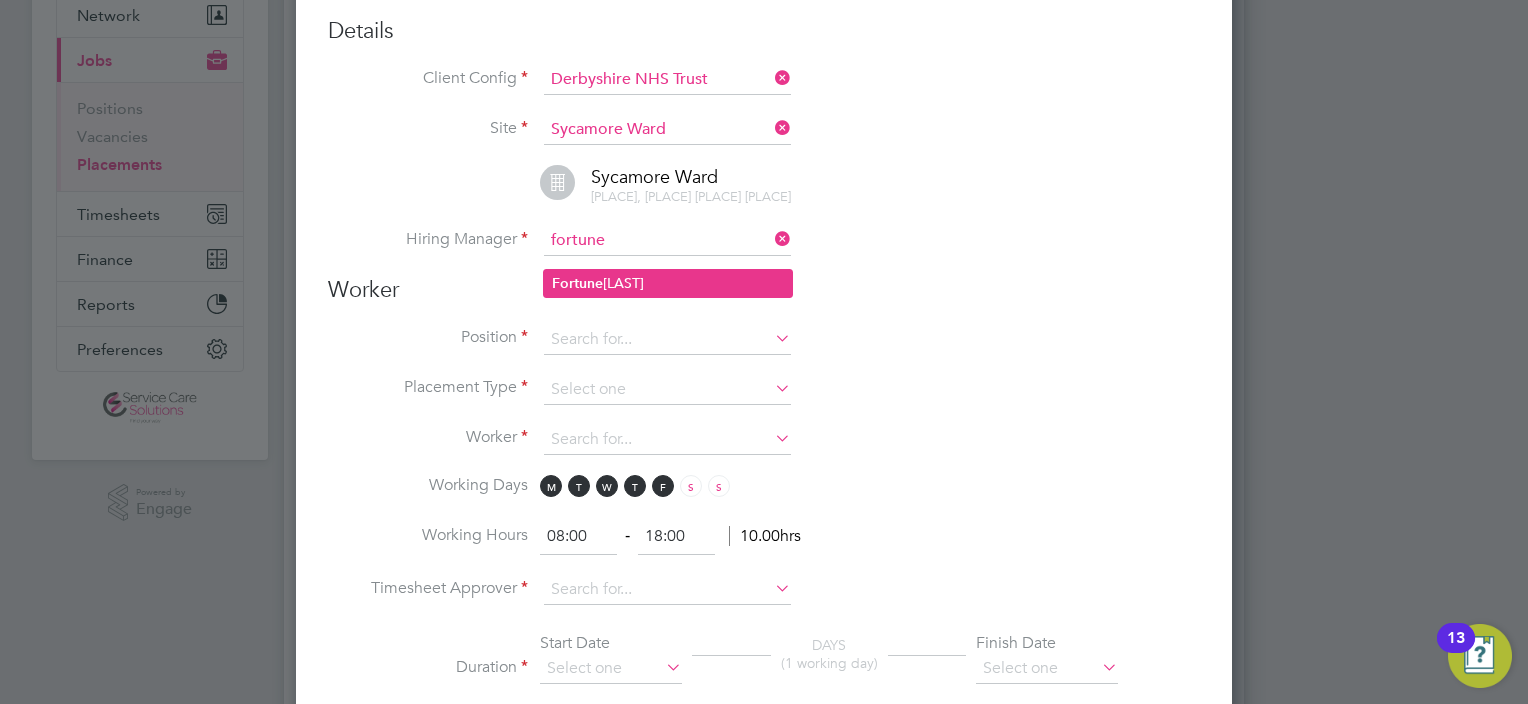 click on "[FIRST]  [LAST]" 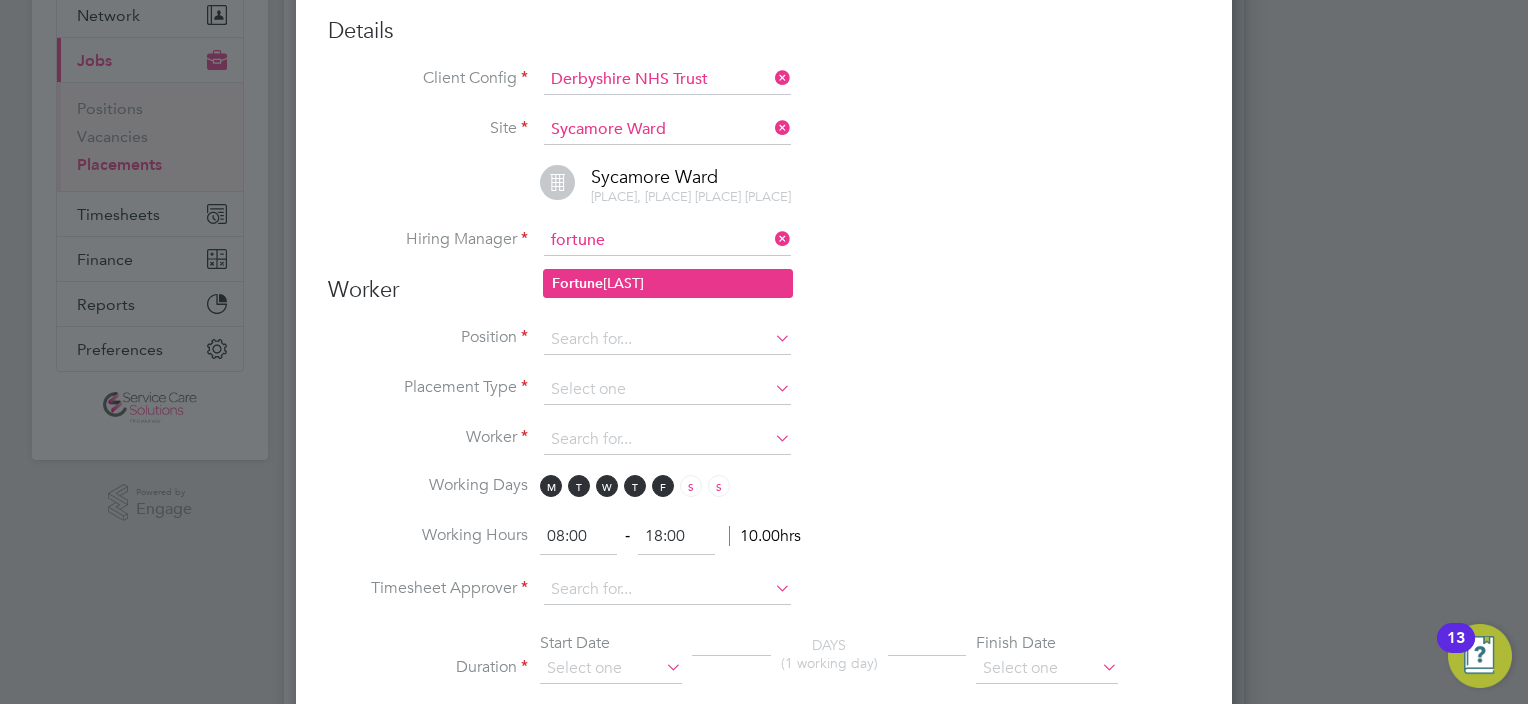 type on "[FIRST] [LAST]" 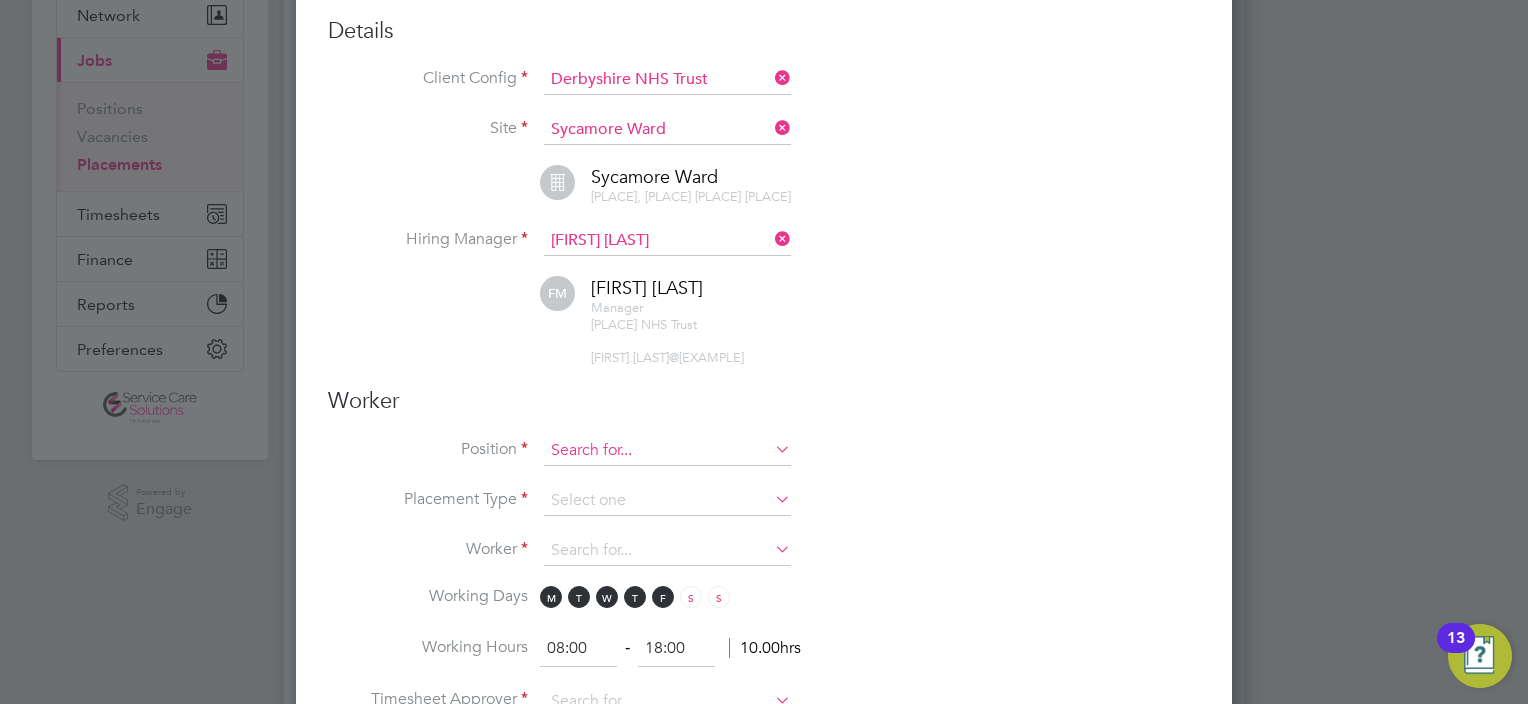 click at bounding box center [667, 451] 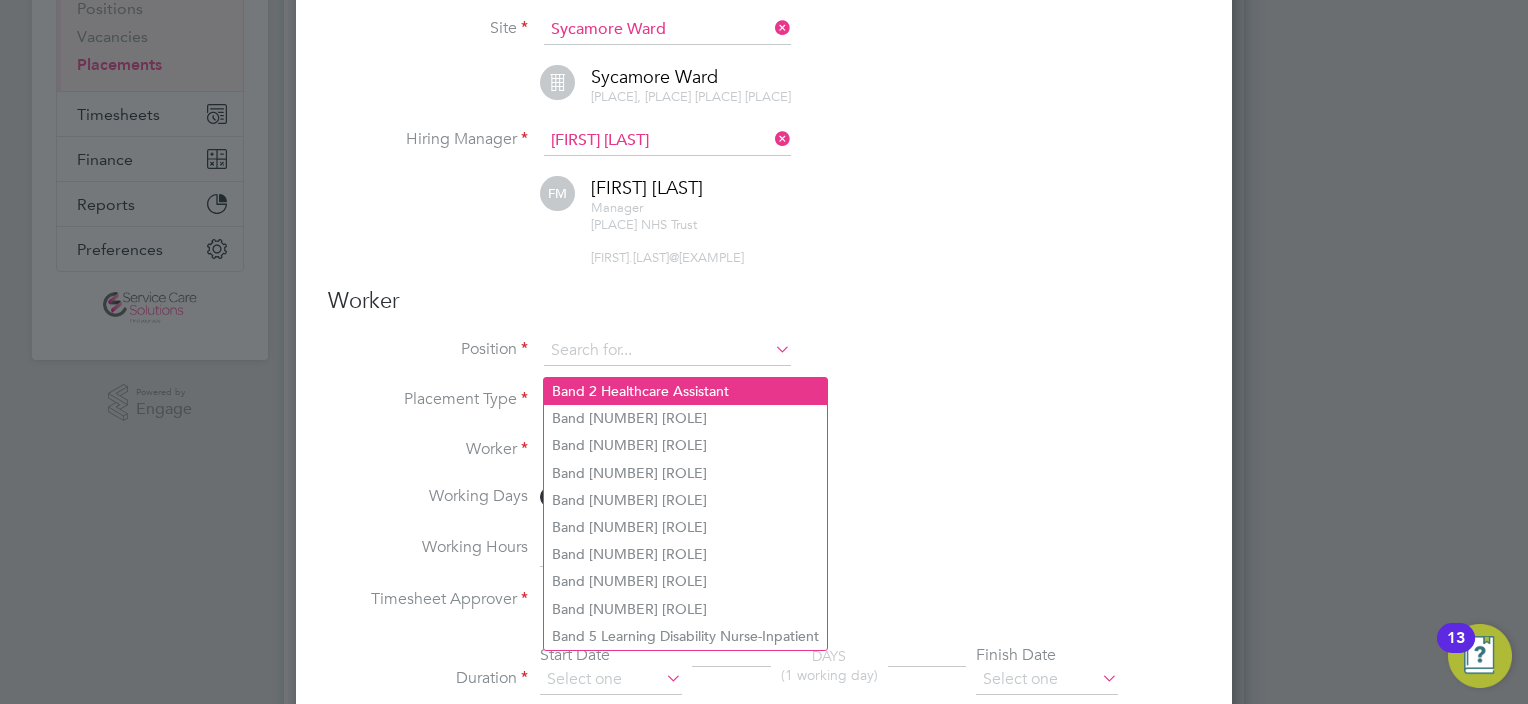 click on "Band 2 Healthcare Assistant" 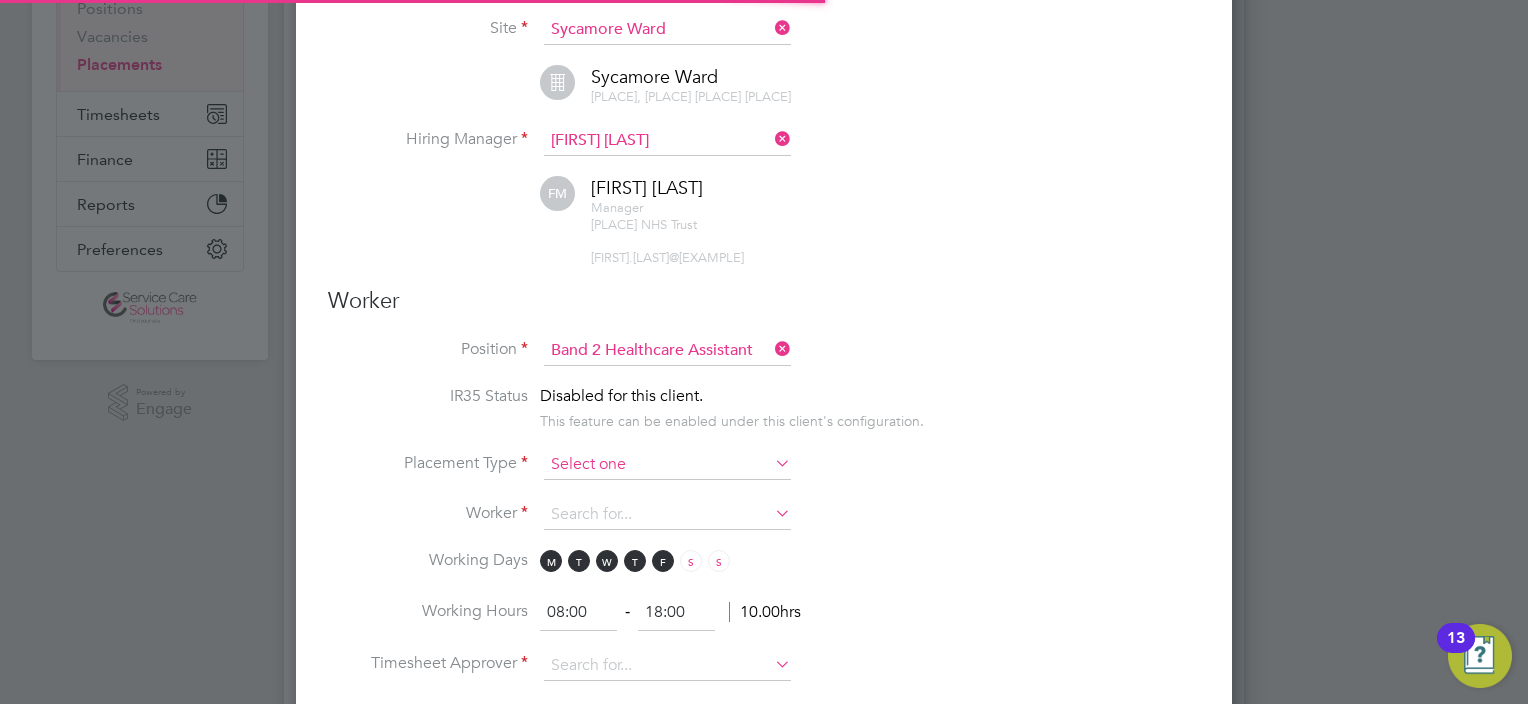 click at bounding box center [667, 465] 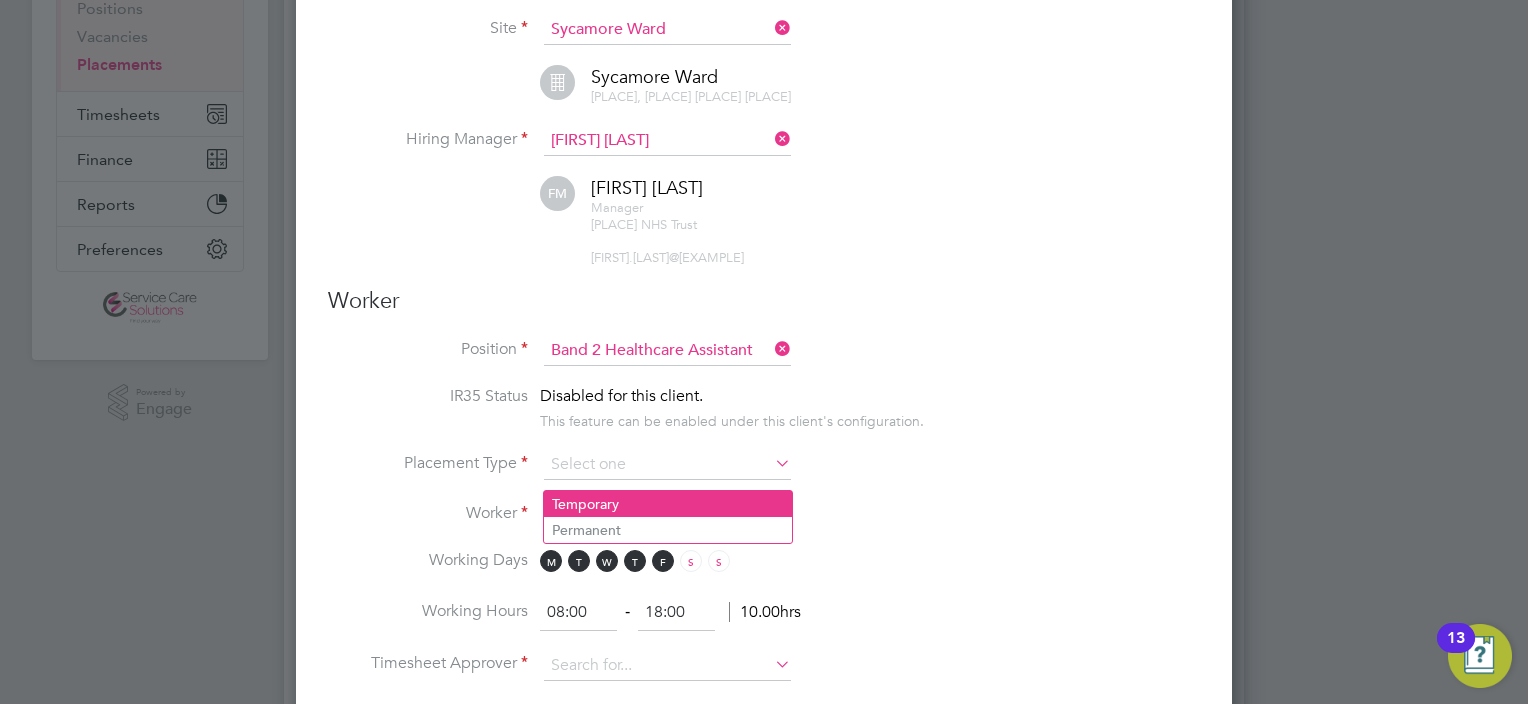 click on "Temporary" 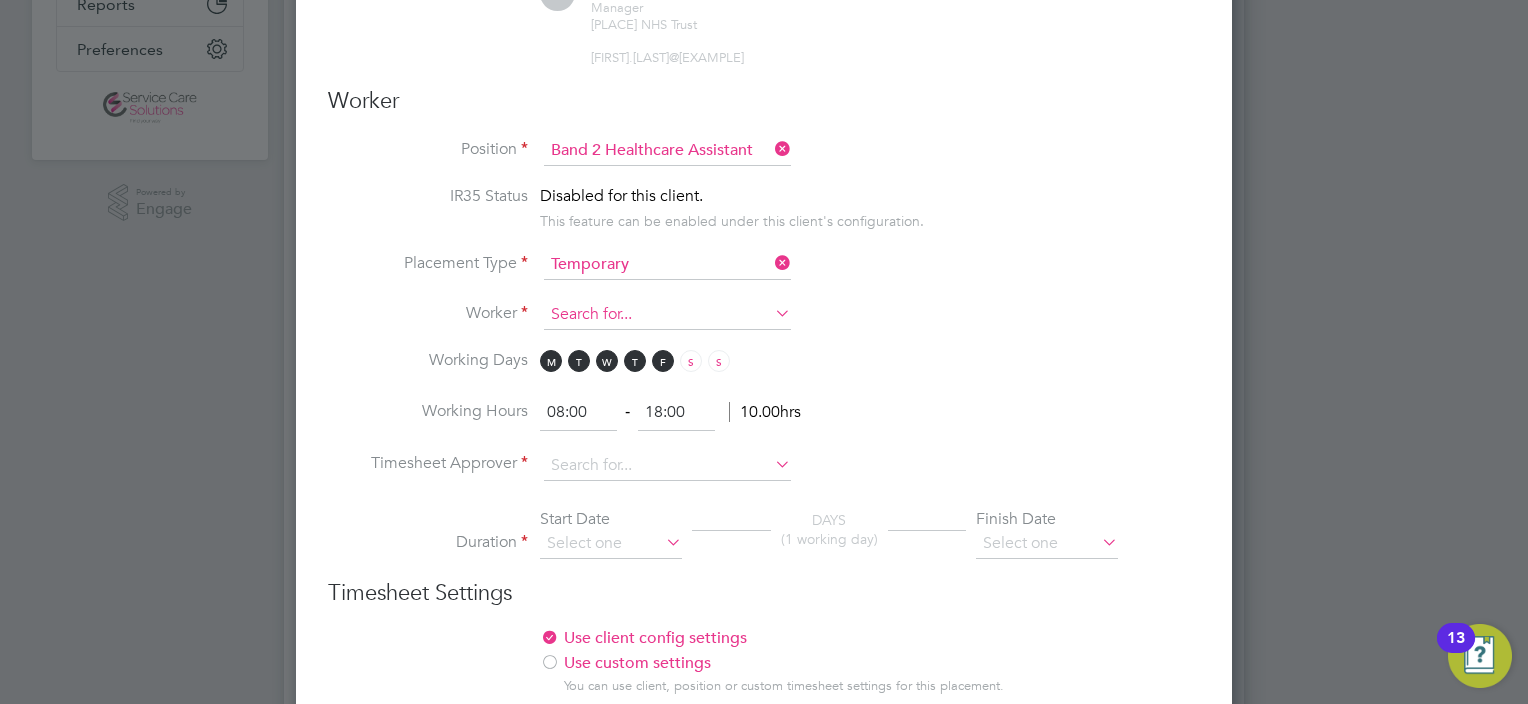click at bounding box center [667, 315] 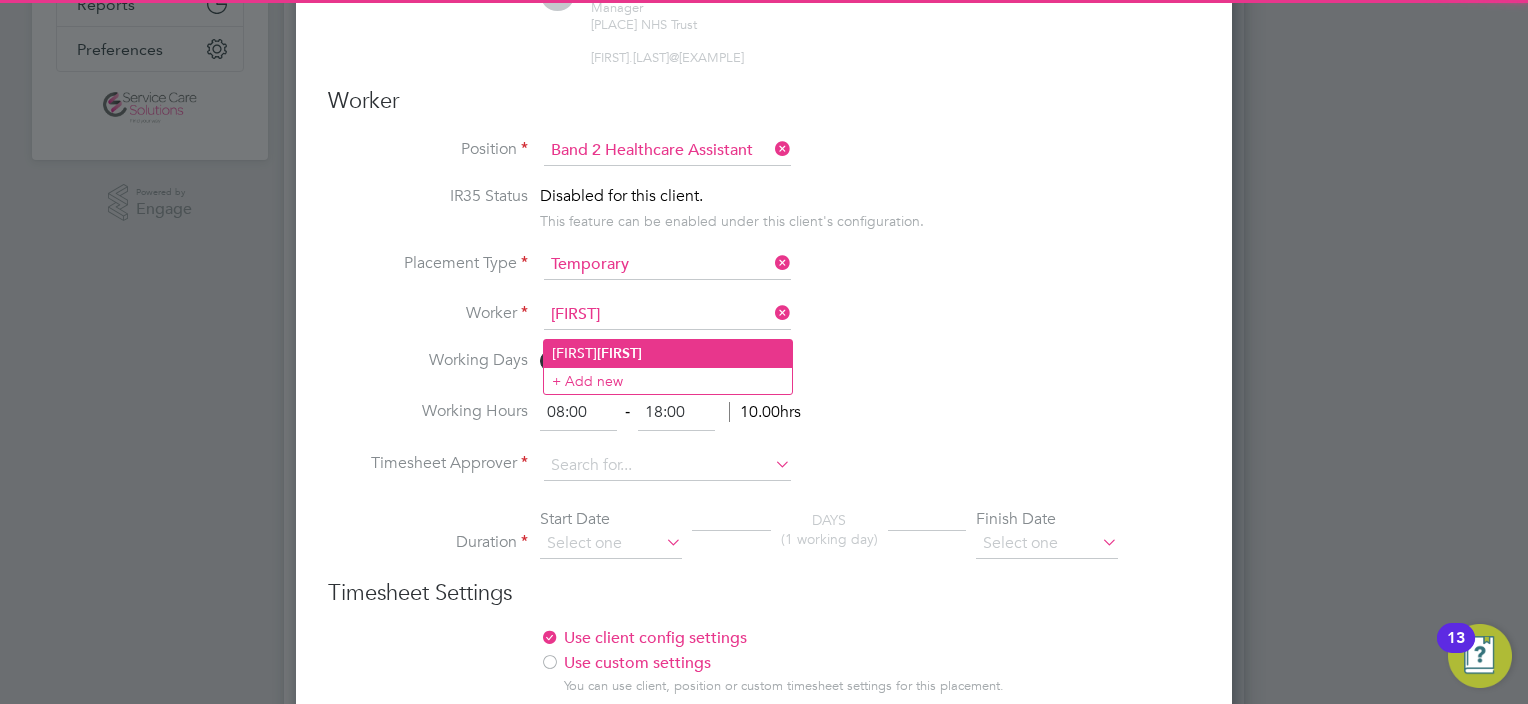click on "[FIRST] [LAST]" 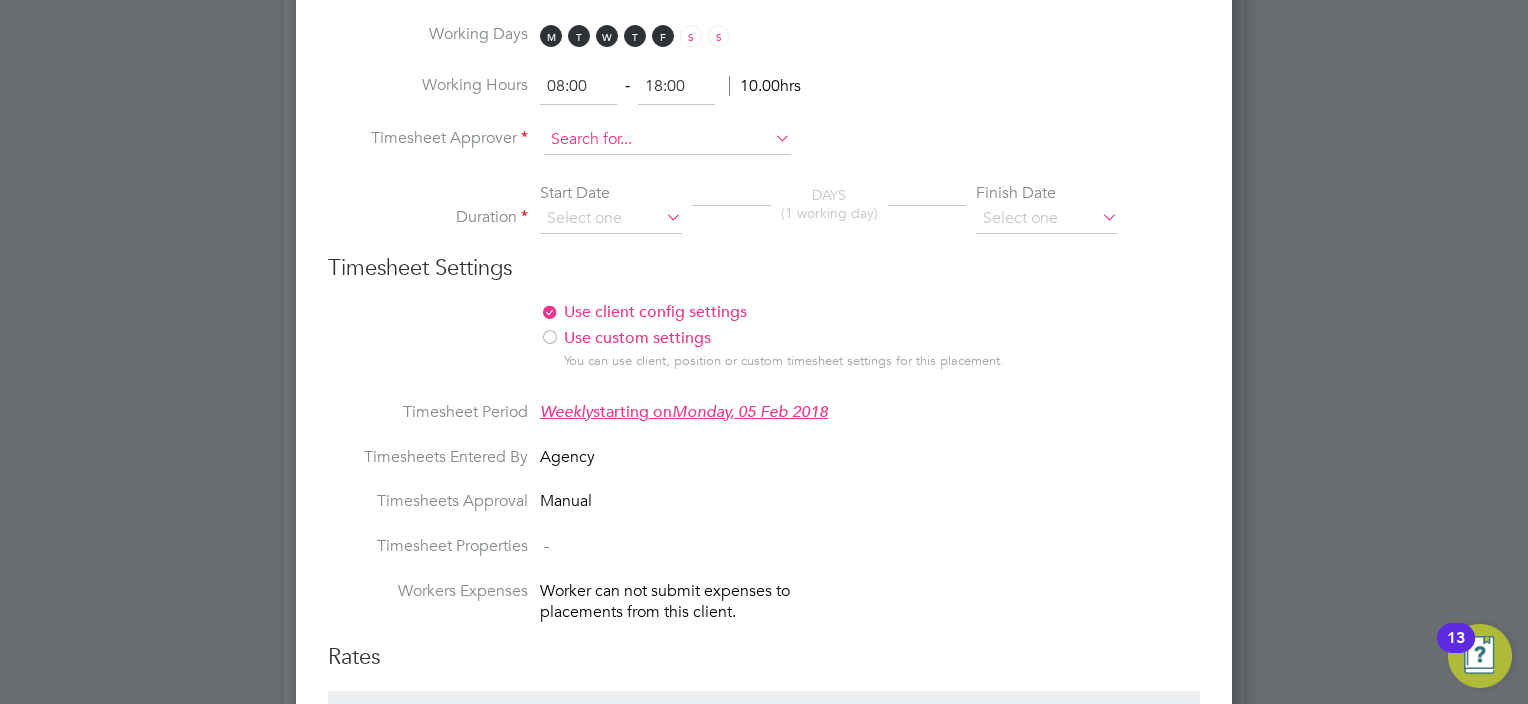 click at bounding box center [667, 140] 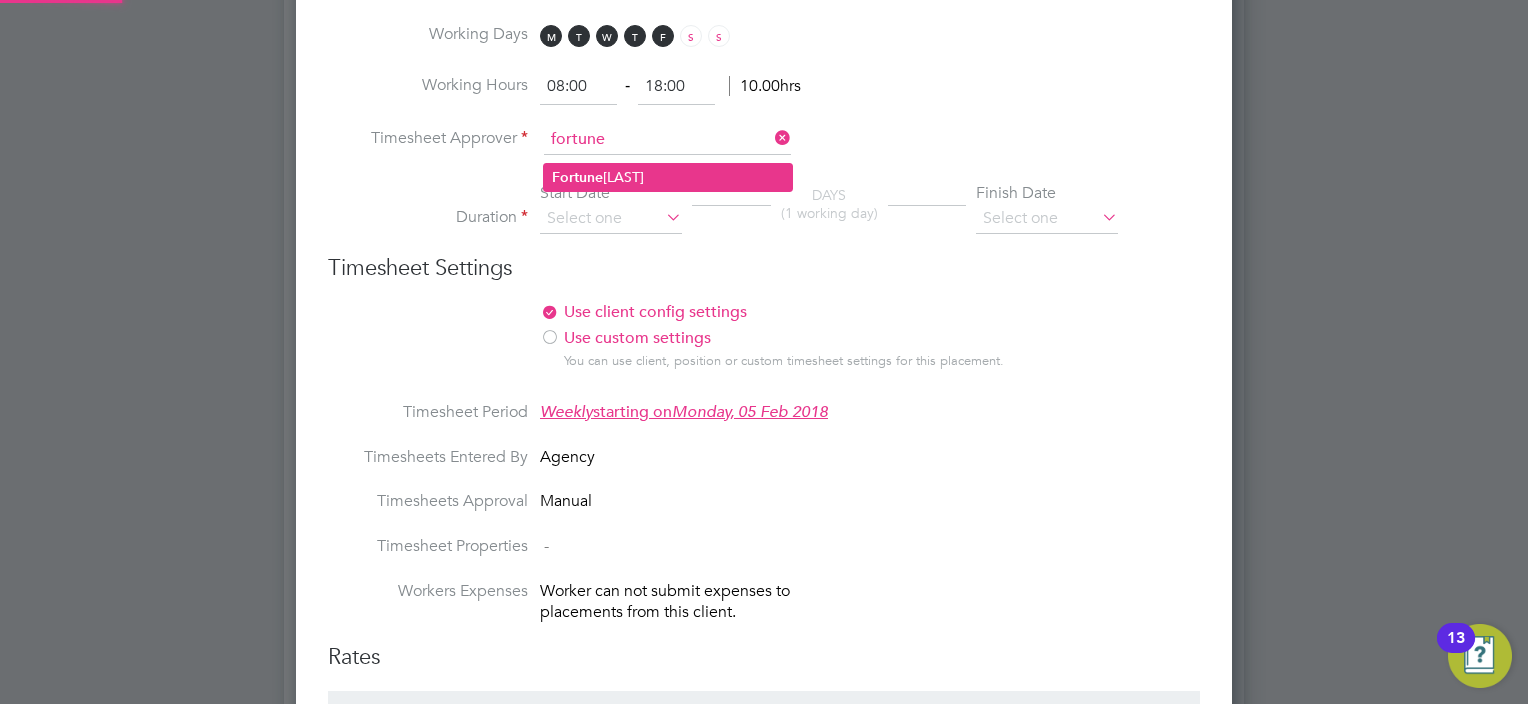 click on "[FIRST]  [LAST]" 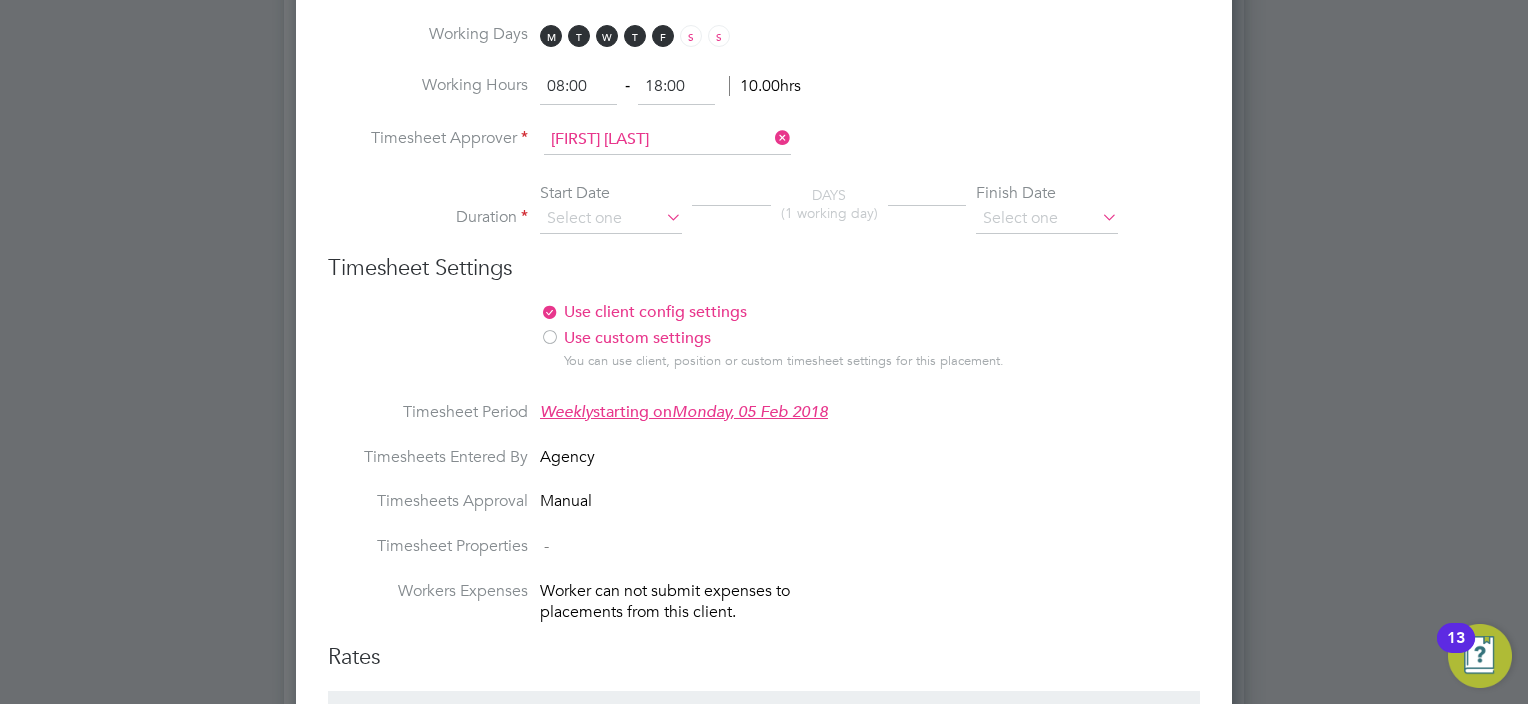 drag, startPoint x: 600, startPoint y: 242, endPoint x: 592, endPoint y: 234, distance: 11.313708 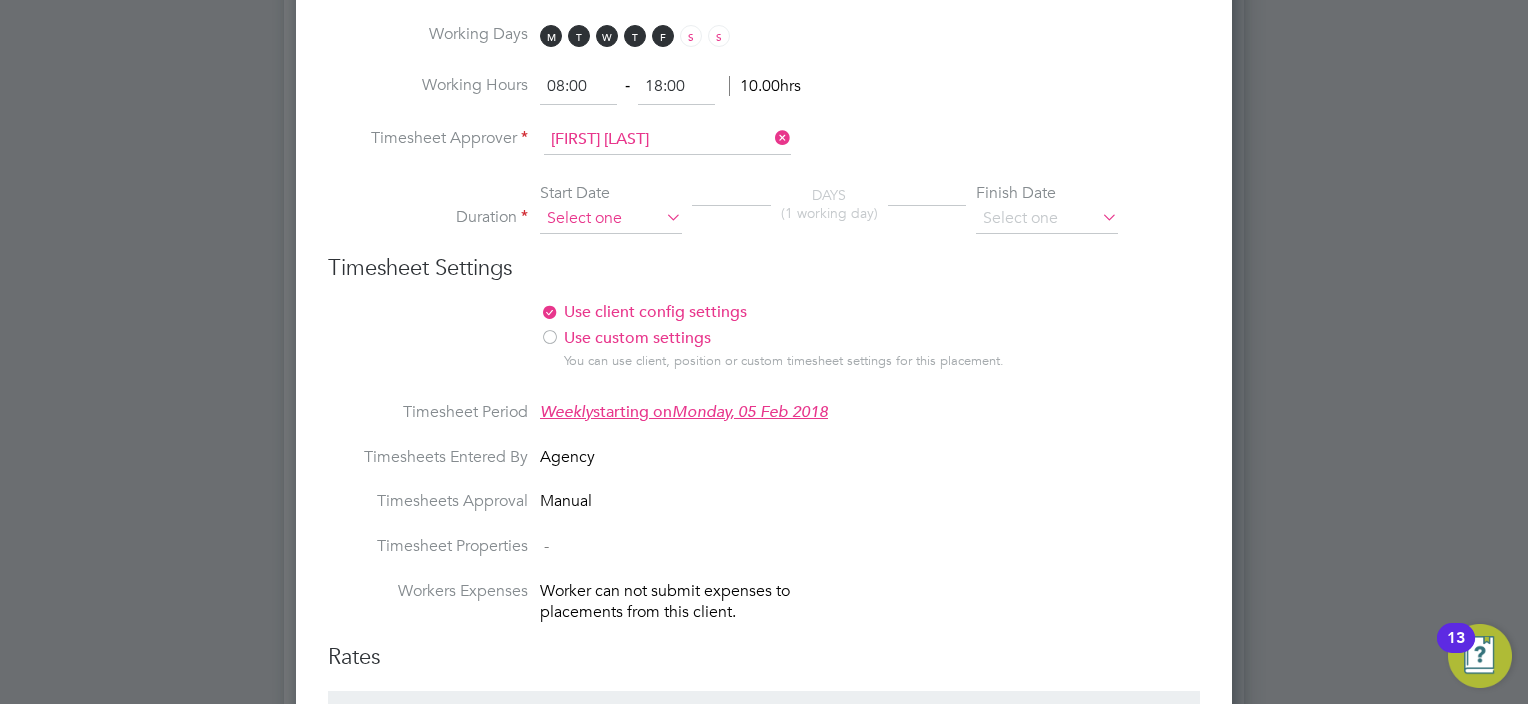 click on "Duration Start Date  DAYS  (1 working day) Finish Date" at bounding box center [764, 218] 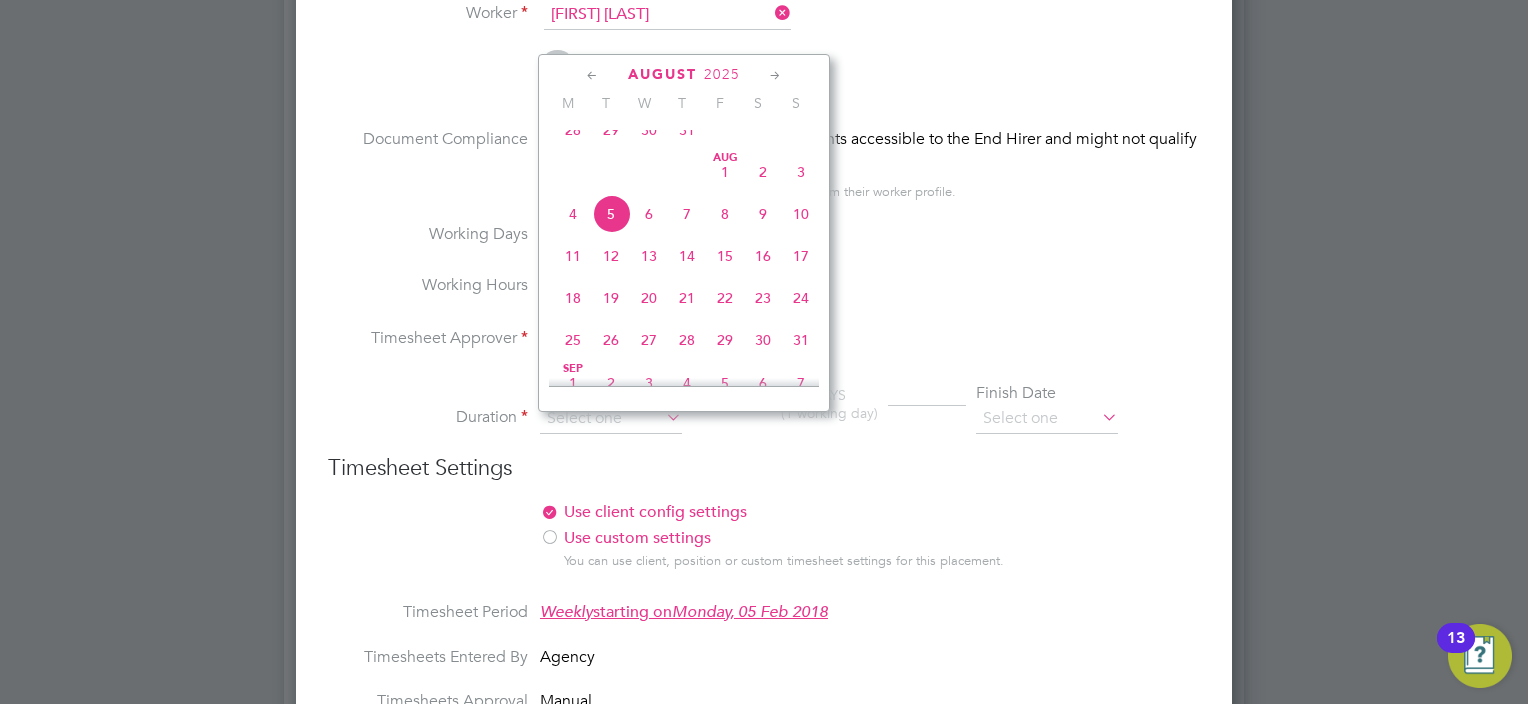 click on "28" 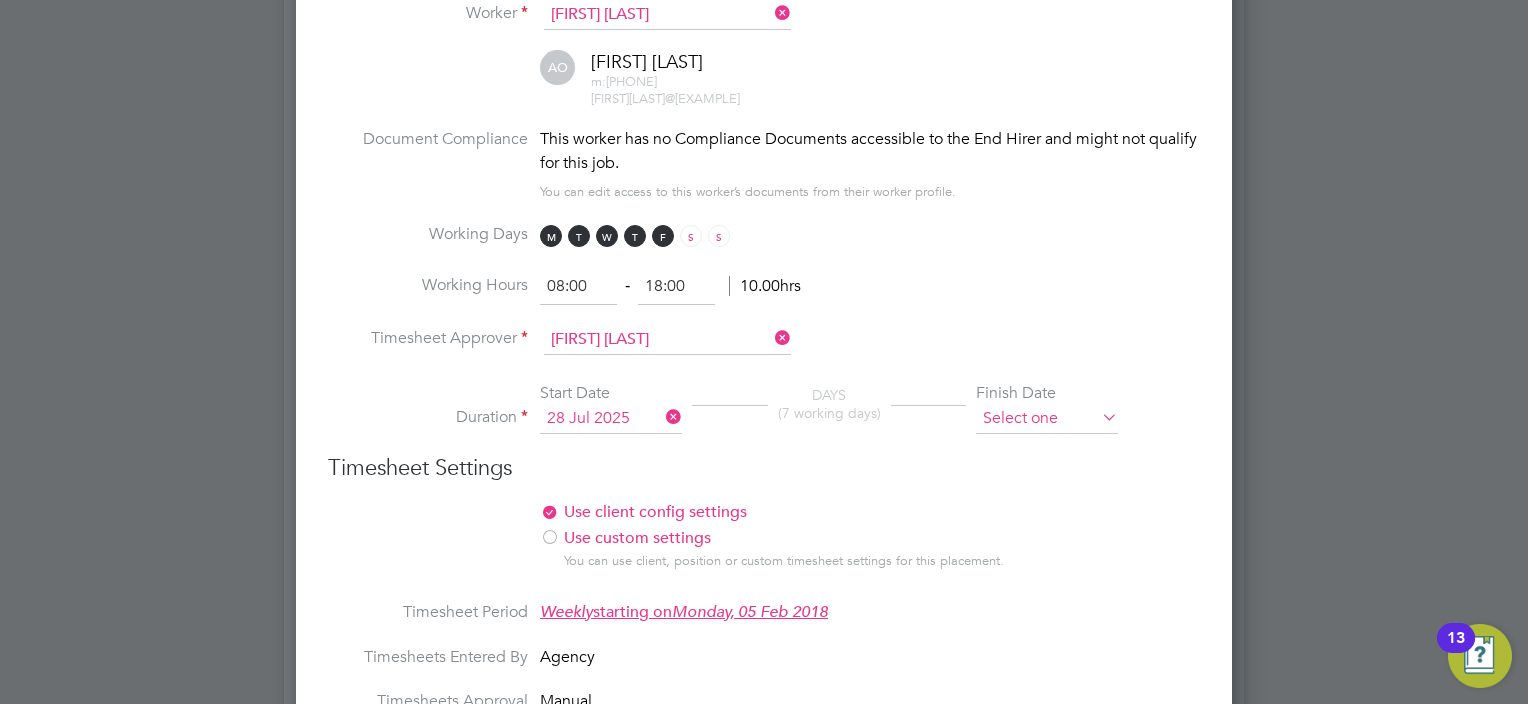 click at bounding box center (1047, 419) 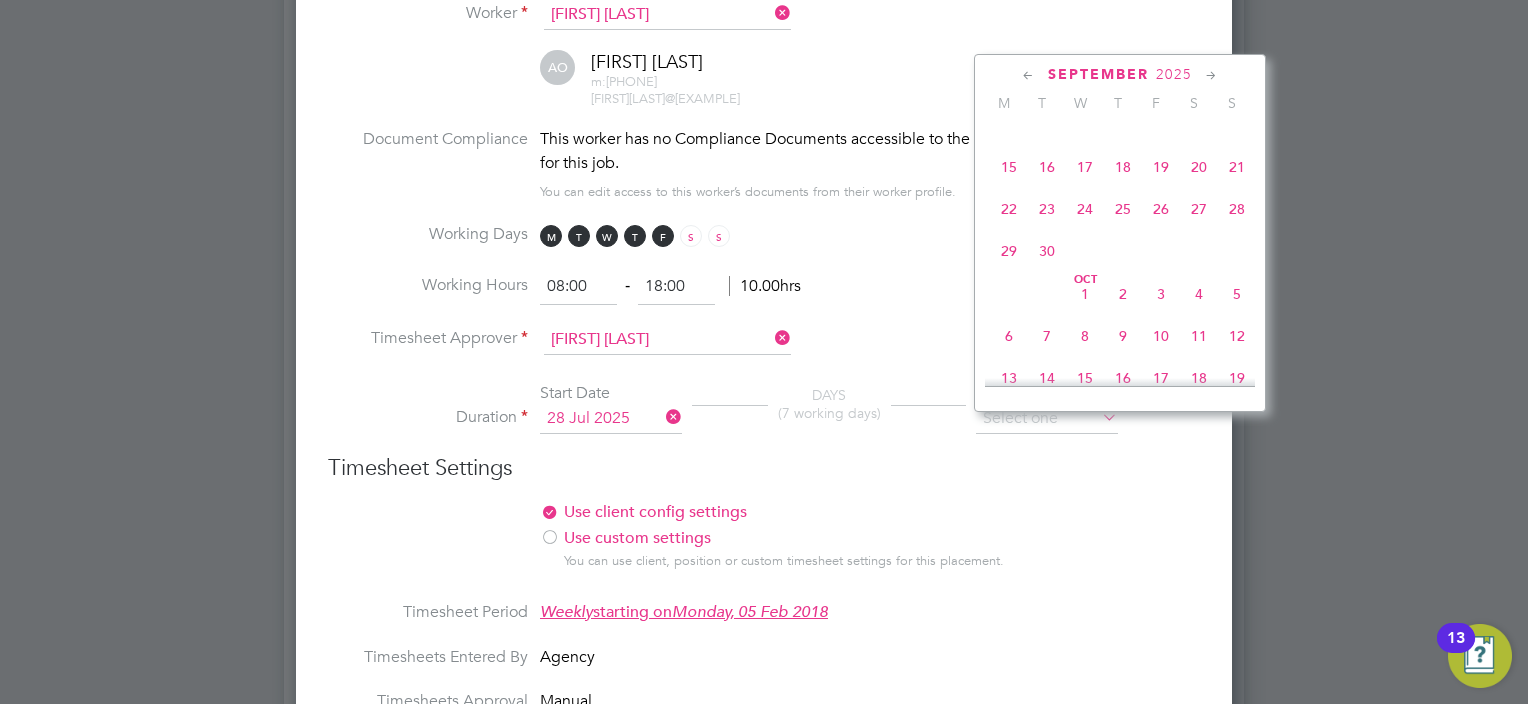 click on "30" 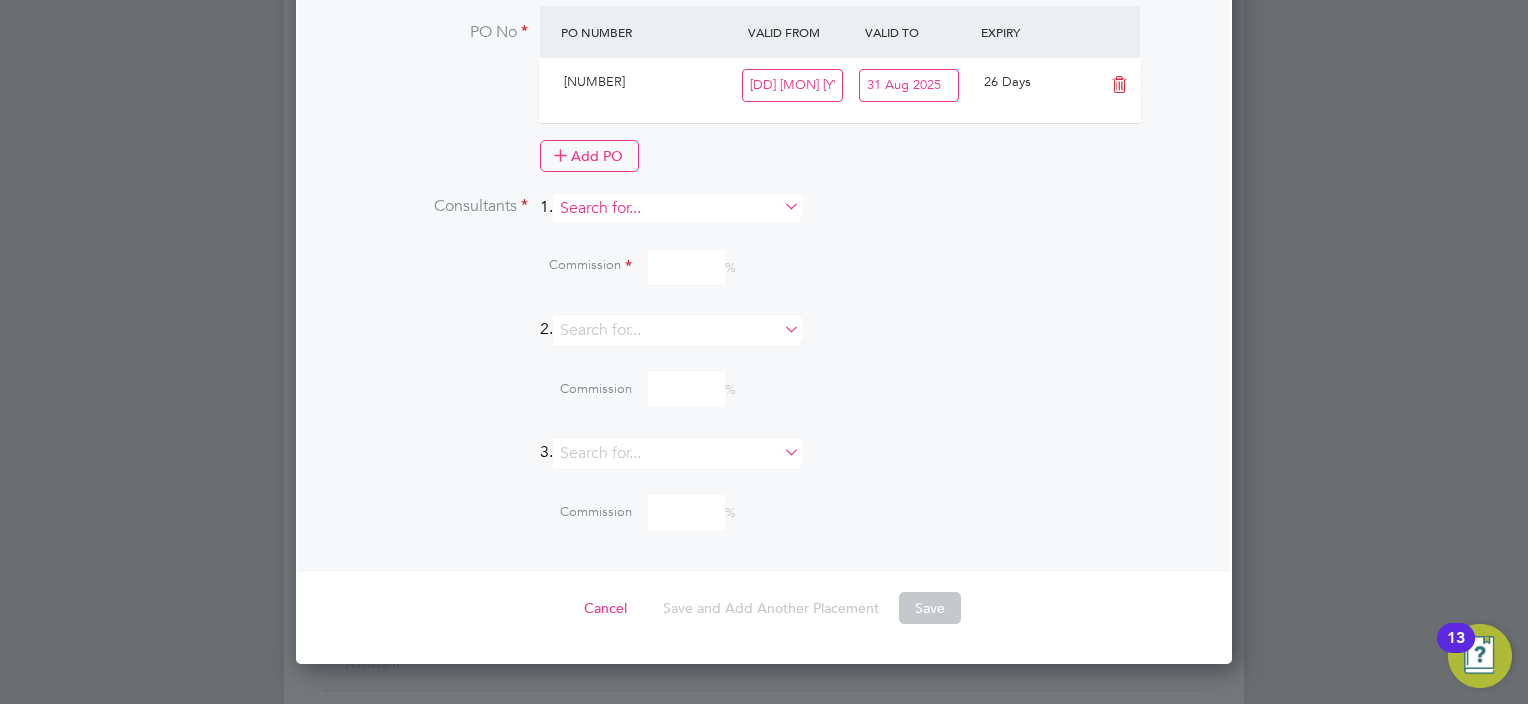 click at bounding box center [676, 208] 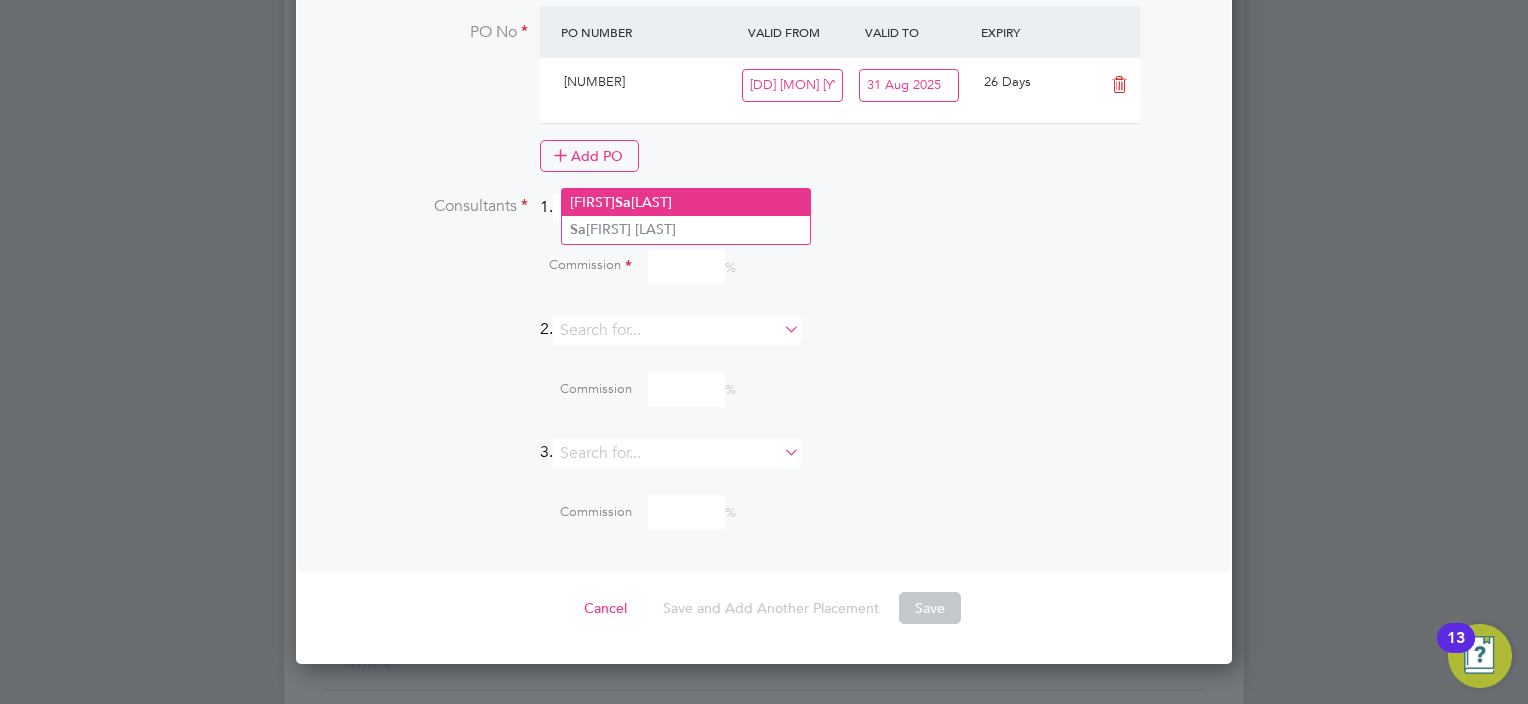 click on "[FIRST] [LAST]" 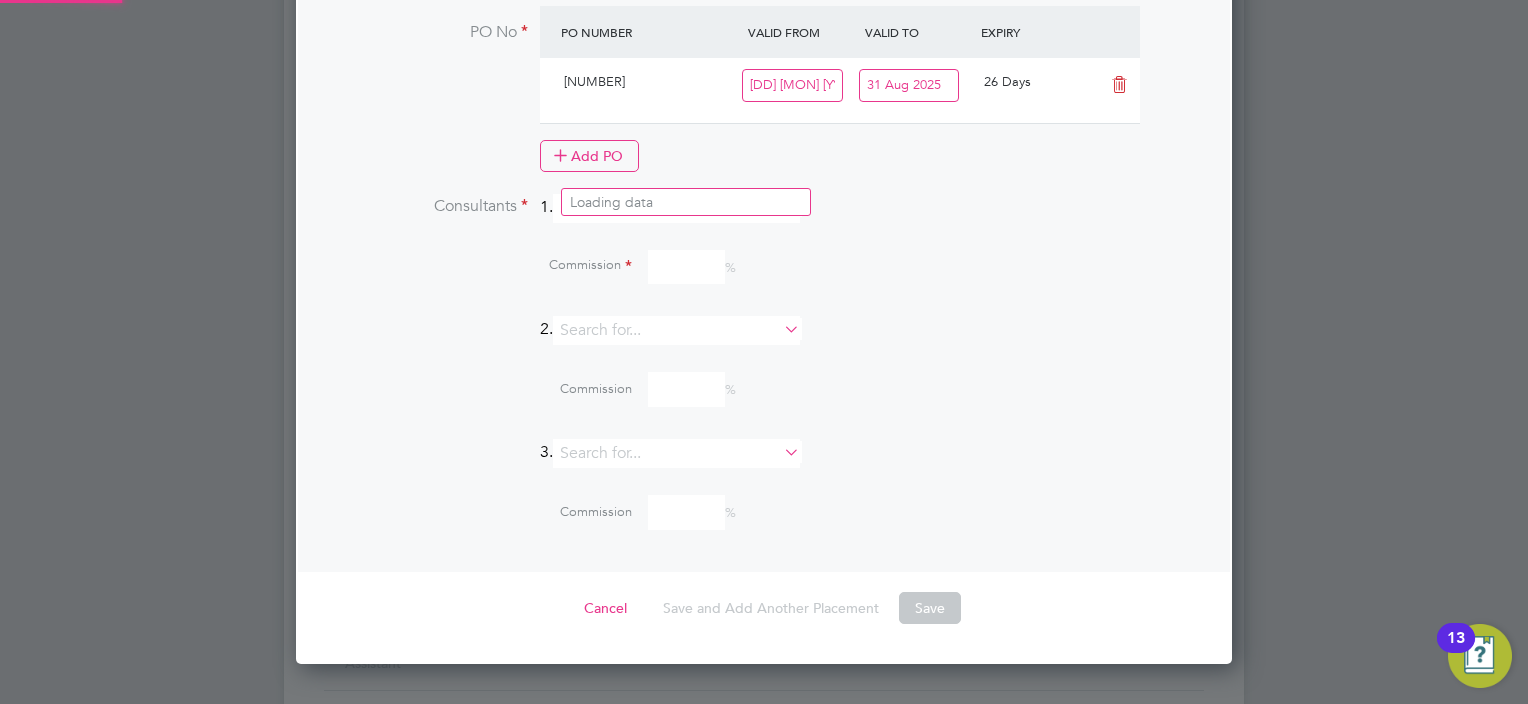 drag, startPoint x: 714, startPoint y: 163, endPoint x: 564, endPoint y: 174, distance: 150.40279 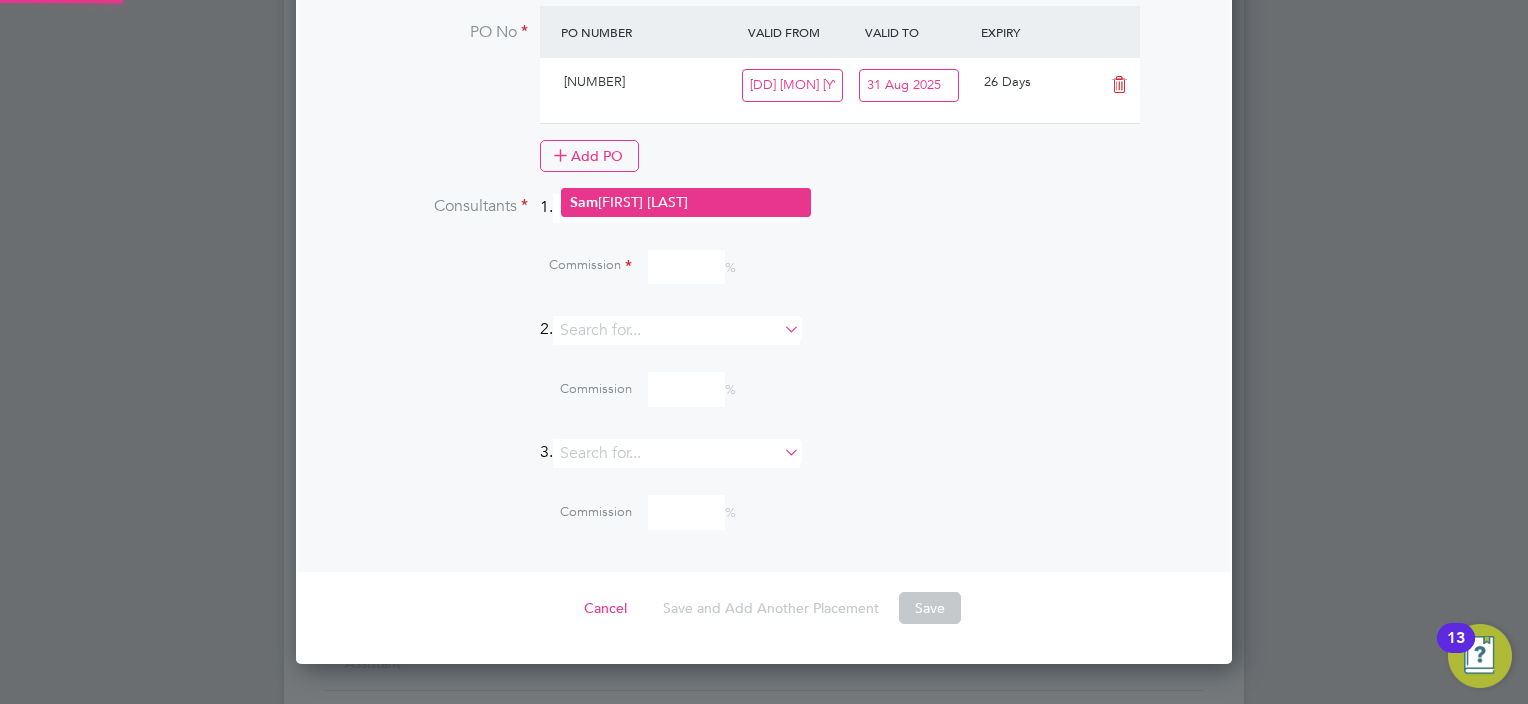 click on "[FIRST] [LAST]" 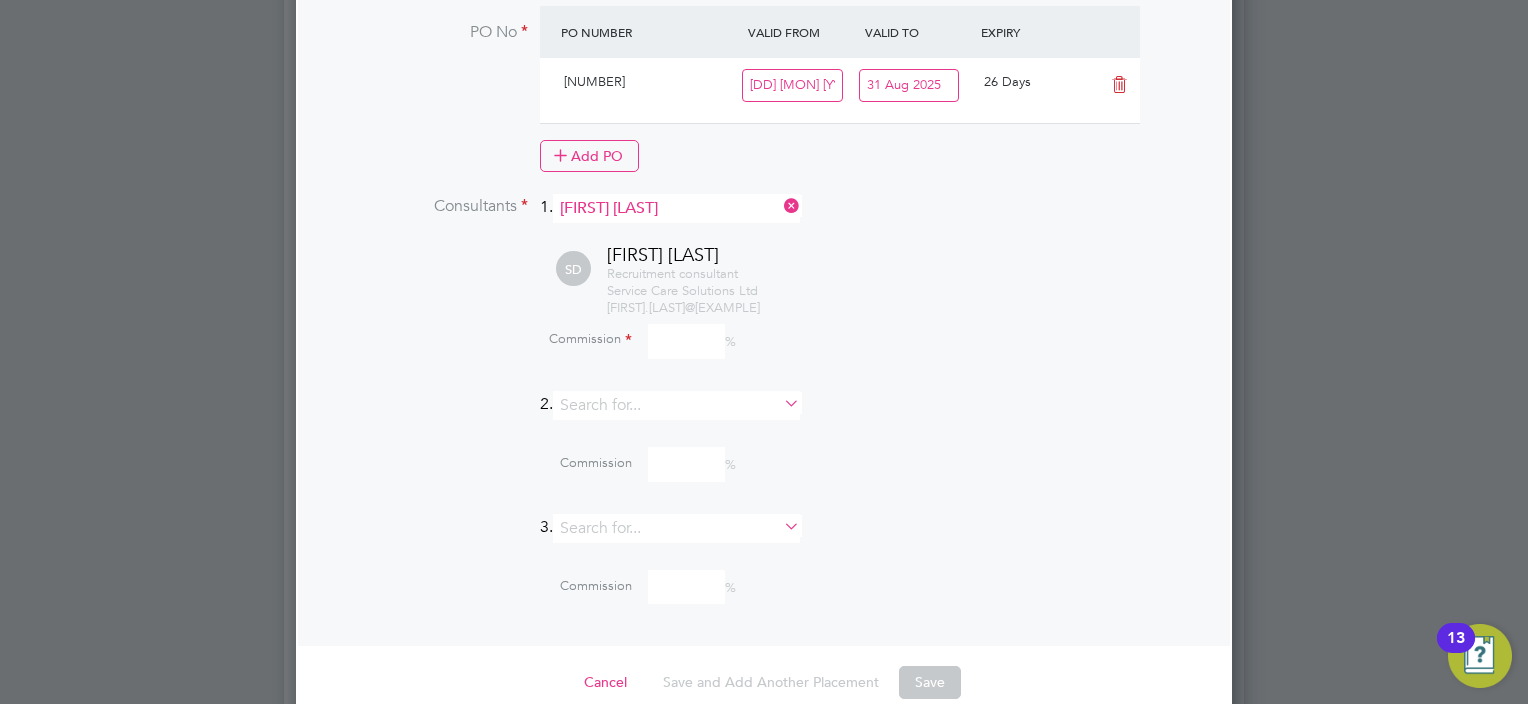 click at bounding box center (686, 341) 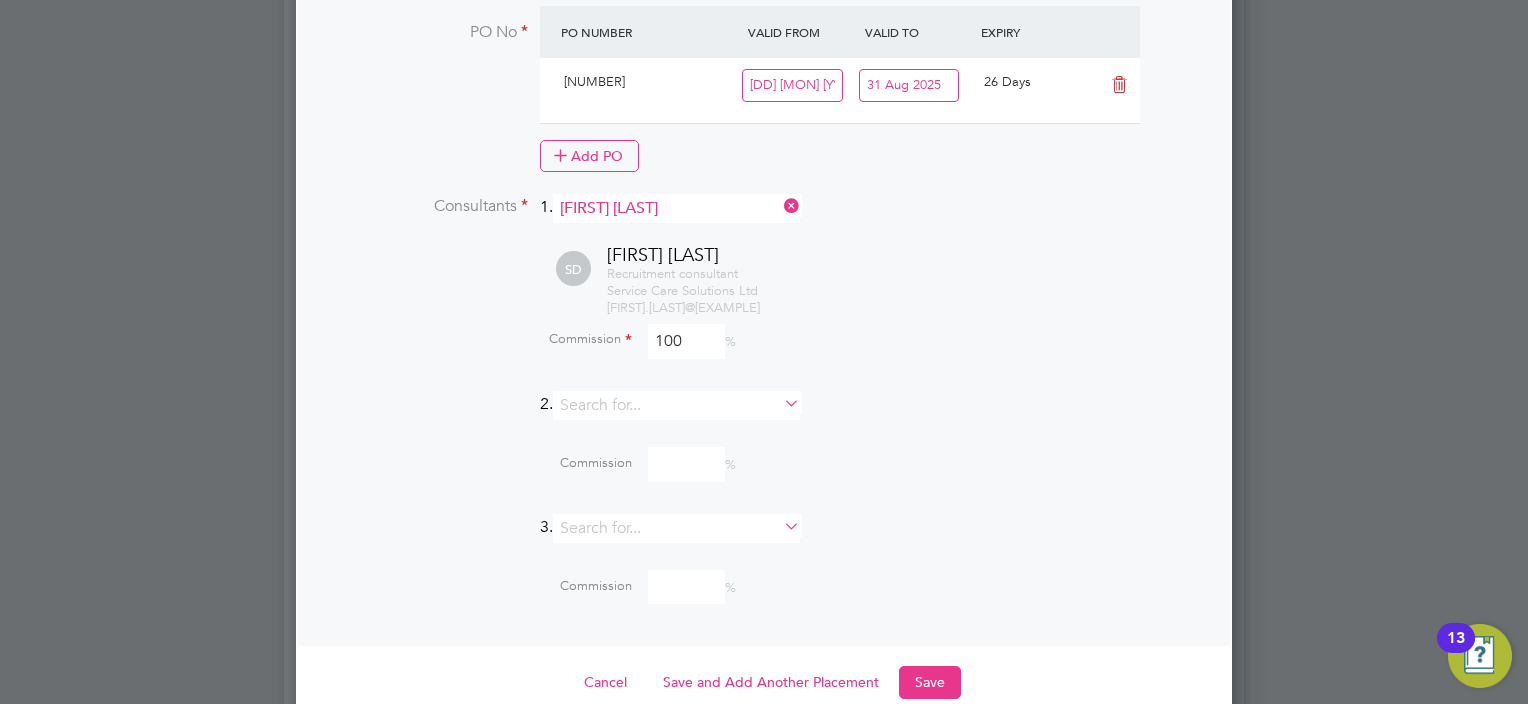 type on "100" 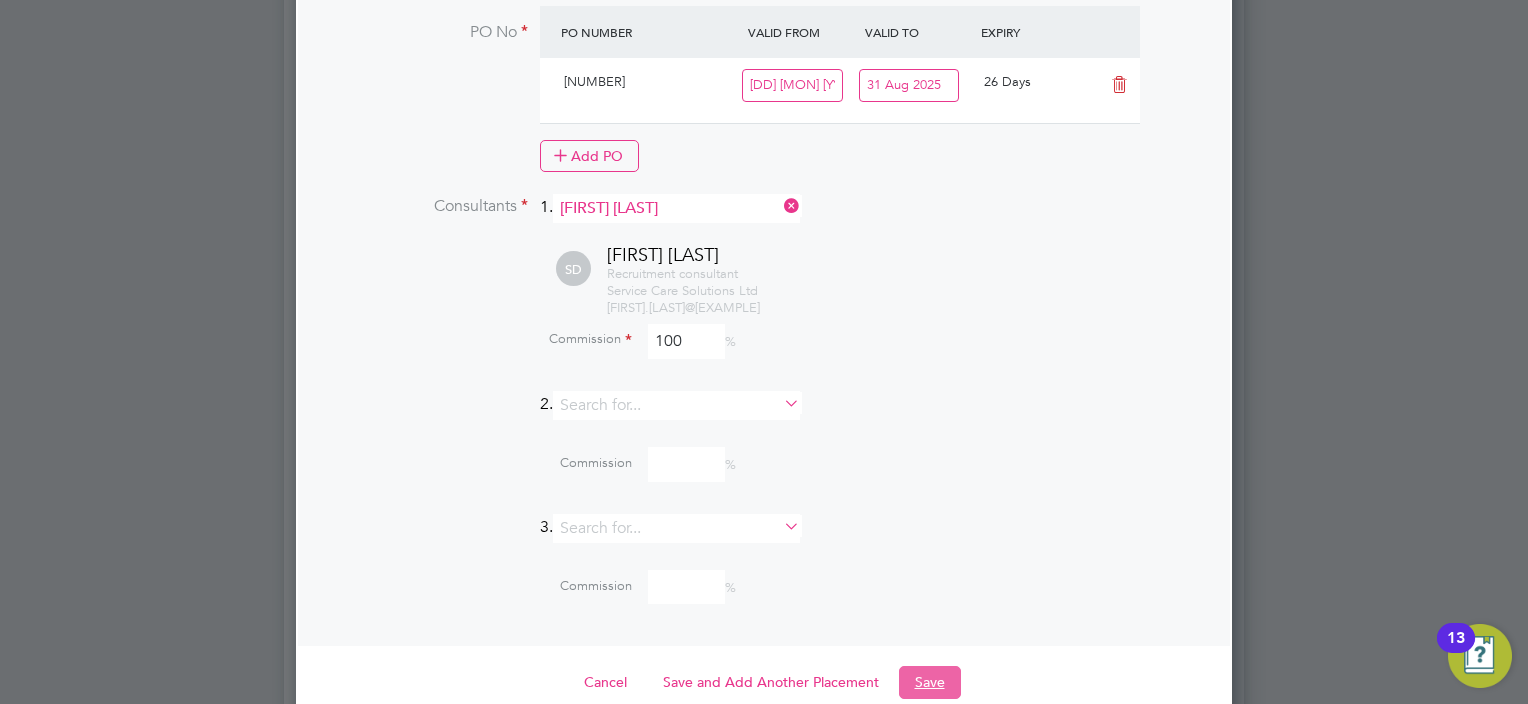 click on "Save" at bounding box center [930, 682] 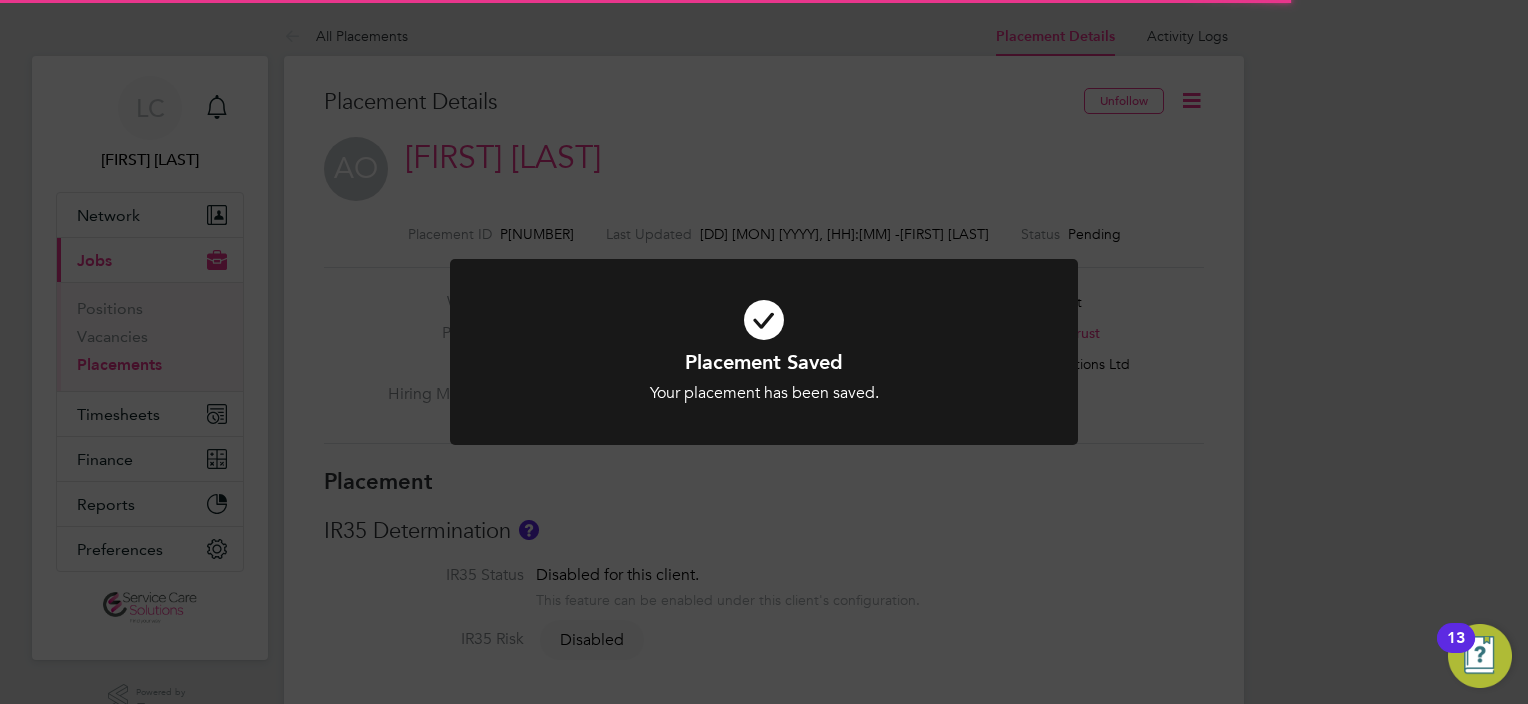 click on "Placement Saved Your placement has been saved. Cancel Okay" 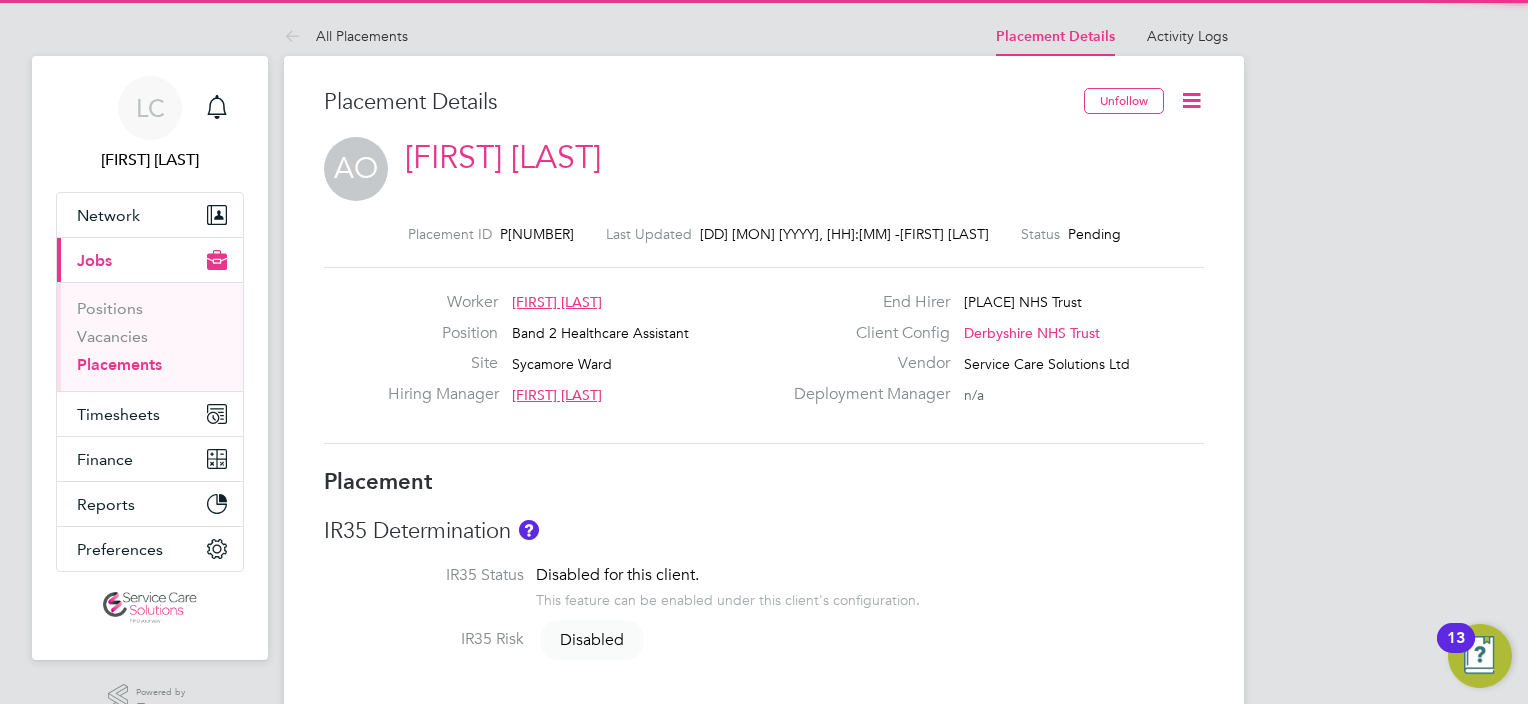 click 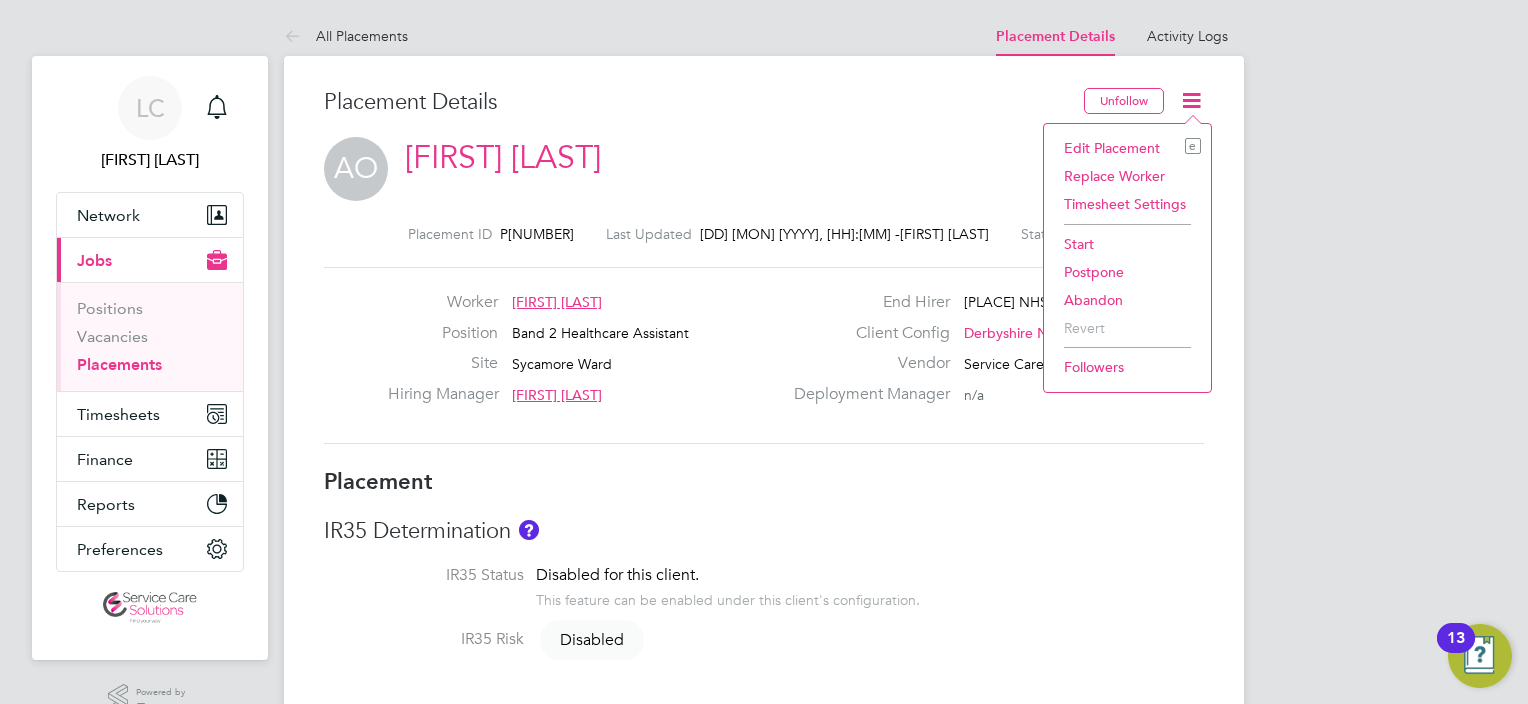click on "Start" 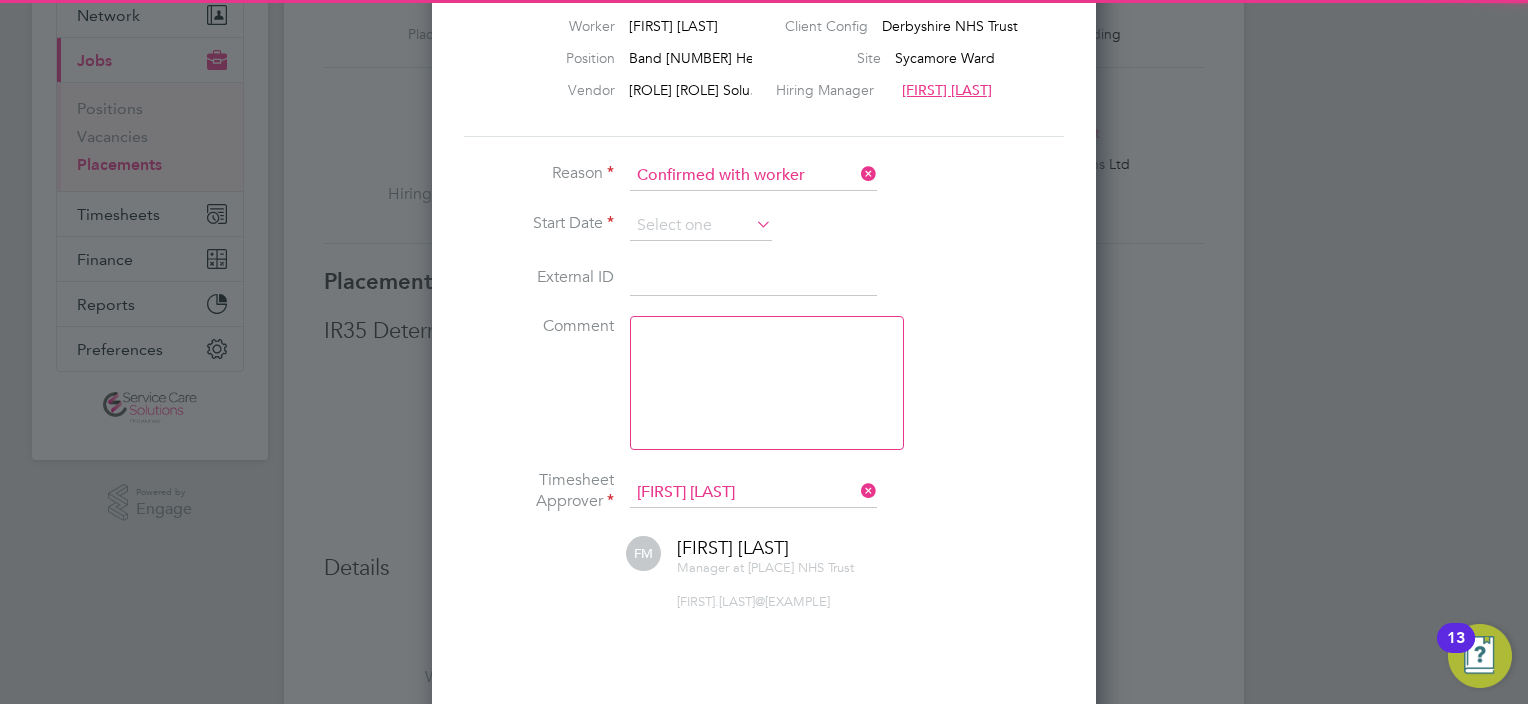 click on "Reason   Confirmed with worker" 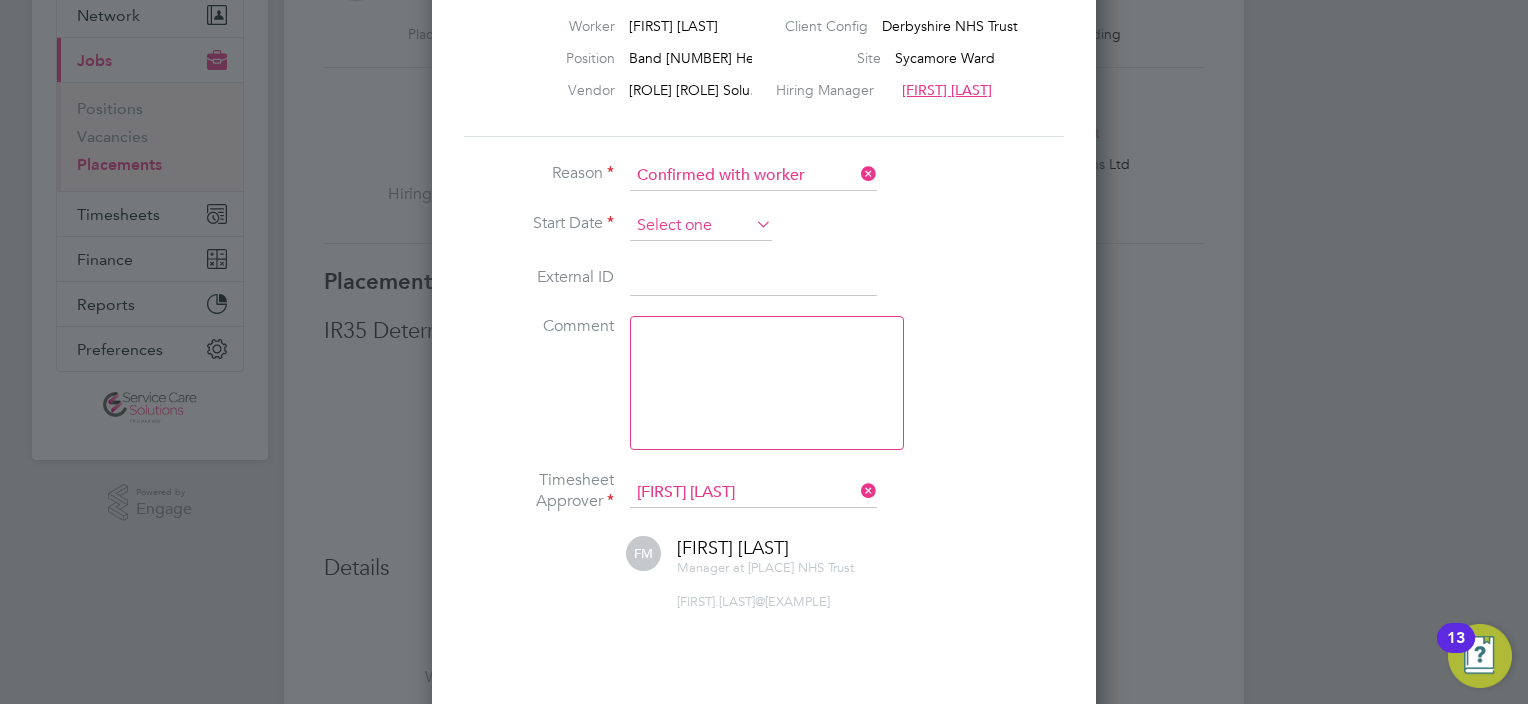 click 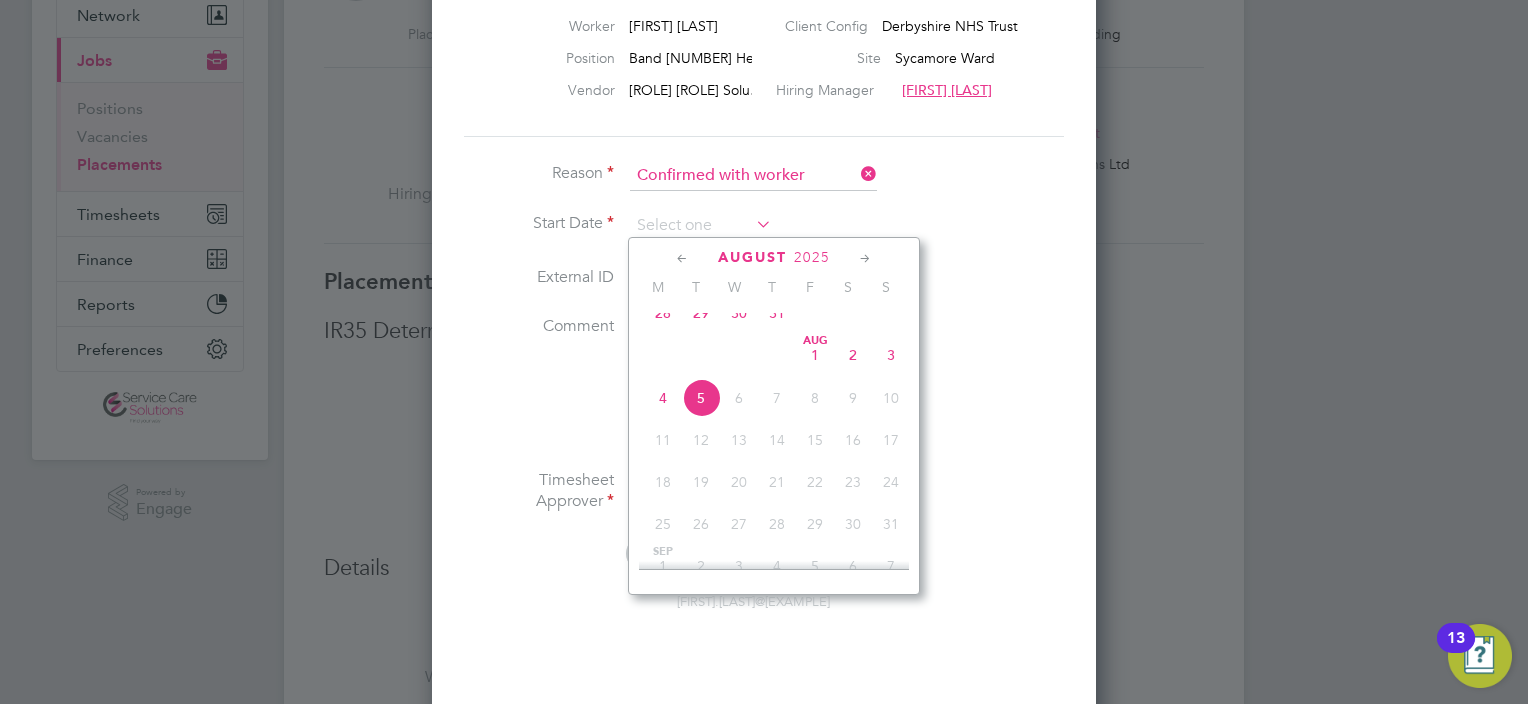 click on "28" 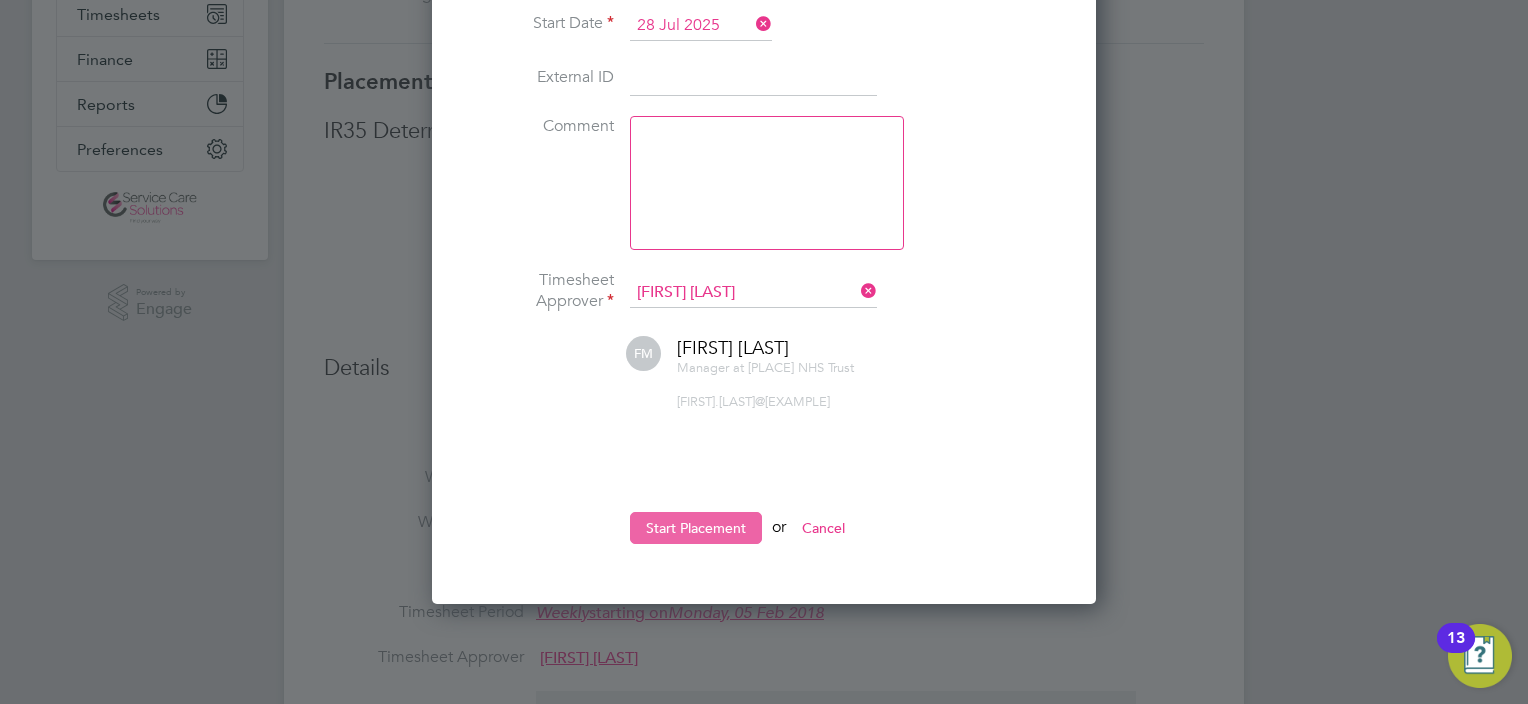 click on "Start Placement" 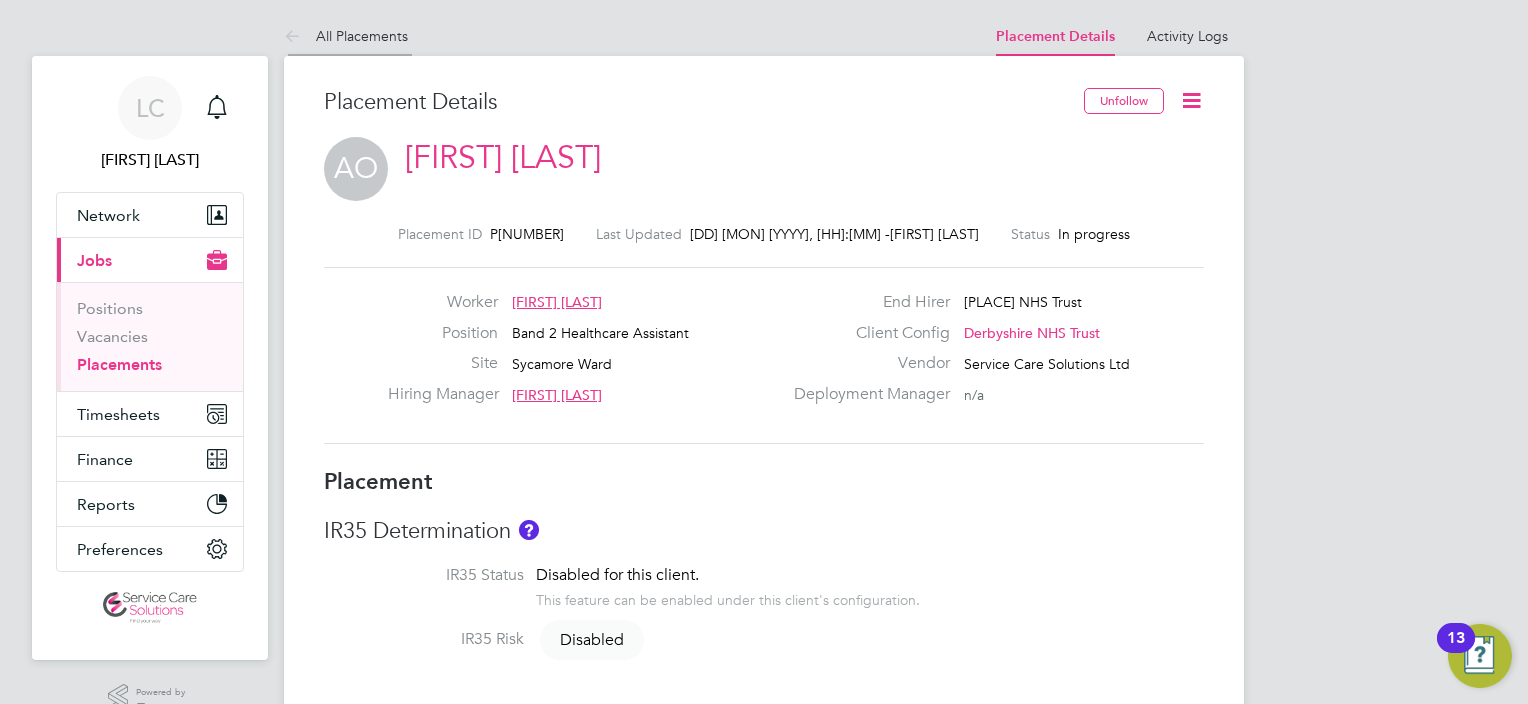click at bounding box center (296, 37) 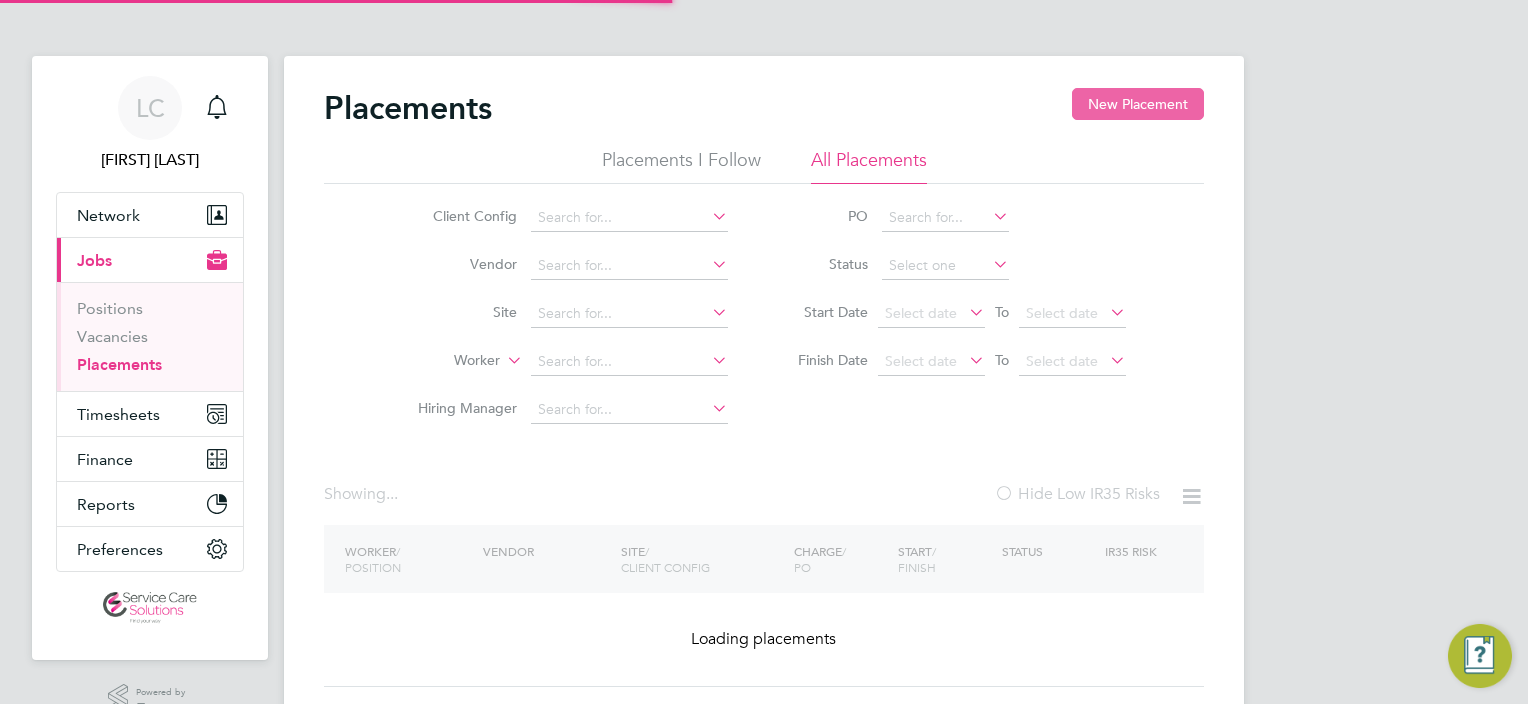 click on "New Placement" 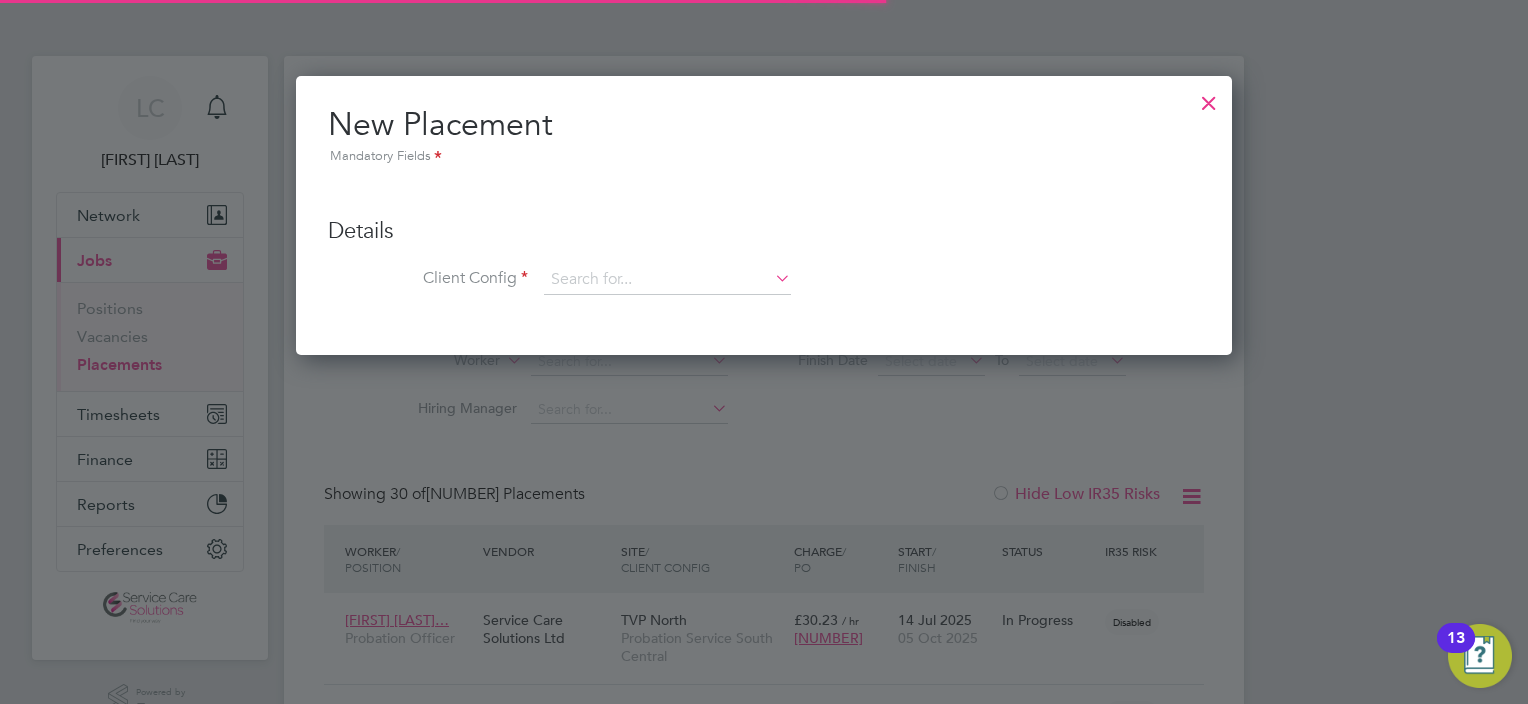 scroll, scrollTop: 9, scrollLeft: 9, axis: both 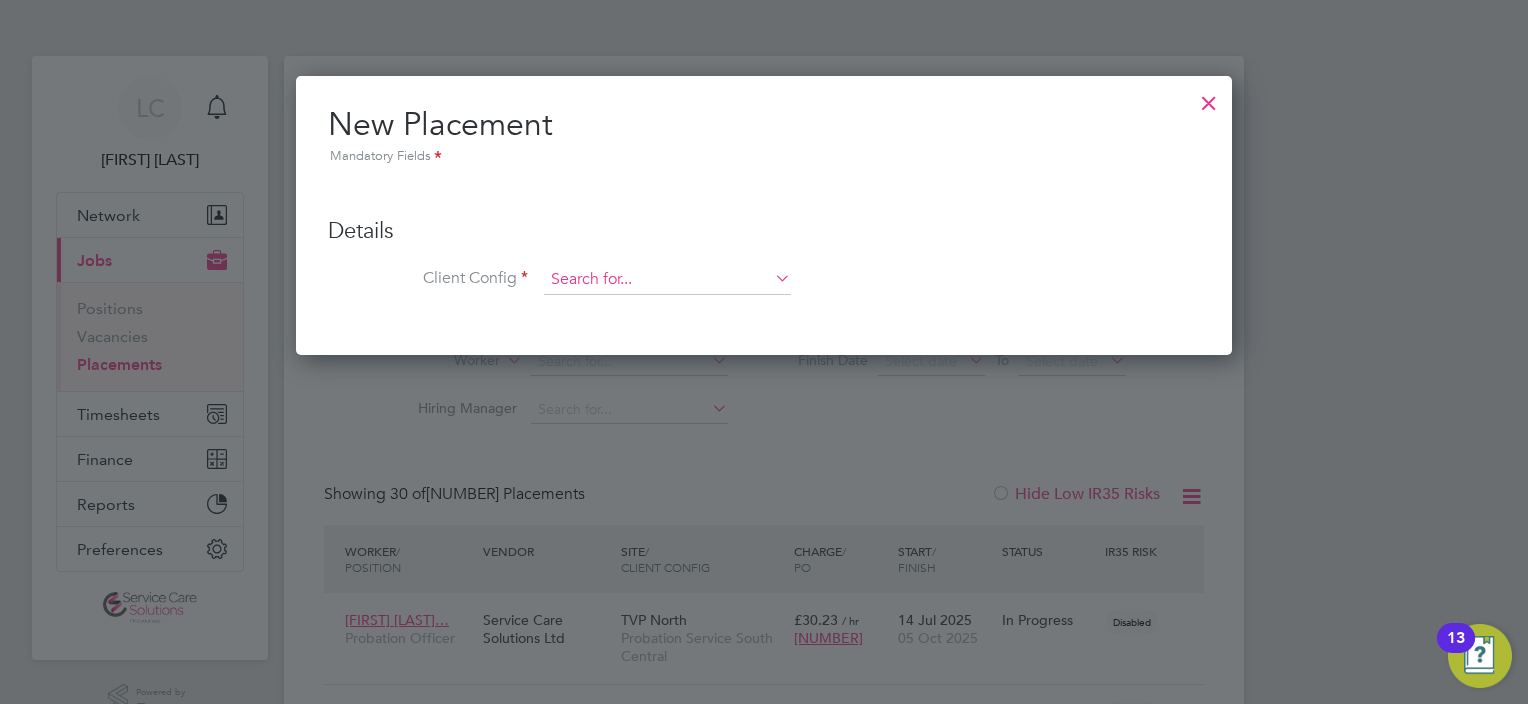 click at bounding box center [667, 280] 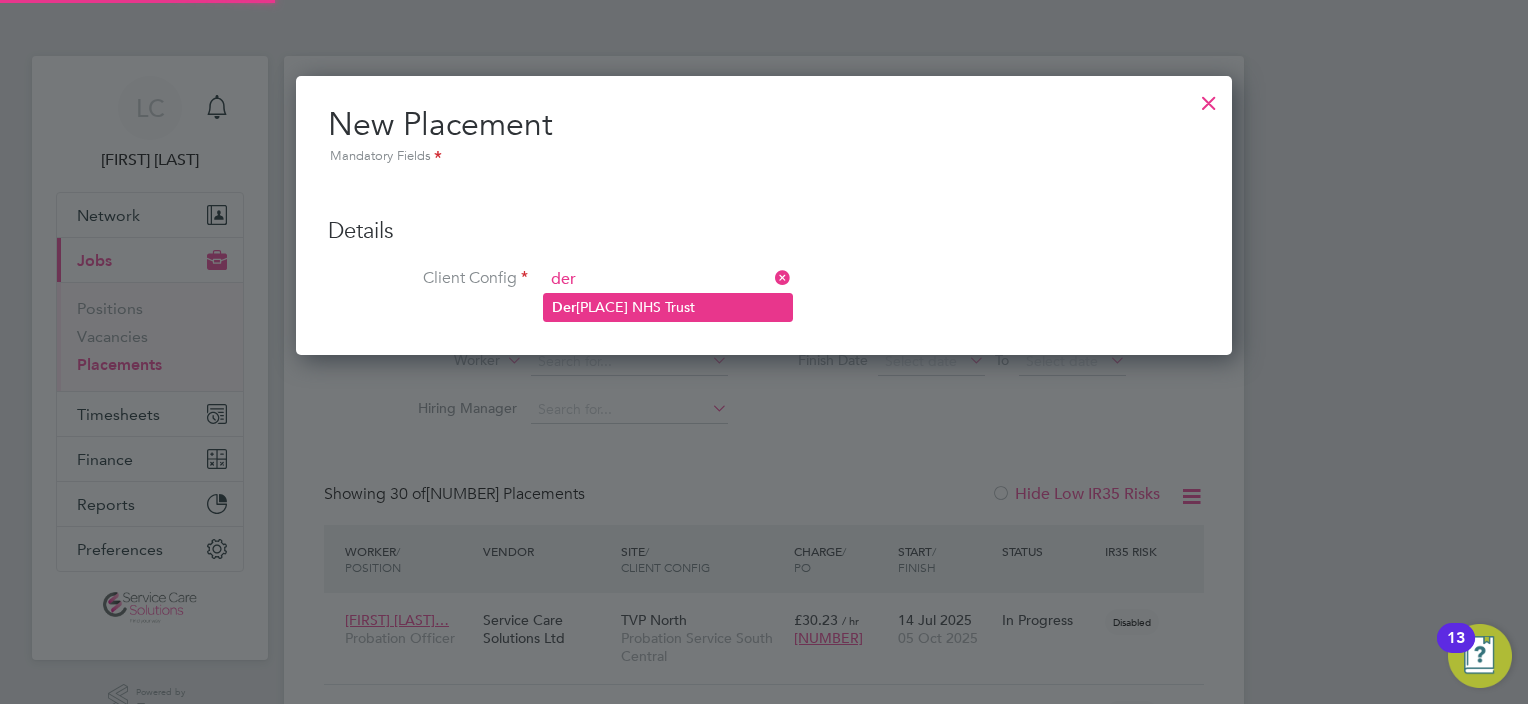 drag, startPoint x: 613, startPoint y: 305, endPoint x: 628, endPoint y: 301, distance: 15.524175 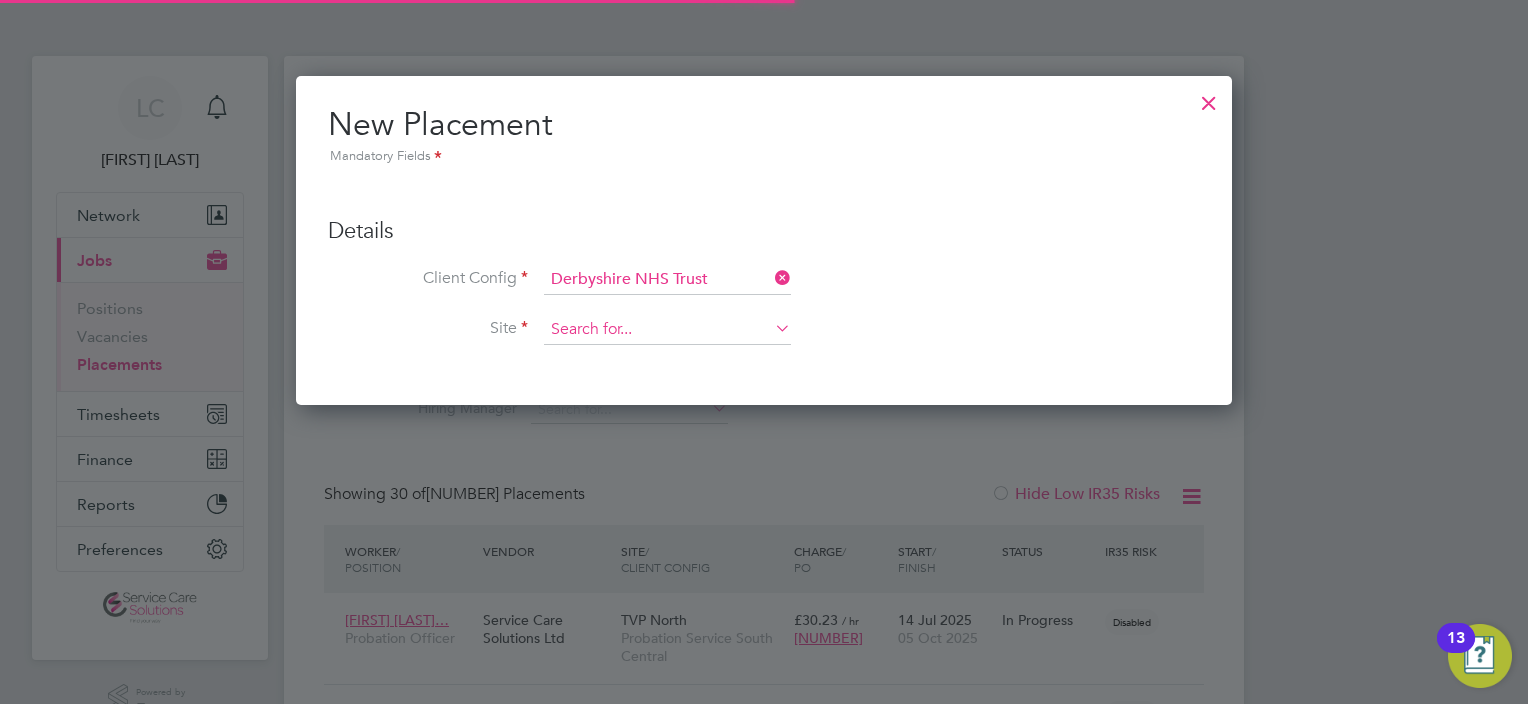 click at bounding box center [667, 330] 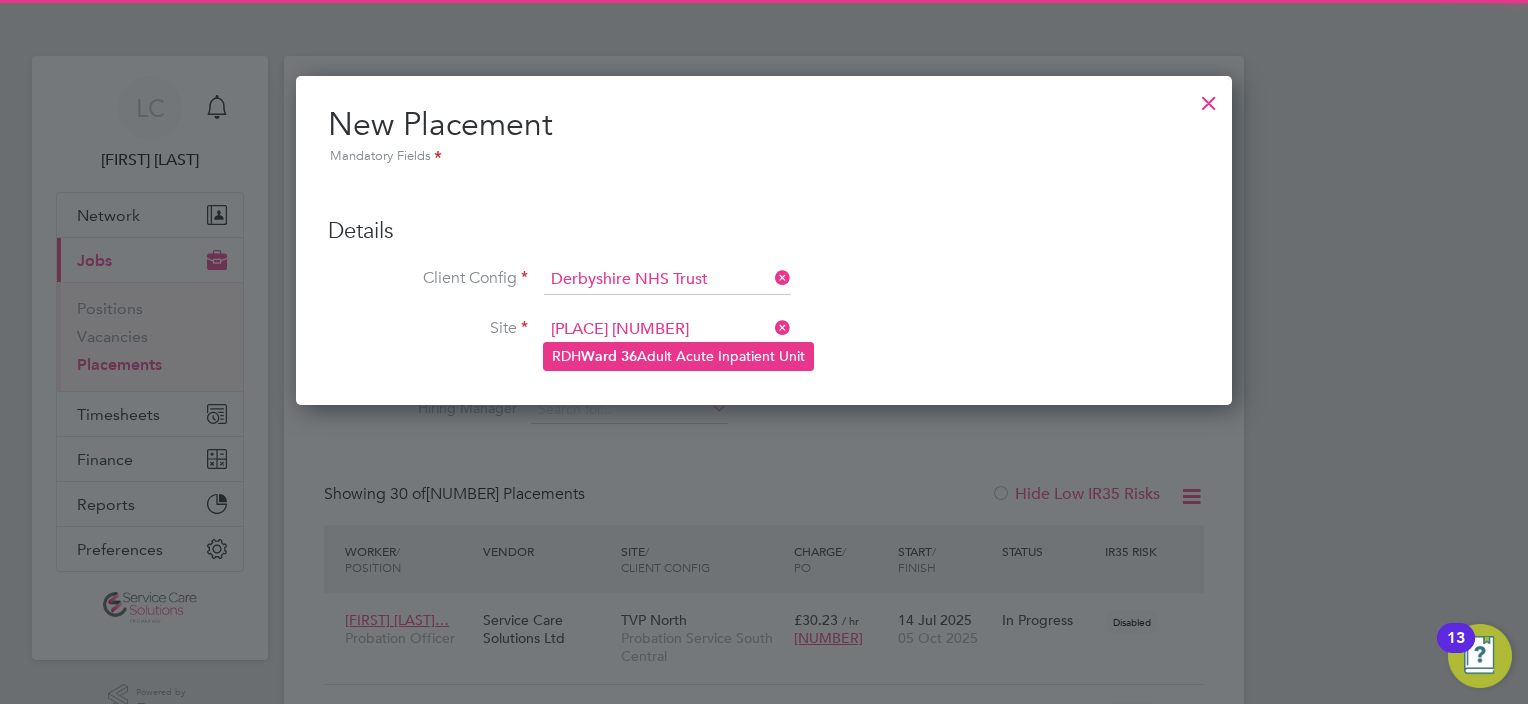 click on "RDH Ward 36 Adult Acute Inpatient Unit" 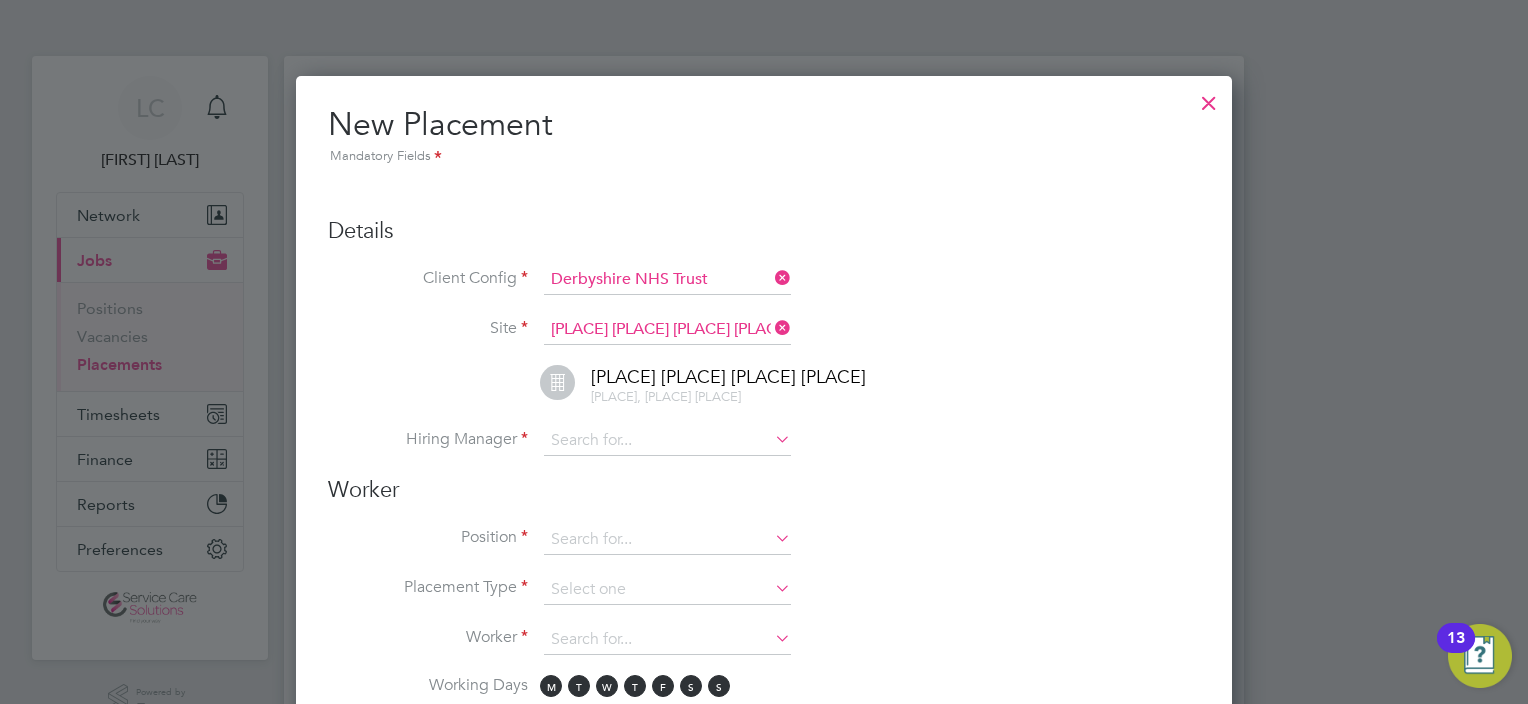 click at bounding box center [1209, 98] 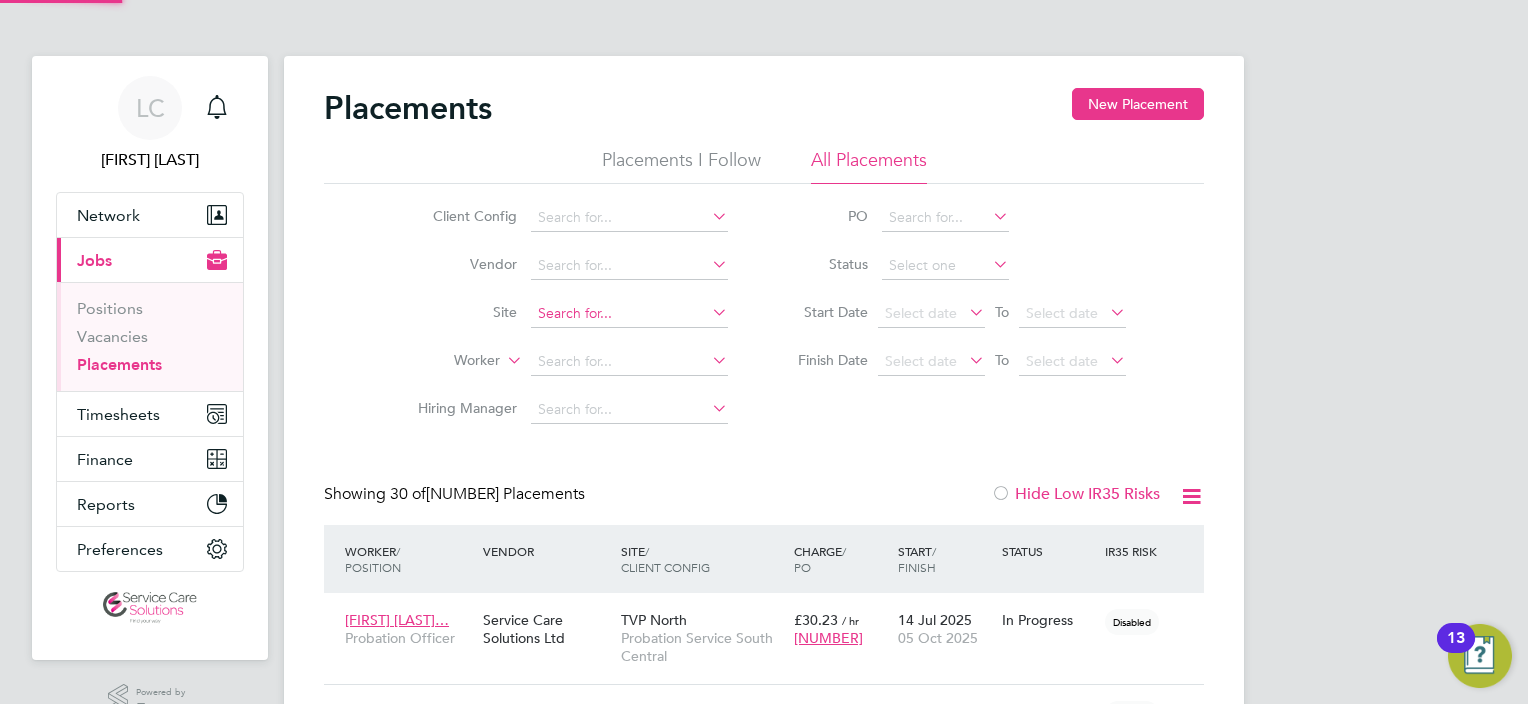click 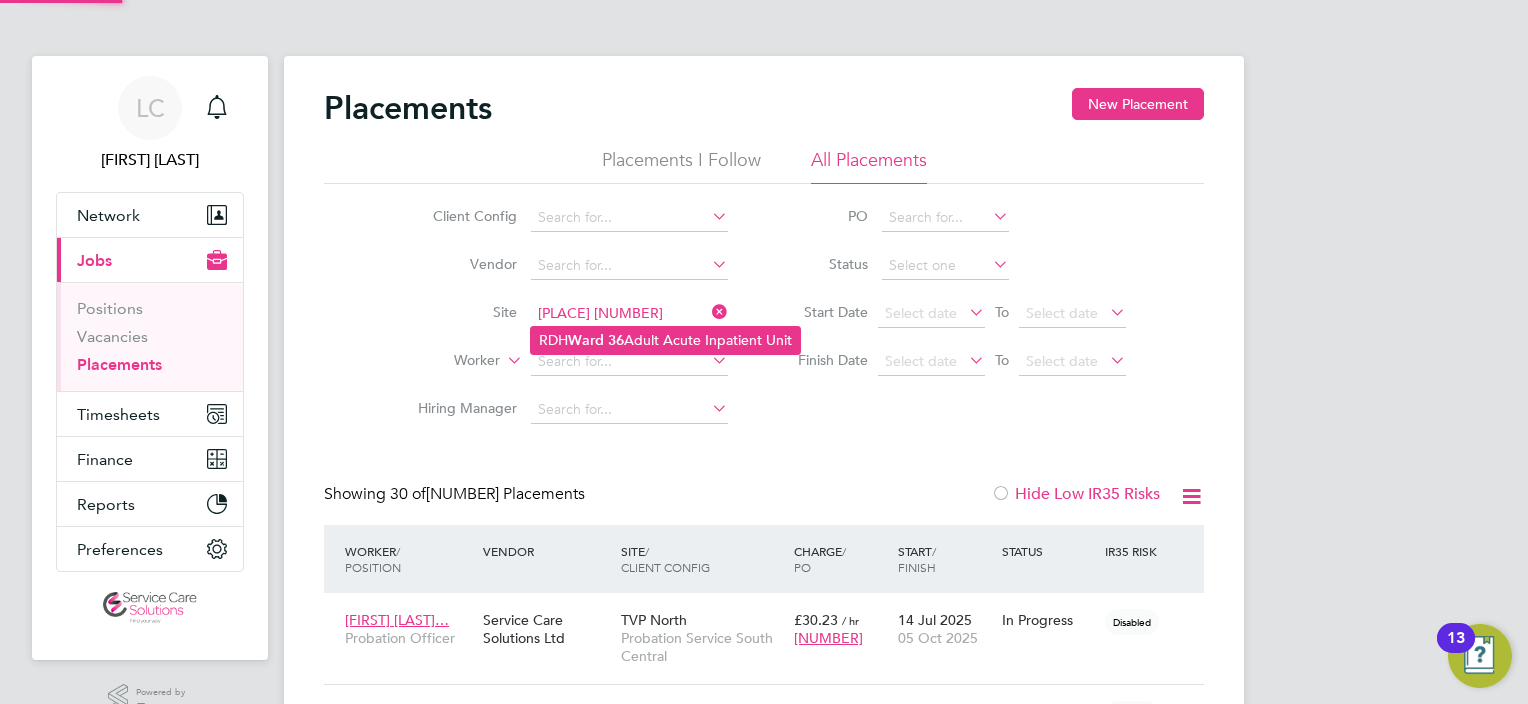 click on "RDH Ward 36 Adult Acute Inpatient Unit" 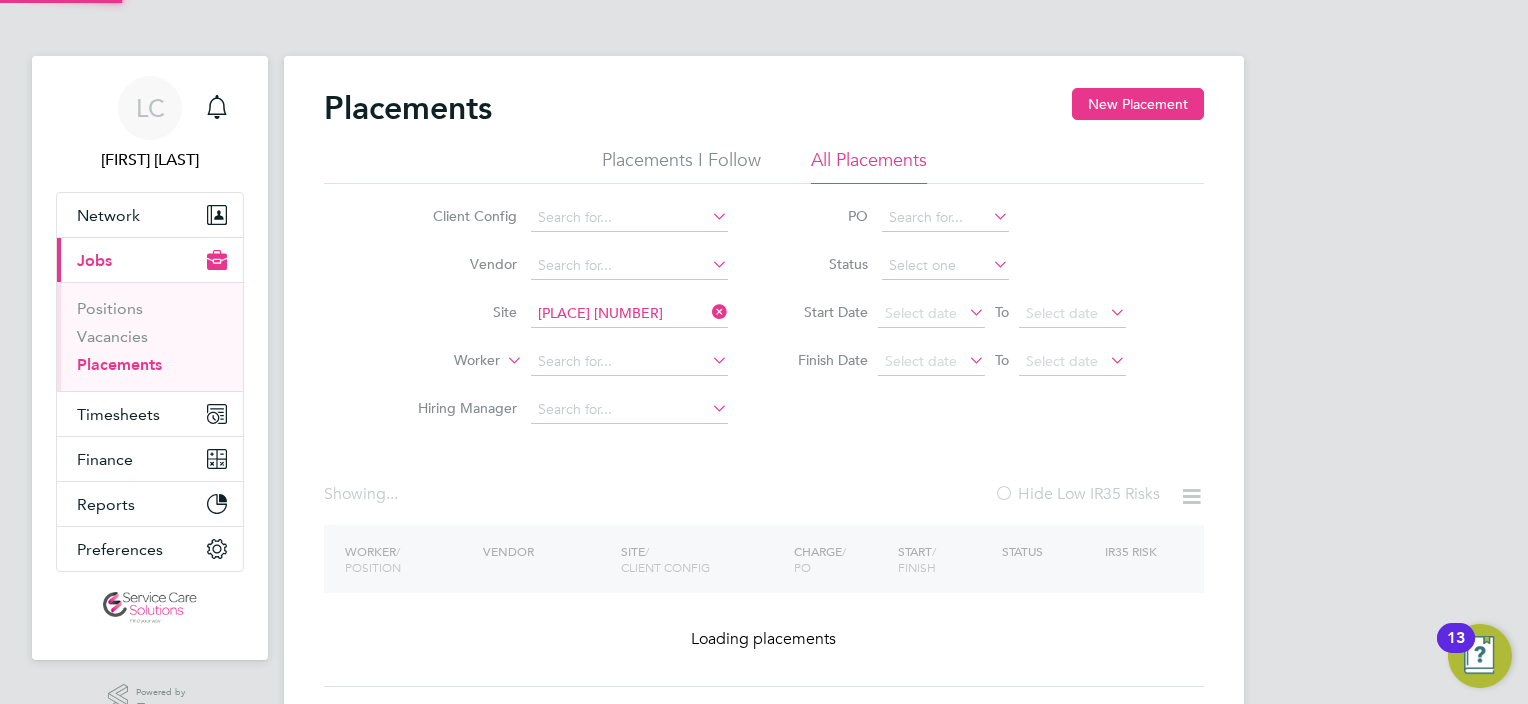 type on "[PLACE] [PLACE] [PLACE] [PLACE]" 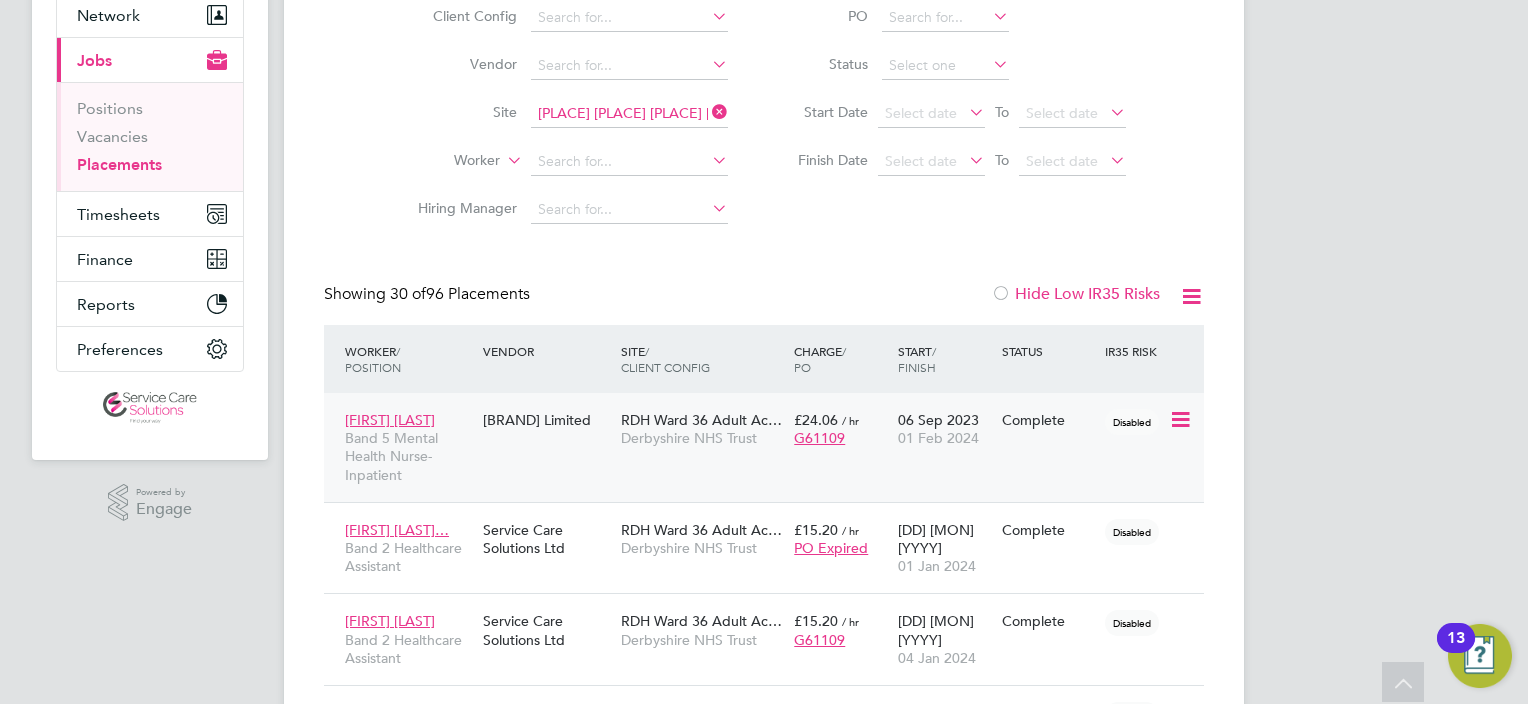 click on "Derbyshire NHS Trust" 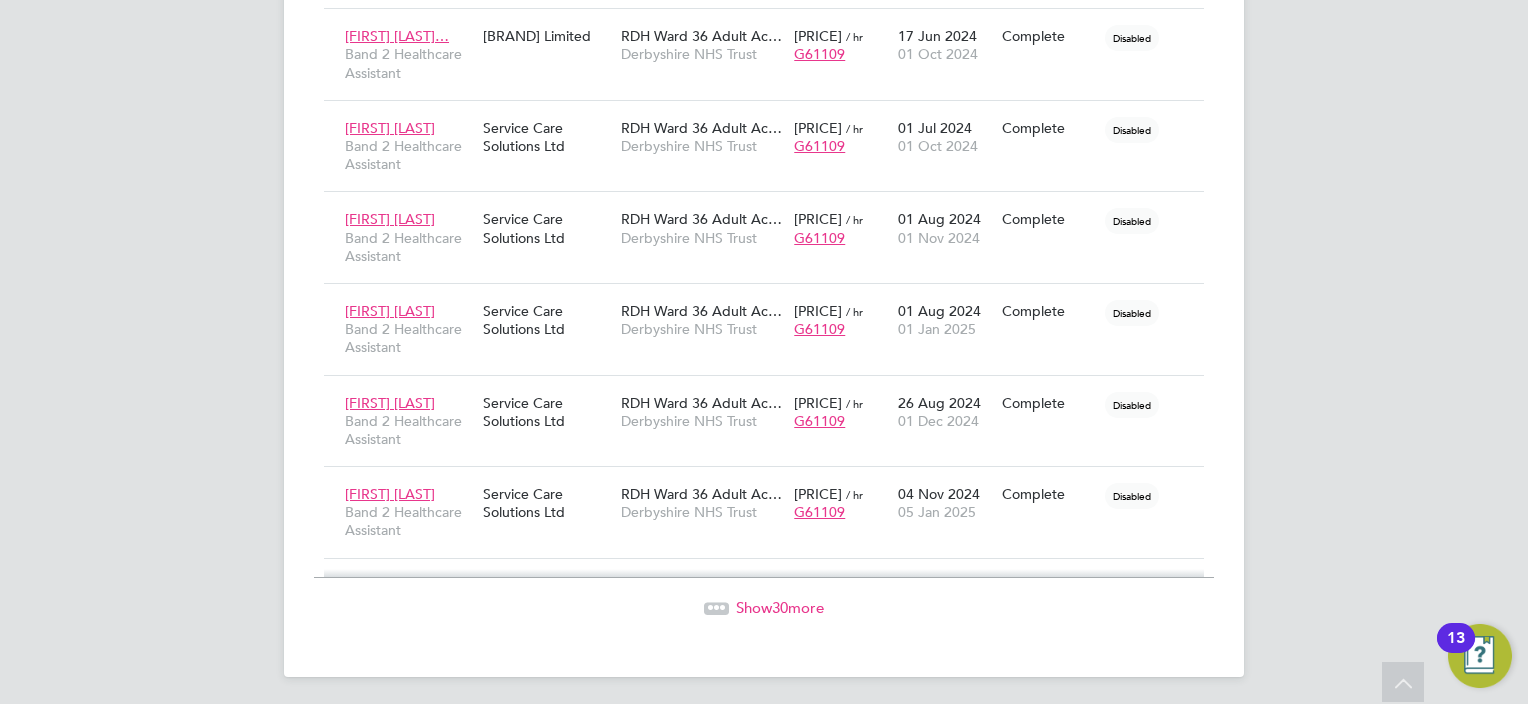 click on "Show  30  more" 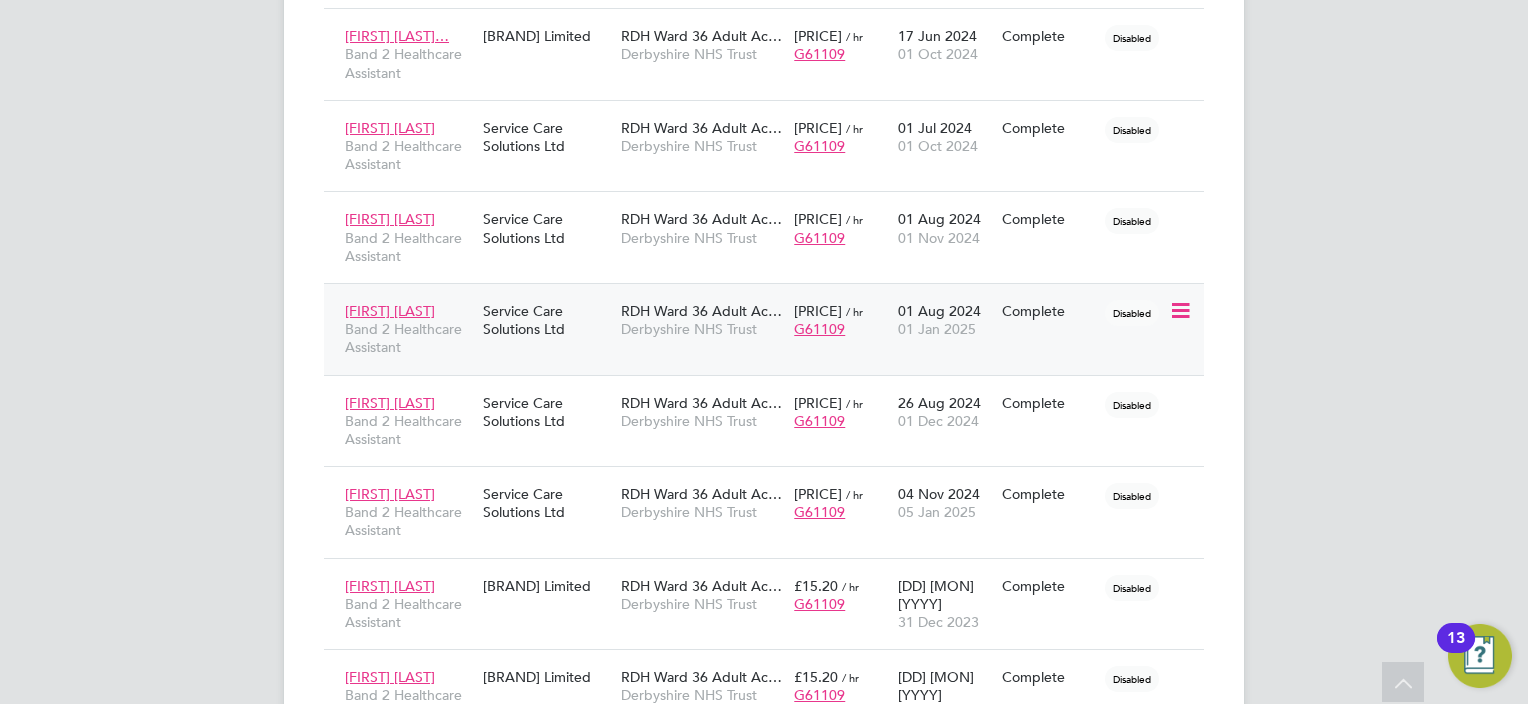 click on "01 Jan 2025" 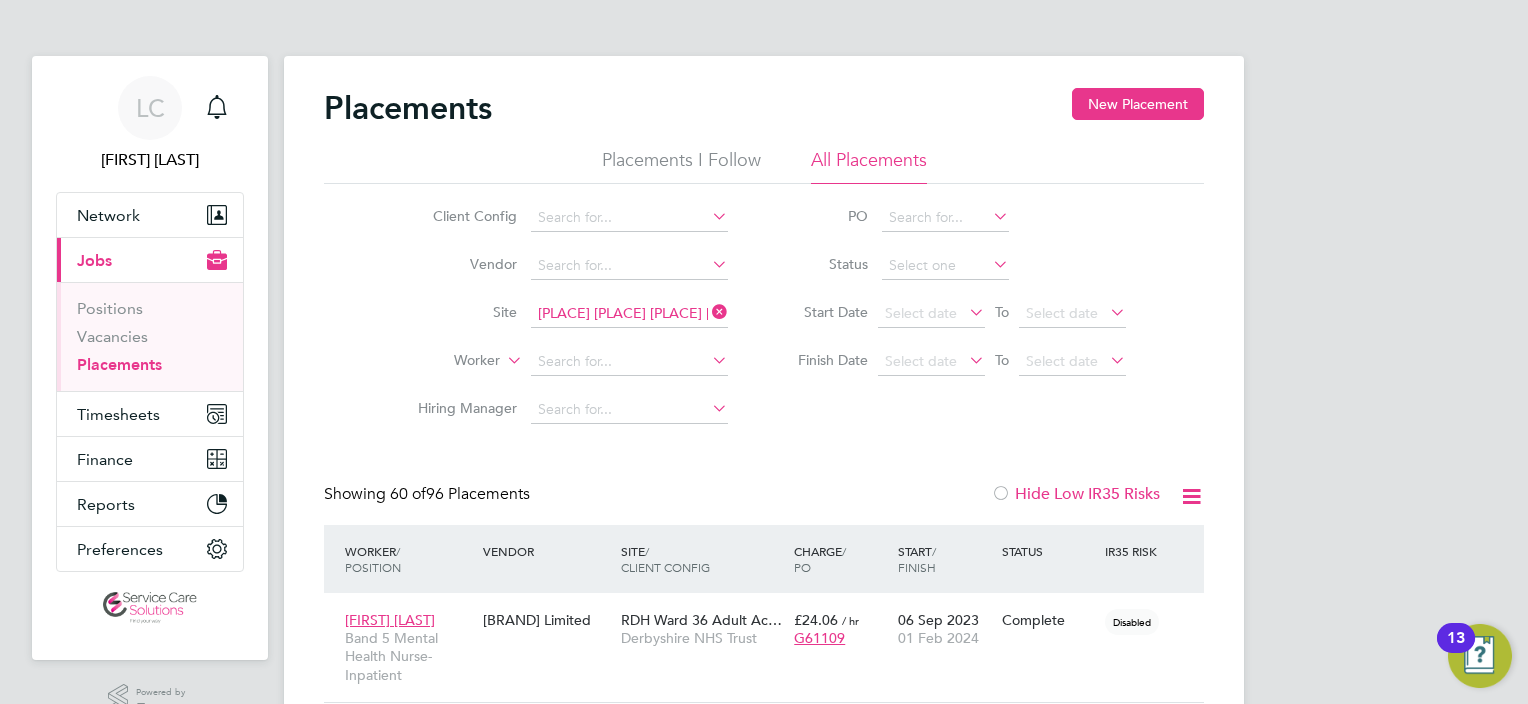 drag, startPoint x: 96, startPoint y: 358, endPoint x: 121, endPoint y: 358, distance: 25 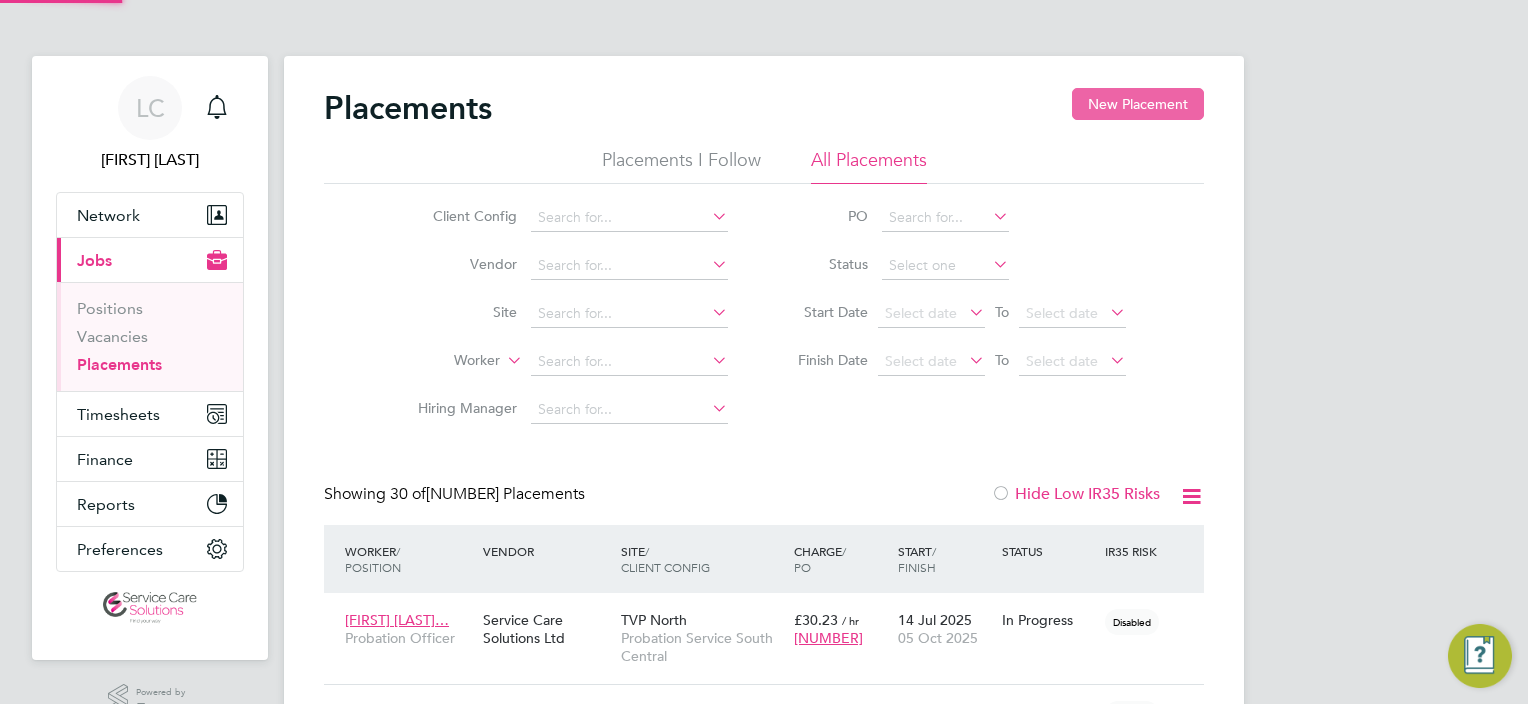 click on "New Placement" 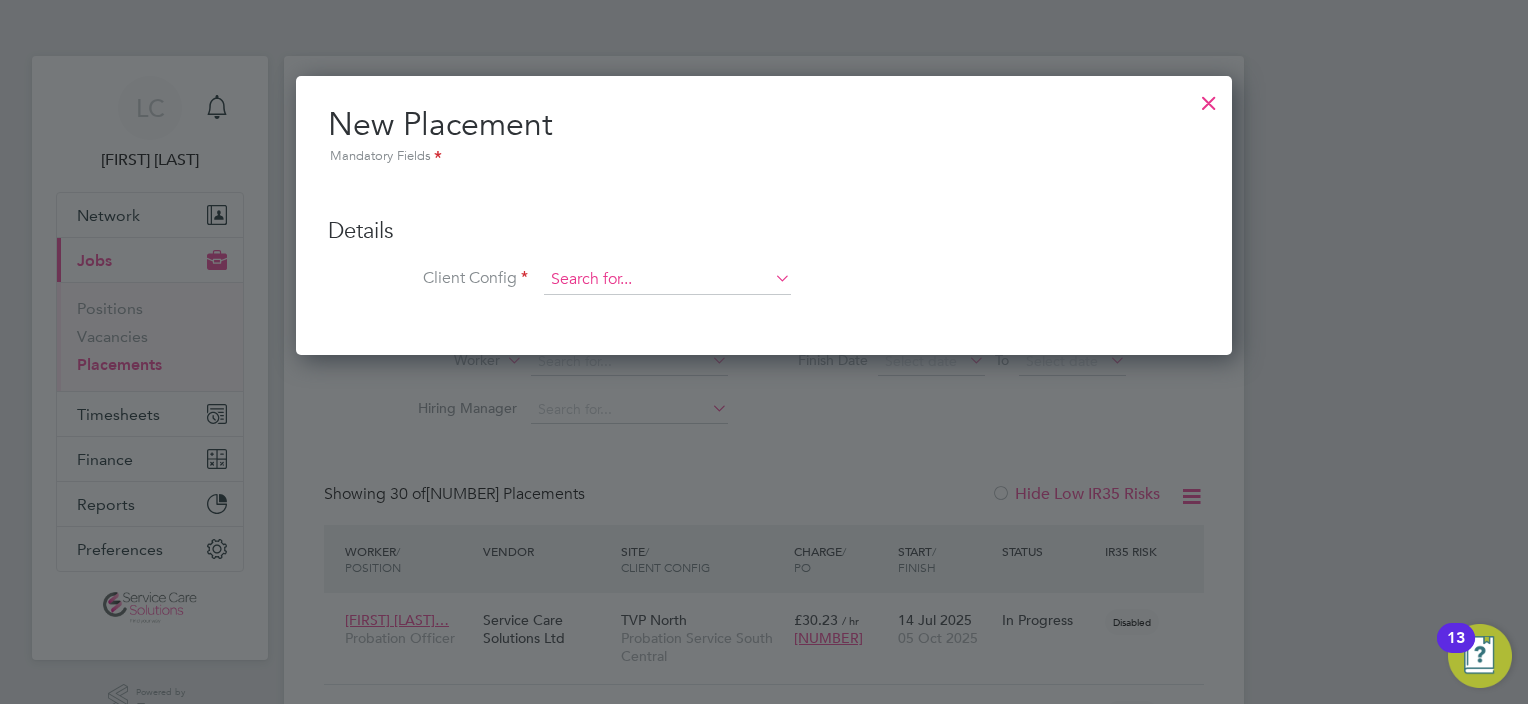 click at bounding box center (667, 280) 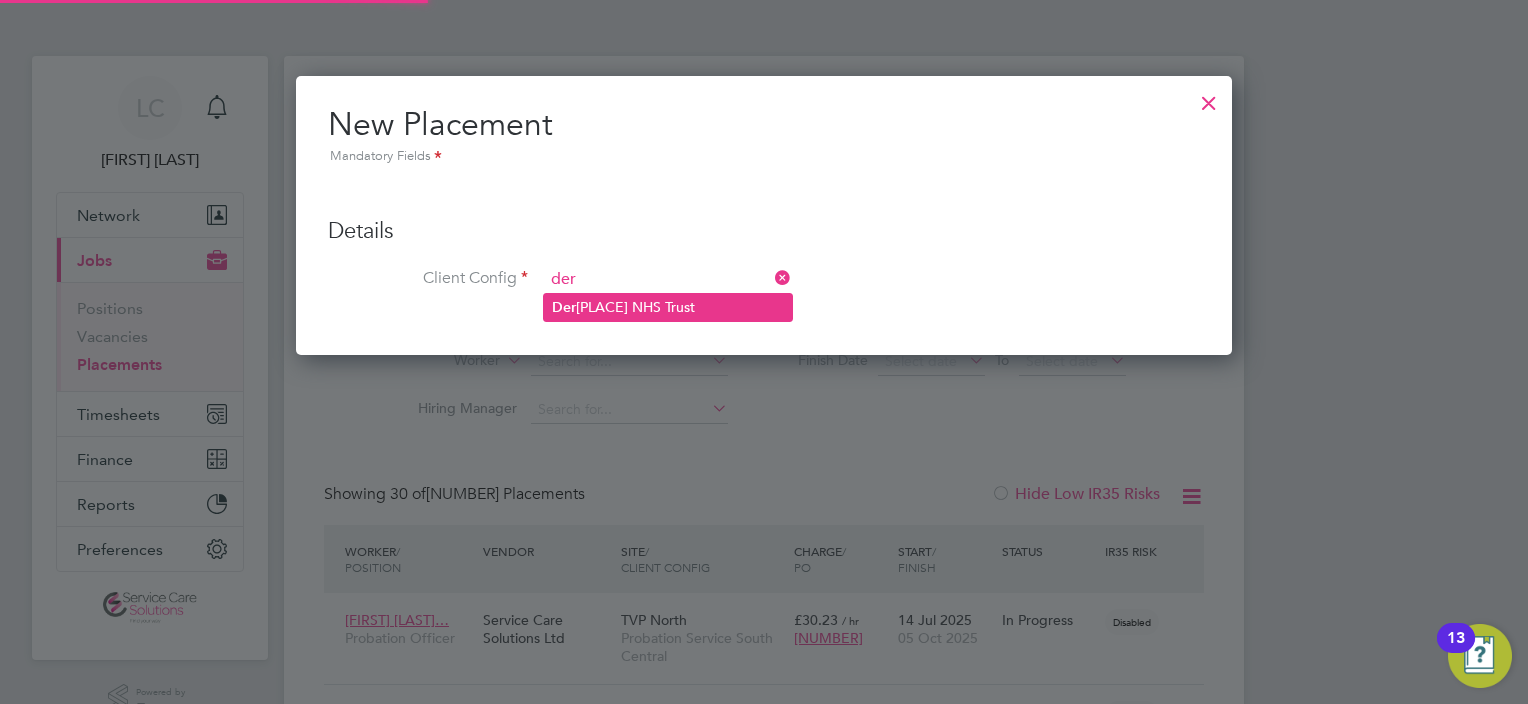 click on "[PLACE] NHS Trust" 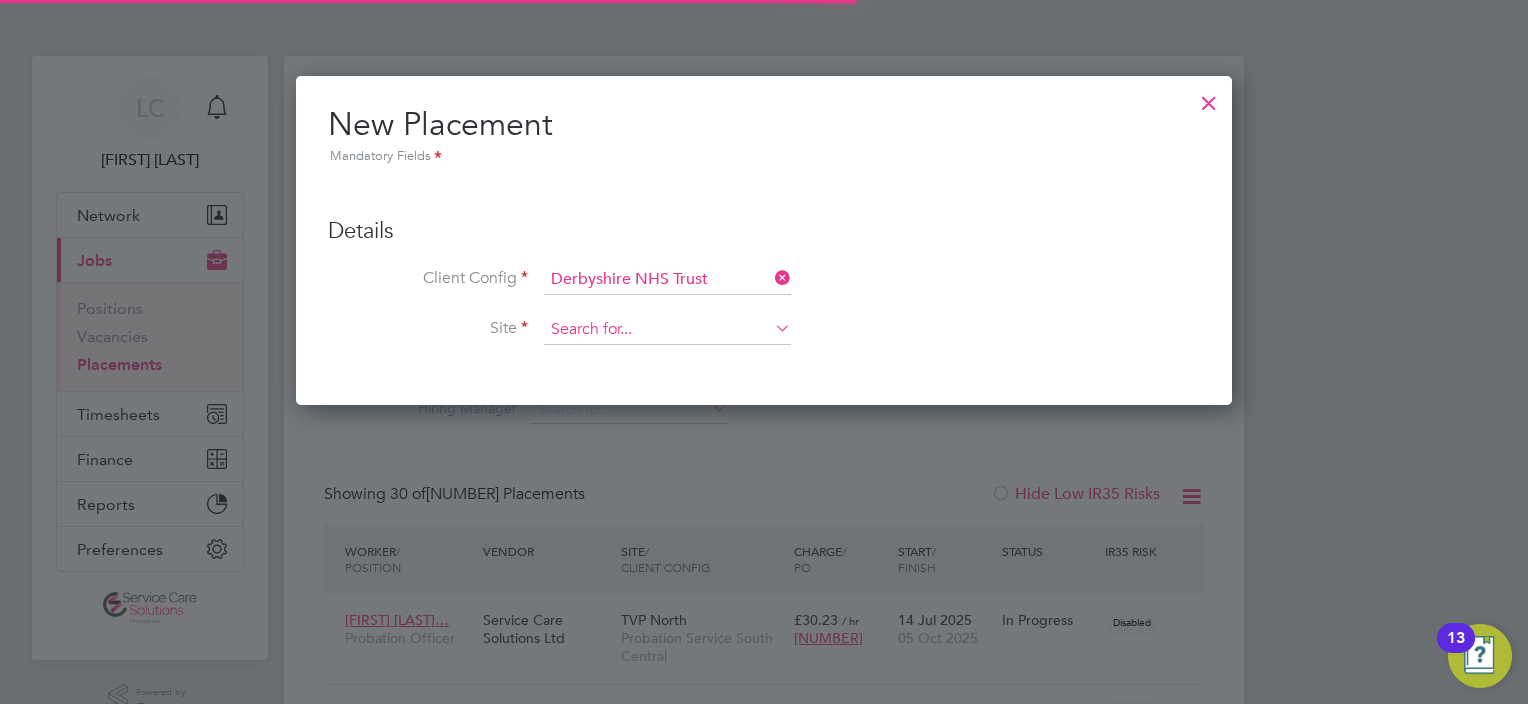 click at bounding box center (667, 330) 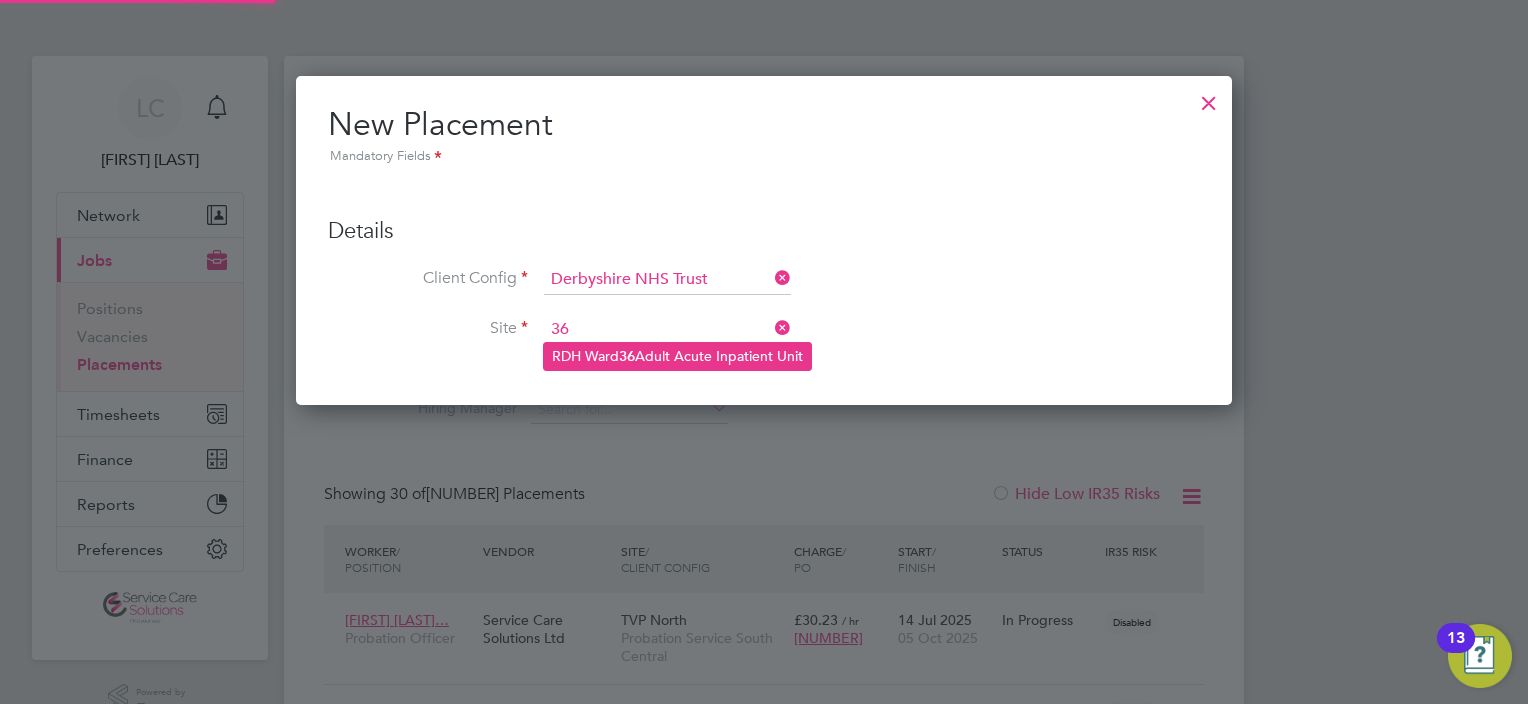 click on "36" 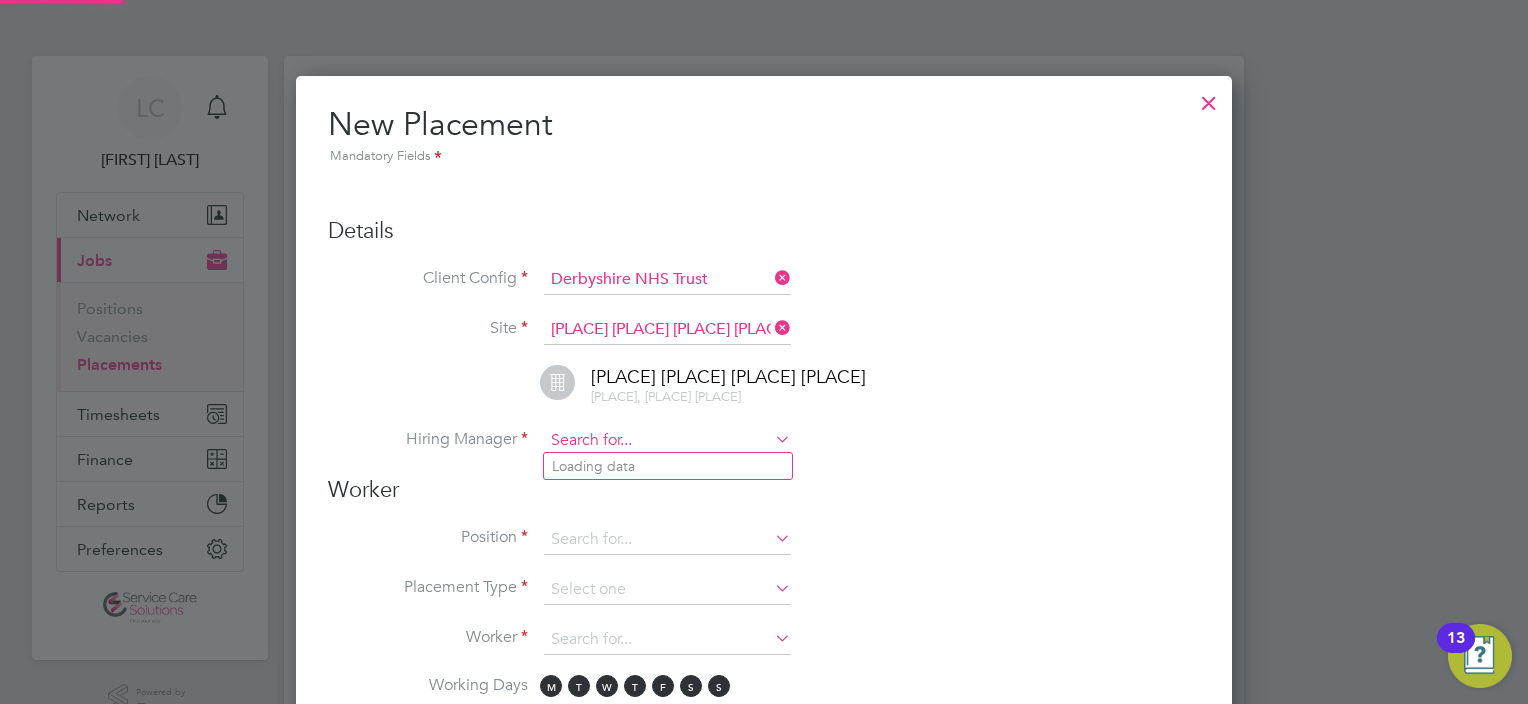 click at bounding box center (667, 441) 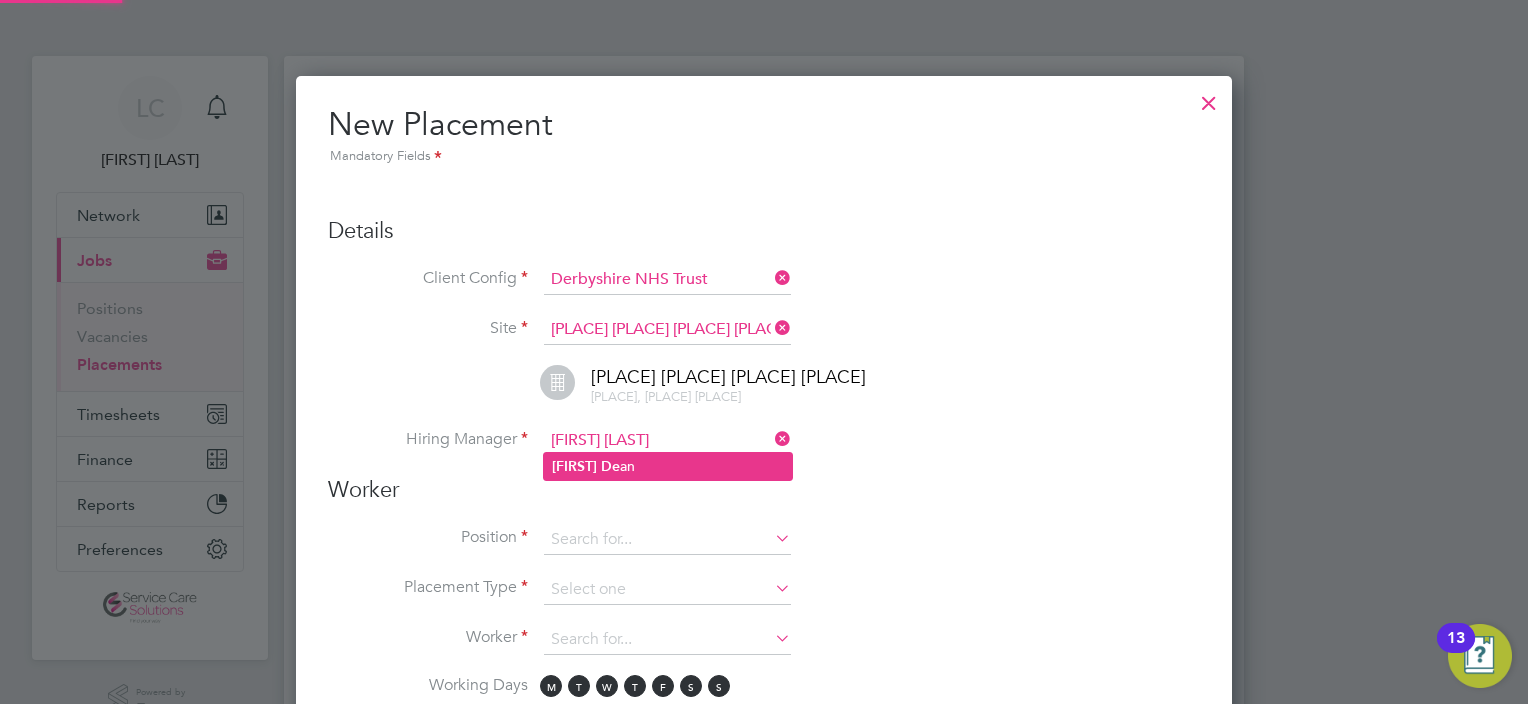 click on "[FIRST]   [LAST]" 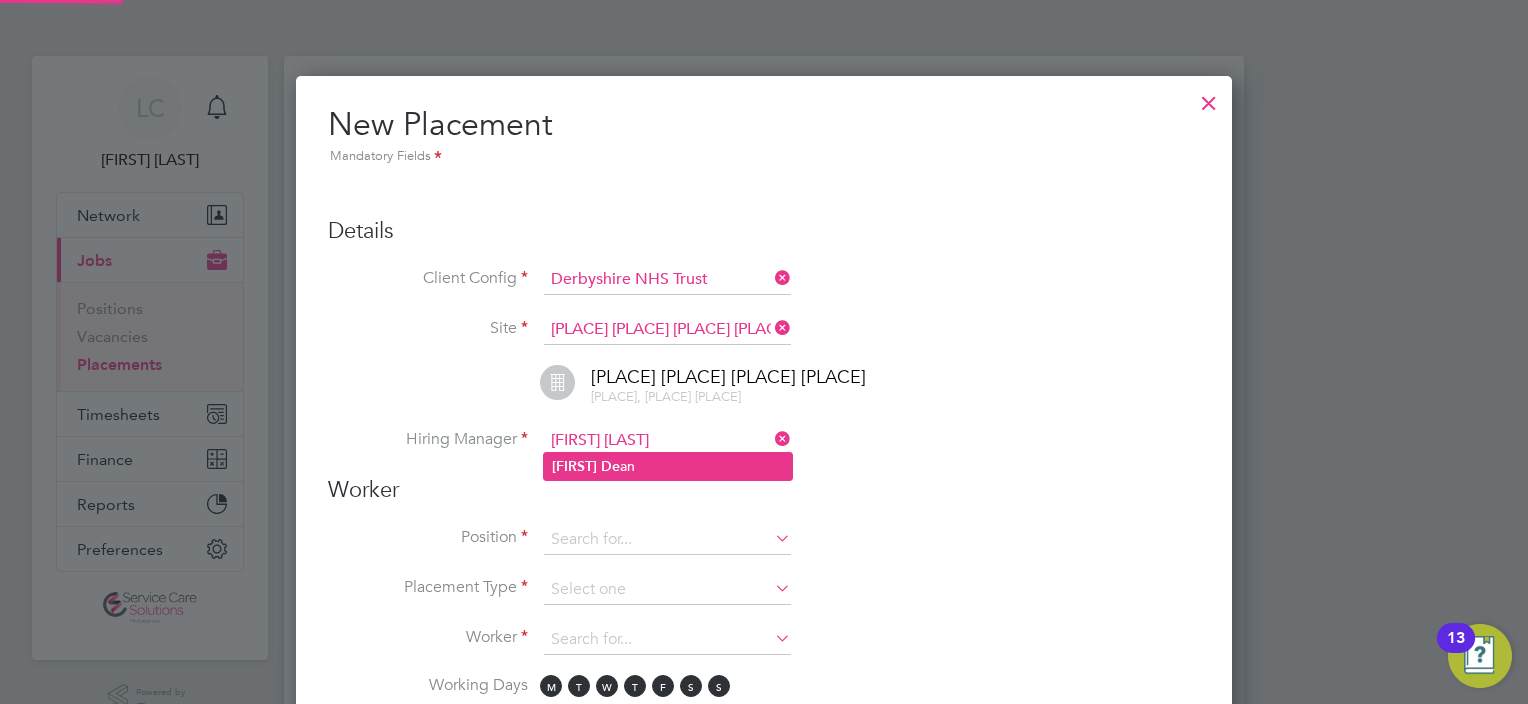 type on "[FIRST] [LAST]" 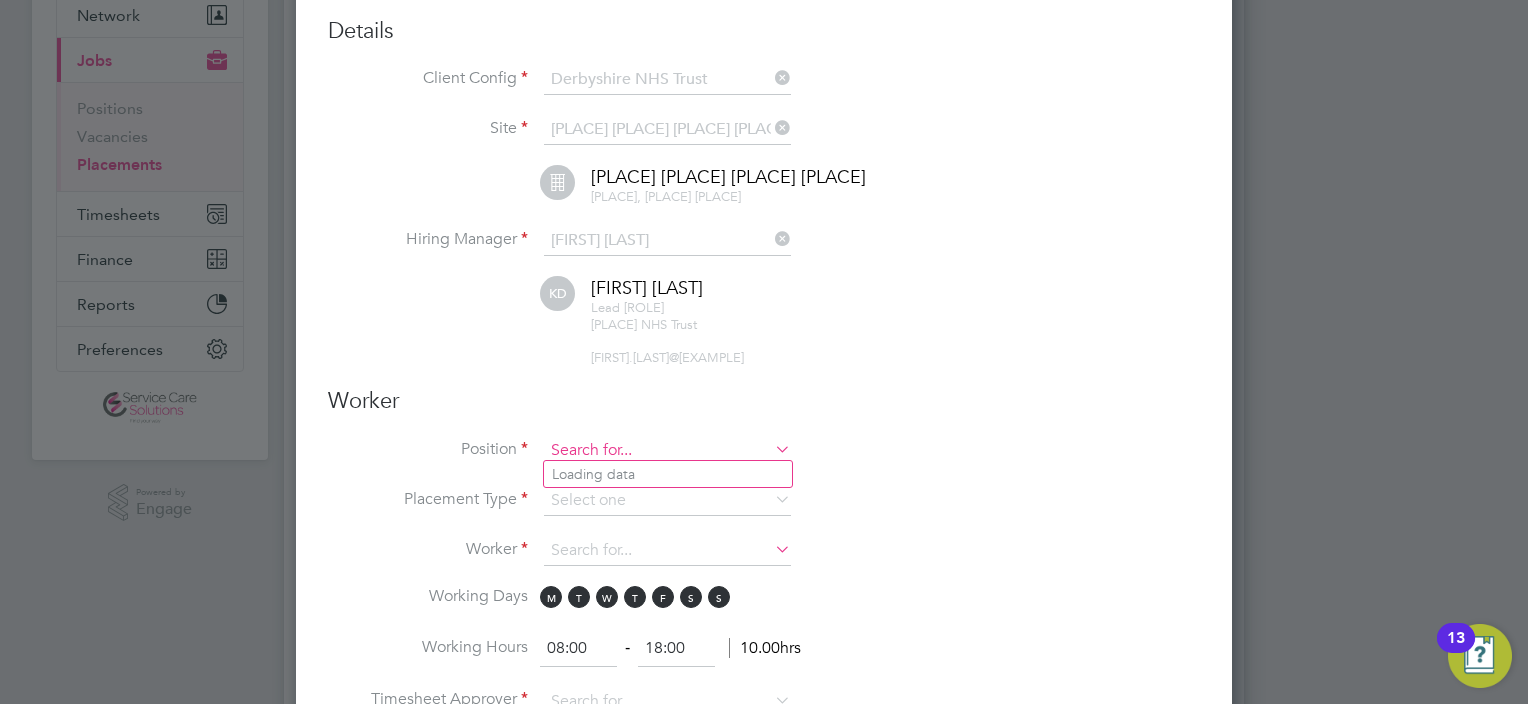 click at bounding box center (667, 451) 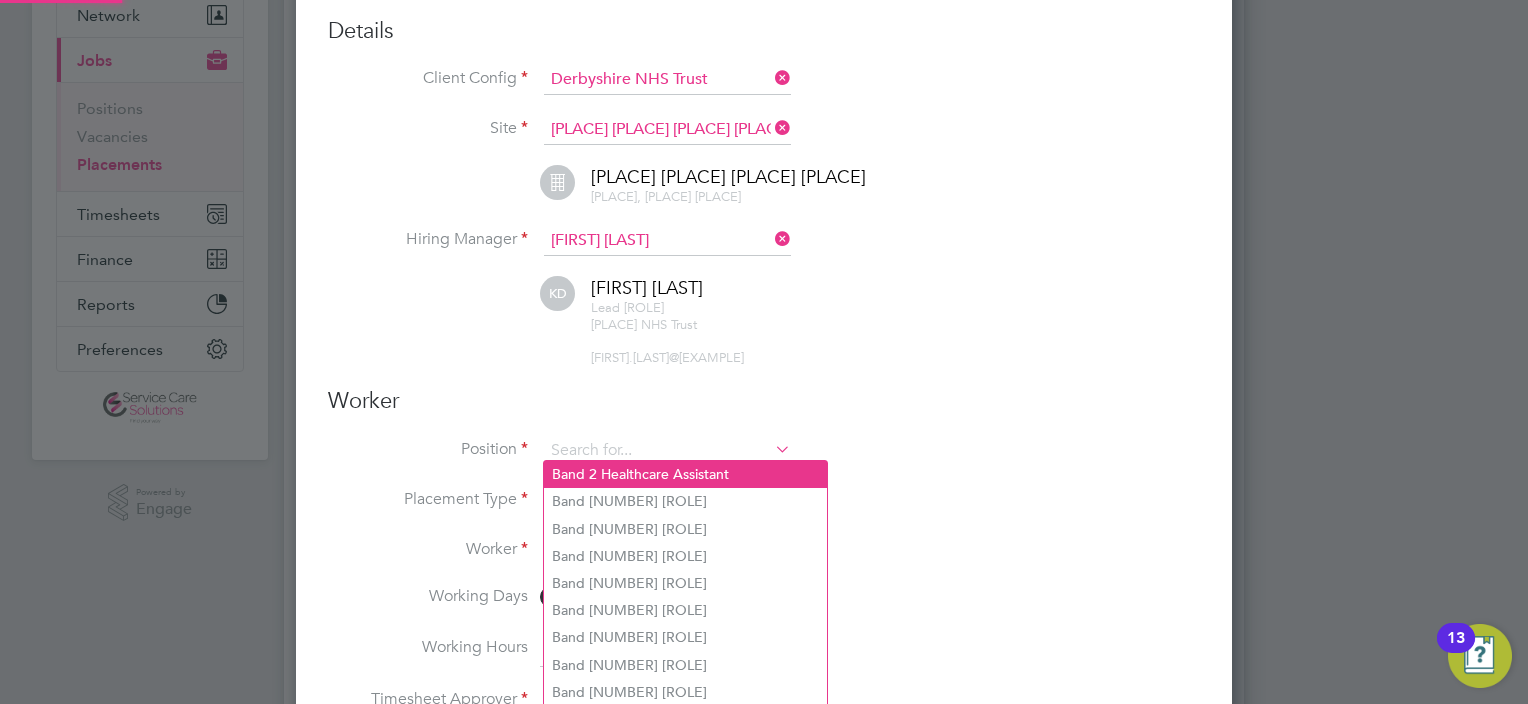 click on "Band 2 Healthcare Assistant" 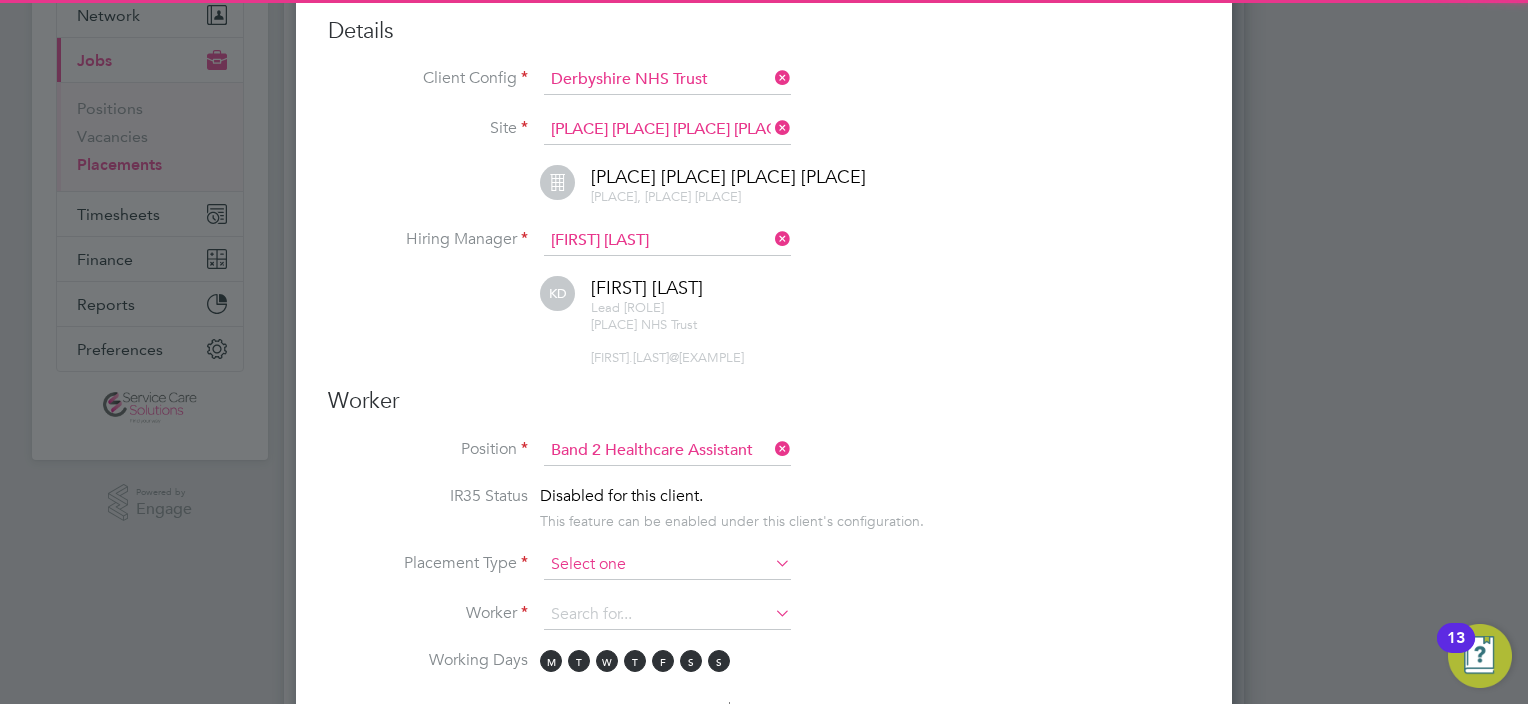 click at bounding box center [667, 565] 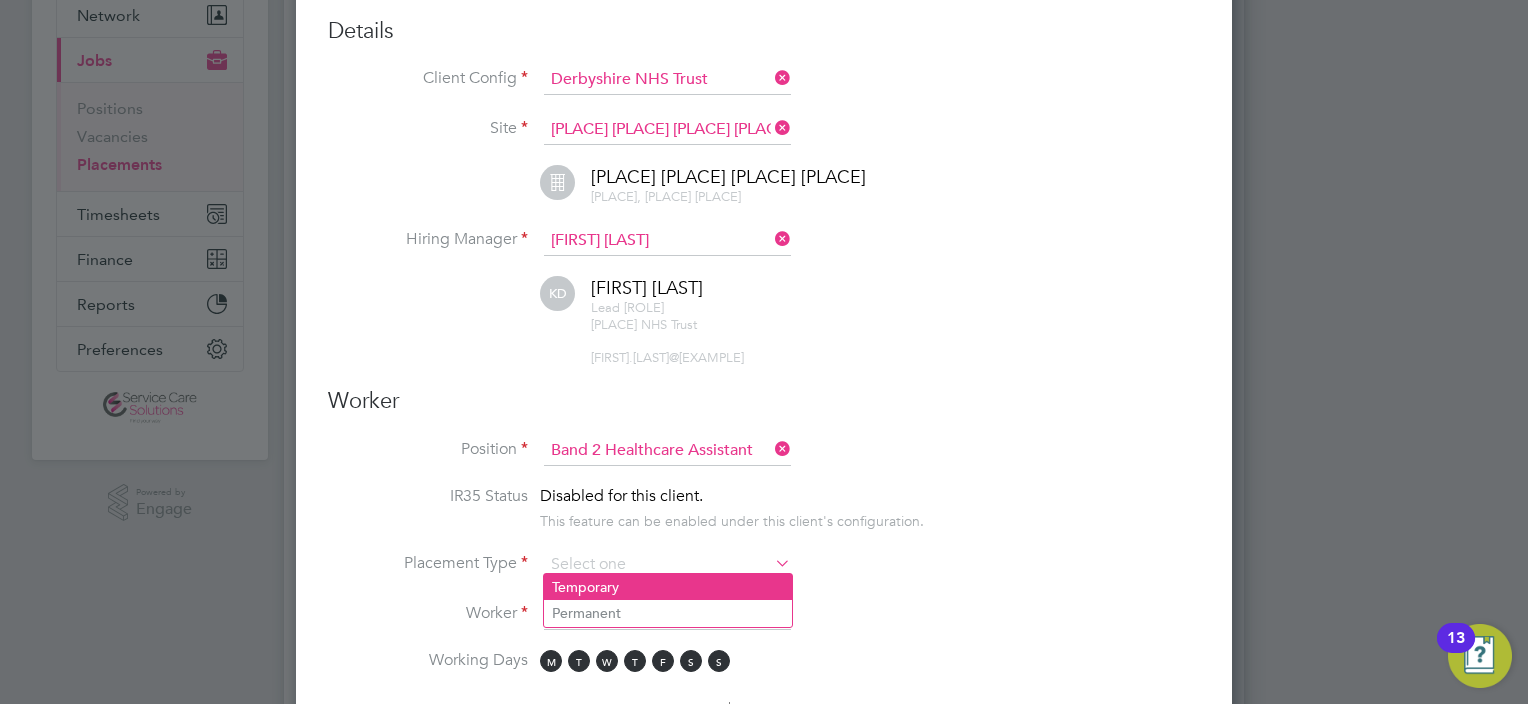 click on "Temporary" 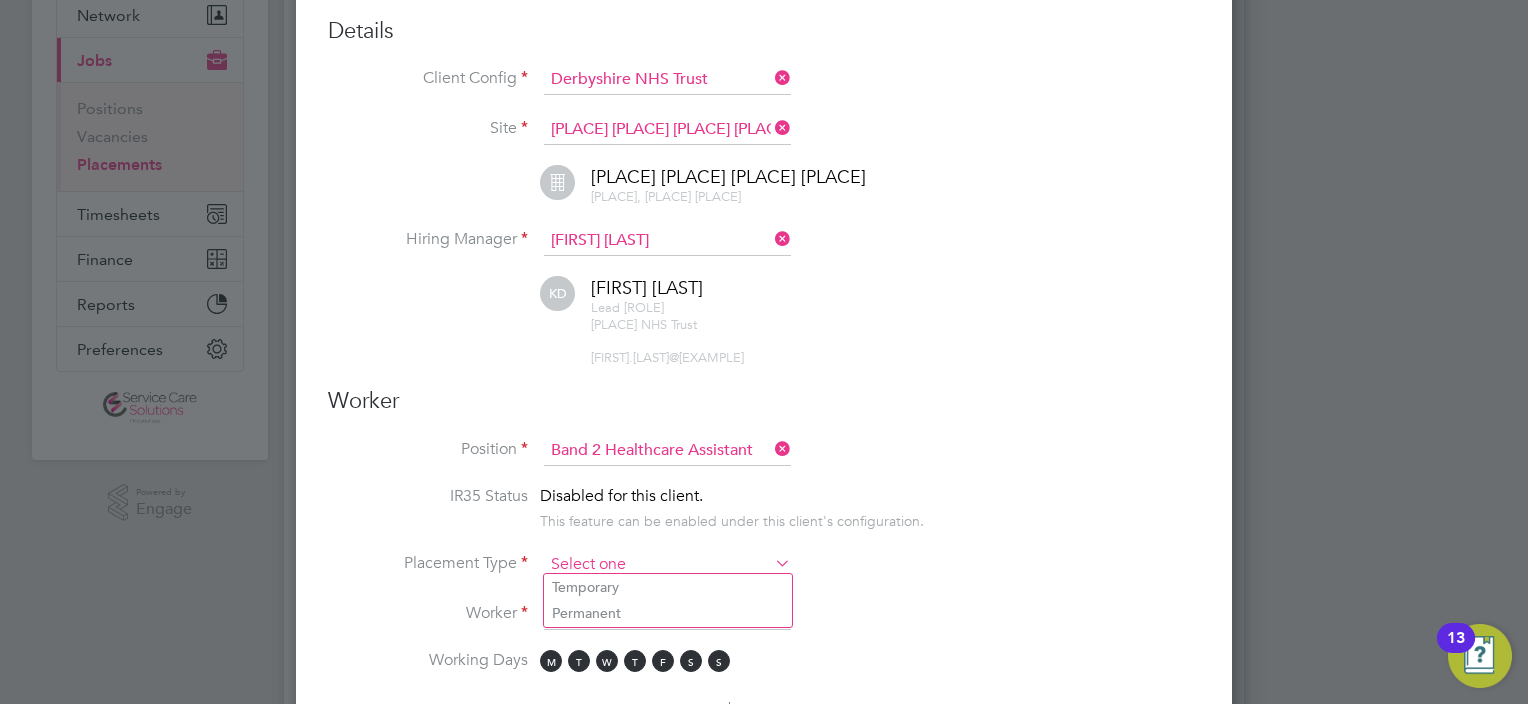 type on "Temporary" 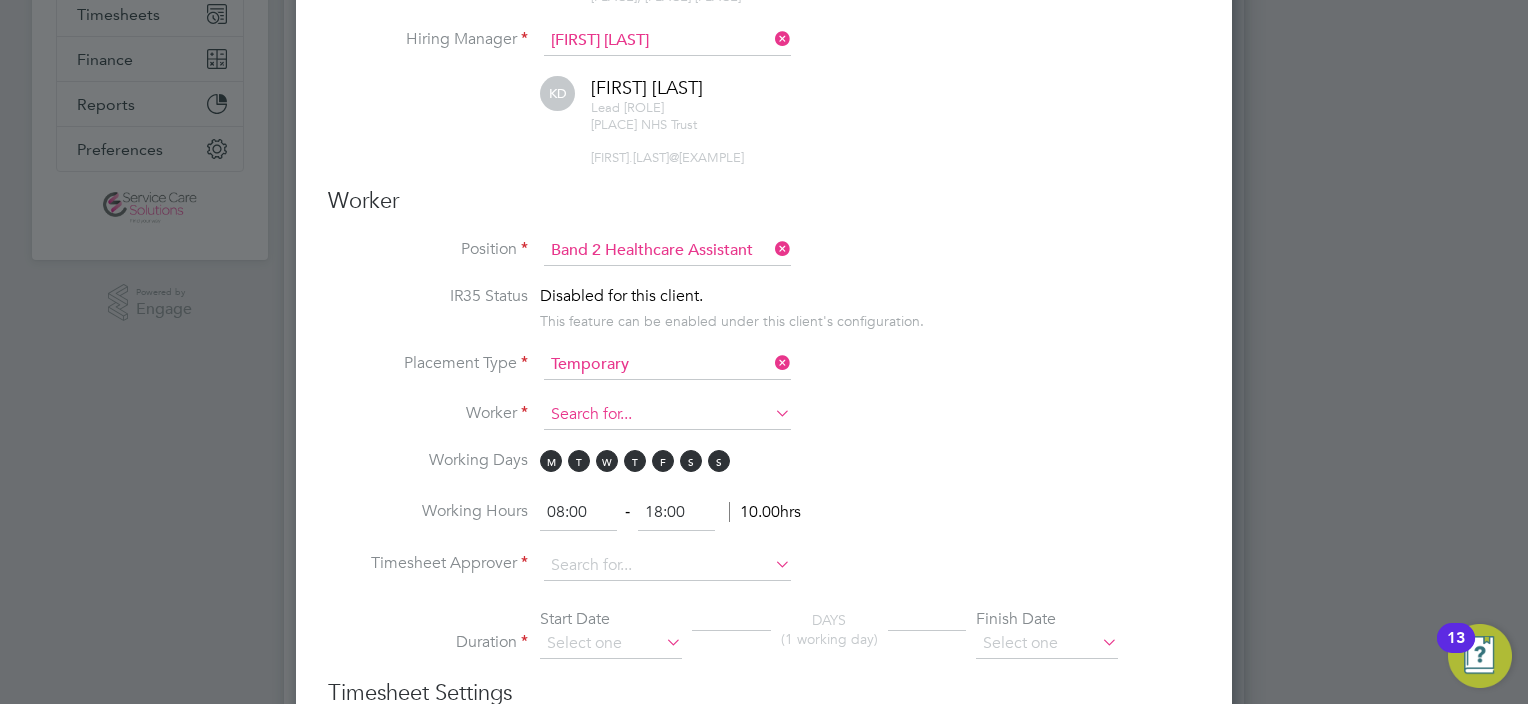 click at bounding box center [667, 415] 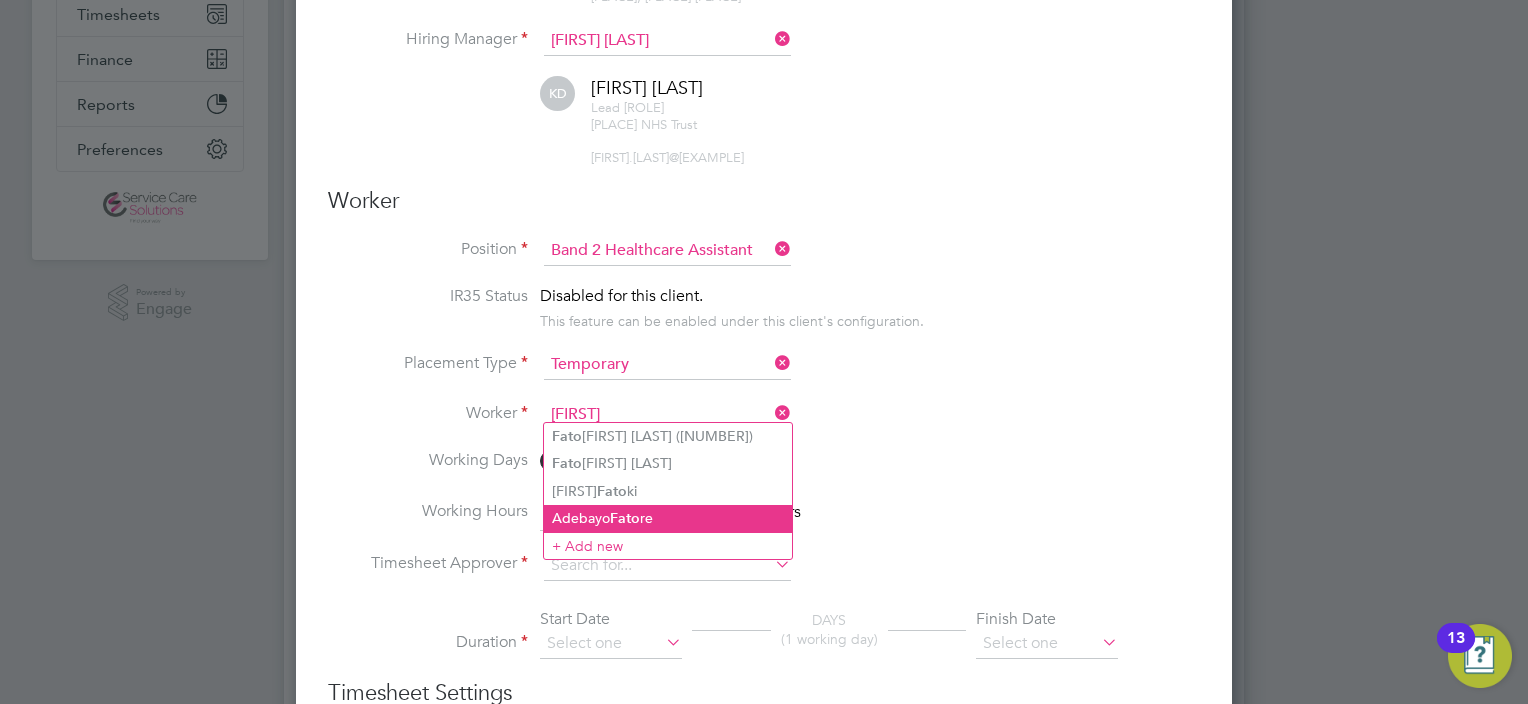 click on "Fato" 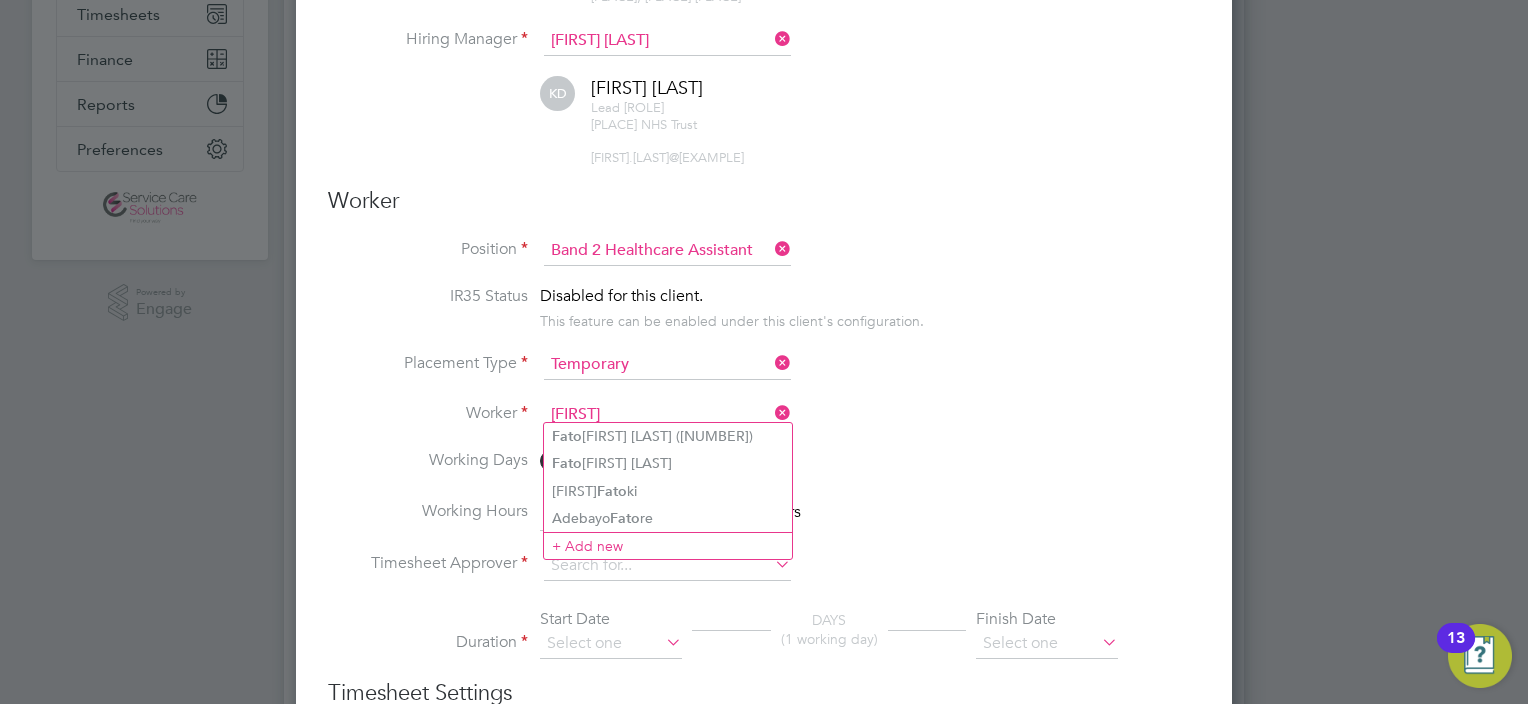 type on "[FIRST] [LAST]" 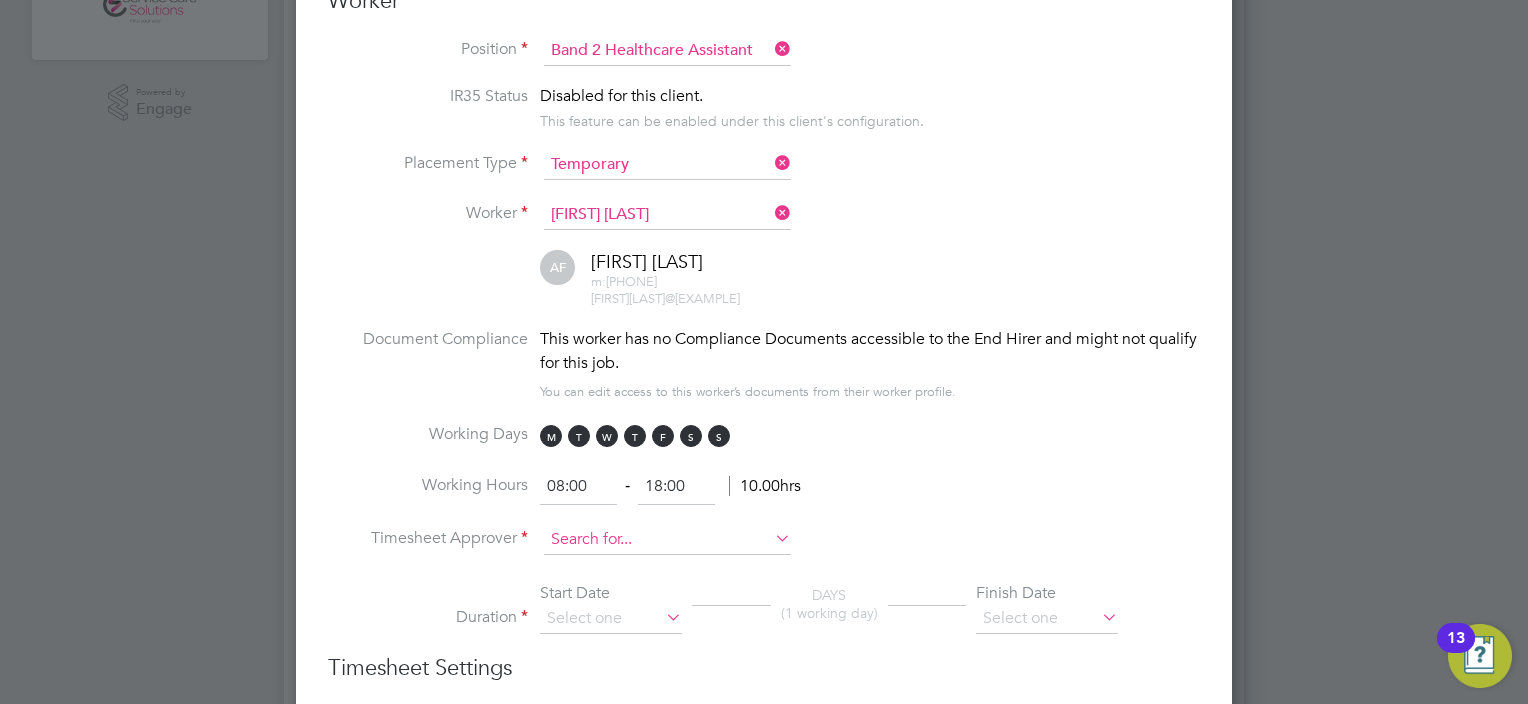 click at bounding box center [667, 540] 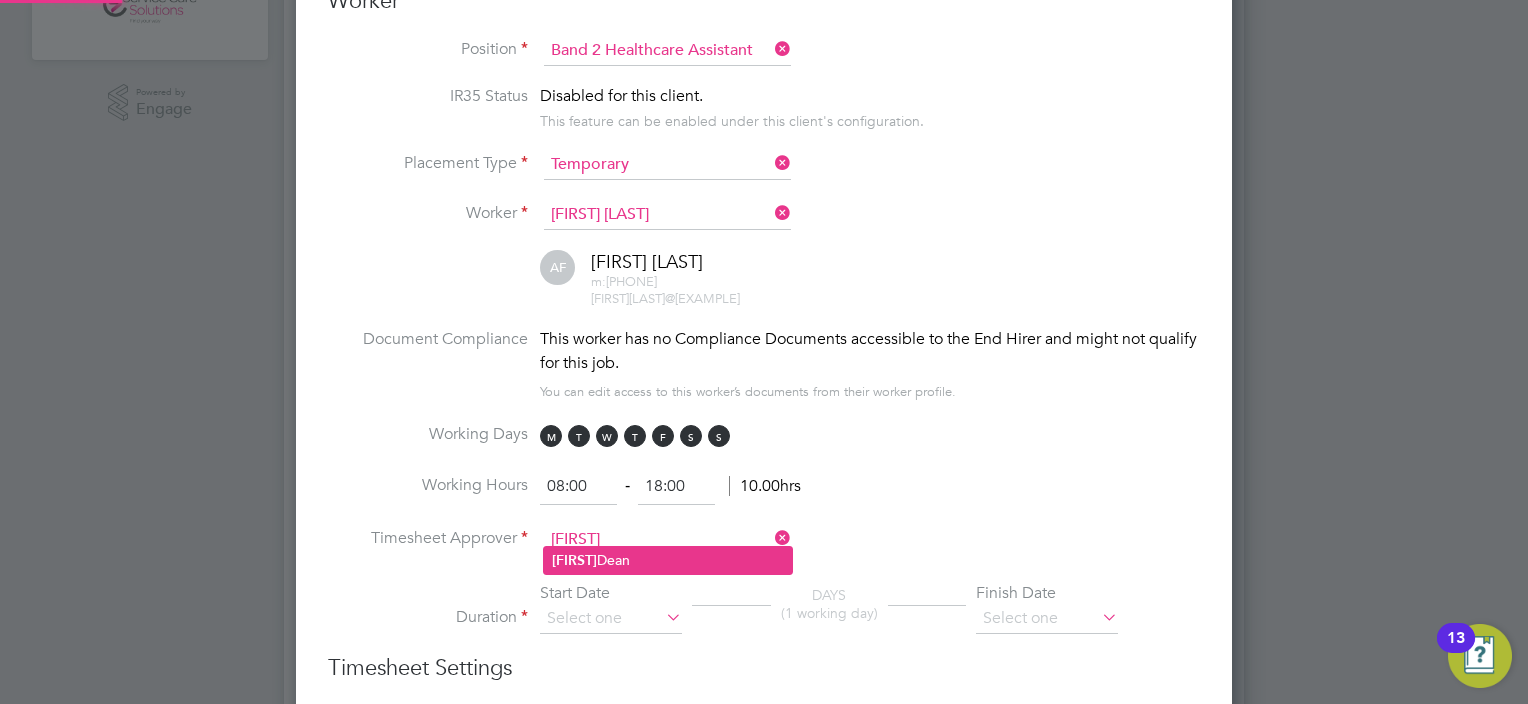 click on "[FIRST]  [LAST]" 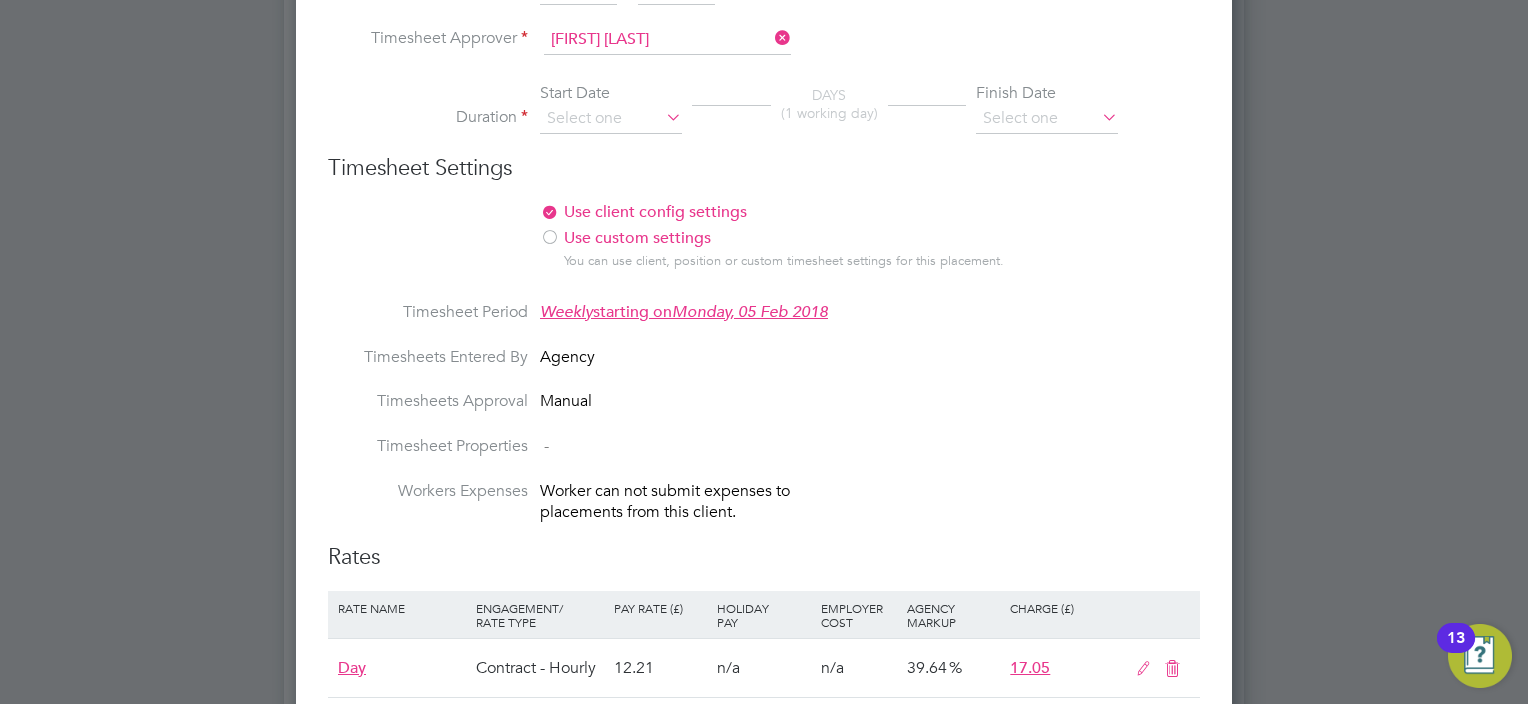 click on "Start Date" at bounding box center (611, 93) 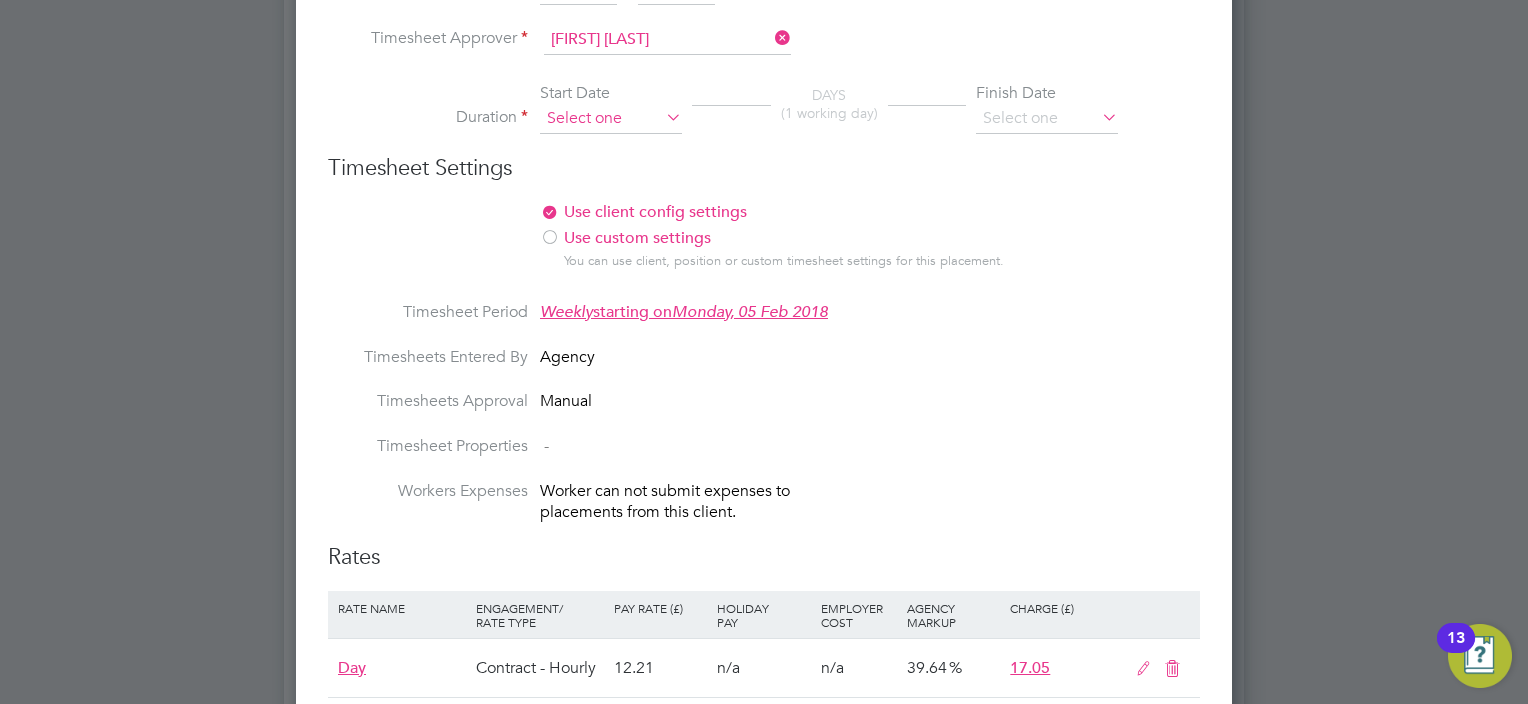 click at bounding box center [611, 119] 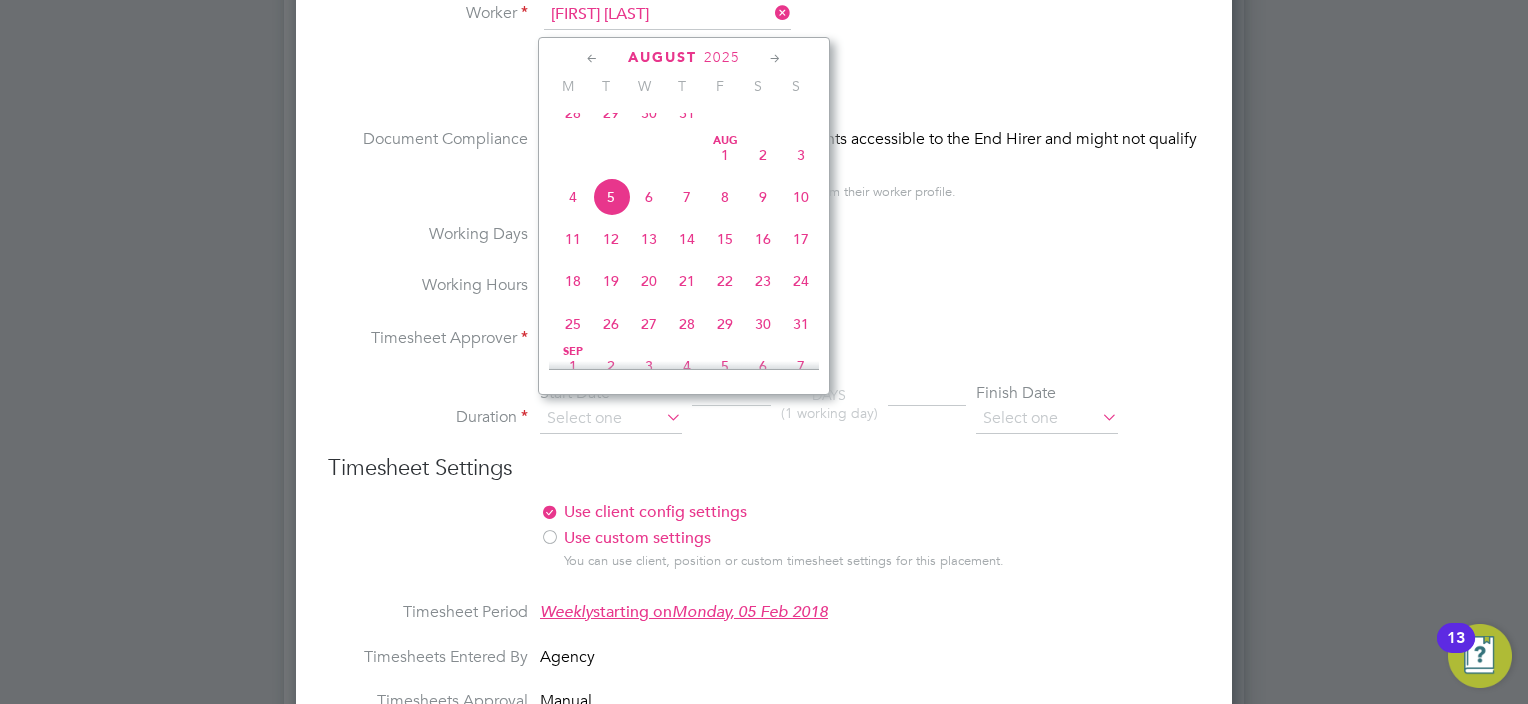 click on "28" 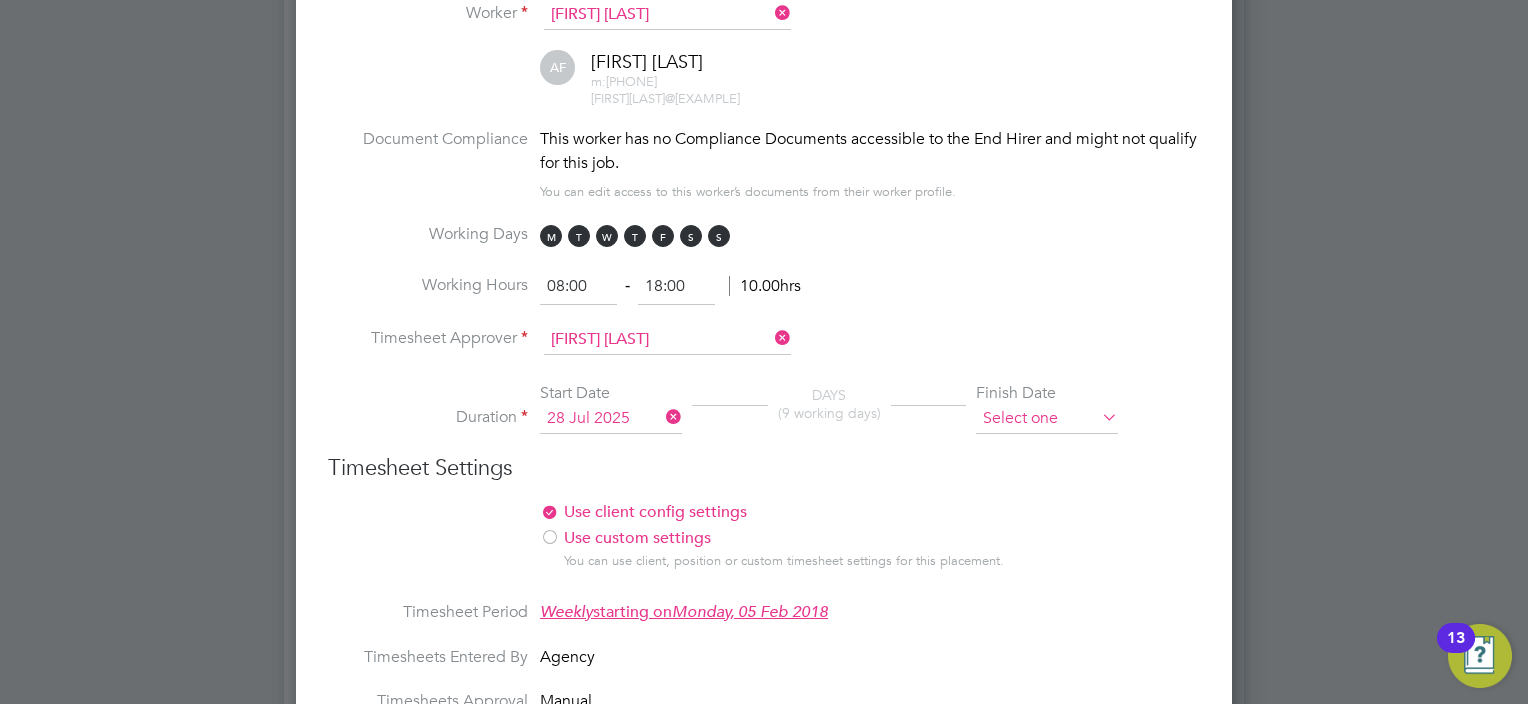 click at bounding box center [1047, 419] 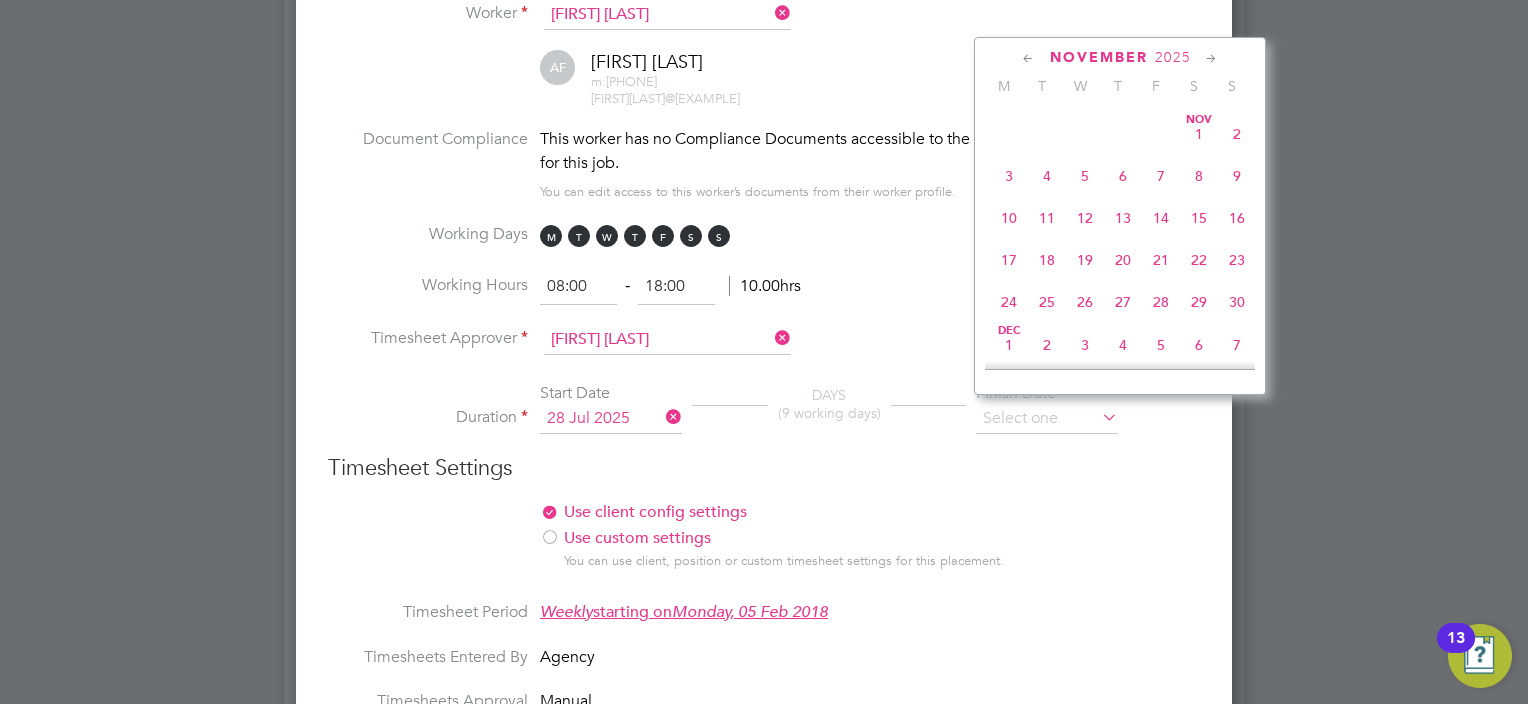 click on "31" 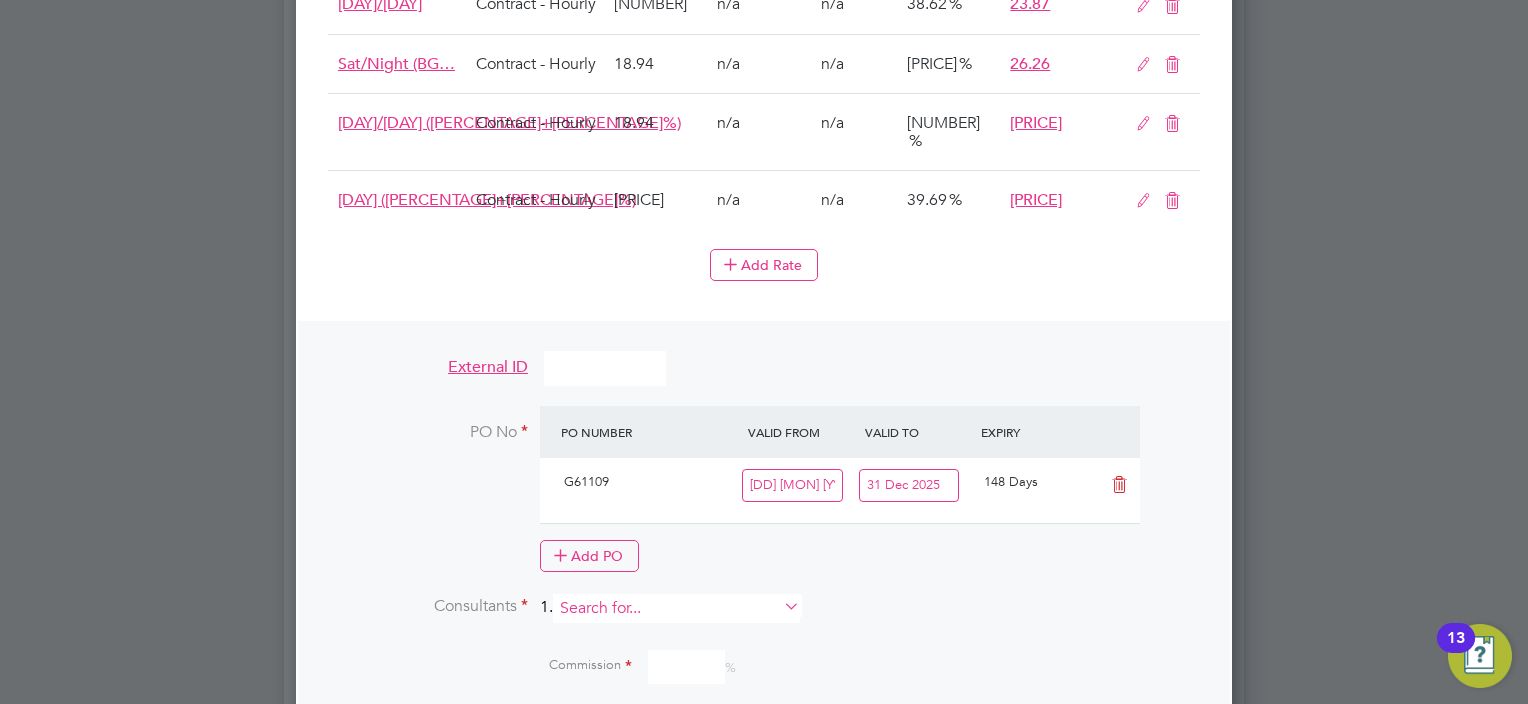 click at bounding box center [676, 608] 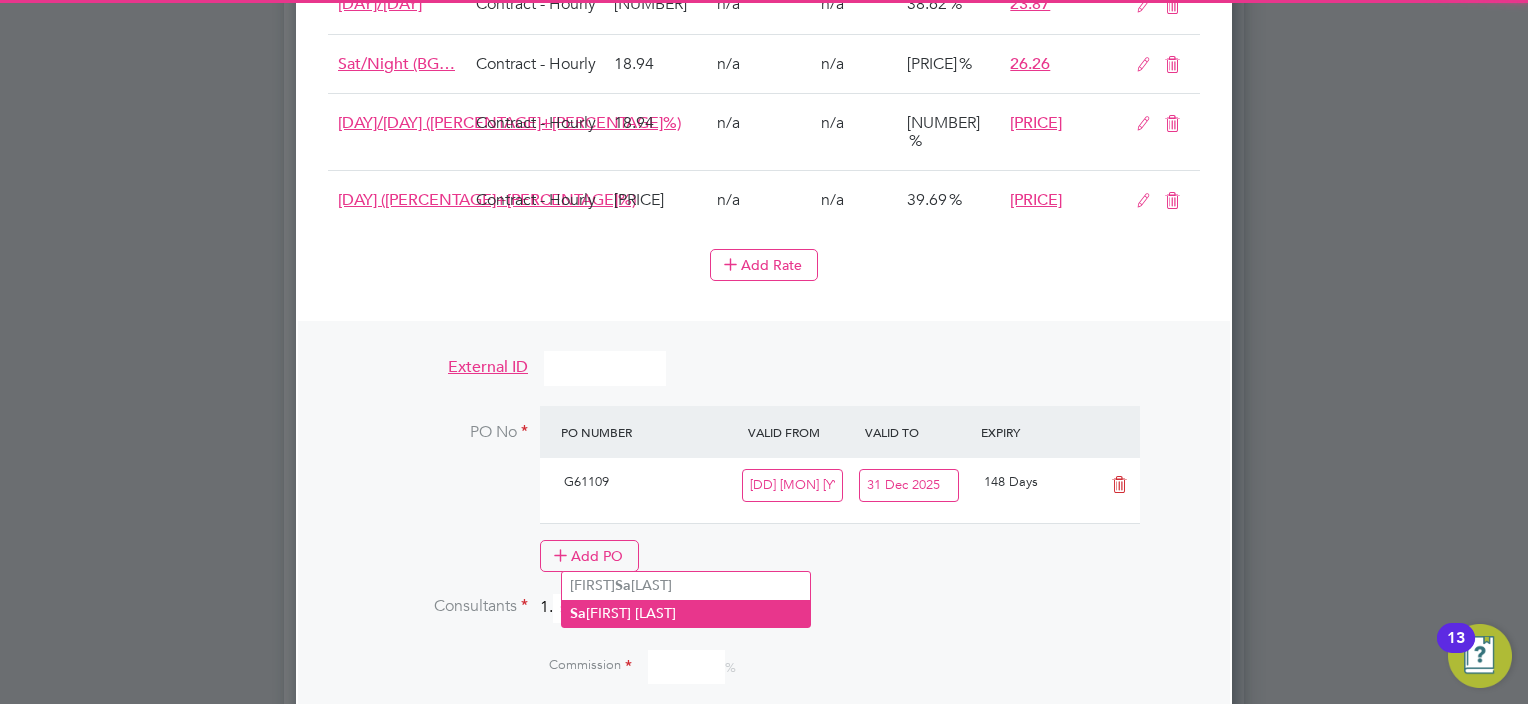 click on "[FIRST] [LAST]" 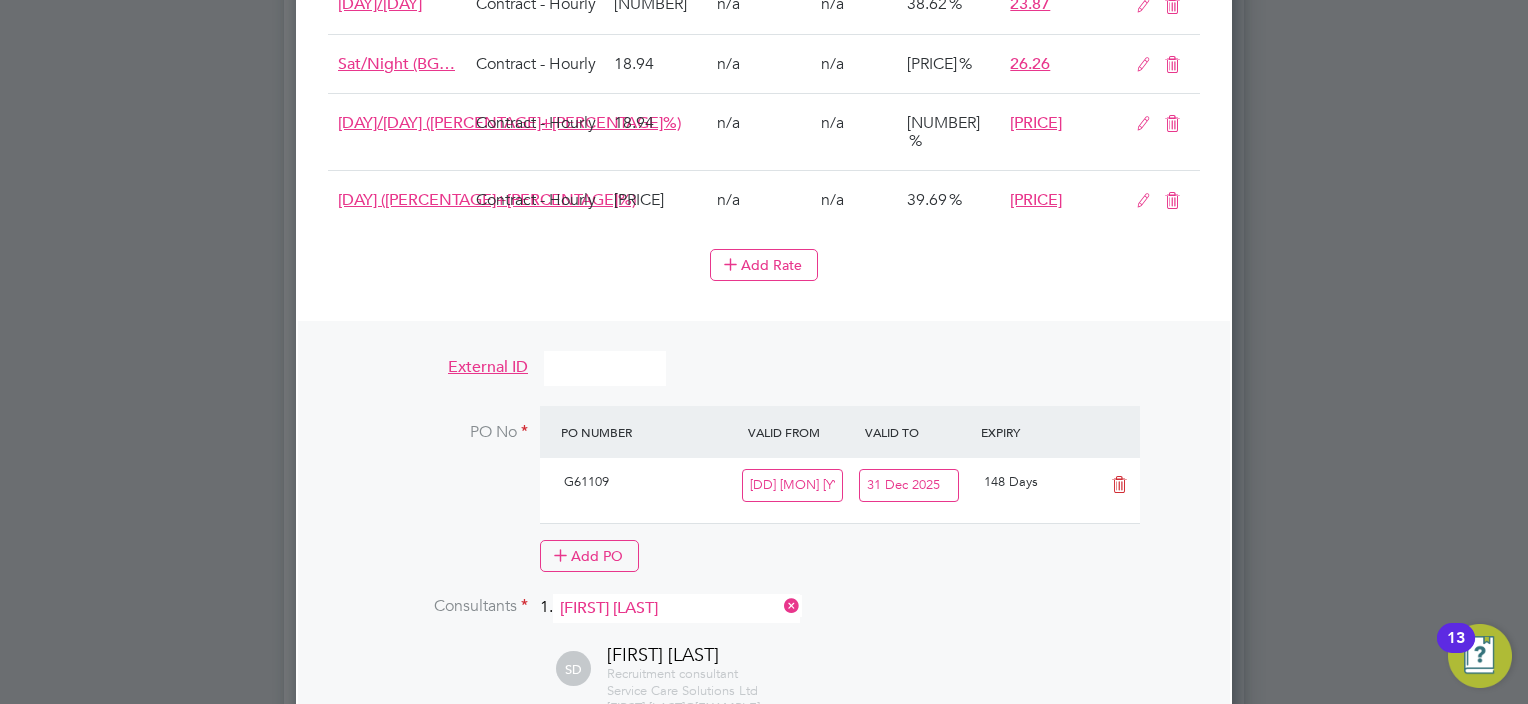 drag, startPoint x: 697, startPoint y: 684, endPoint x: 712, endPoint y: 688, distance: 15.524175 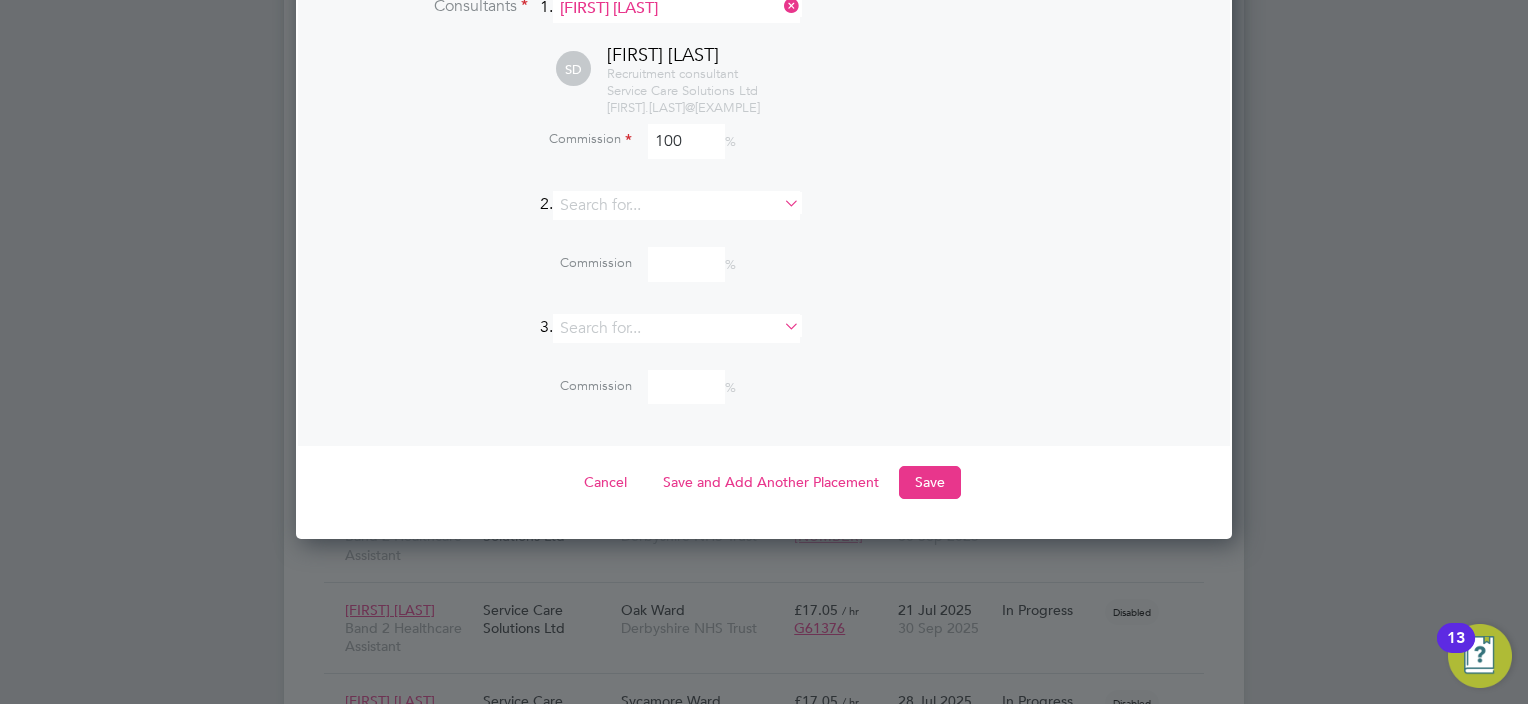 drag, startPoint x: 905, startPoint y: 421, endPoint x: 924, endPoint y: 424, distance: 19.235384 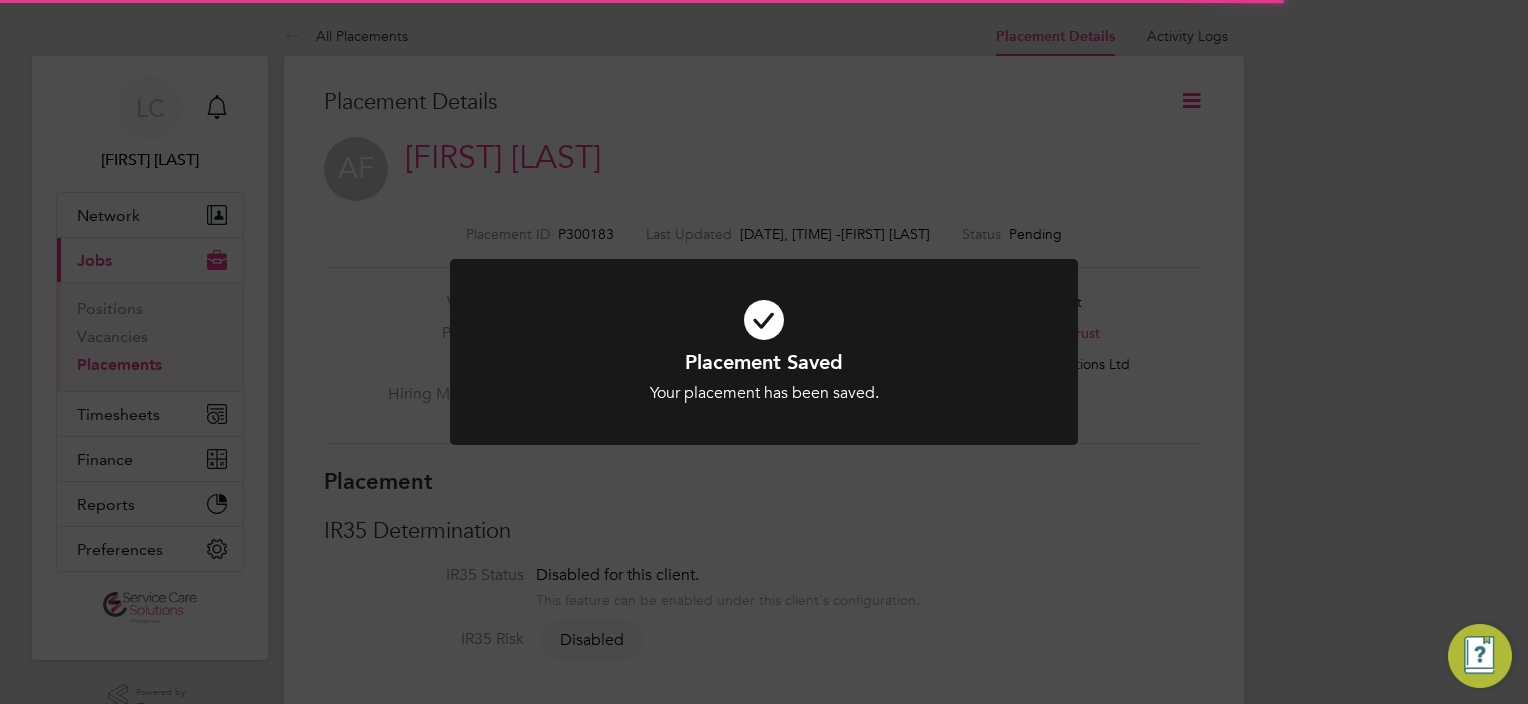 click on "Placement Saved Your placement has been saved. Cancel Okay" 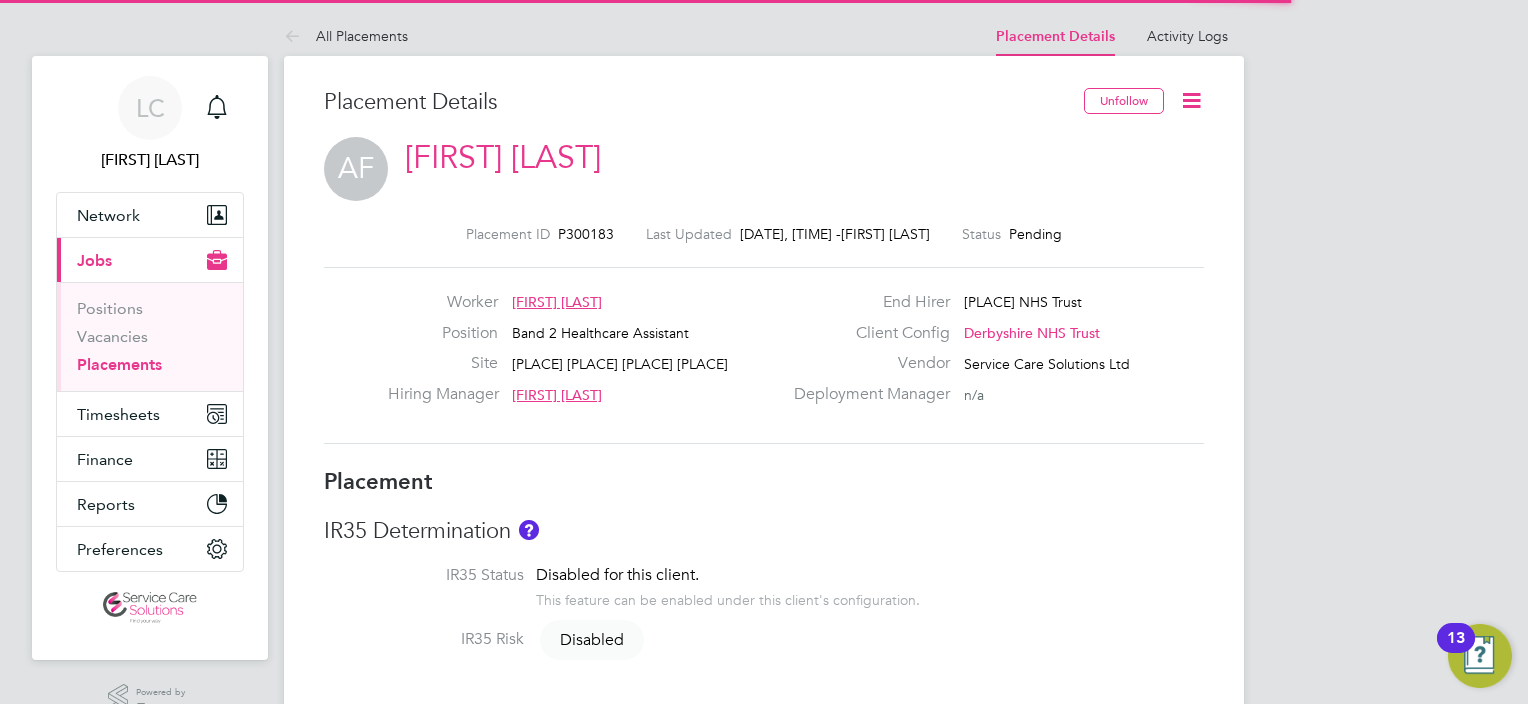 drag, startPoint x: 1207, startPoint y: 109, endPoint x: 1200, endPoint y: 98, distance: 13.038404 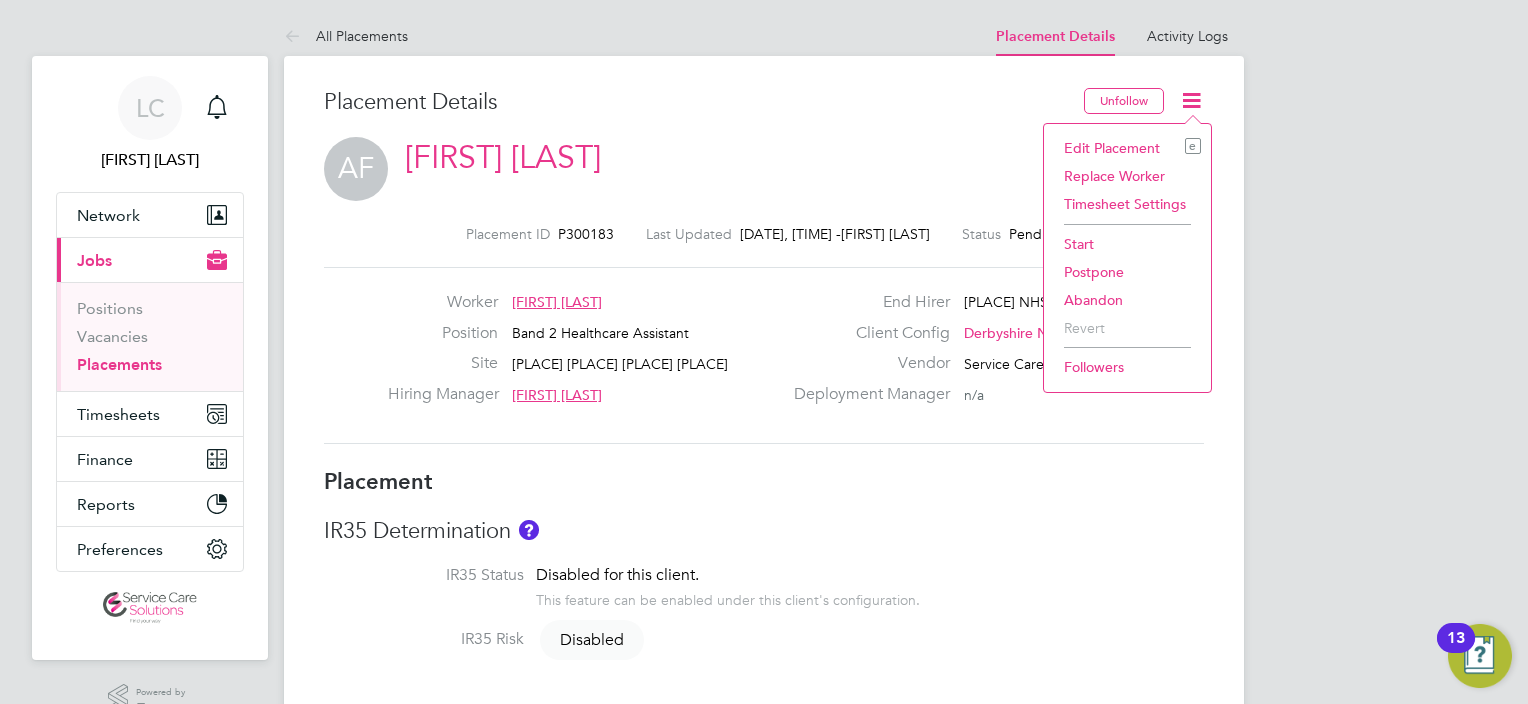 click on "Start" 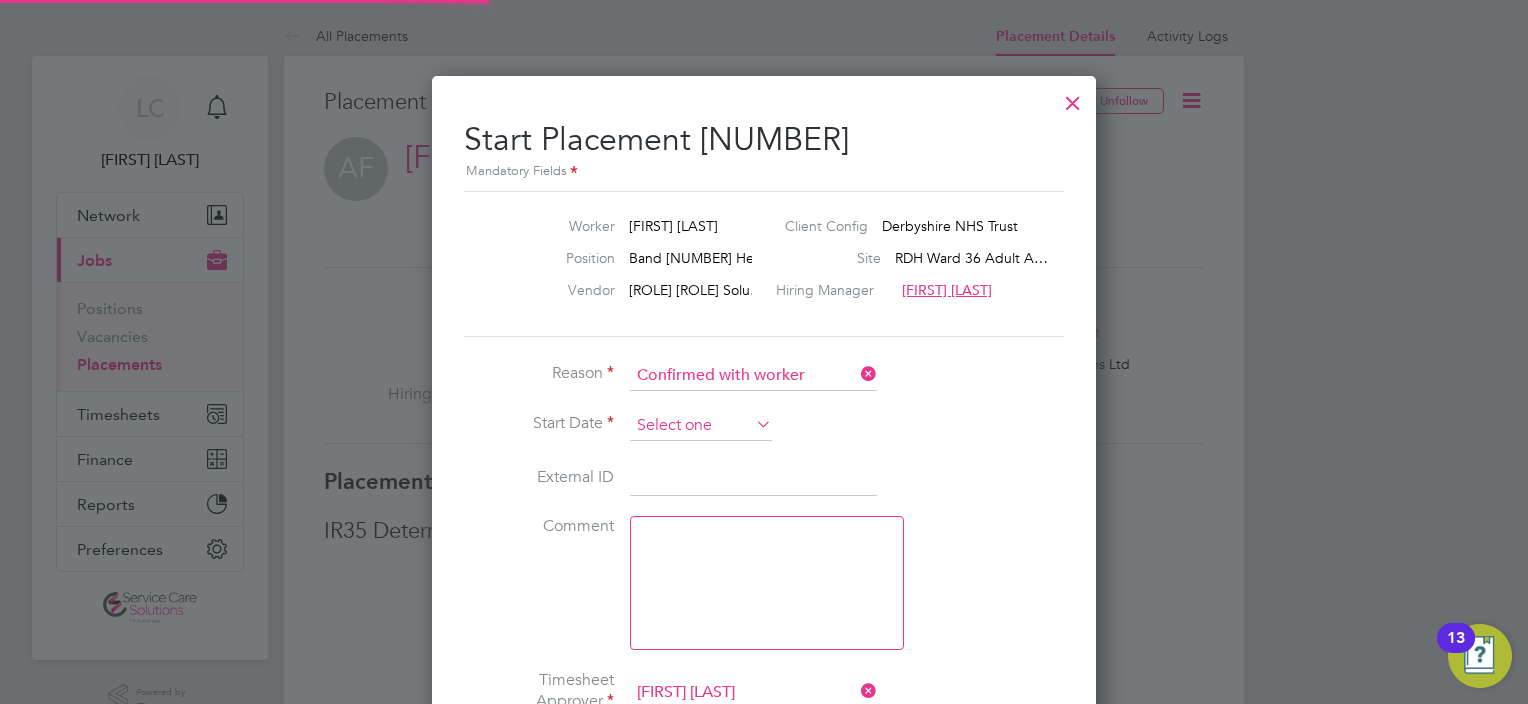 click 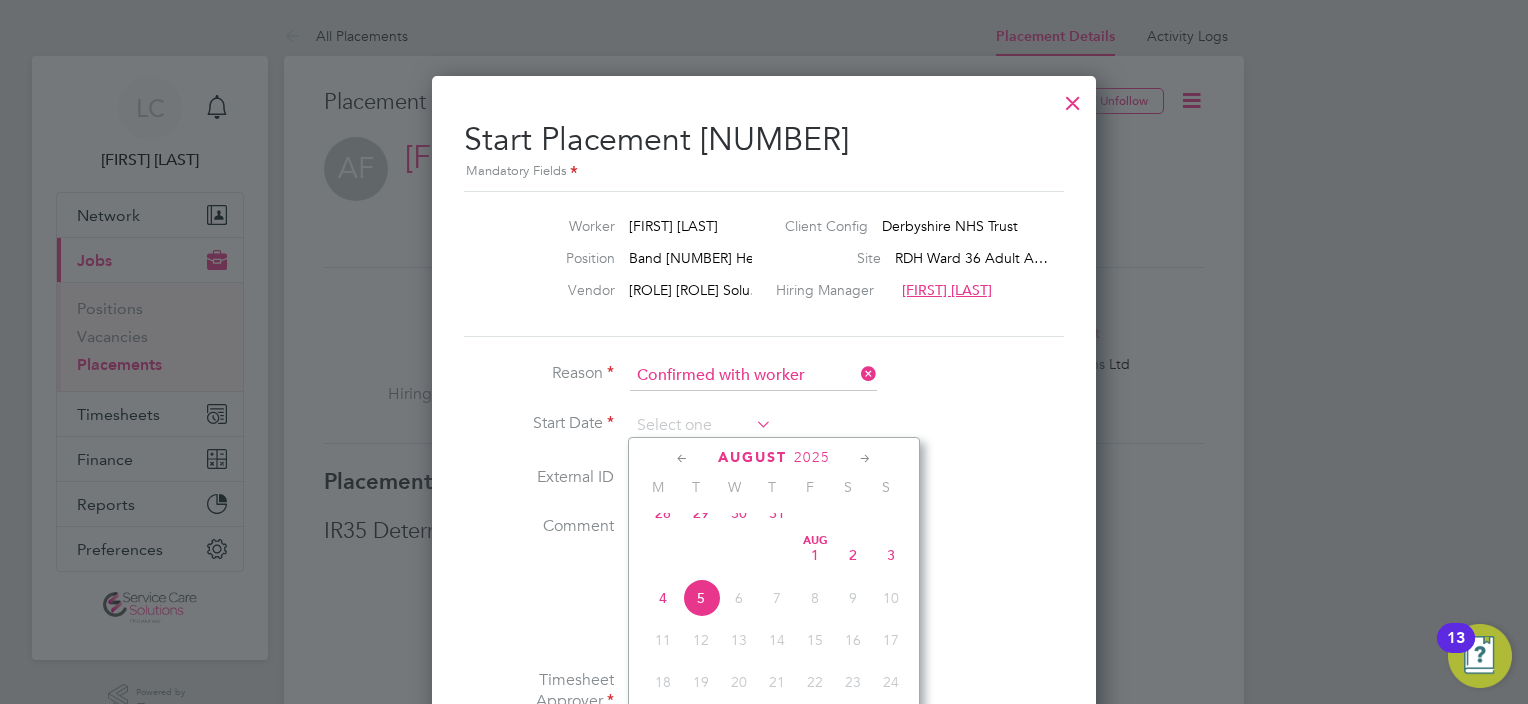 click on "28" 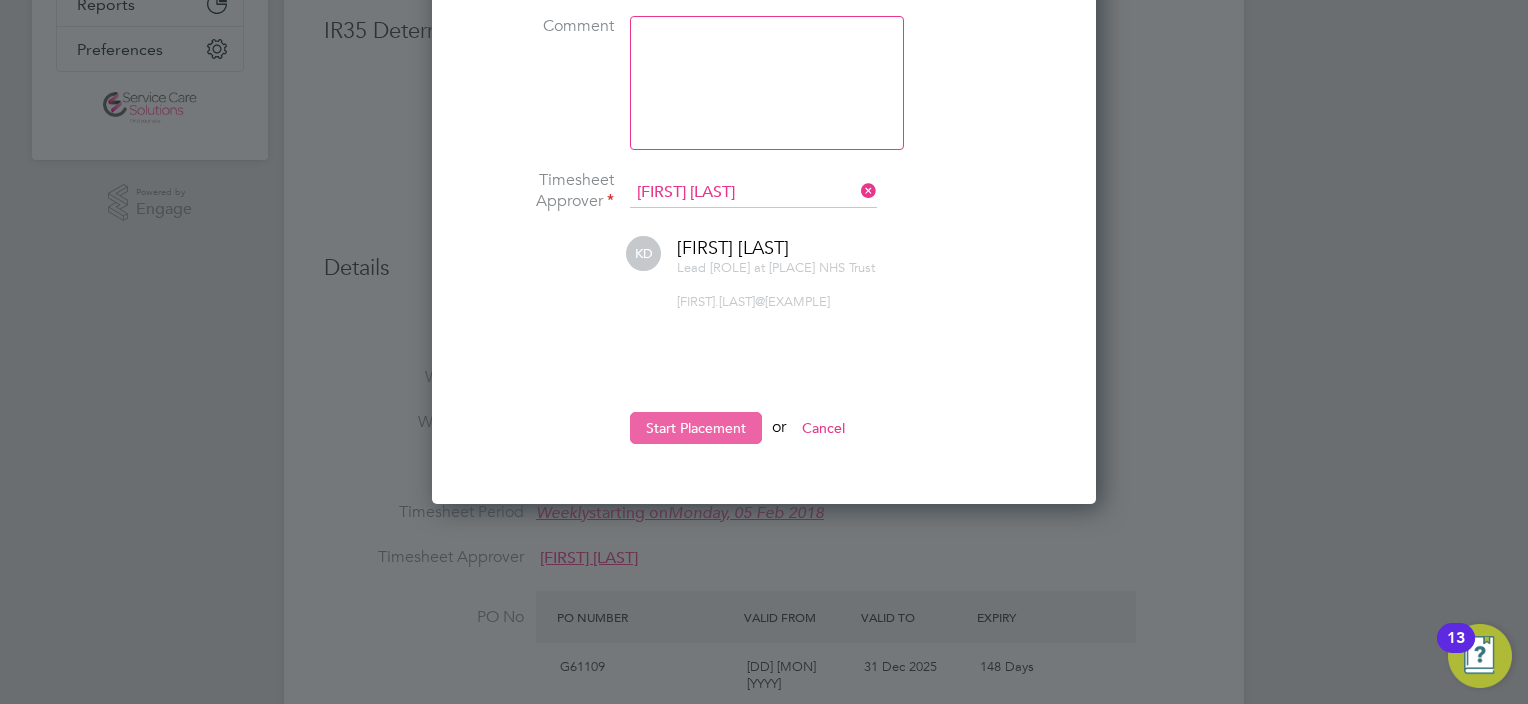 click on "Start Placement" 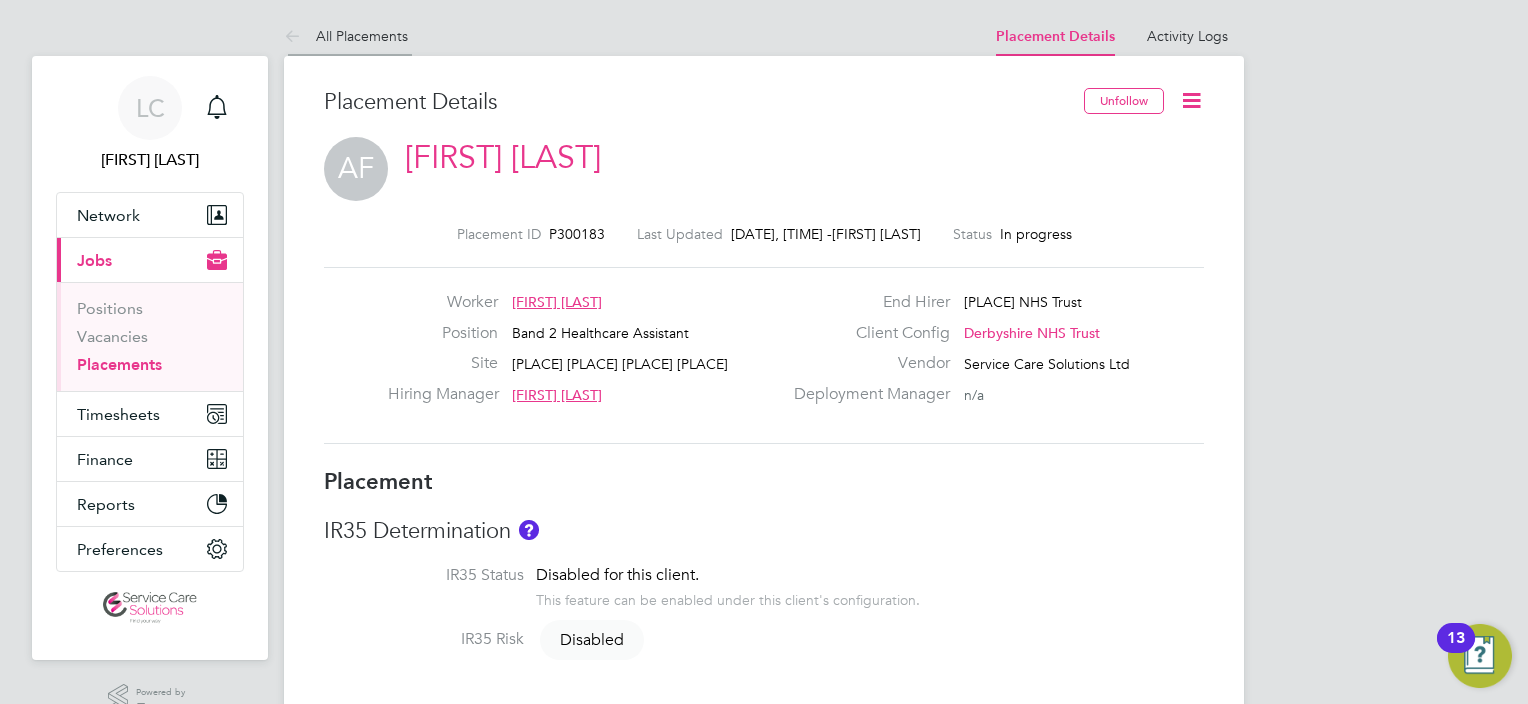 click at bounding box center (296, 37) 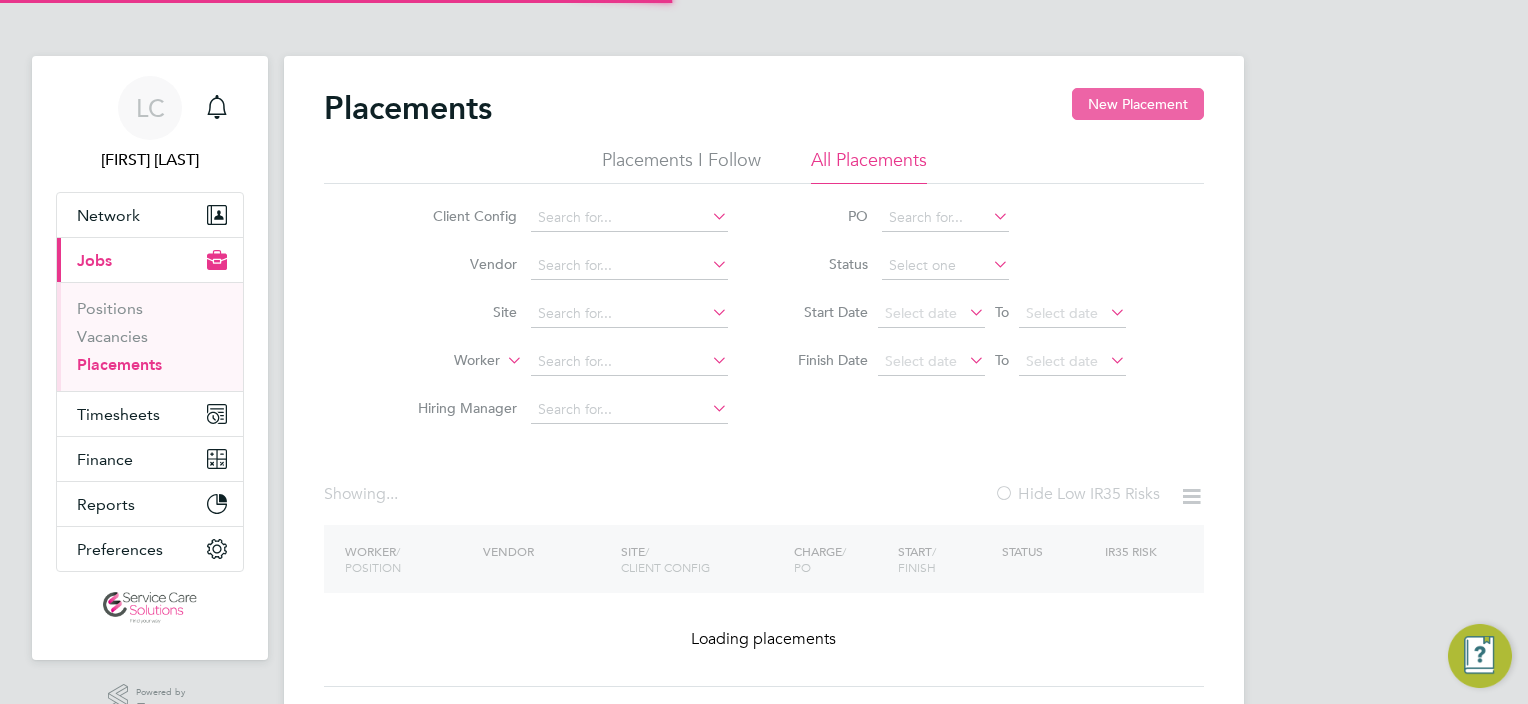 click on "New Placement" 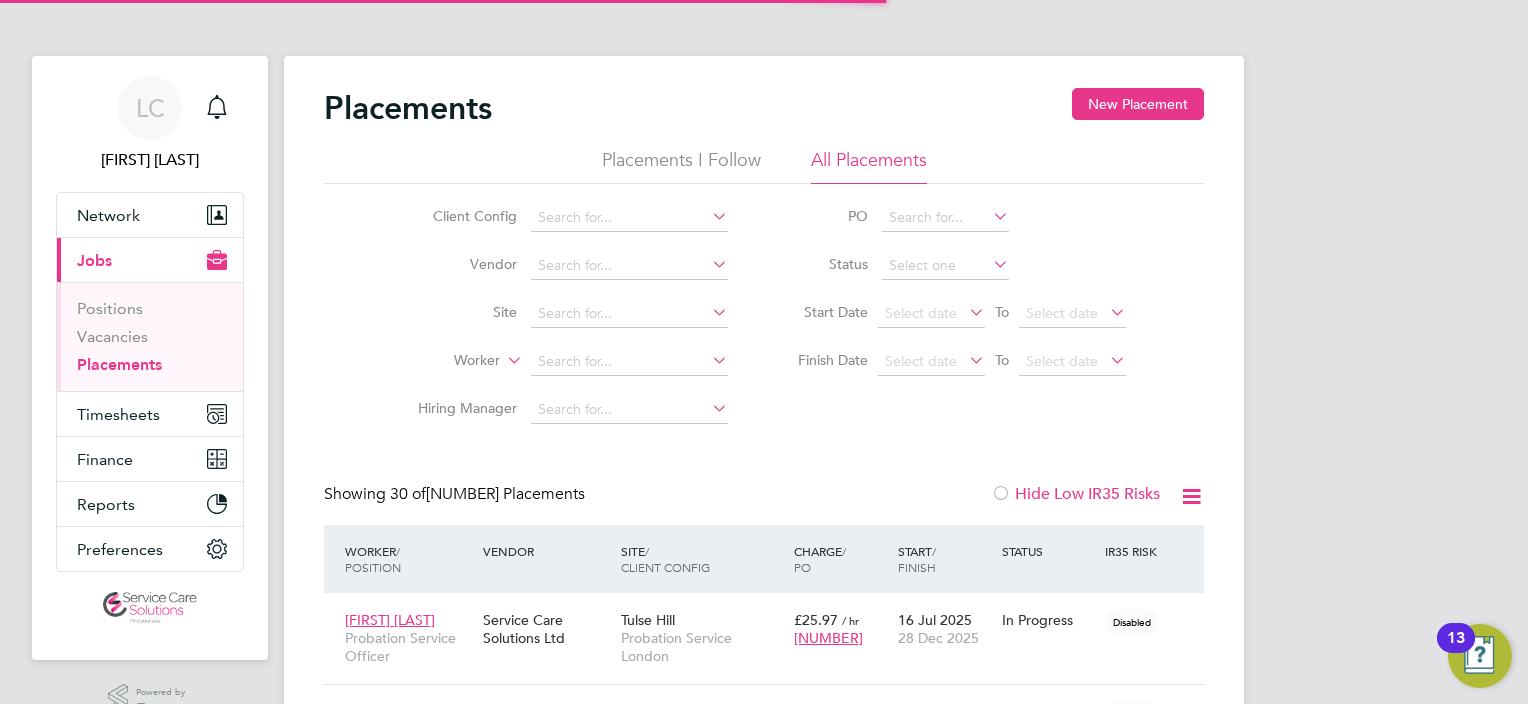 scroll, scrollTop: 10, scrollLeft: 9, axis: both 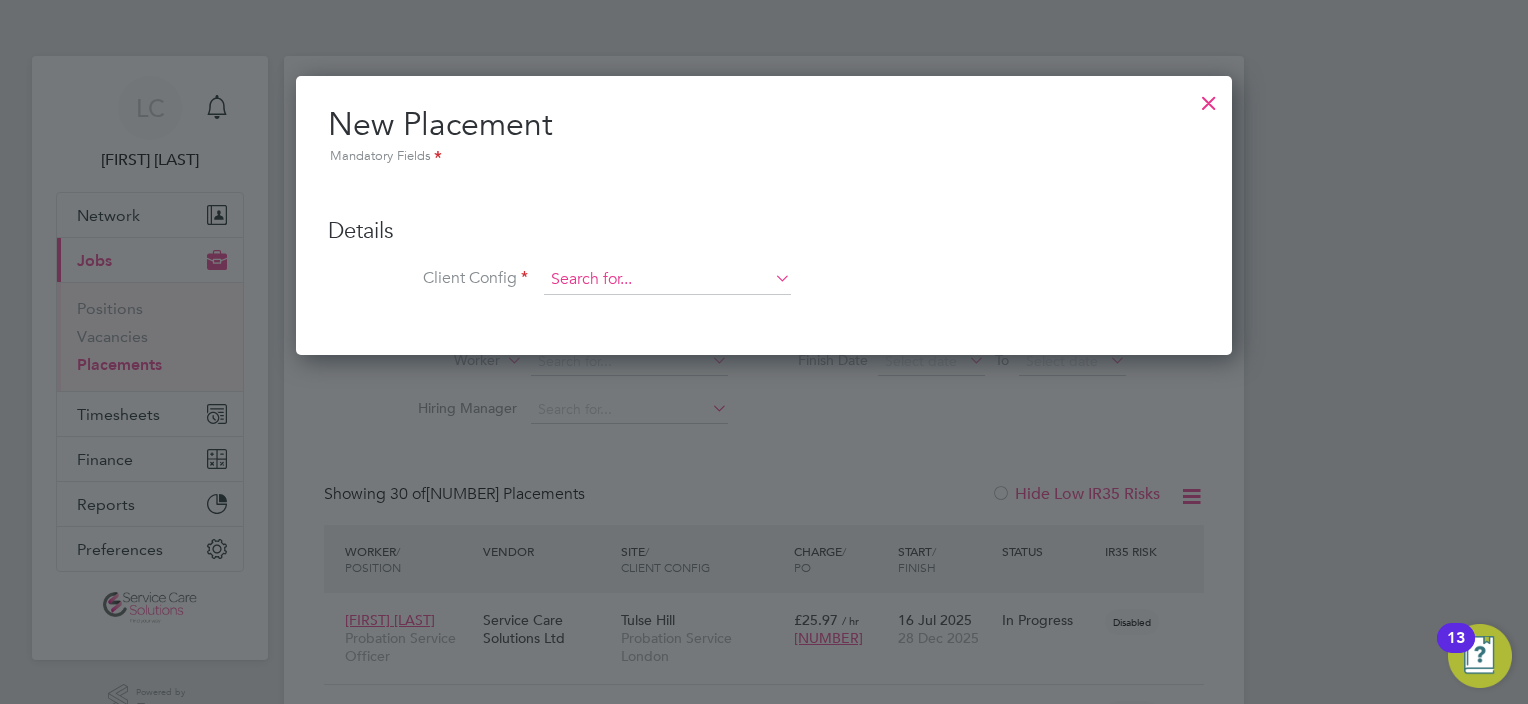 click at bounding box center (667, 280) 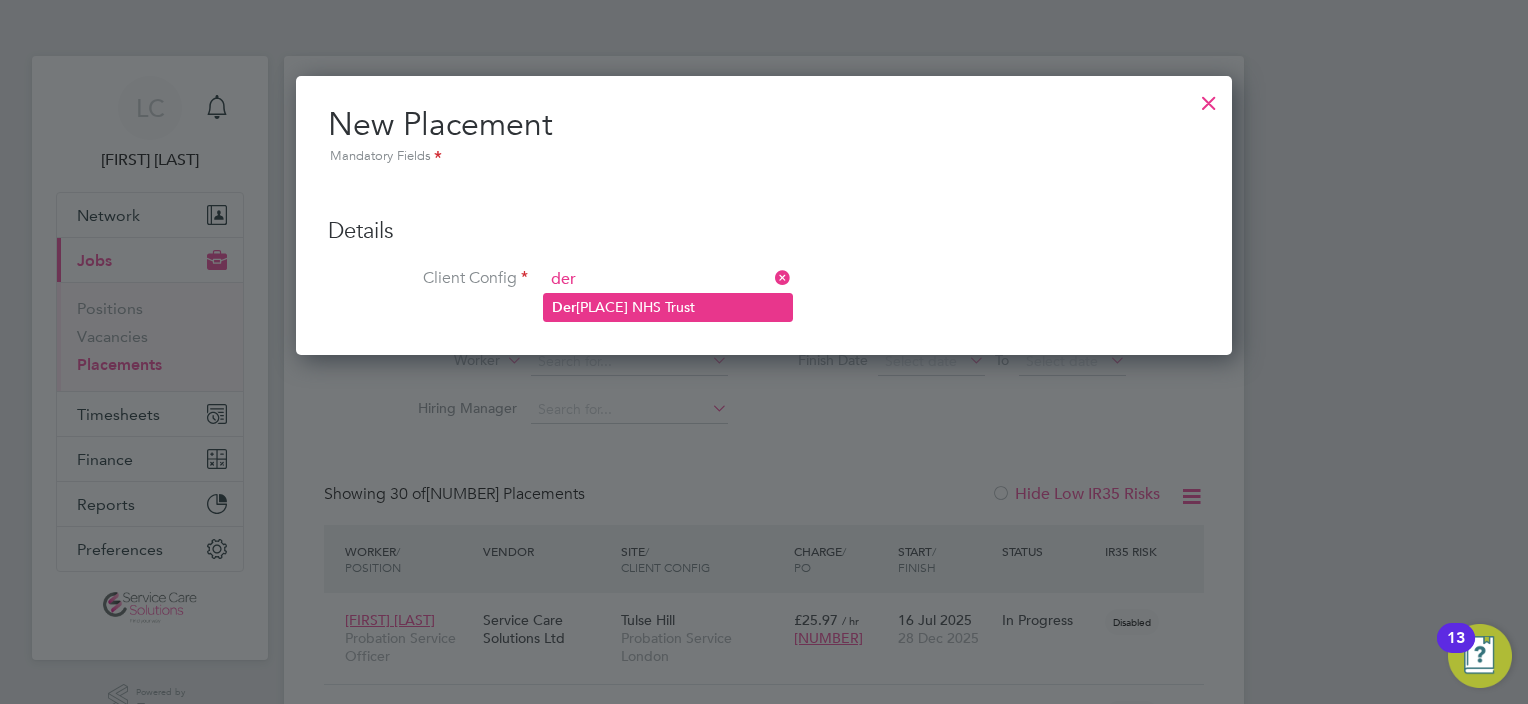 click on "[PLACE] NHS Trust" 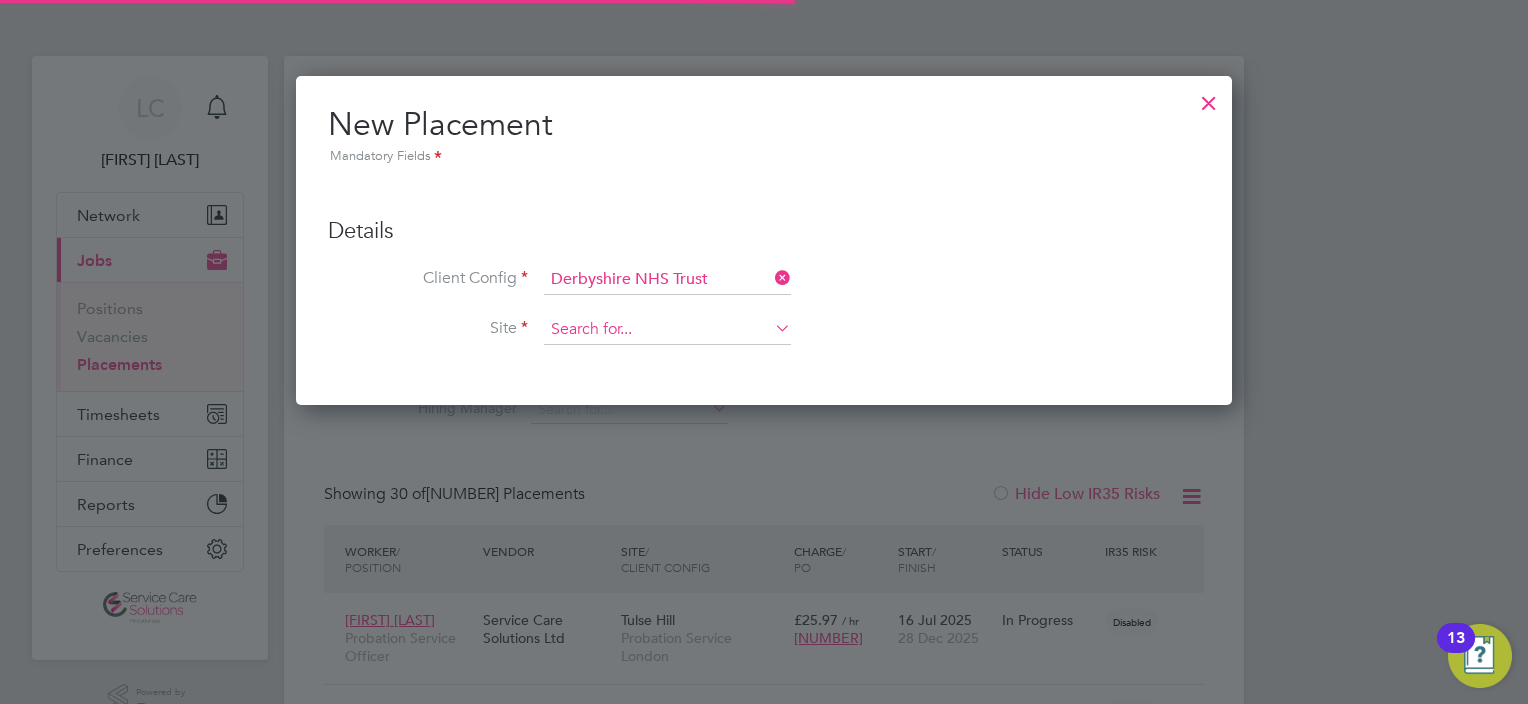 click at bounding box center (667, 330) 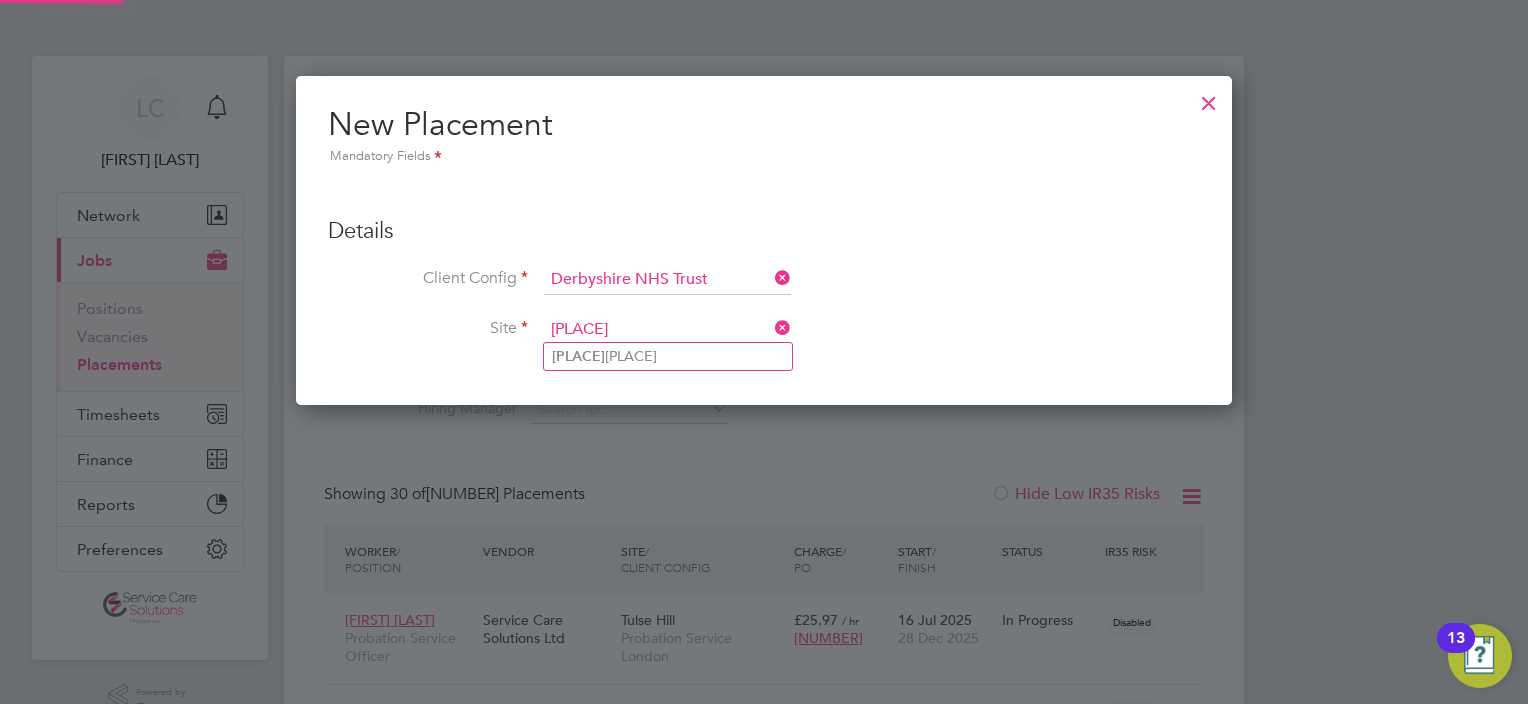 click on "willow ward" 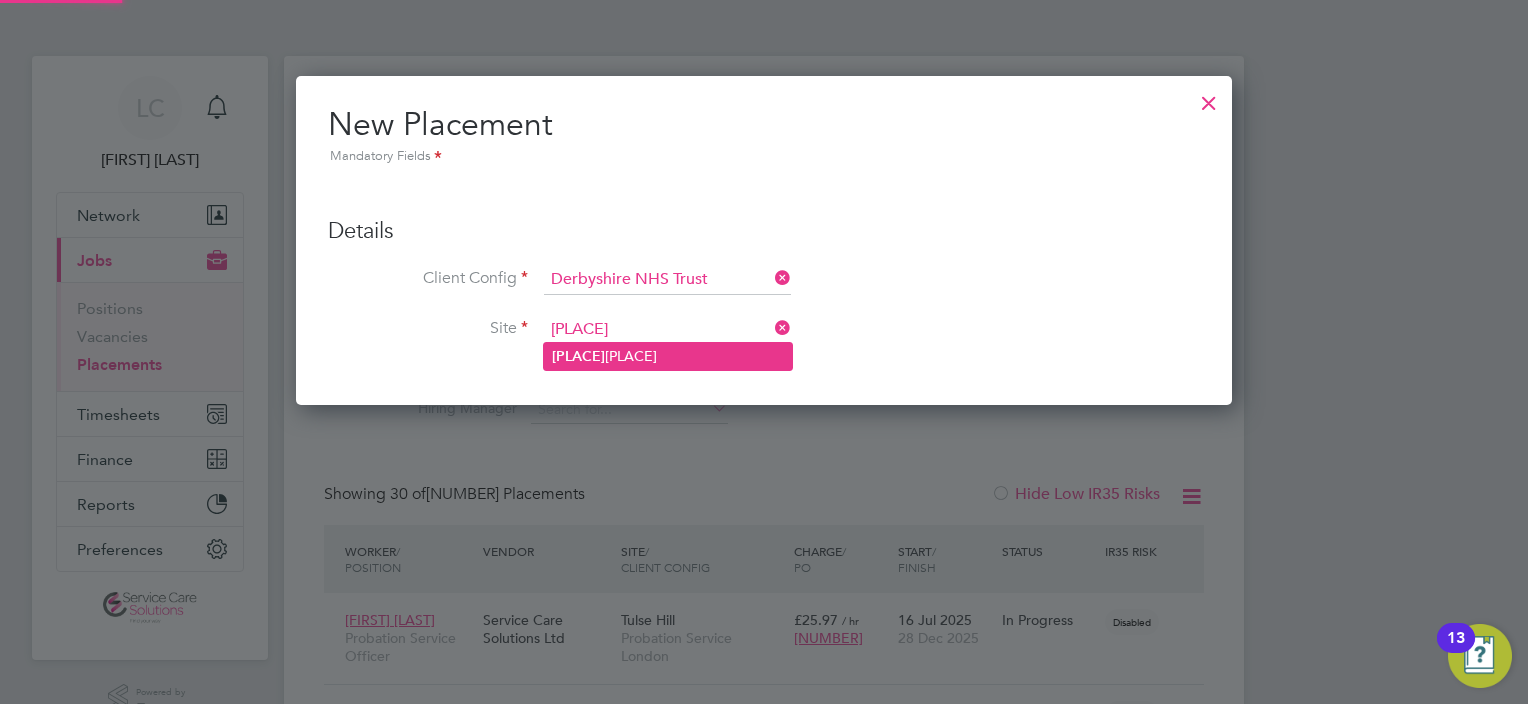 type on "[PLACE] [ROLE]" 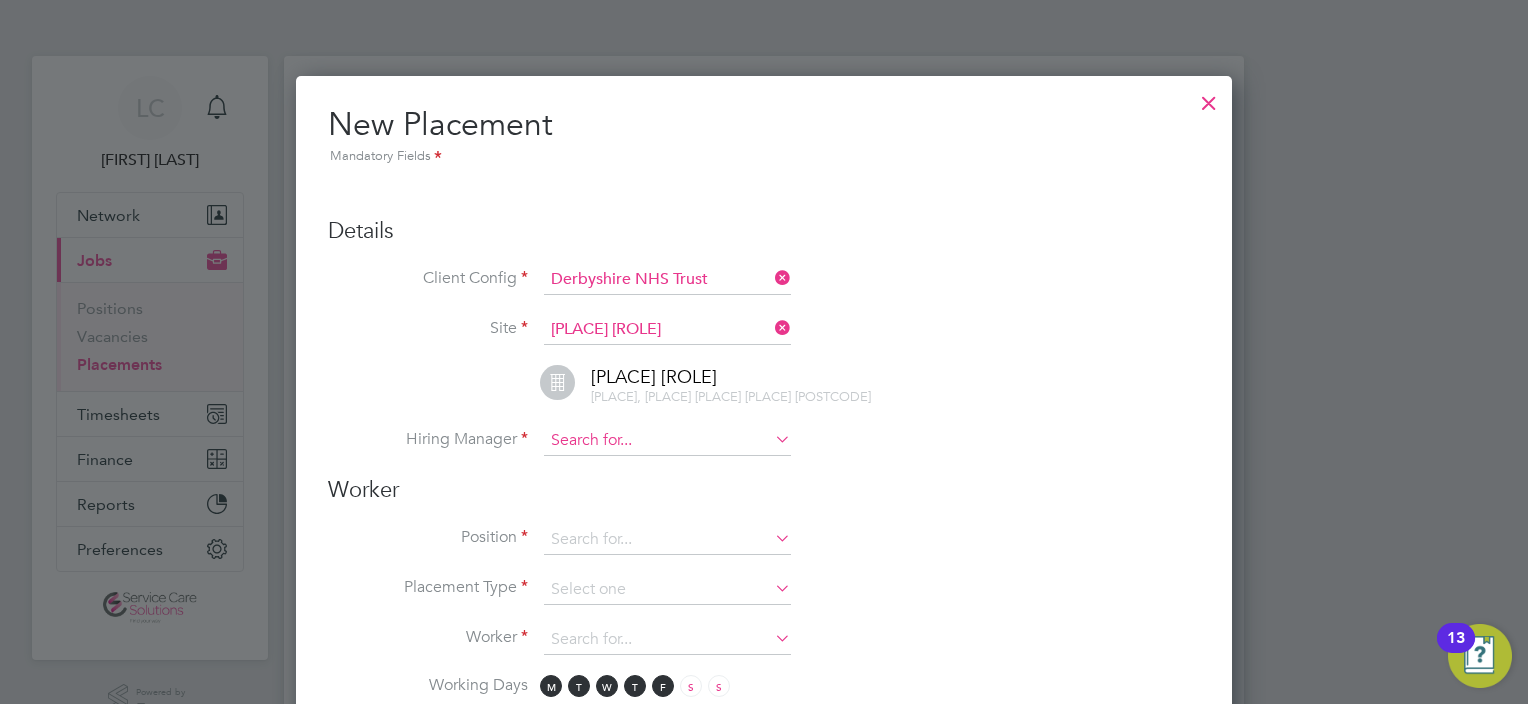 click on "Hiring Manager" at bounding box center [764, 451] 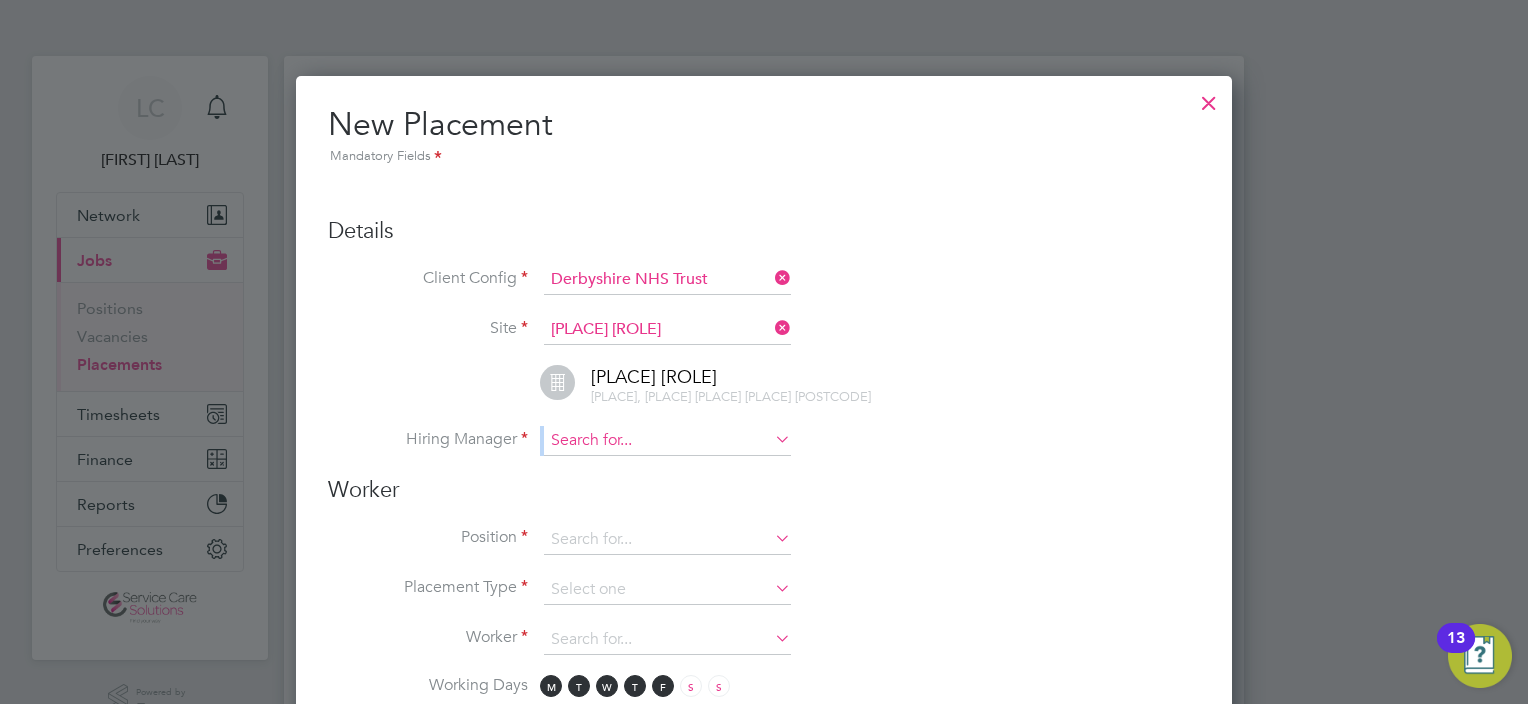 click at bounding box center [667, 441] 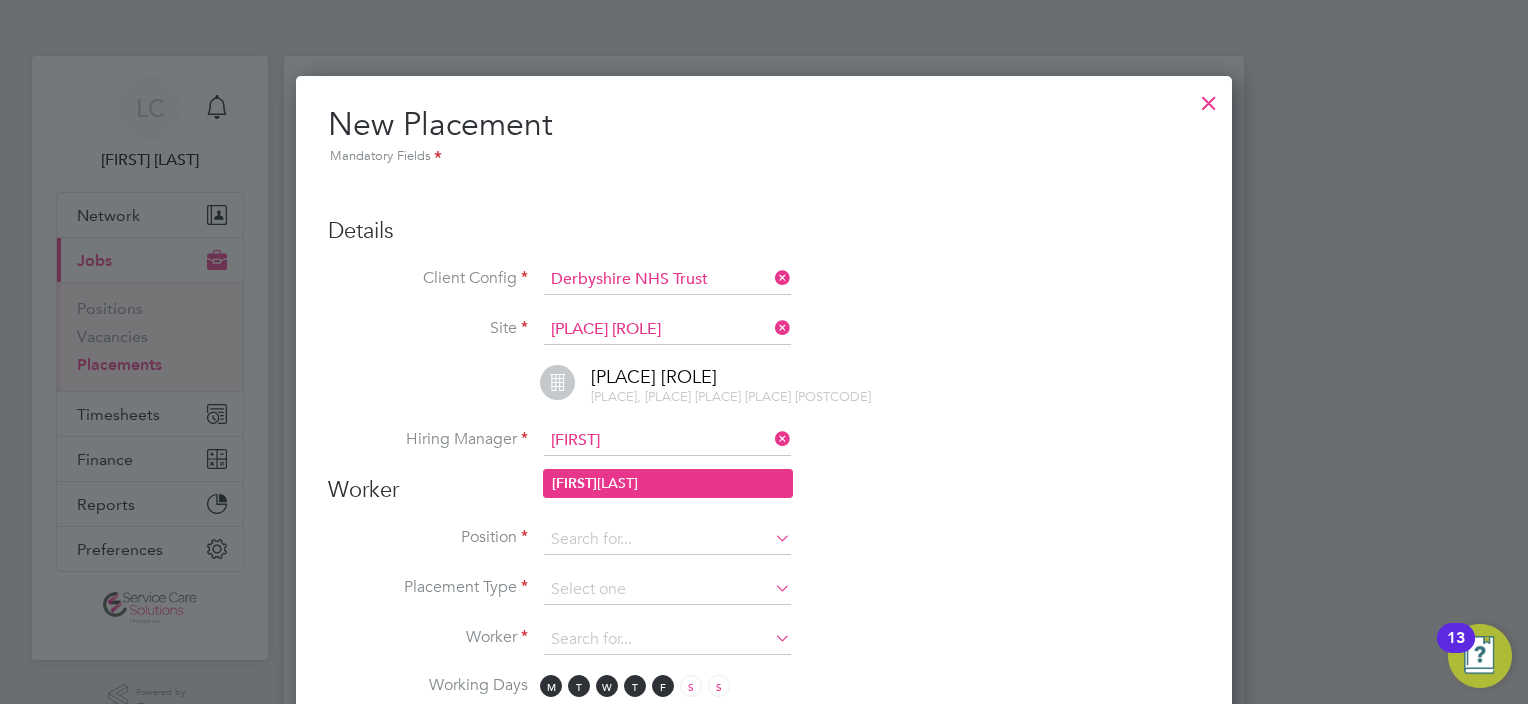 click on "[FIRST]  [LAST]" 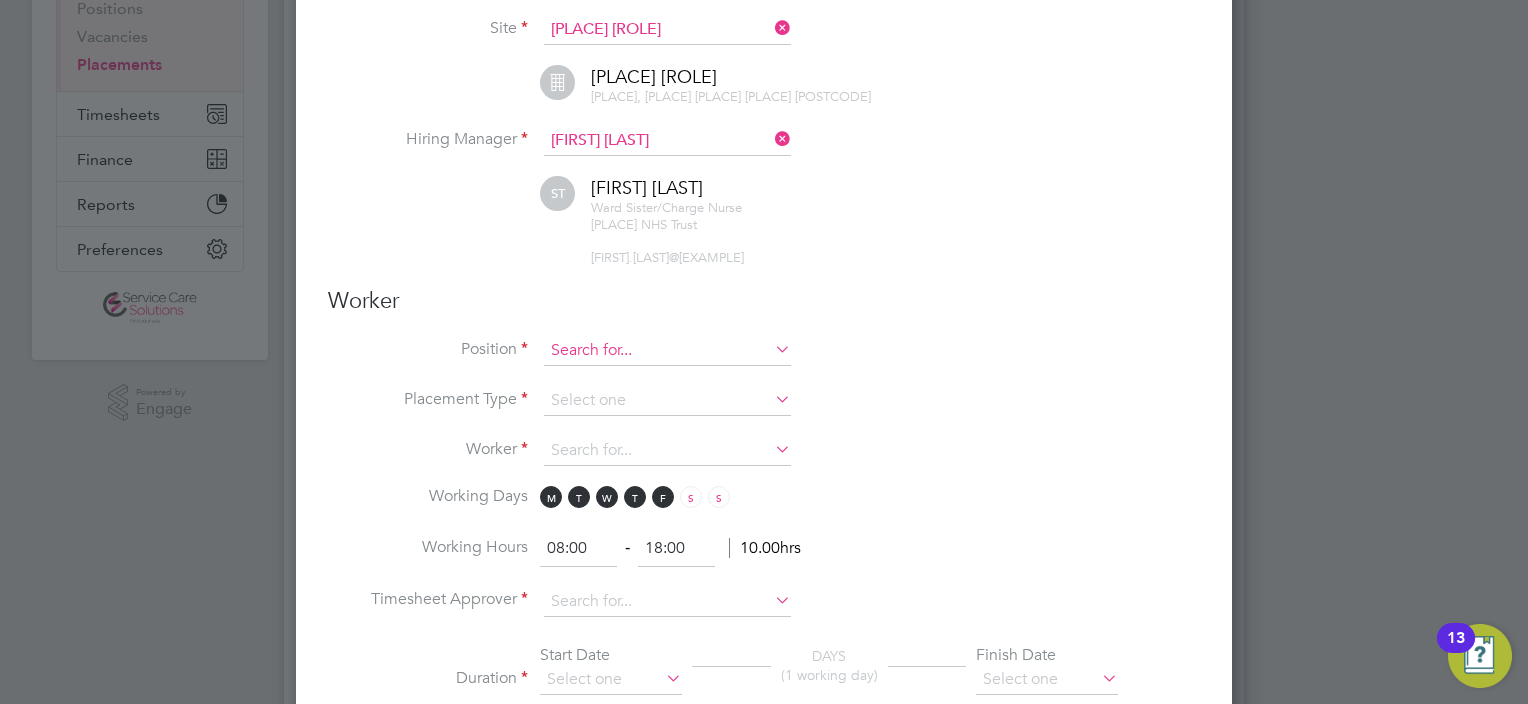 click at bounding box center [667, 351] 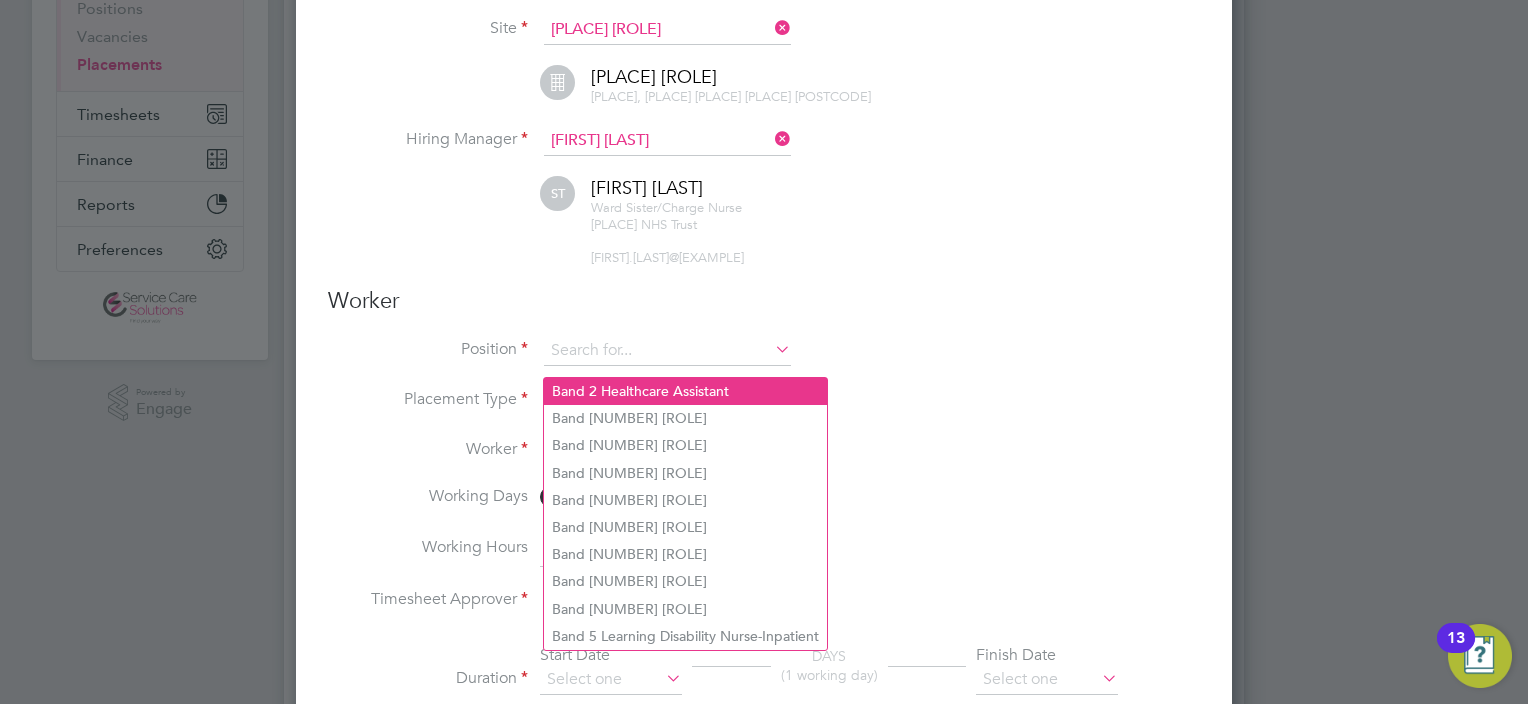 click on "Band 2 Healthcare Assistant" 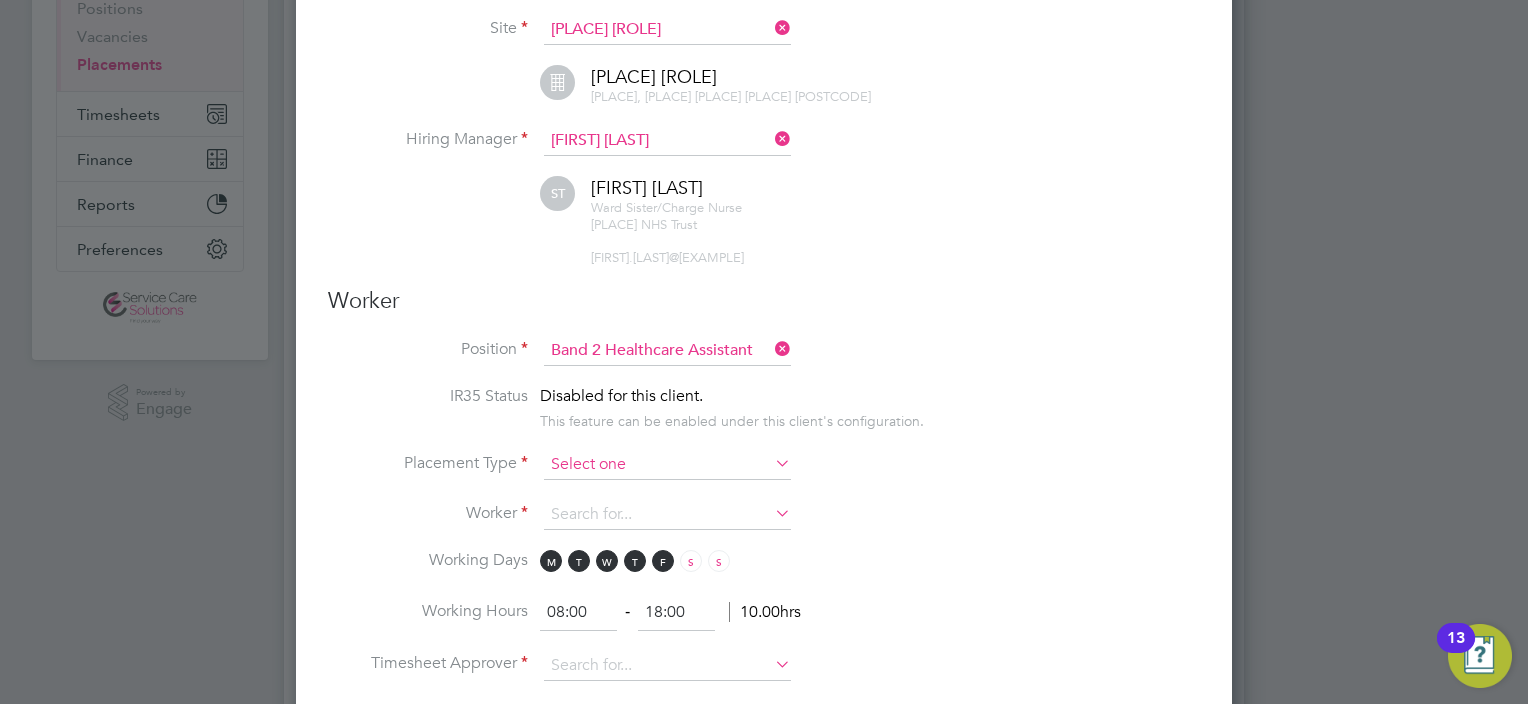 click at bounding box center (667, 465) 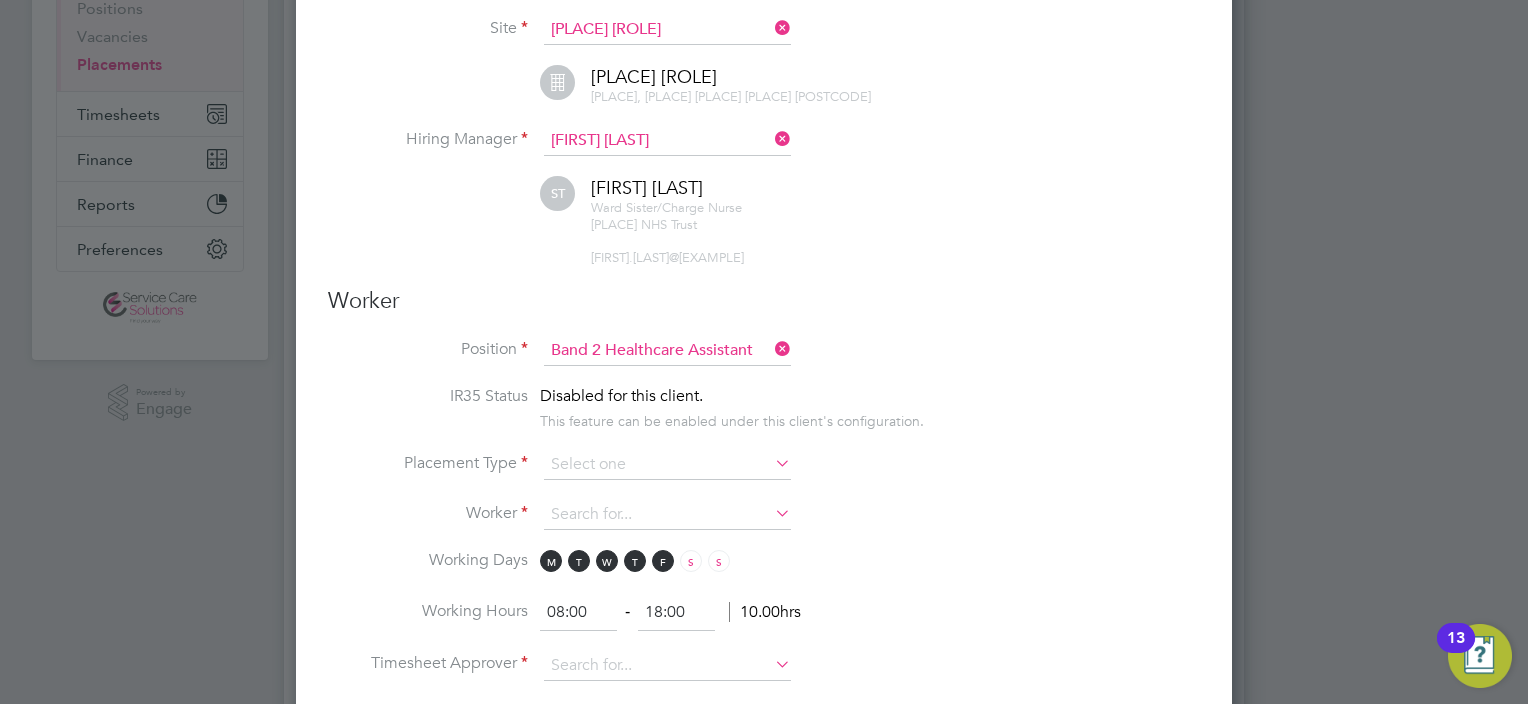 click on "Temporary" 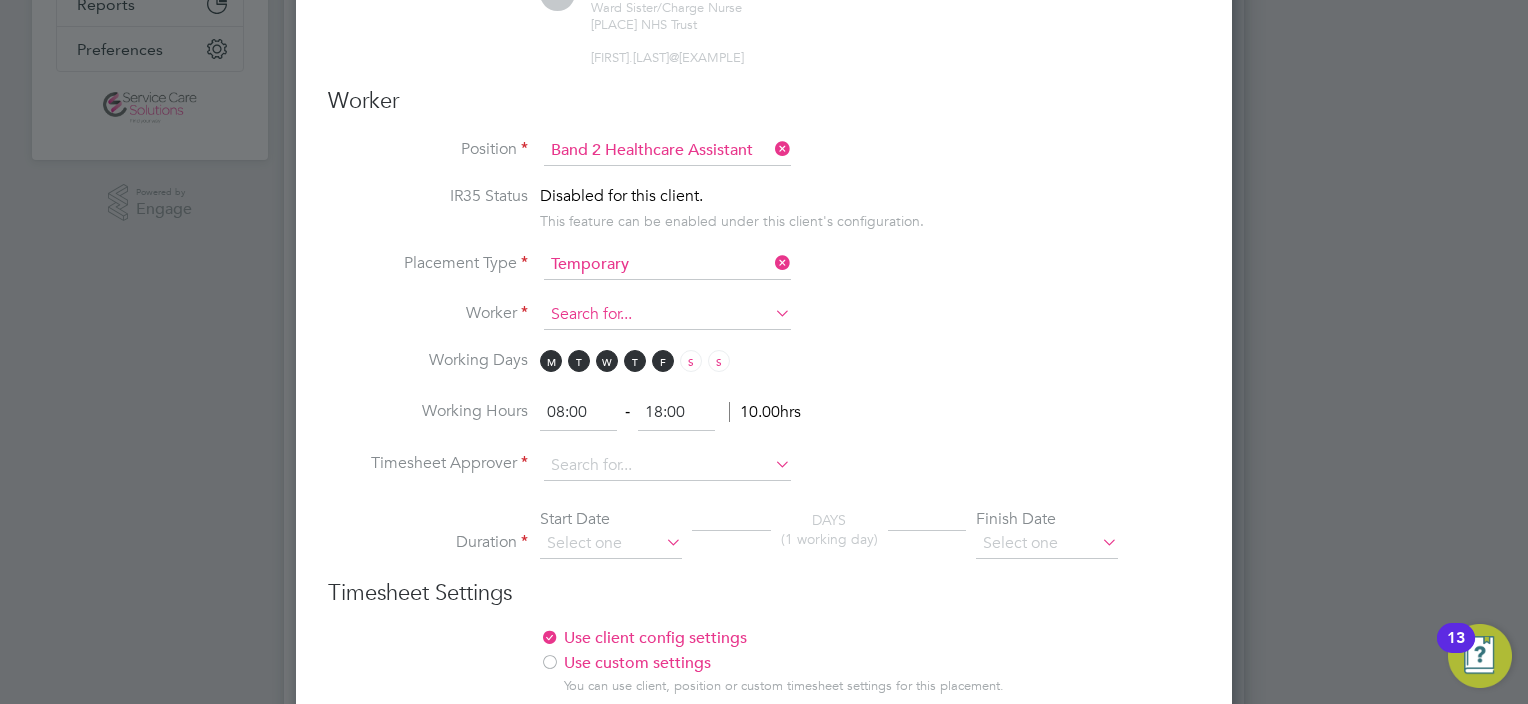 click at bounding box center (667, 315) 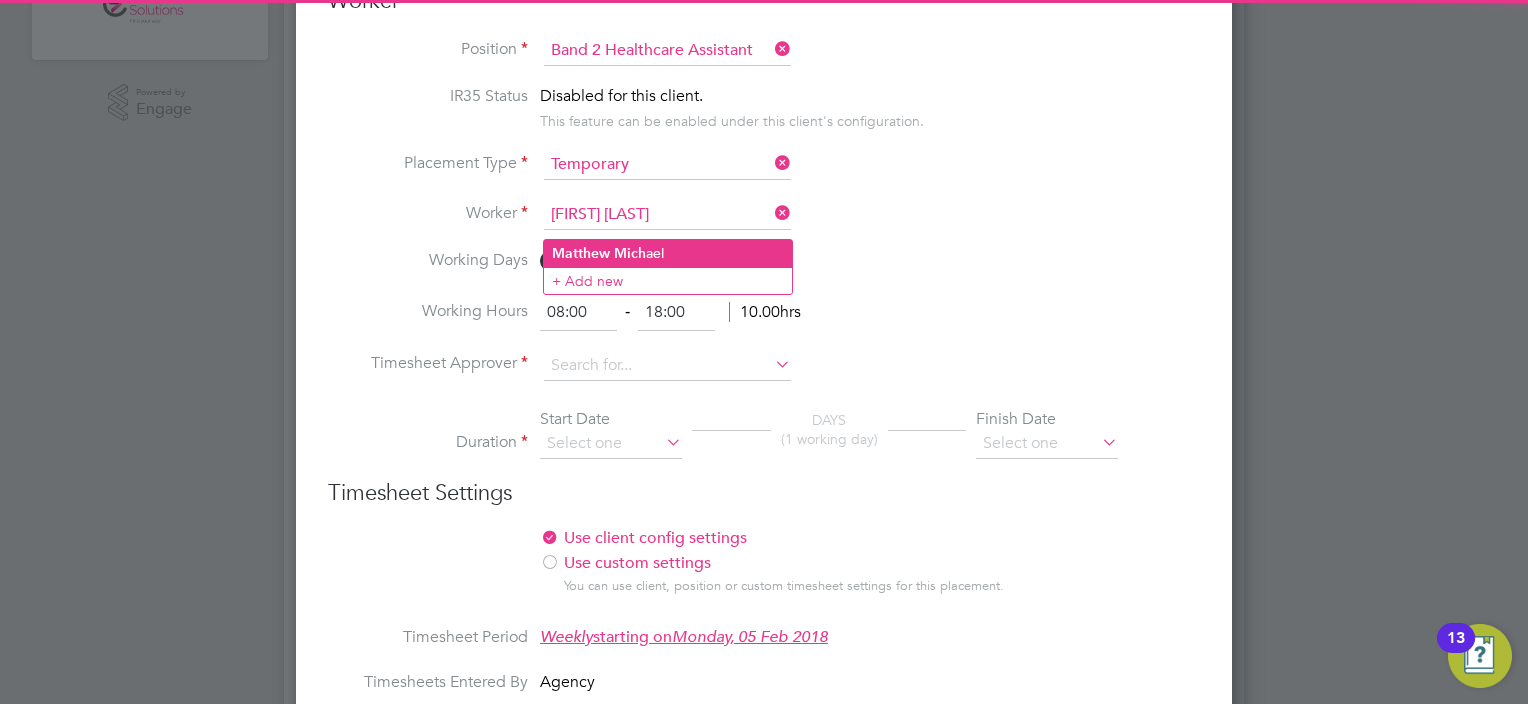 click on "[FIRST]   [MIDDLE] [LAST]" 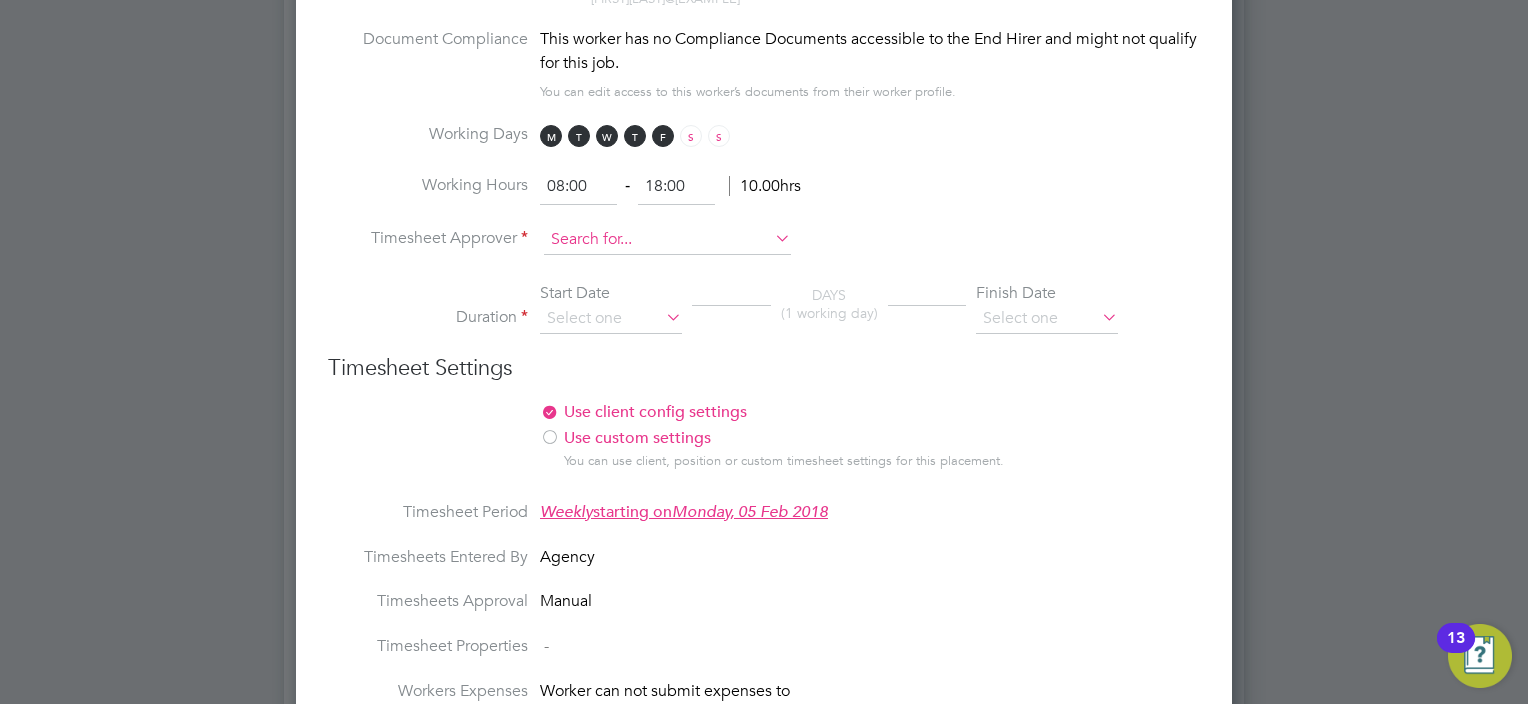 click at bounding box center [667, 240] 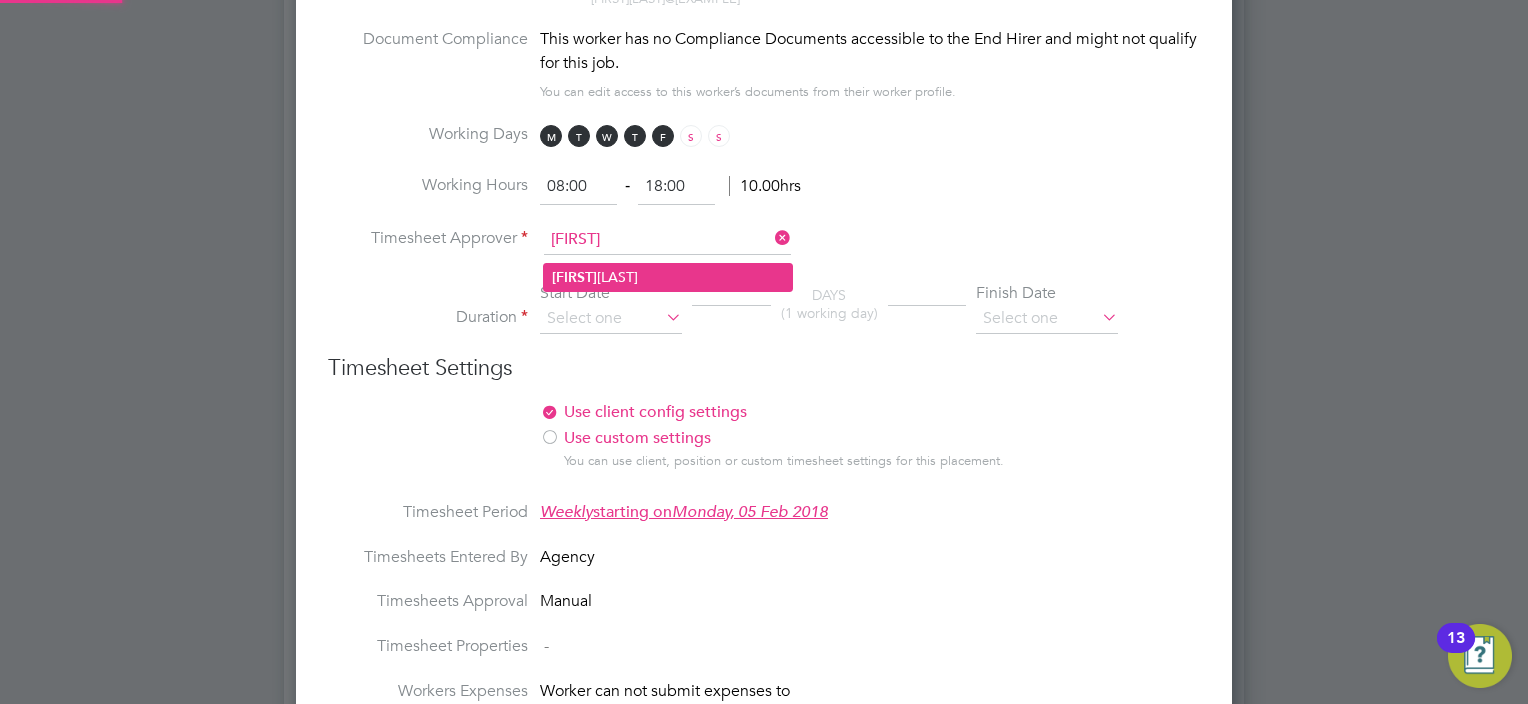 click on "[FIRST]  [LAST]" 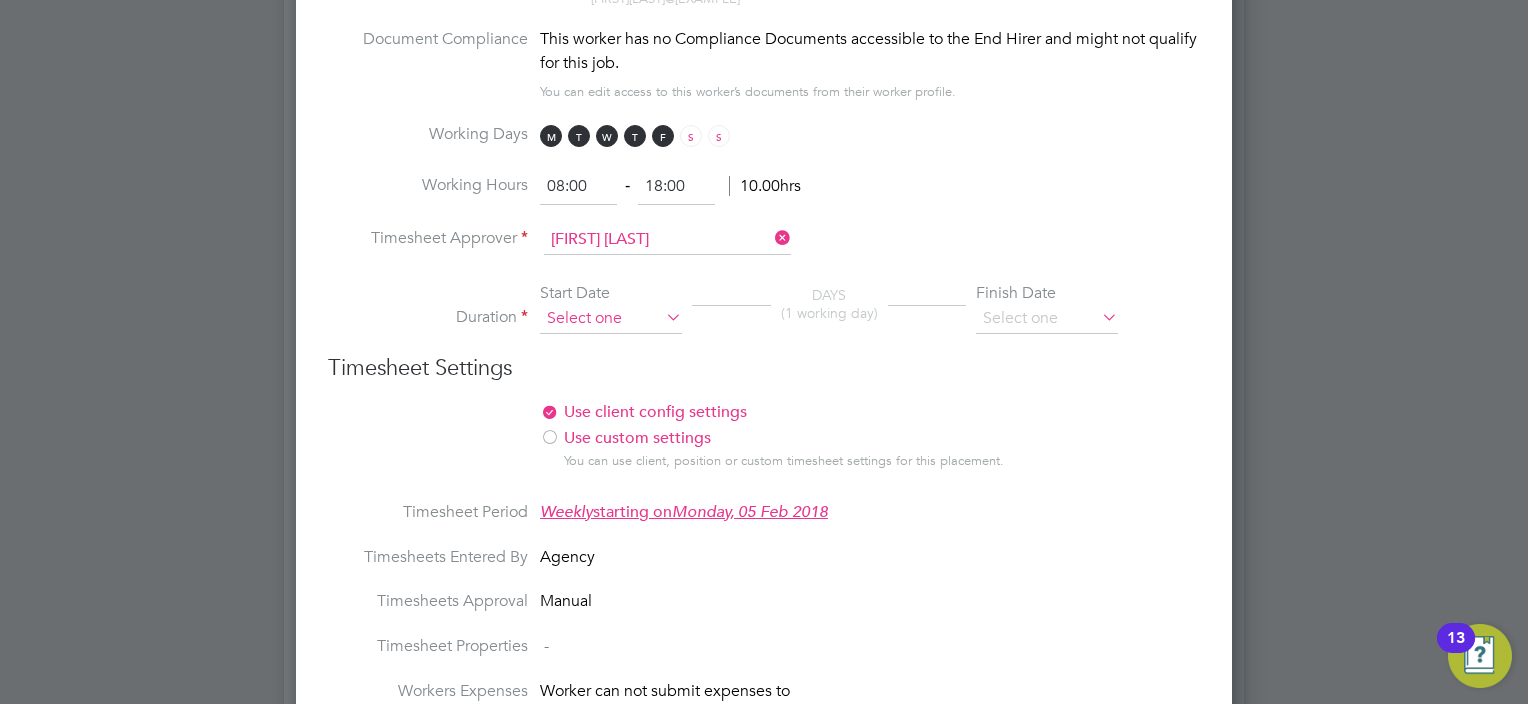 click at bounding box center [611, 319] 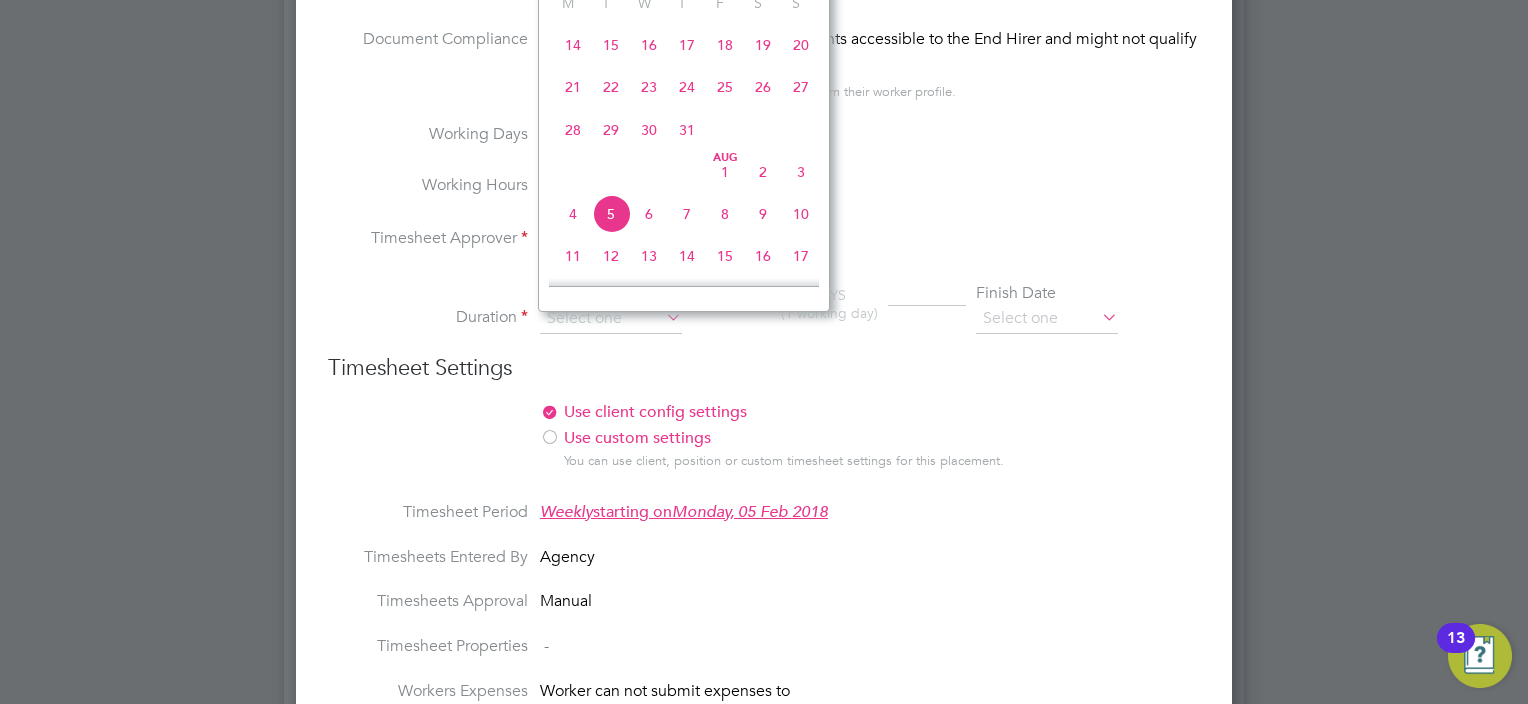 click on "28" 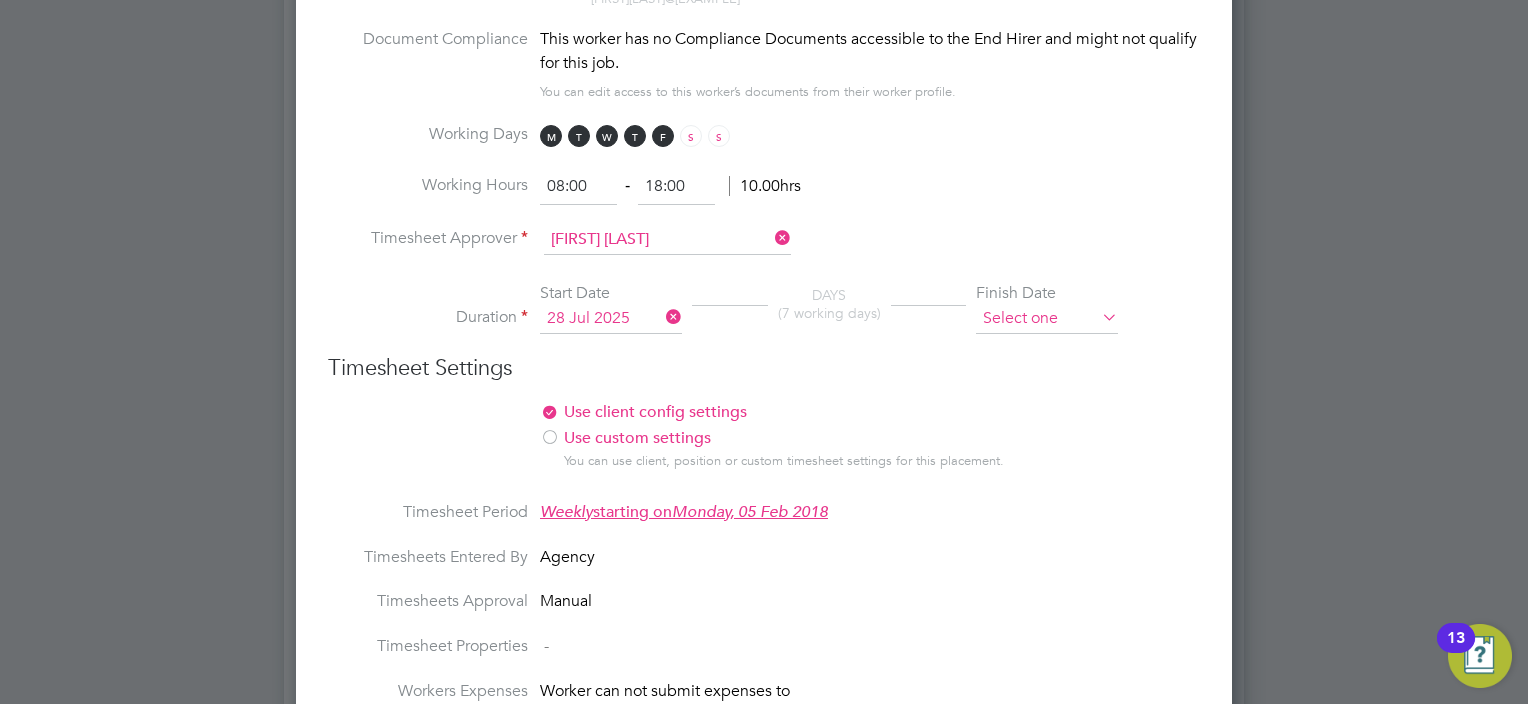 click at bounding box center (1047, 319) 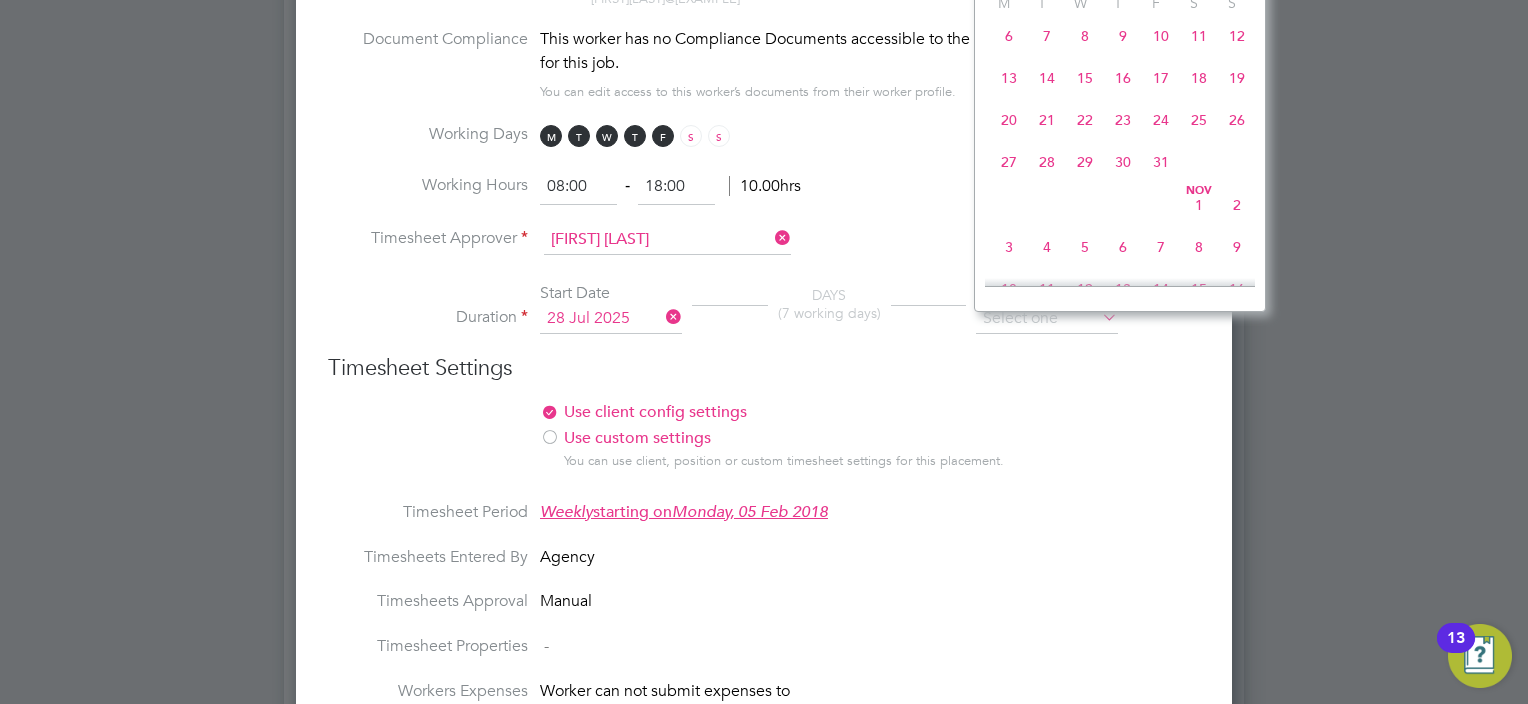 click on "31" 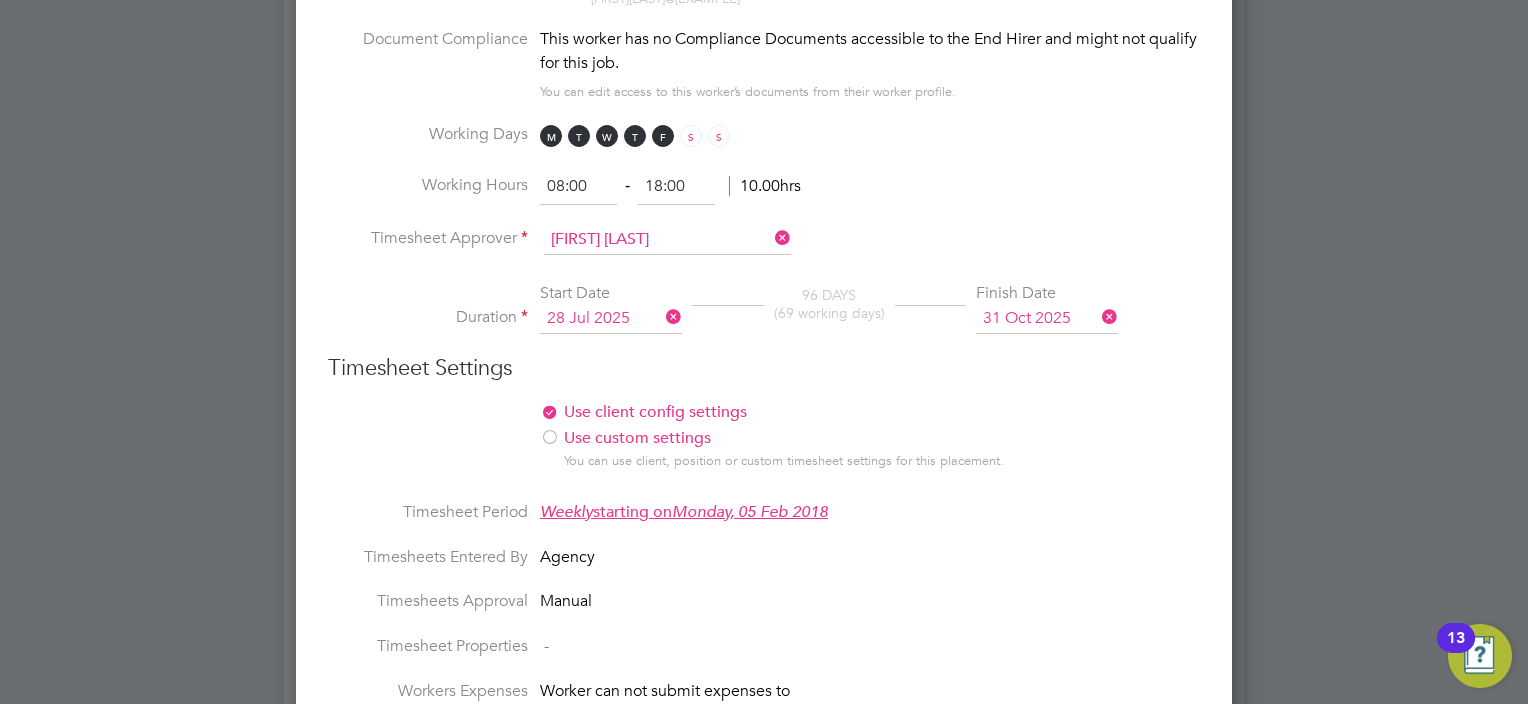 click on "Worker Position   Band [NUMBER] [ROLE] IR35 Status Disabled for this client. This feature can be enabled under this client's configuration. Placement Type   Temporary Worker   [FIRST] [LAST] m:  [PHONE]     [FIRST][LAST]@[EXAMPLE] Document Compliance  This worker has no Compliance Documents accessible to the End Hirer and might not qualify for this job.   You can edit access to this worker’s documents from their worker profile.  Working Days M T W T F S S   Working Hours [HH]:[HH]   [NUMBER]hrs   Timesheet Approver   [FIRST] [LAST] Duration Start Date [DD] [MON] [YYYY] [NUMBER] DAYS  ([NUMBER] working days) Finish Date [DD] [MON] [YYYY] Timesheet Settings Use client config settings   Use position settings   Use custom settings You can use client, position or custom timesheet settings for this placement. Timesheet Period Weekly  starting on  Monday, [DD] [MON] [YYYY] Timesheets Entered By Agency Timesheets Approval Manual  Timesheet Properties   - Workers Expenses Rates Rate Name Engagement/ Rate Type" at bounding box center [764, 829] 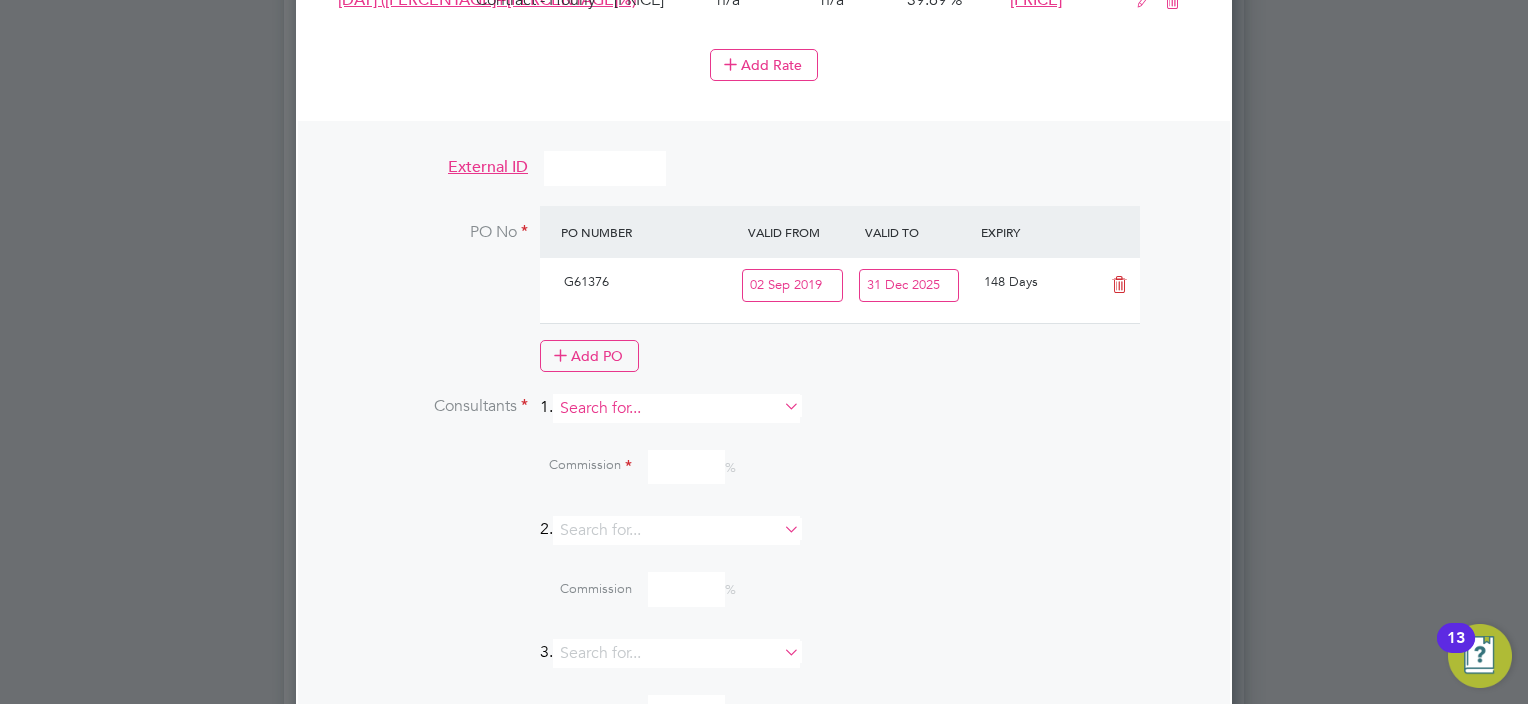 click at bounding box center [676, 408] 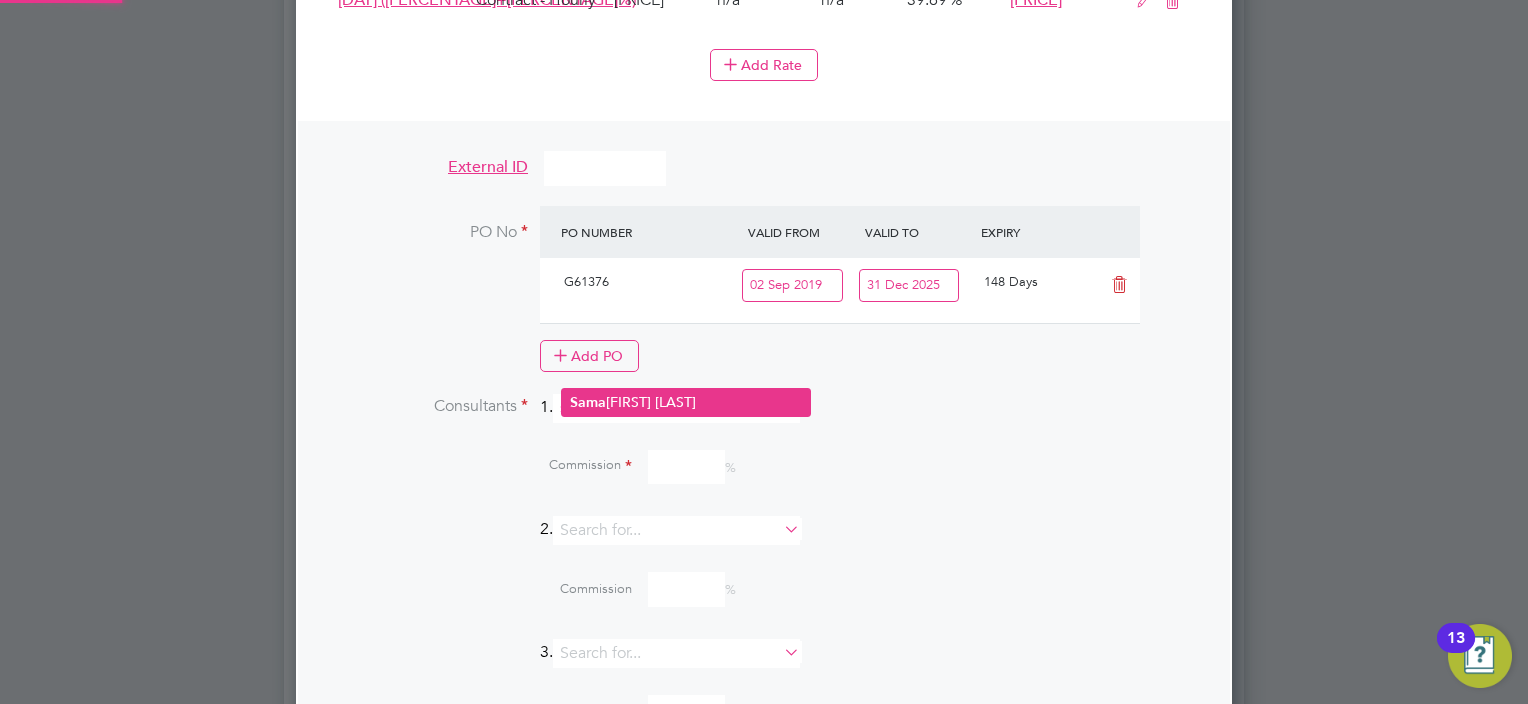 click on "[FIRST] [LAST]" 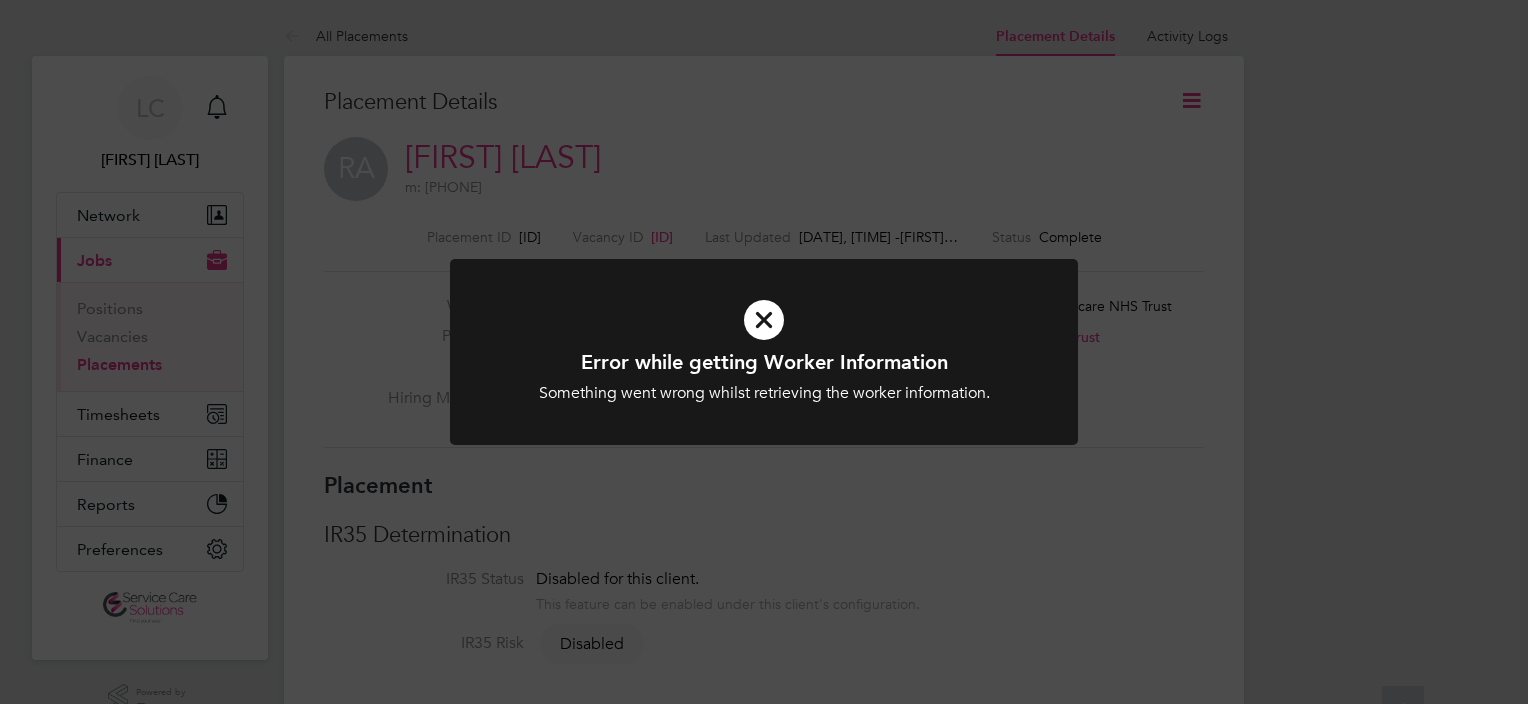 scroll, scrollTop: 100, scrollLeft: 0, axis: vertical 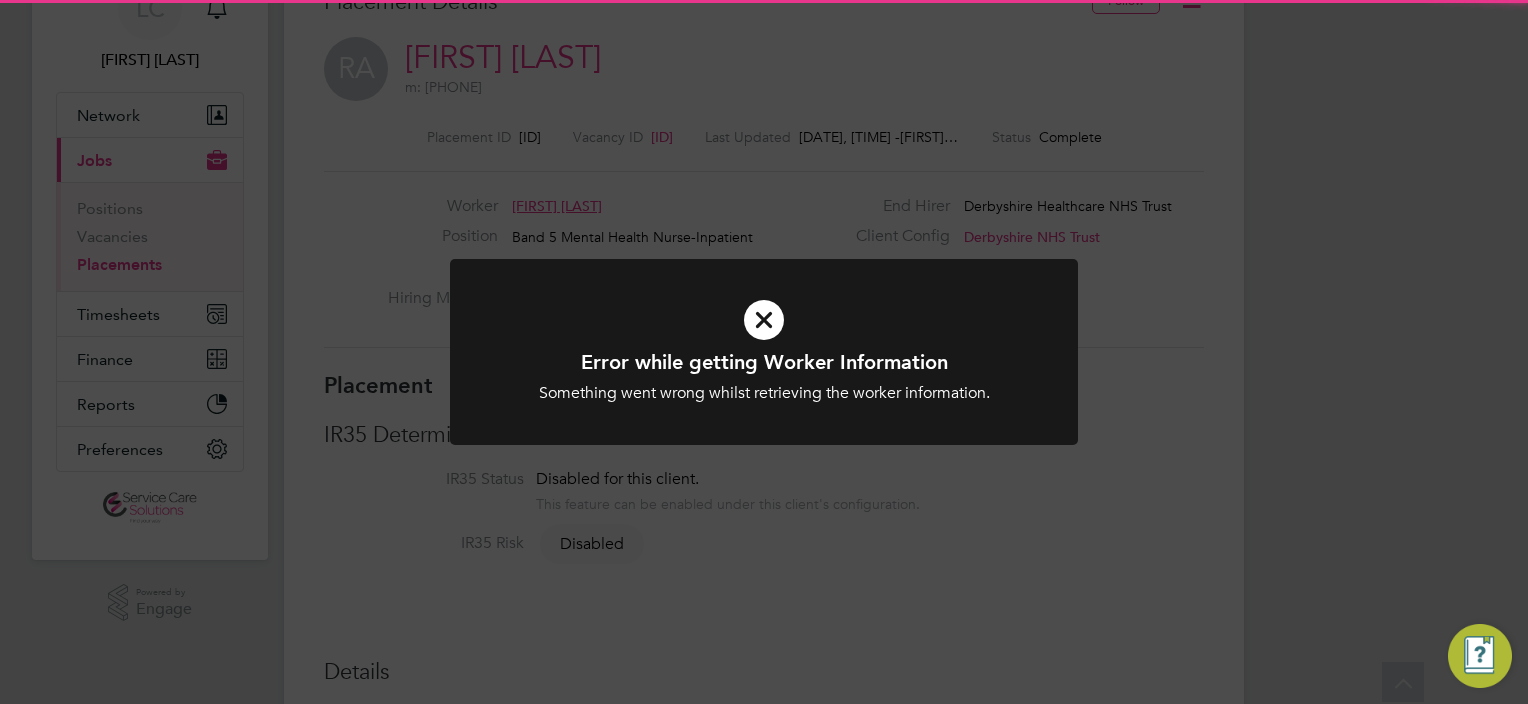 click on "Error while getting Worker Information Something went wrong whilst retrieving the worker information. Cancel Okay" 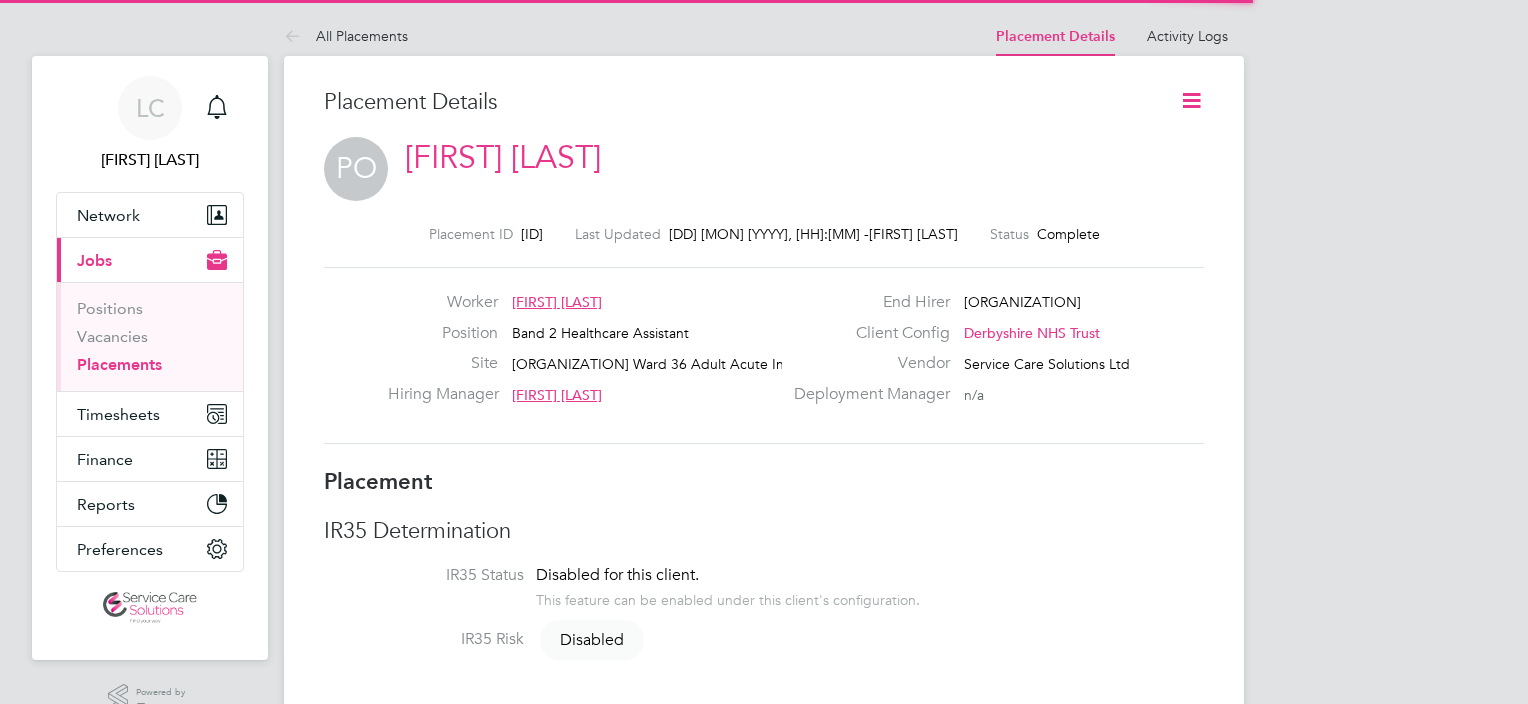 scroll, scrollTop: 0, scrollLeft: 0, axis: both 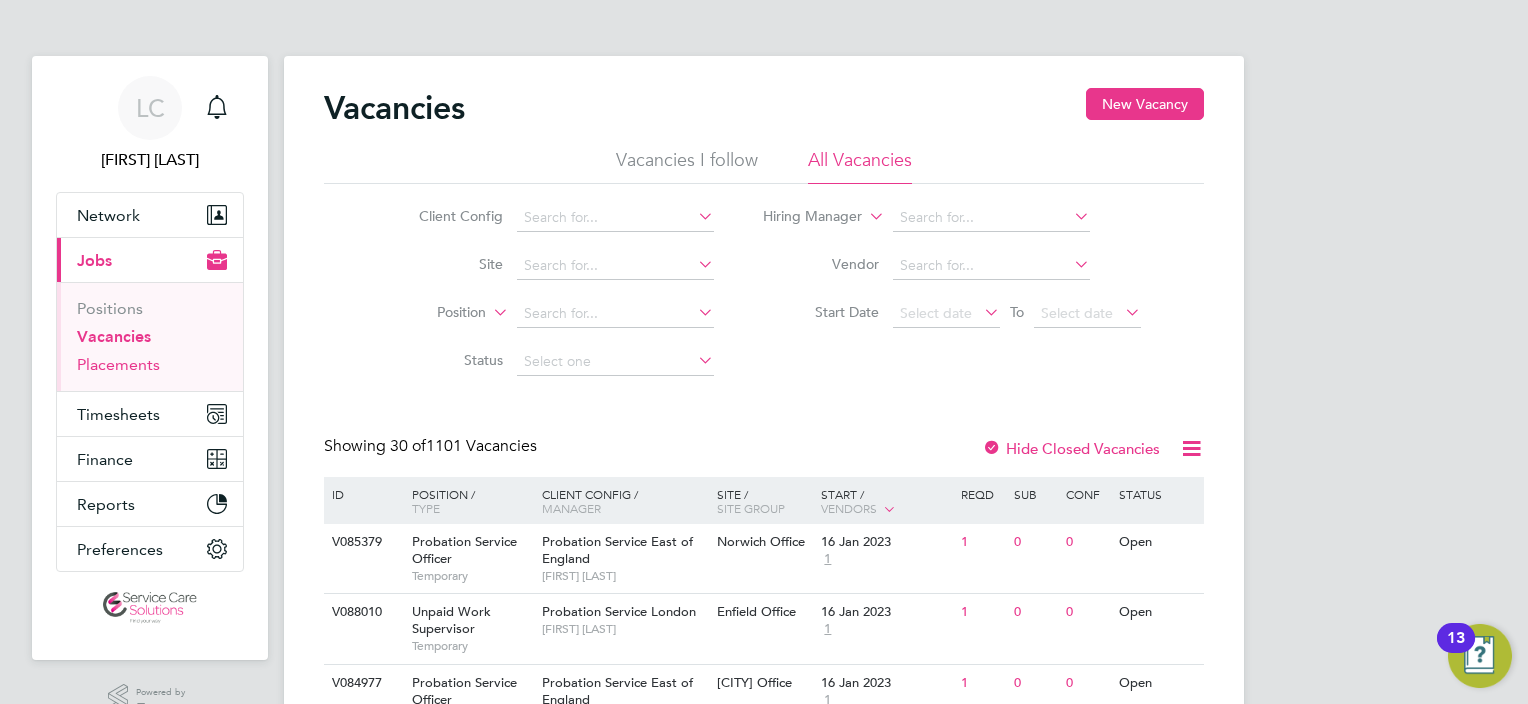 click on "Placements" at bounding box center [118, 364] 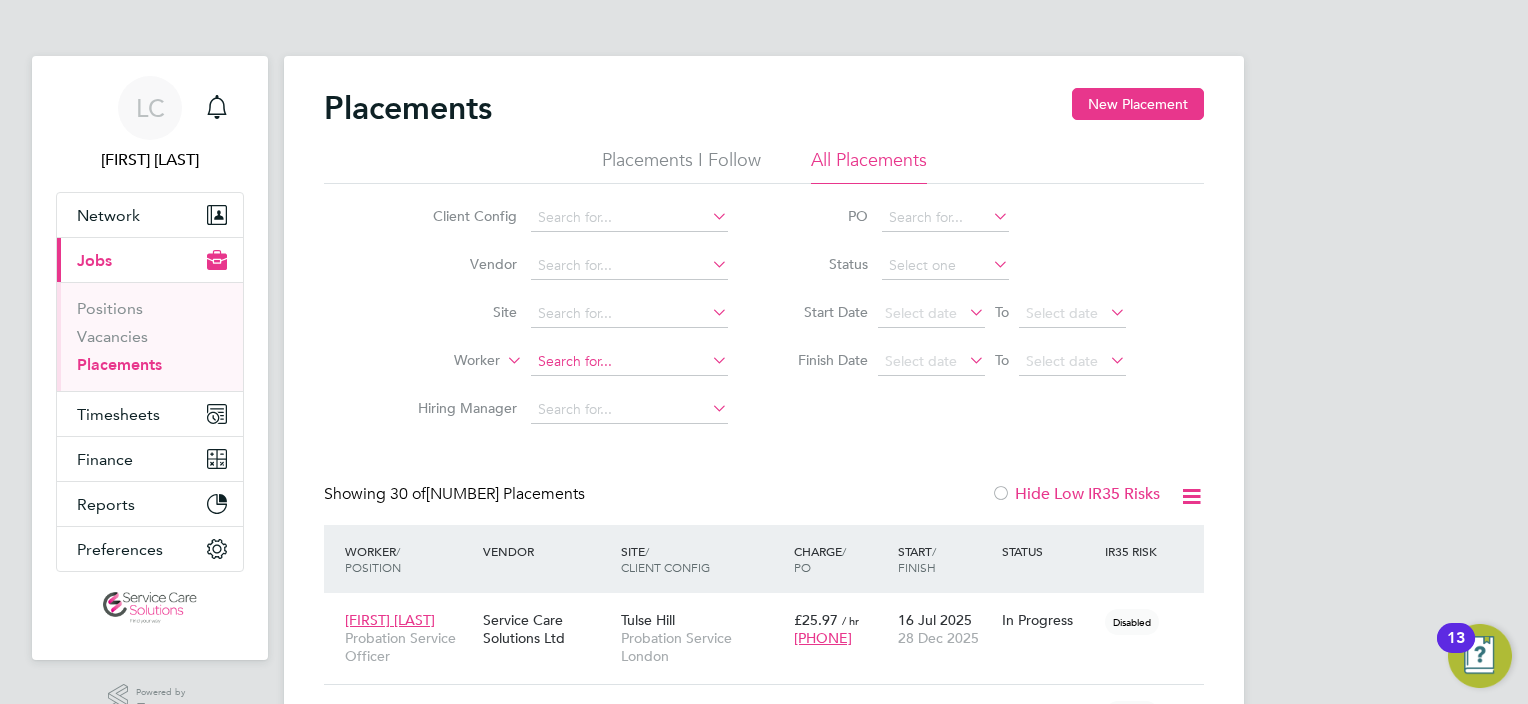 click 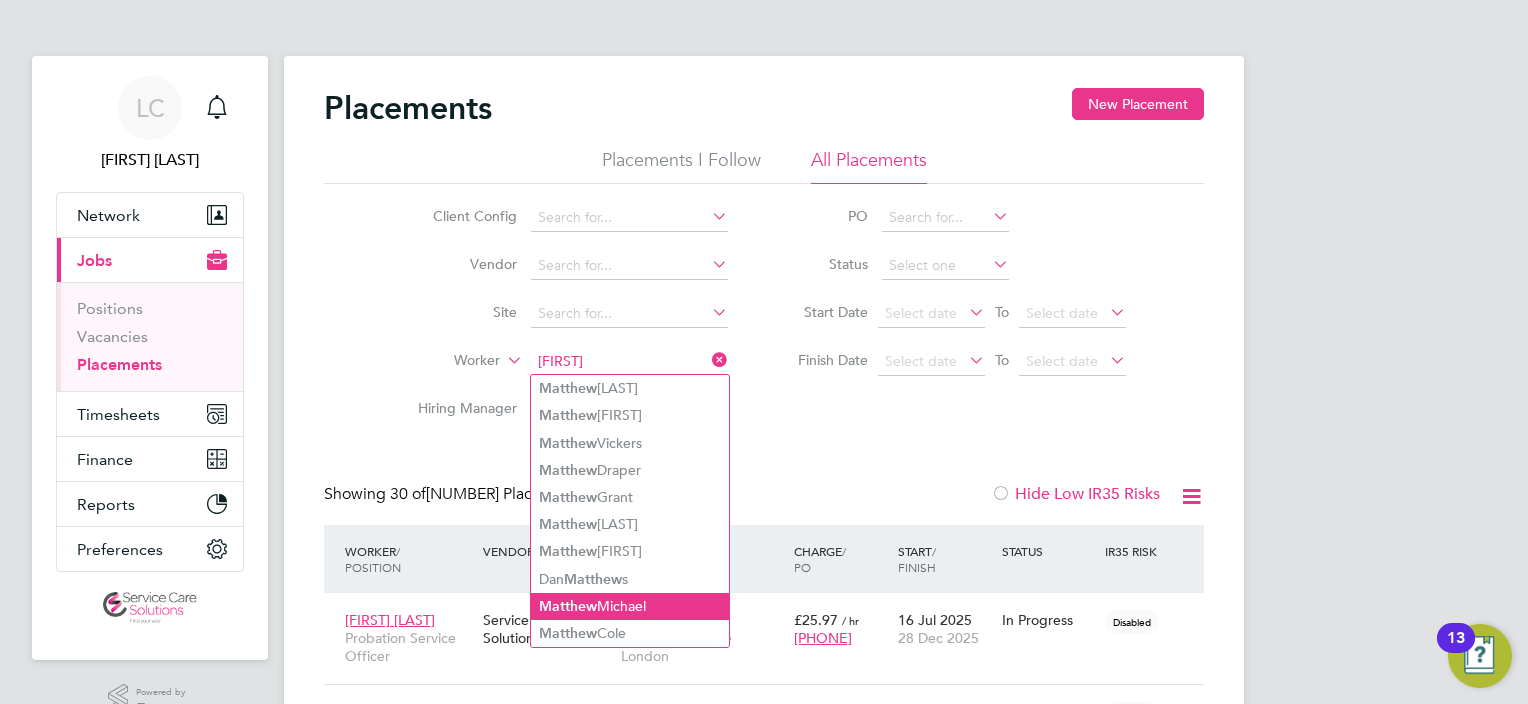 click on "Matthew  Michael" 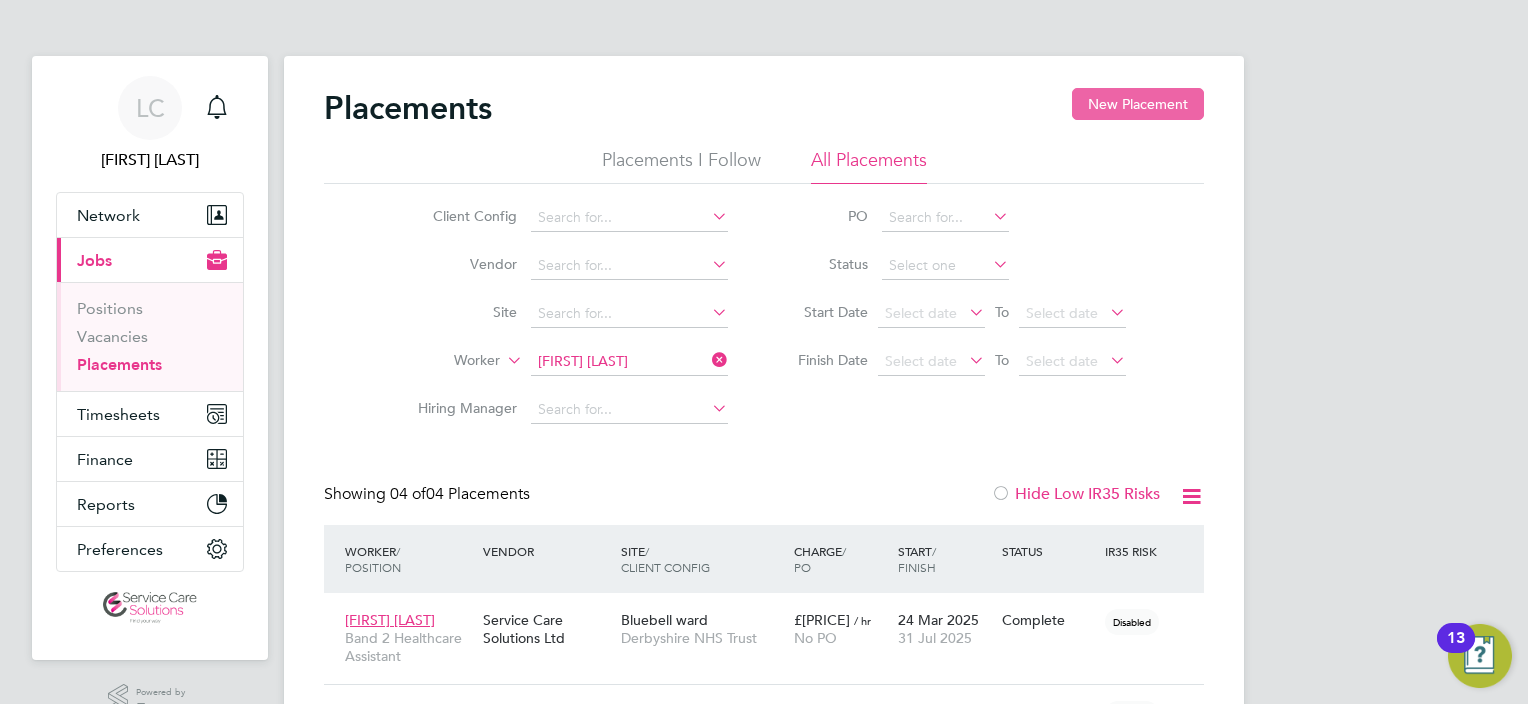 click on "New Placement" 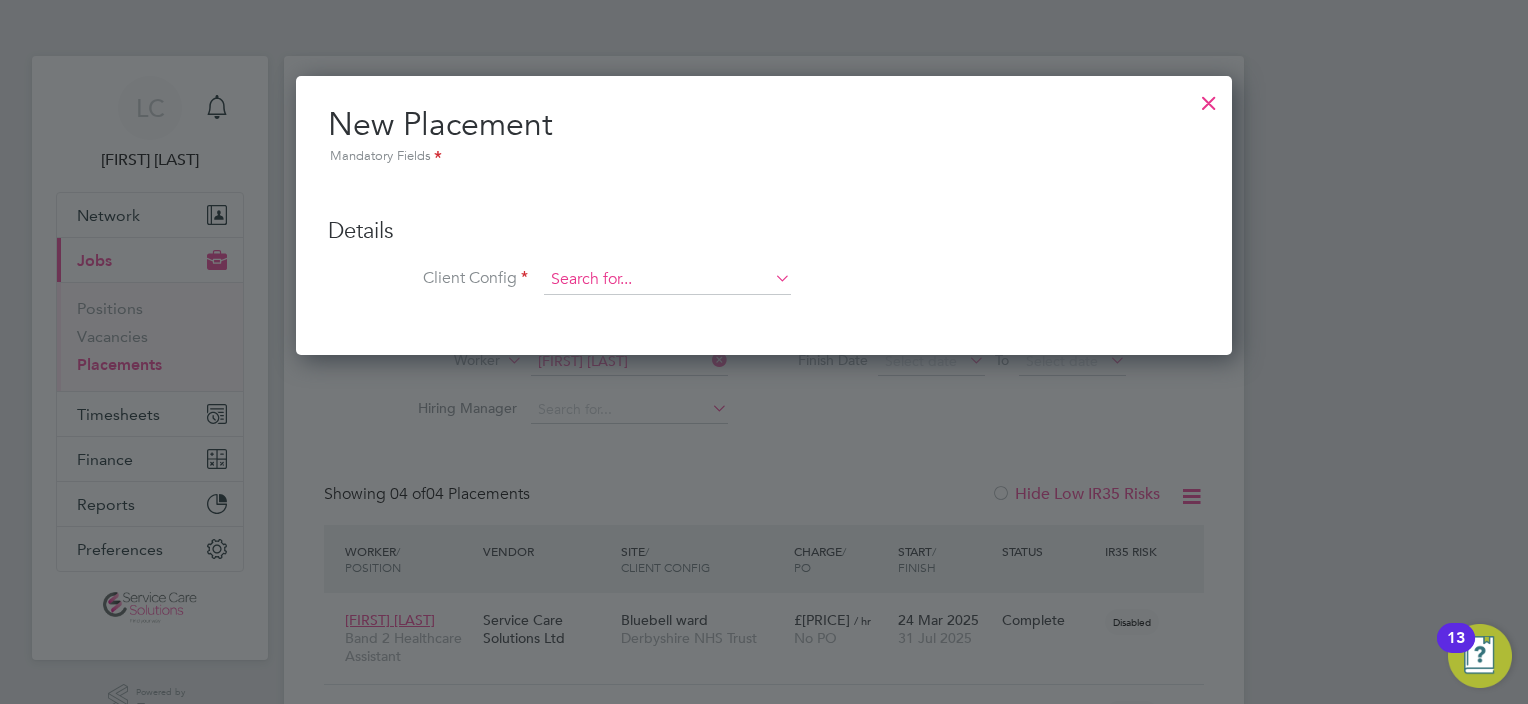 click at bounding box center [667, 280] 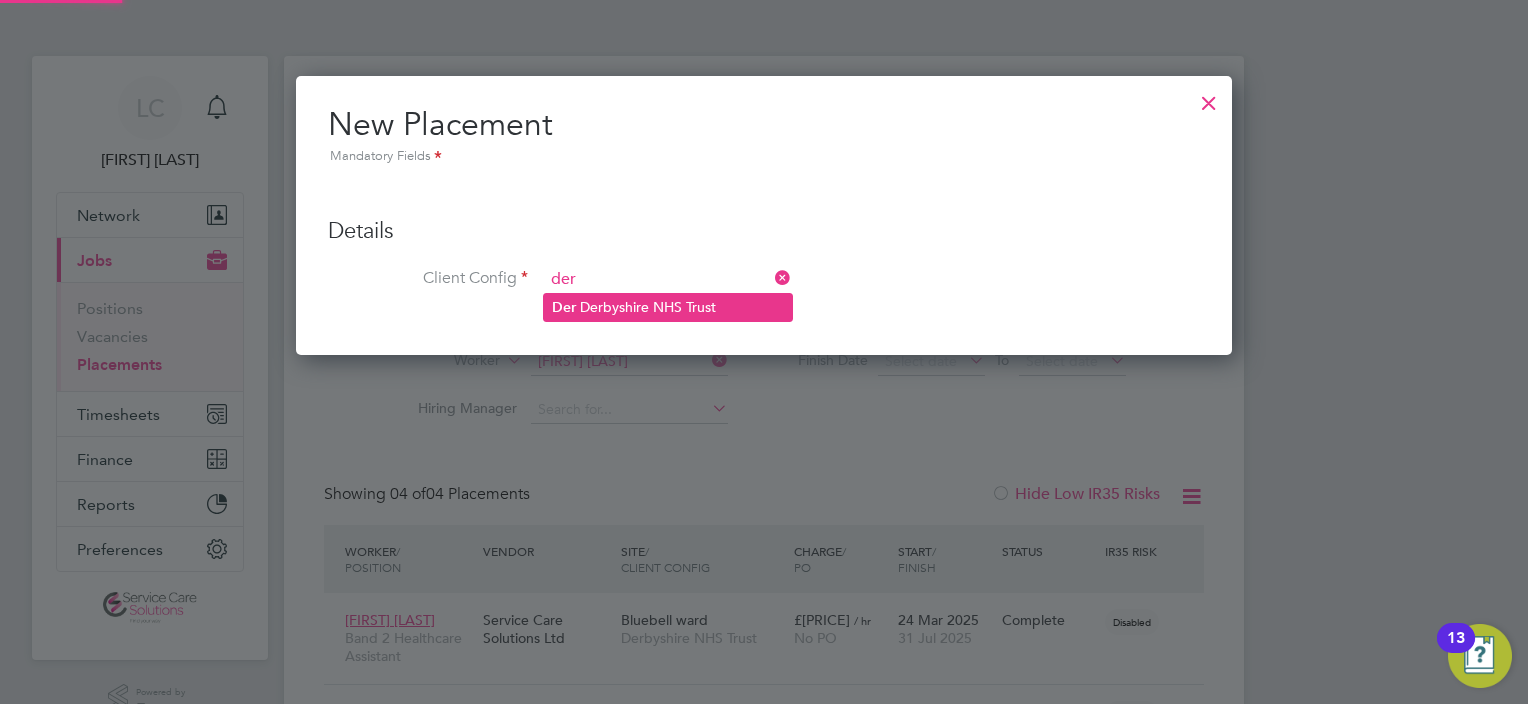 click on "[PLACE] NHS Trust" 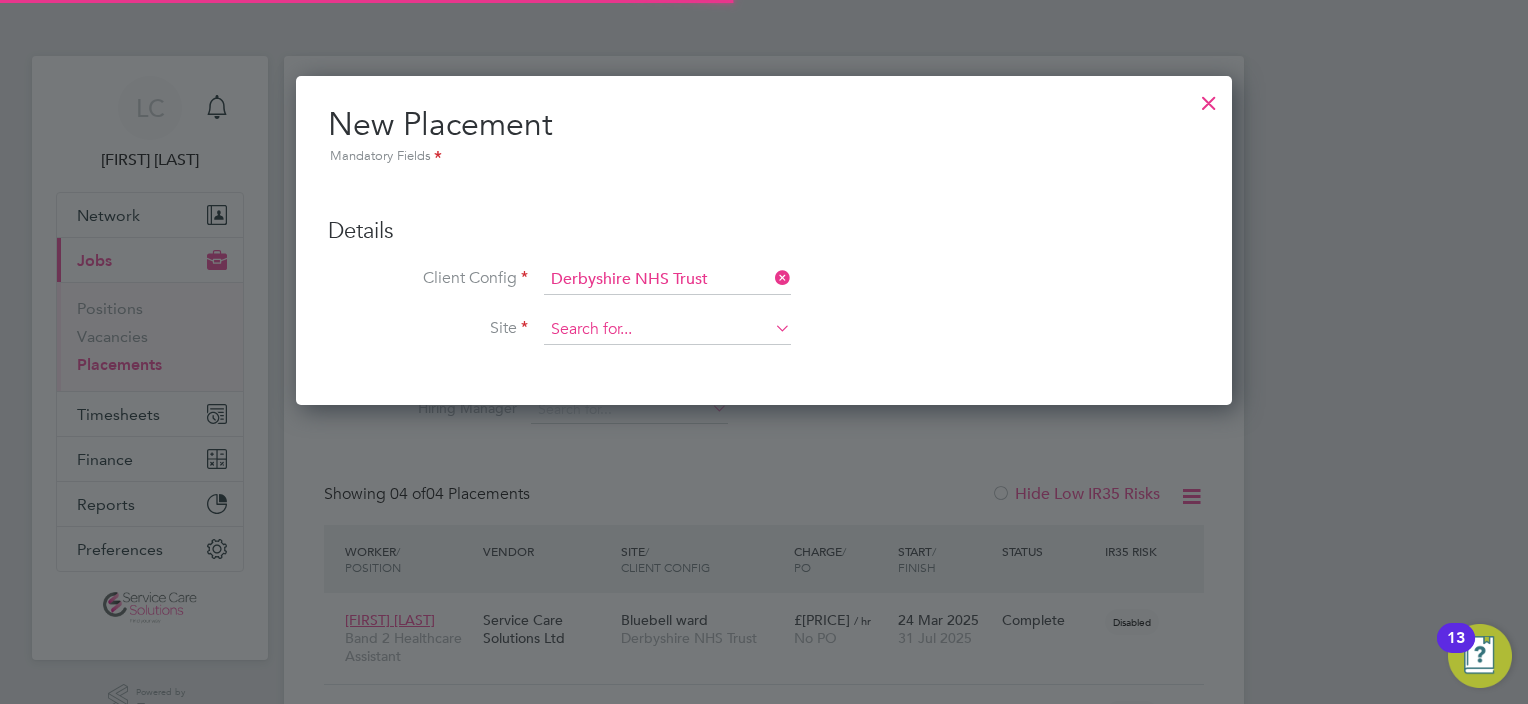 click at bounding box center (667, 330) 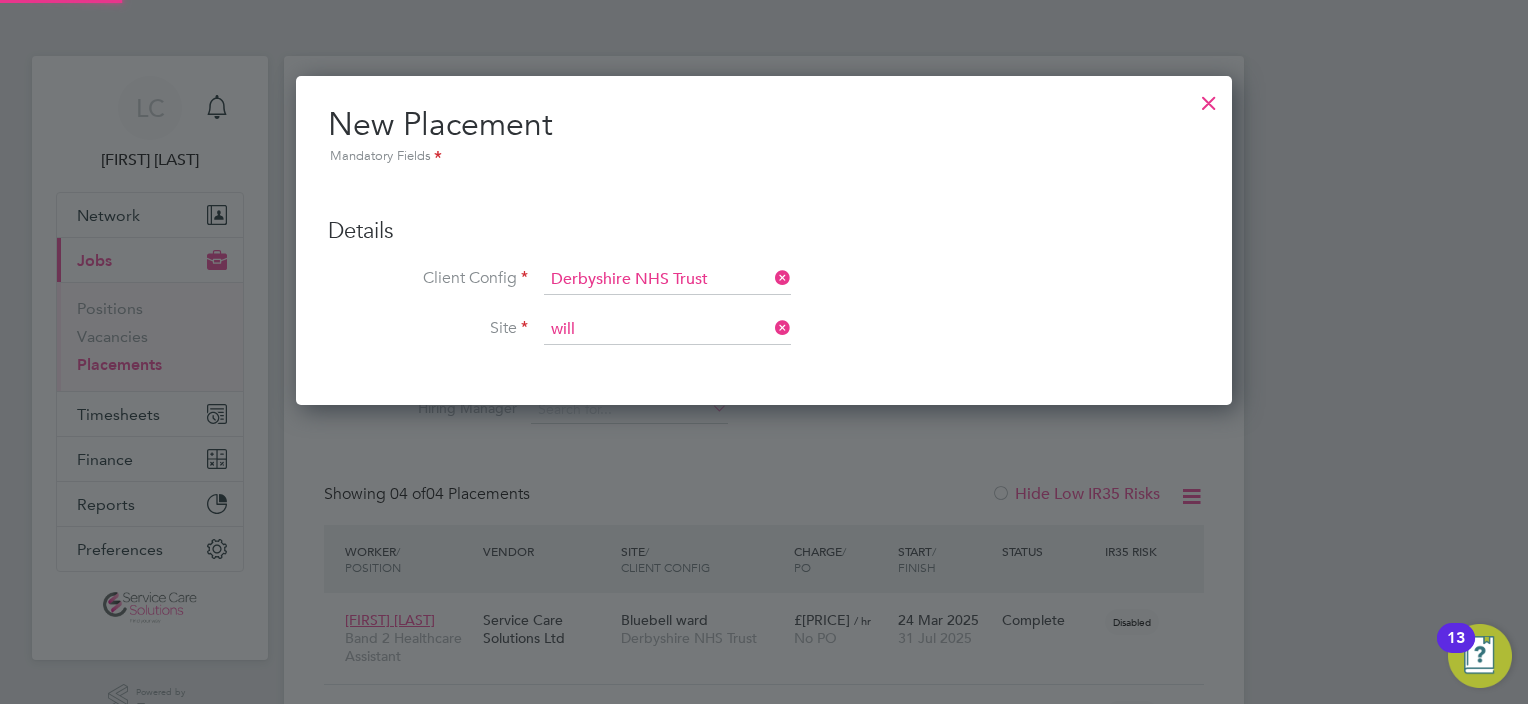 click on "will ow ward" 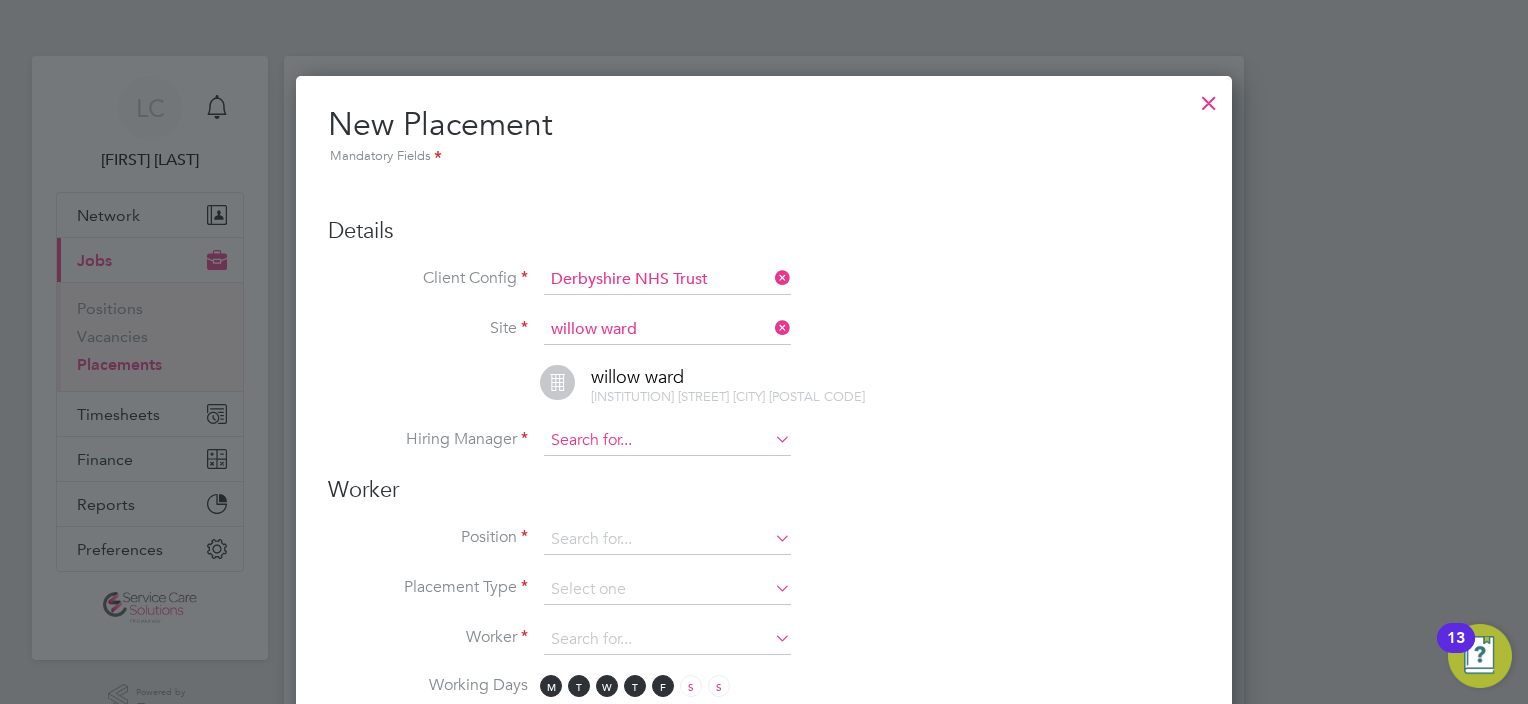 click at bounding box center (667, 441) 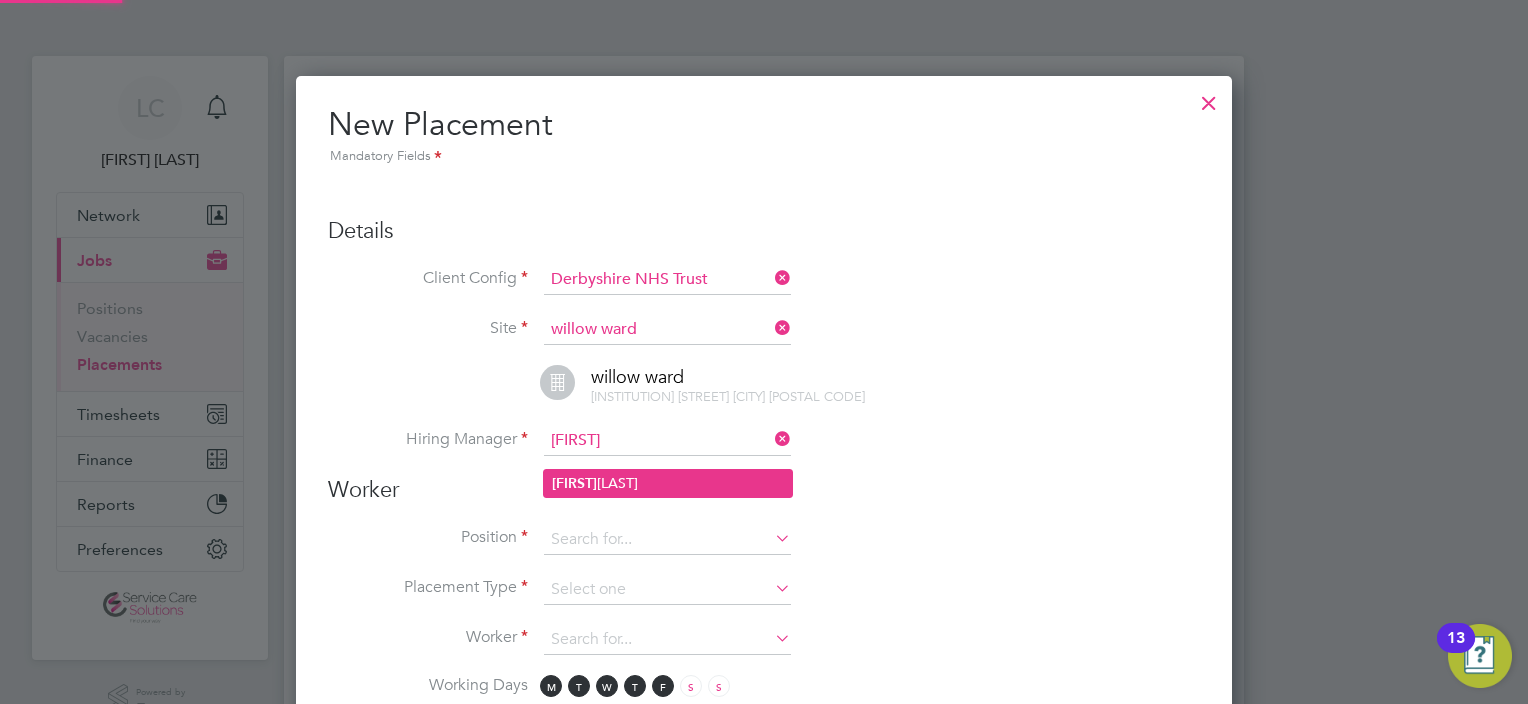 click on "[FIRST]  [LAST]" 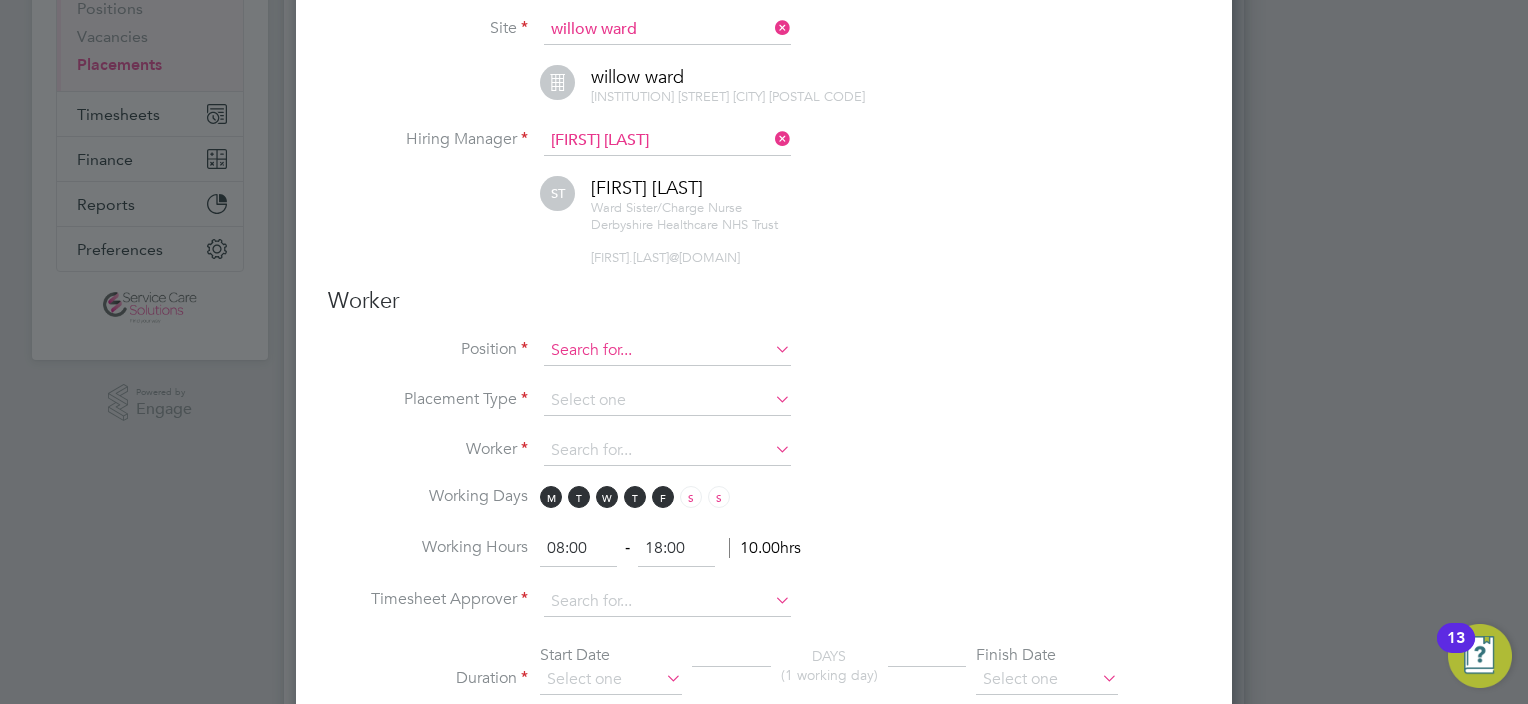 click at bounding box center [667, 351] 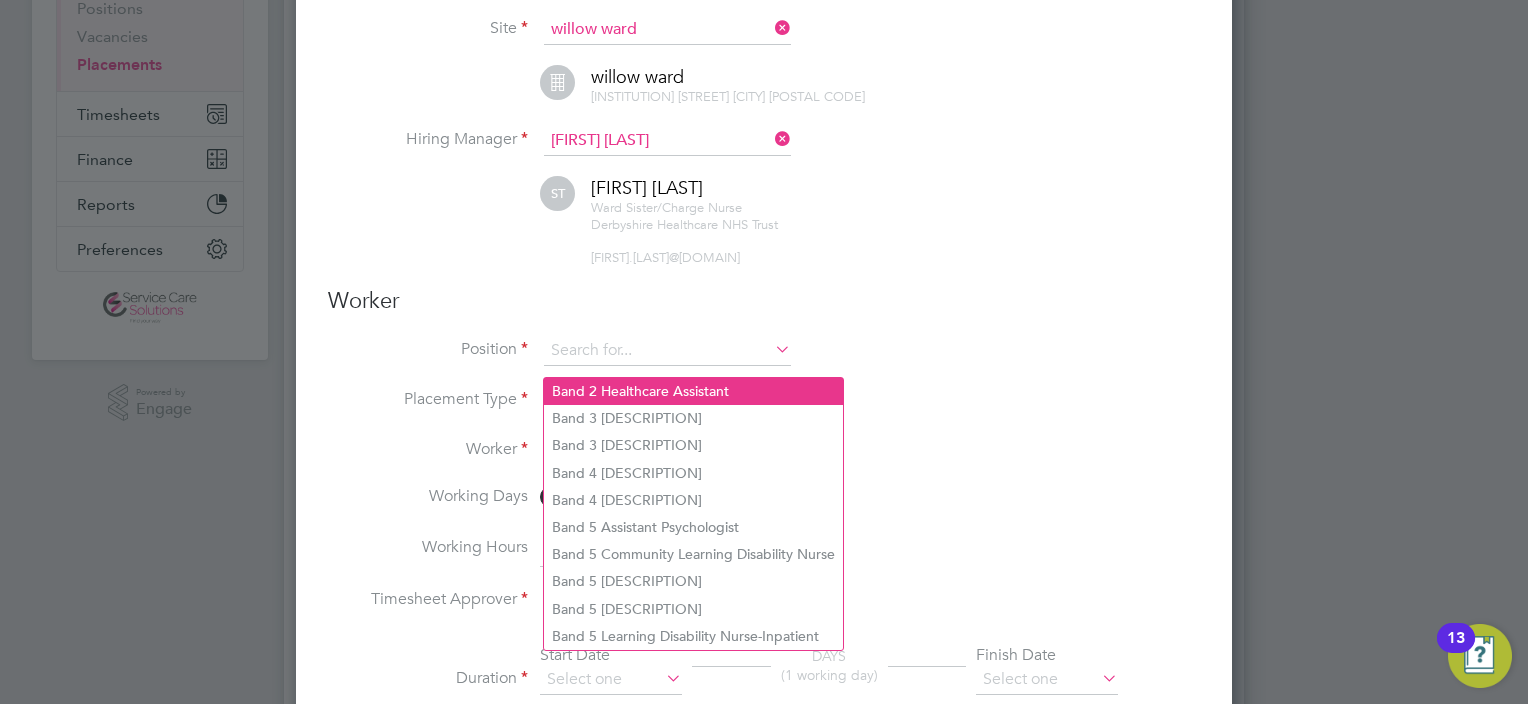 click on "Band 2 Healthcare Assistant" 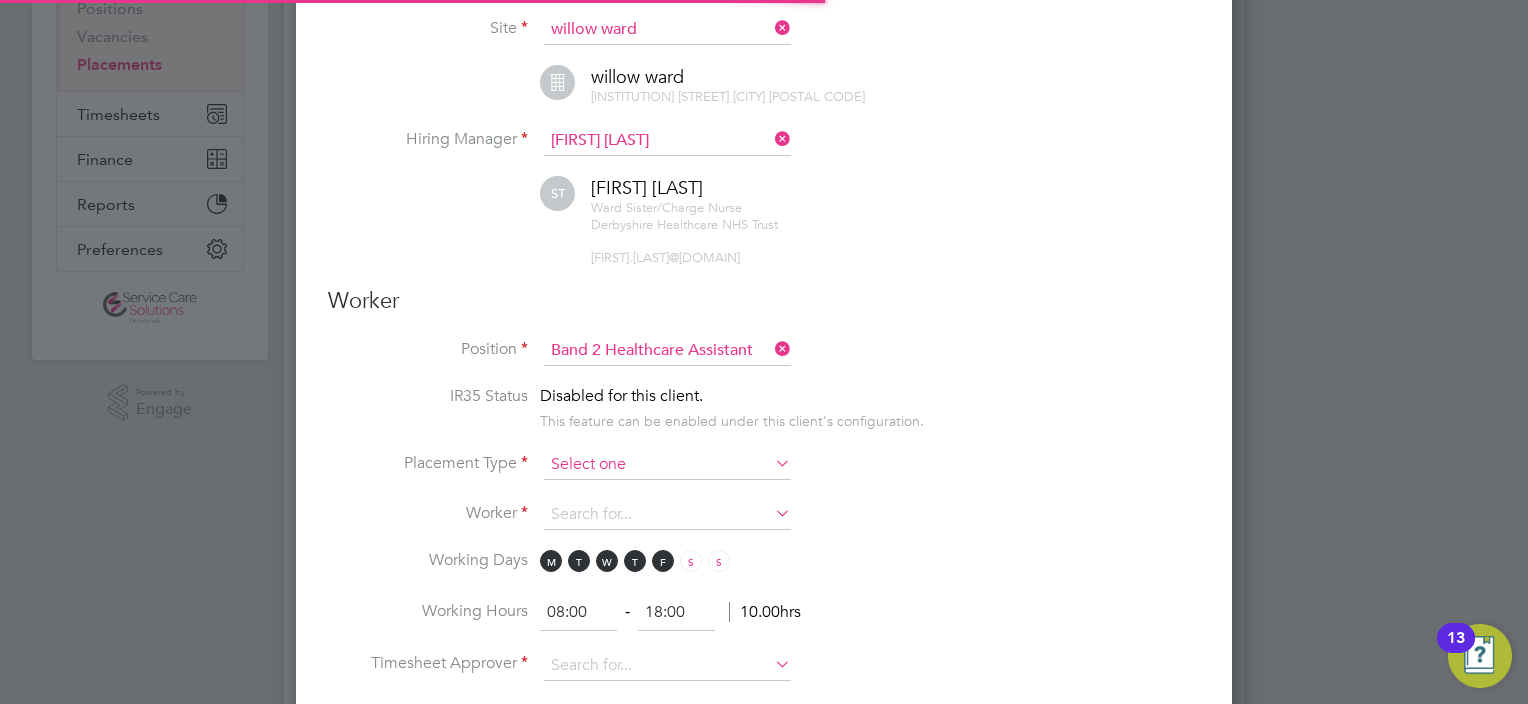 click at bounding box center (667, 465) 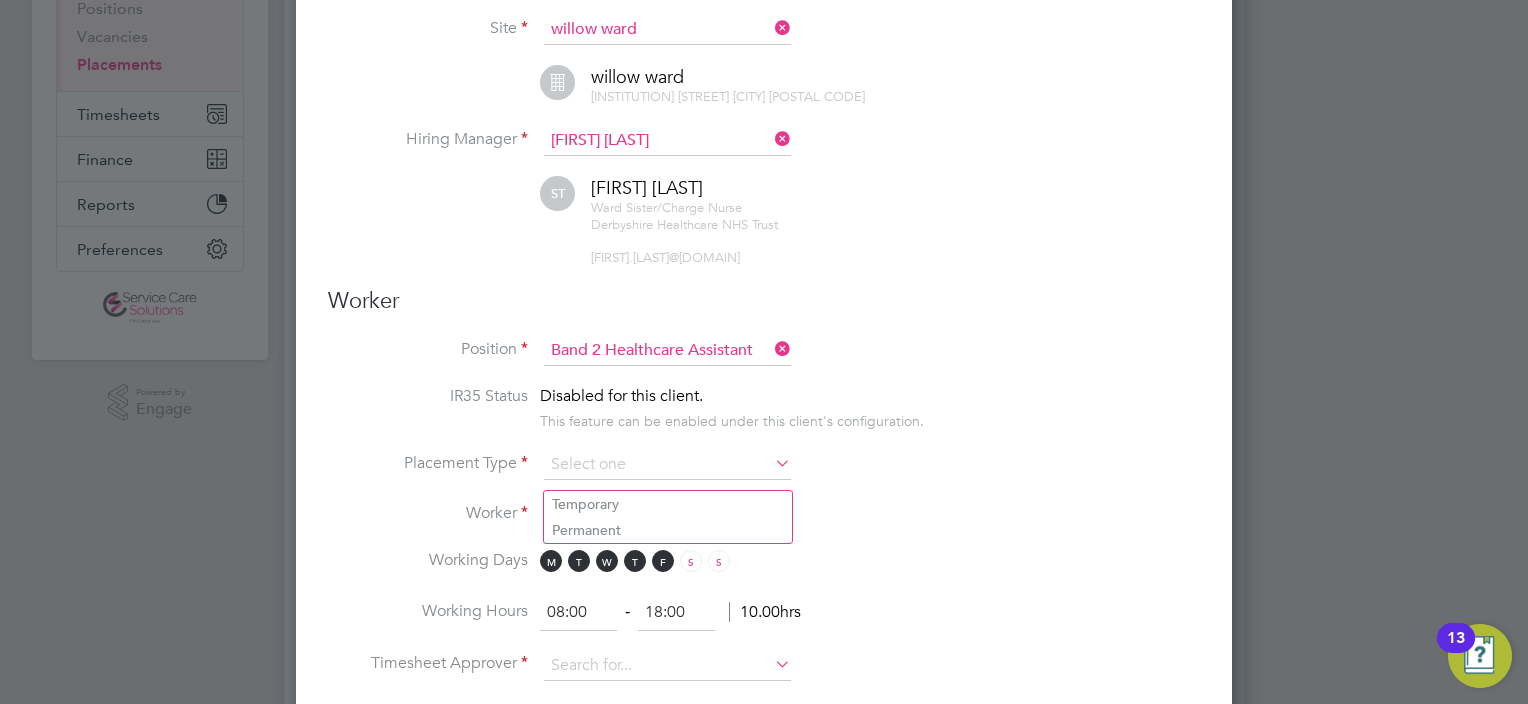 drag, startPoint x: 609, startPoint y: 505, endPoint x: 808, endPoint y: 371, distance: 239.9104 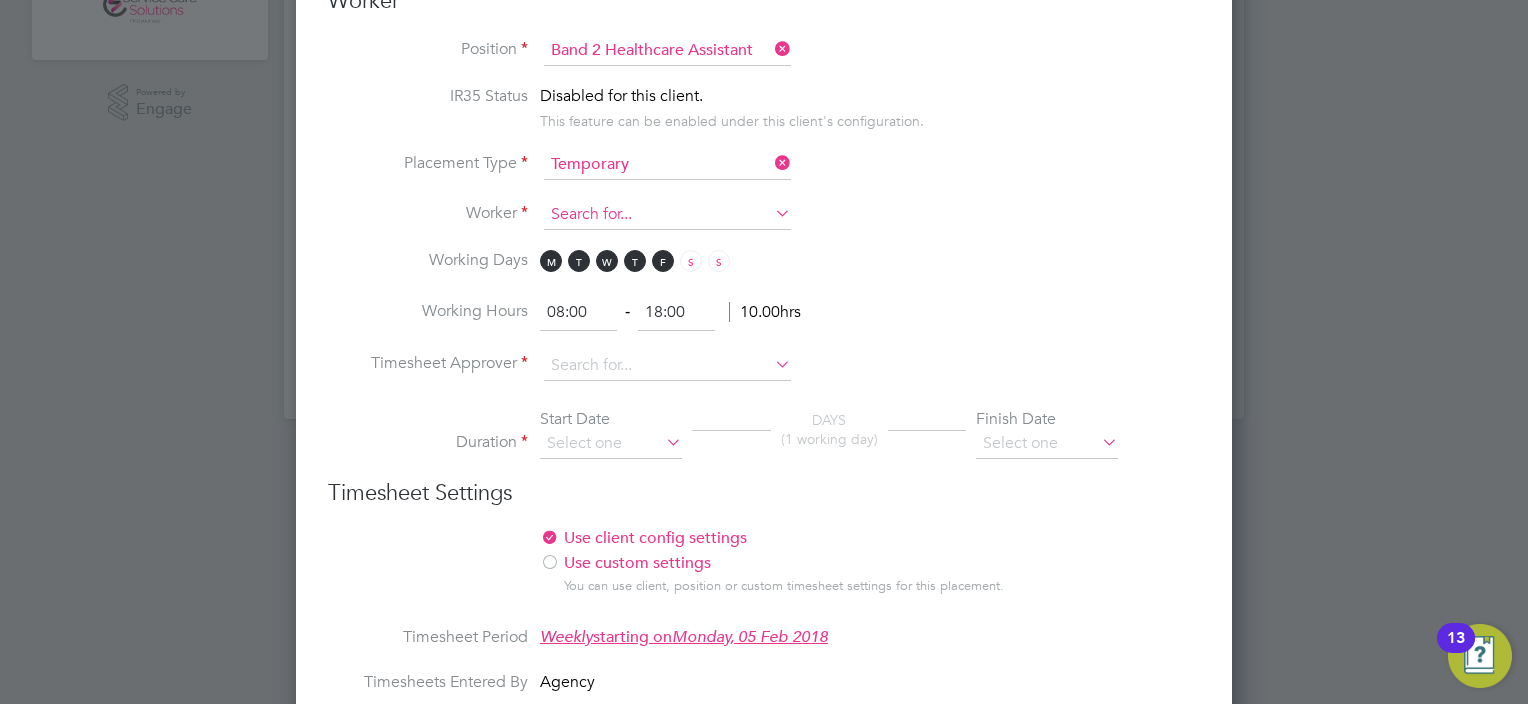 click at bounding box center [667, 215] 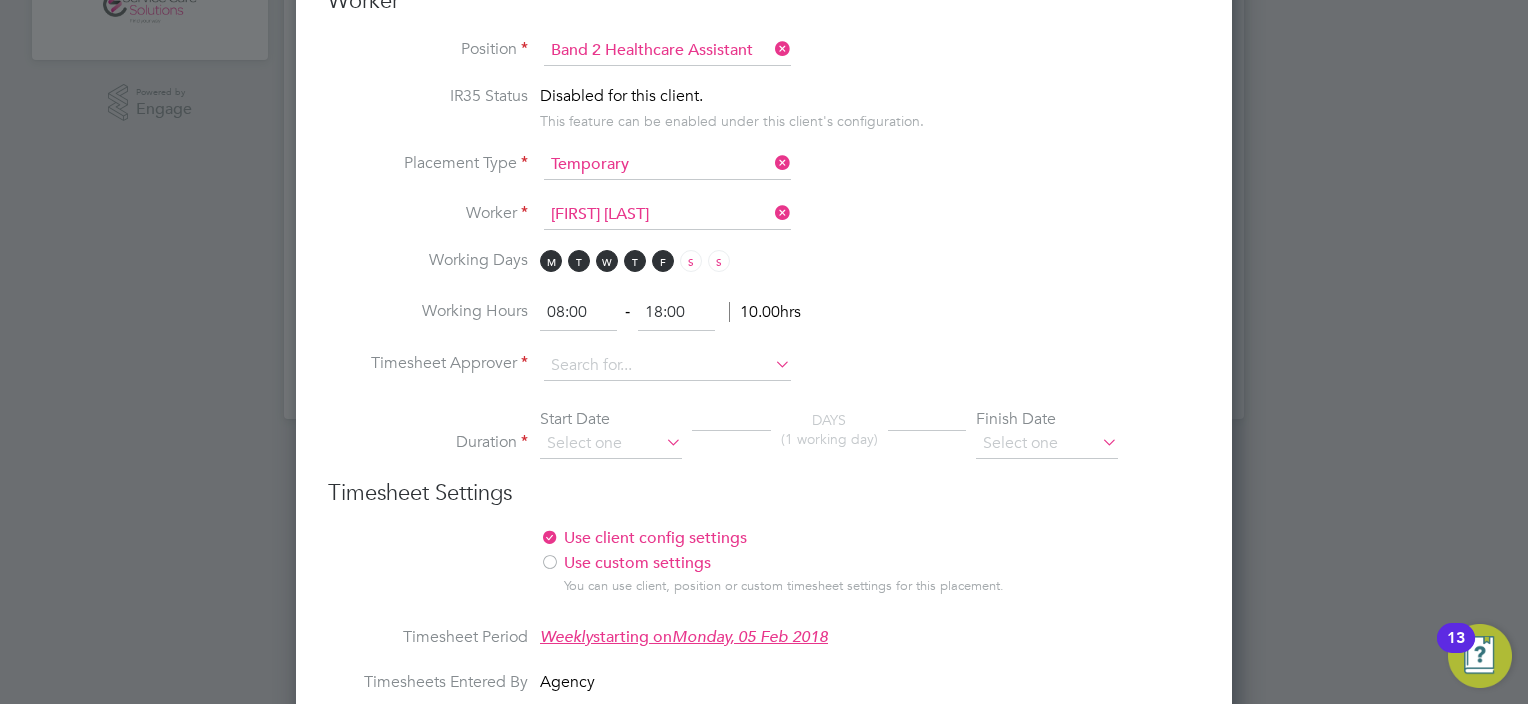 click on "Matthew   Mic hael" 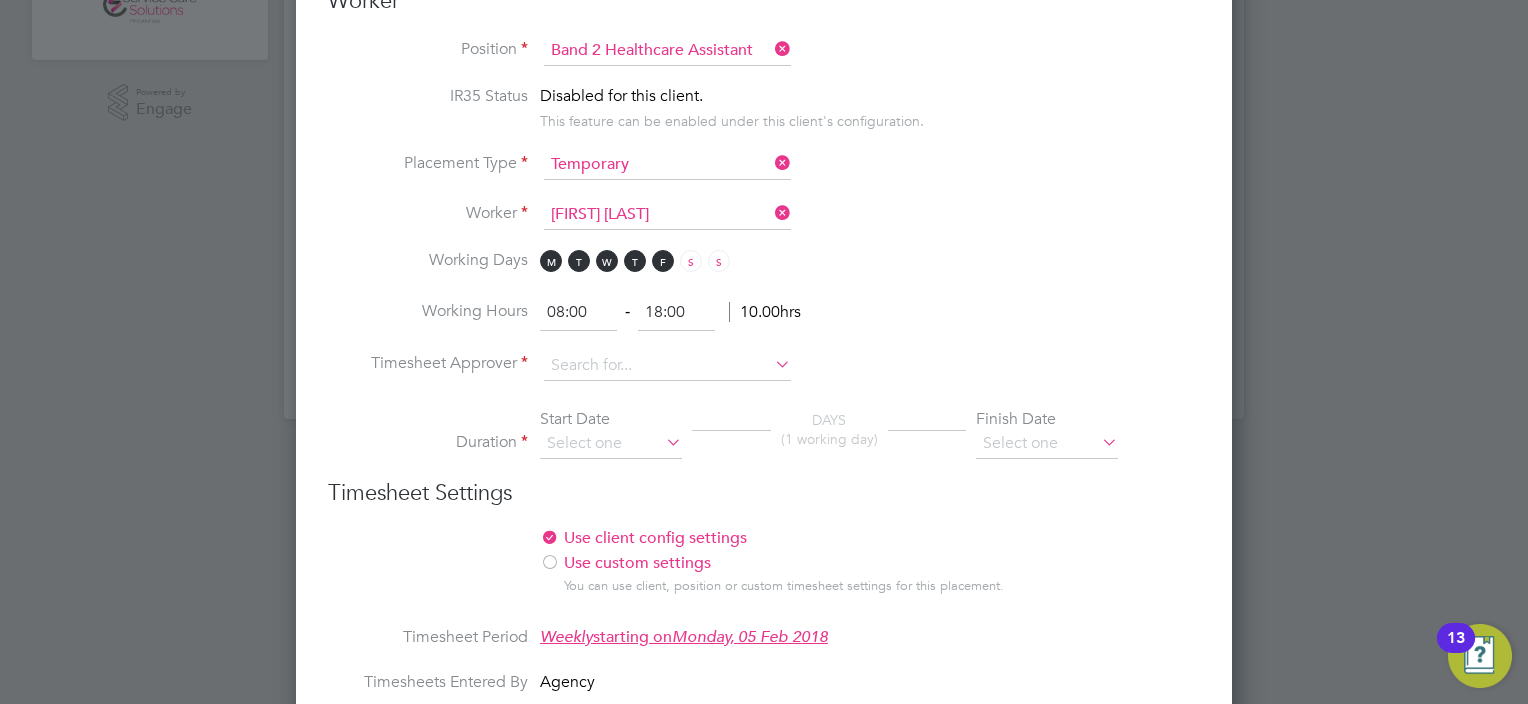 type on "[FIRST] [LAST]" 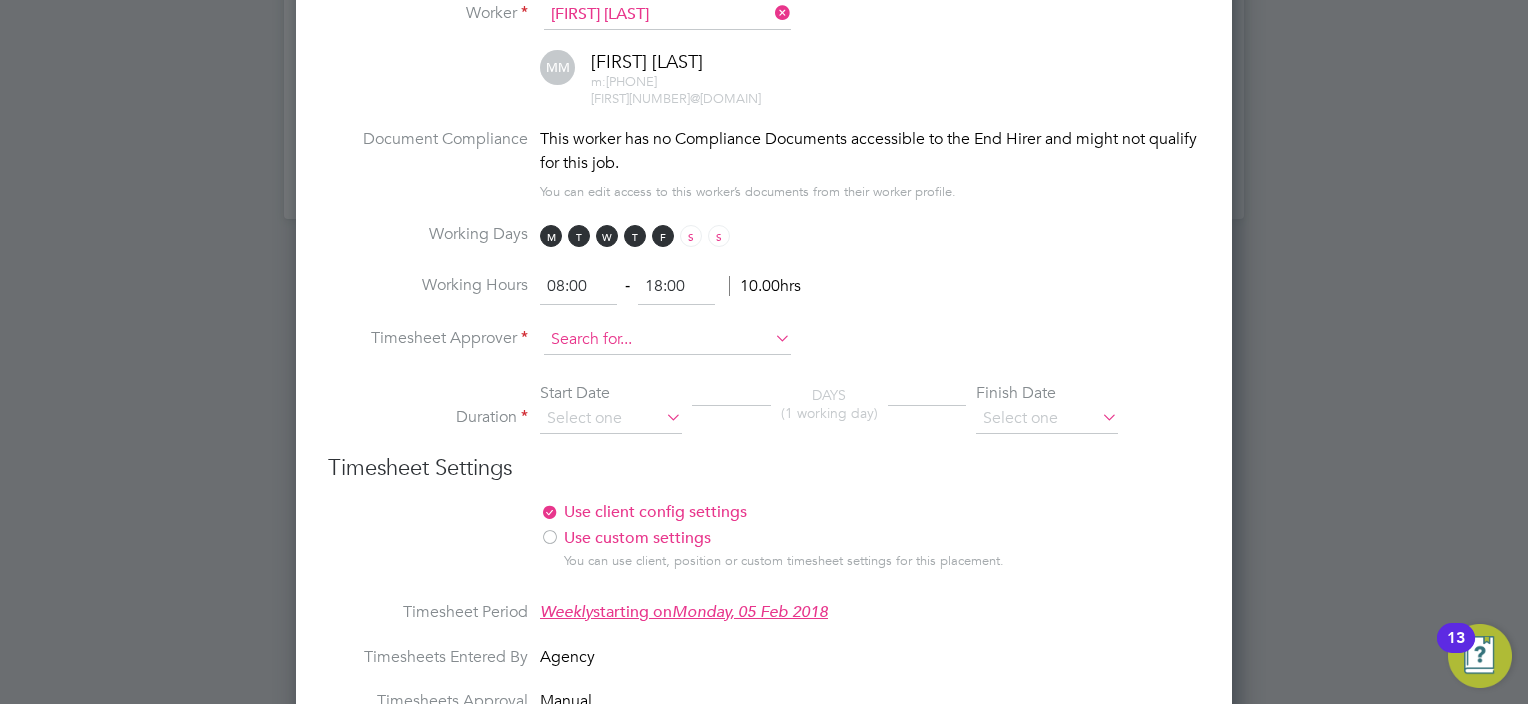 click at bounding box center (667, 340) 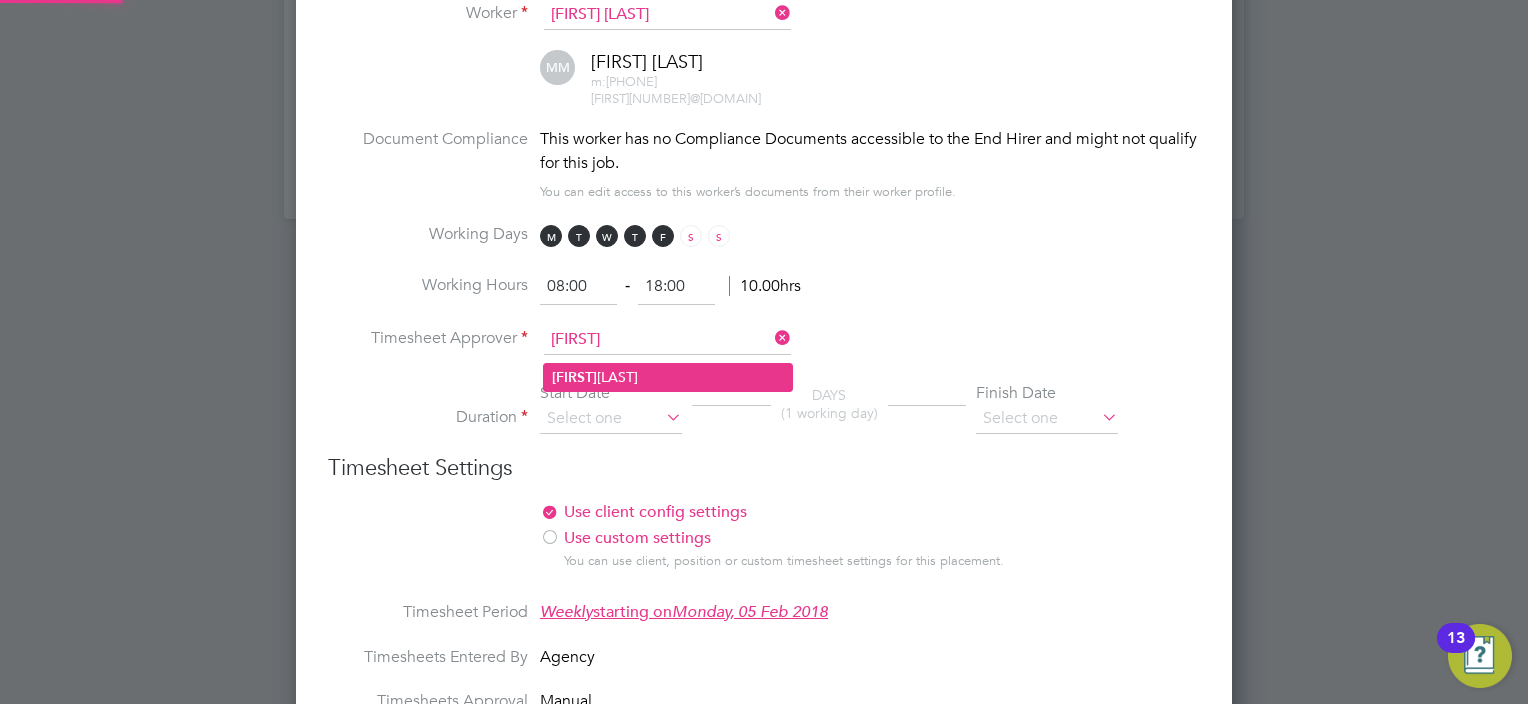 click on "[FIRST]  [LAST]" 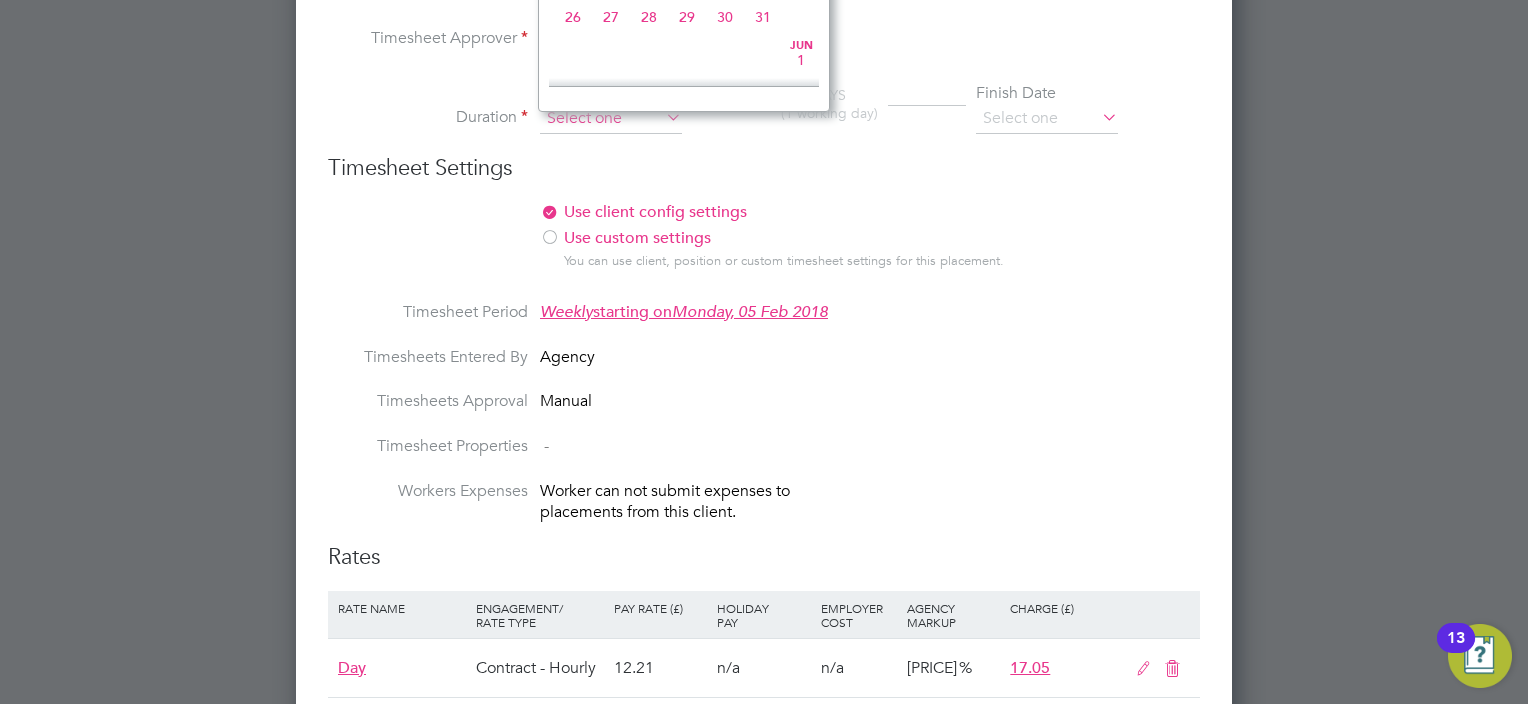 click at bounding box center [611, 119] 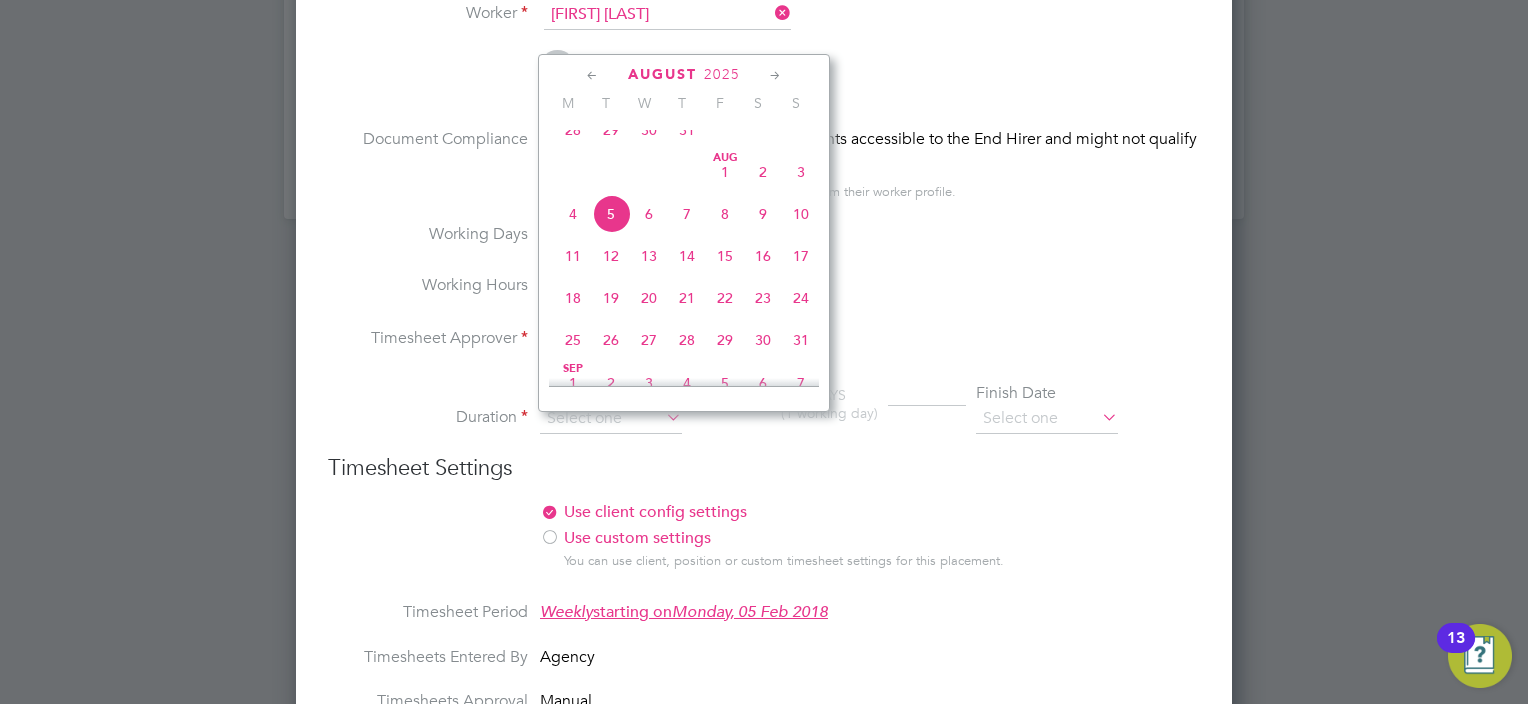 click on "28" 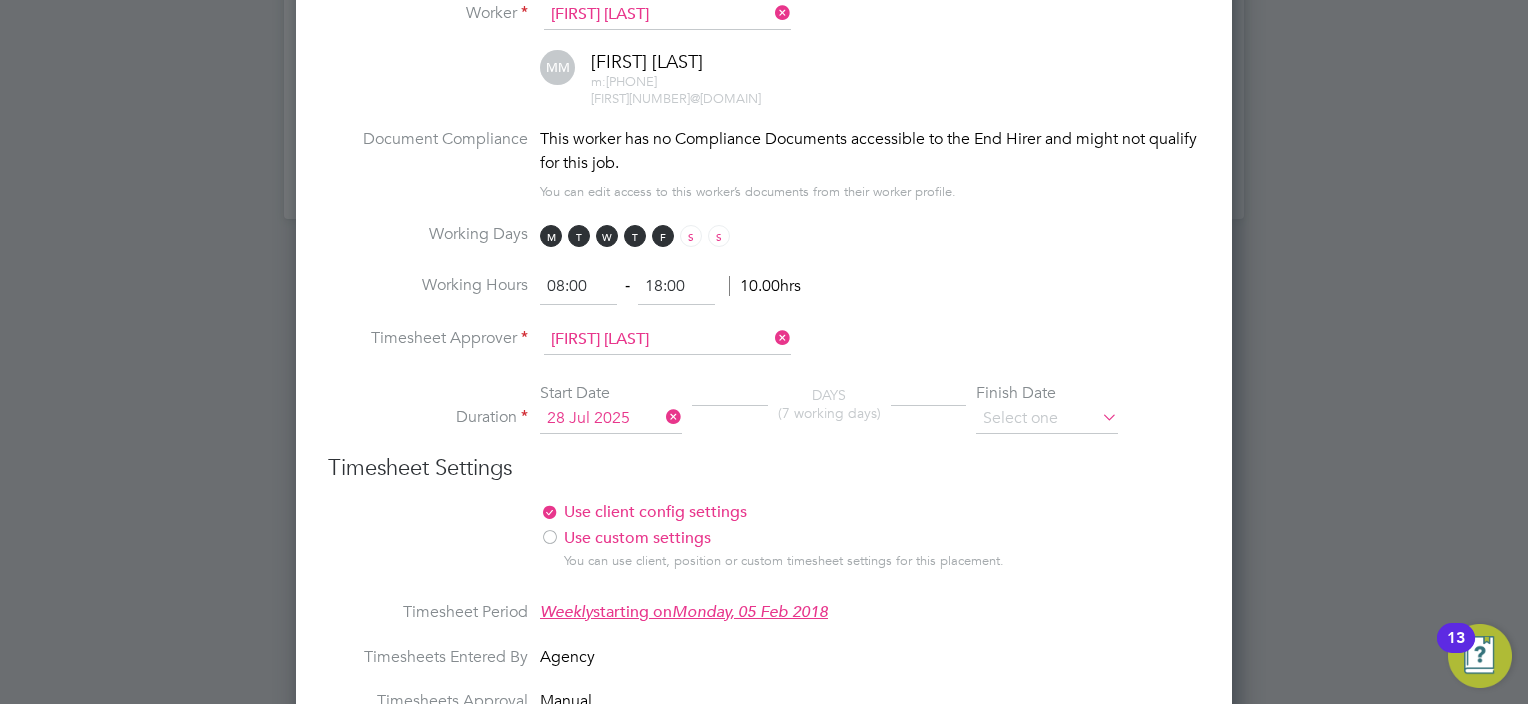 click at bounding box center [1098, 417] 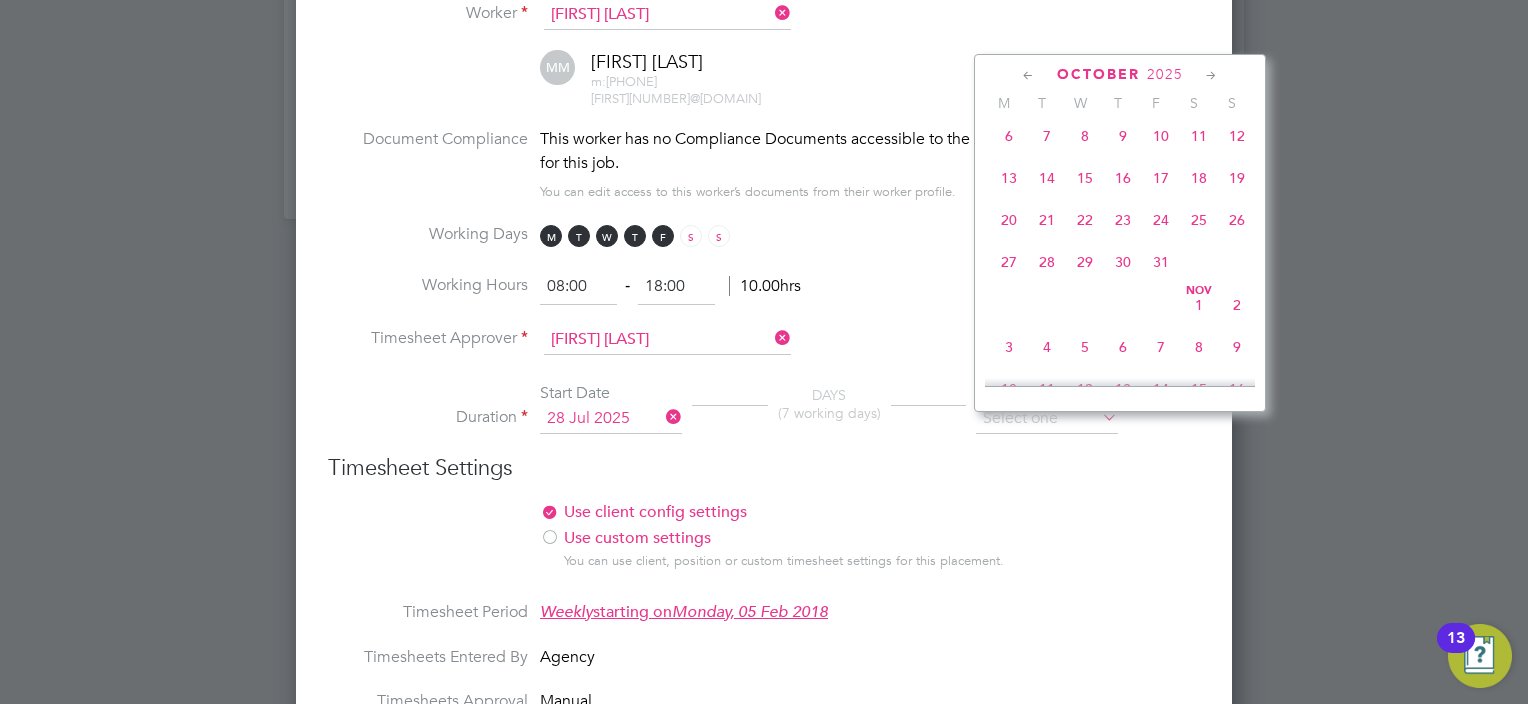click on "31" 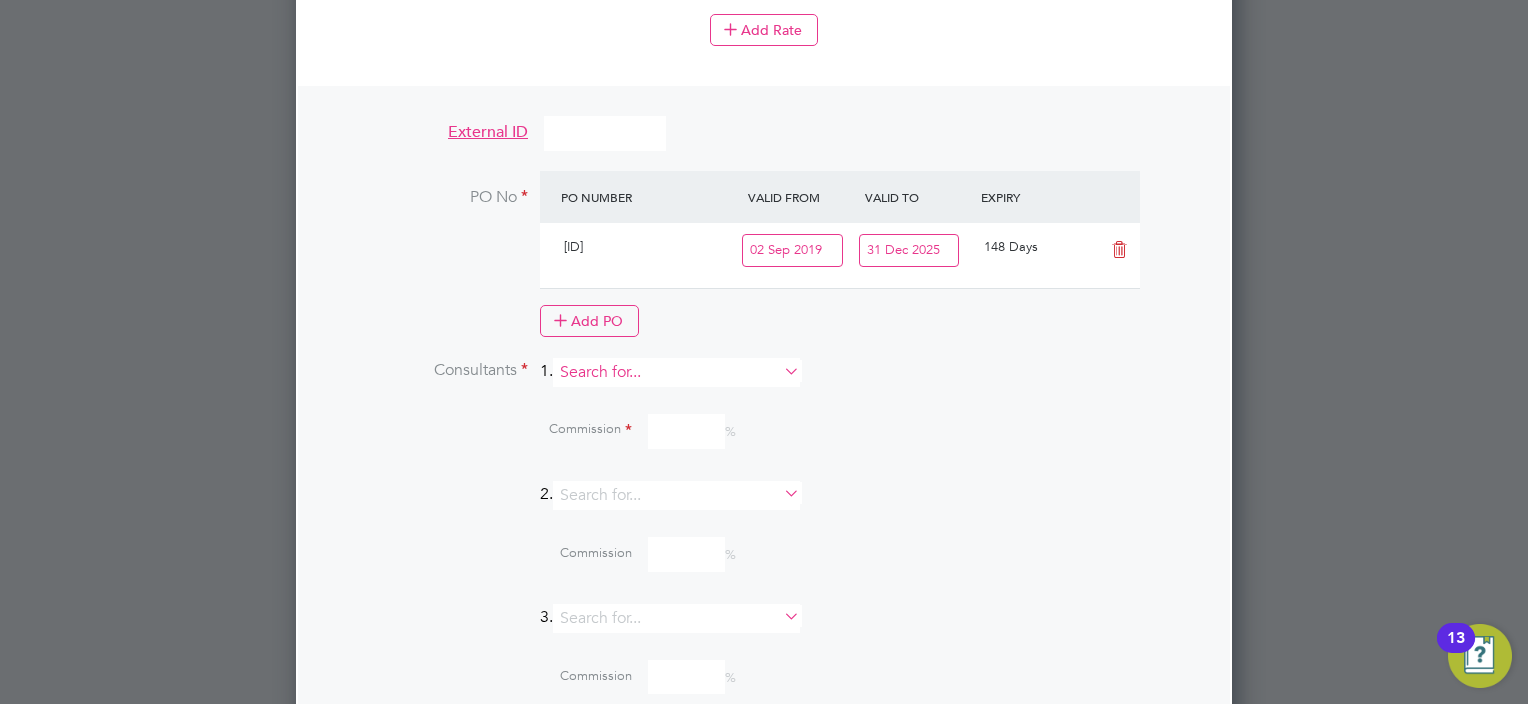 click at bounding box center [676, 372] 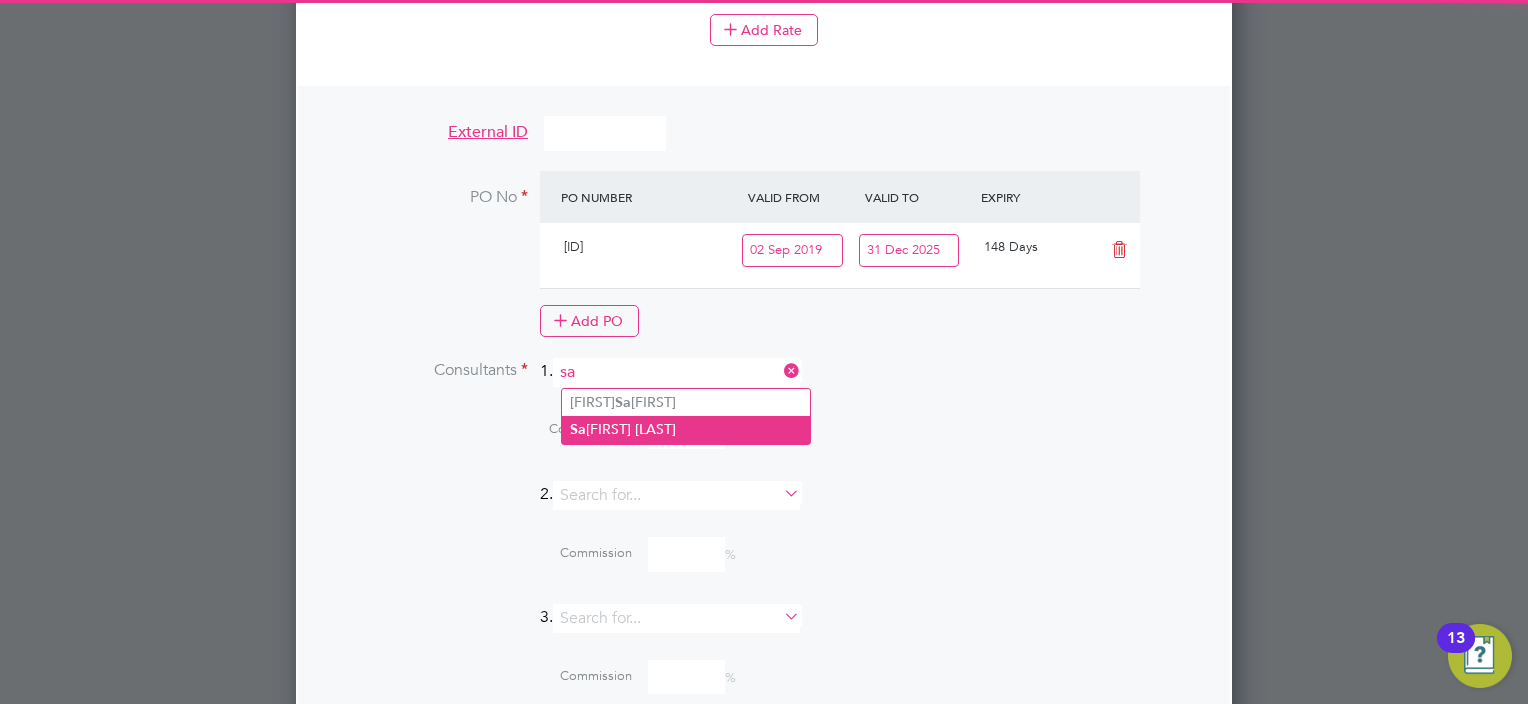 click on "[FIRST] [LAST]" 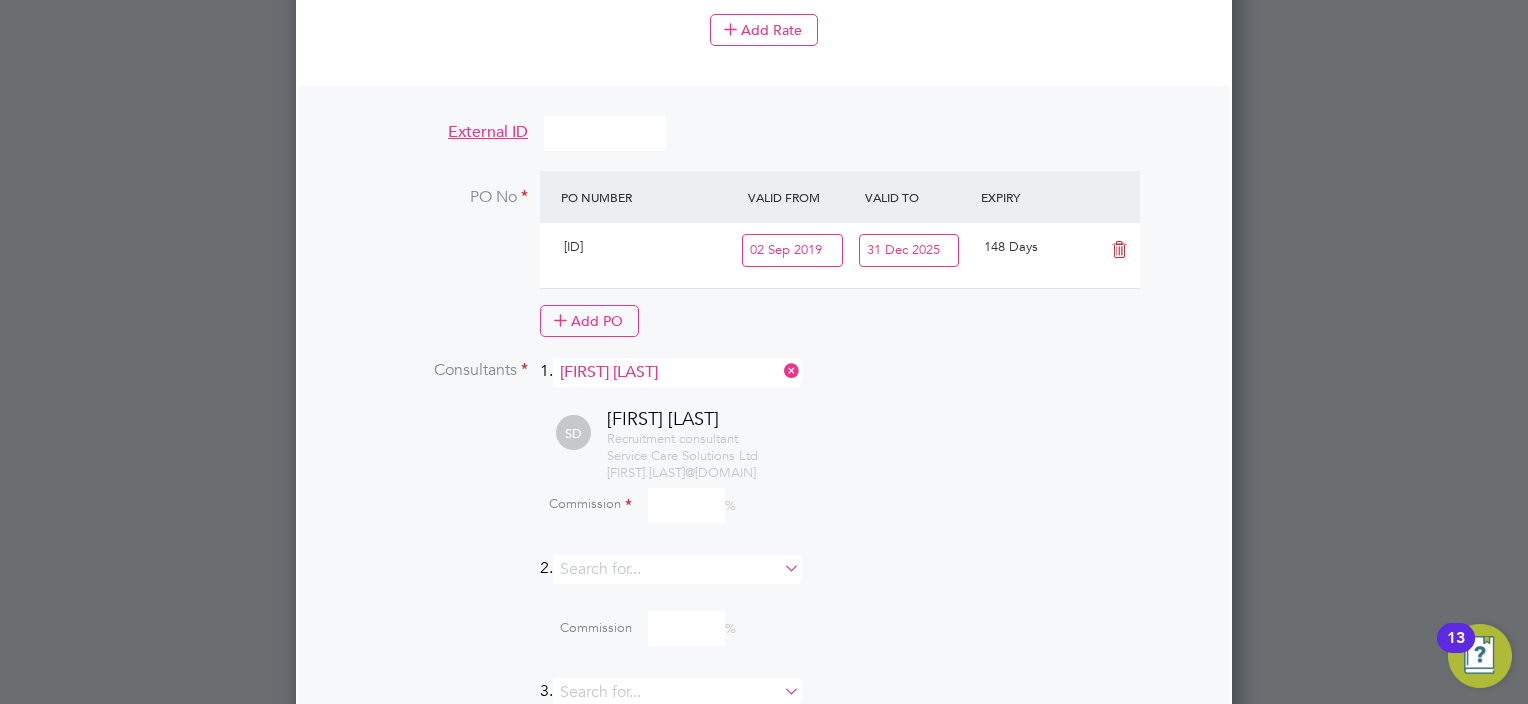 click at bounding box center (686, 505) 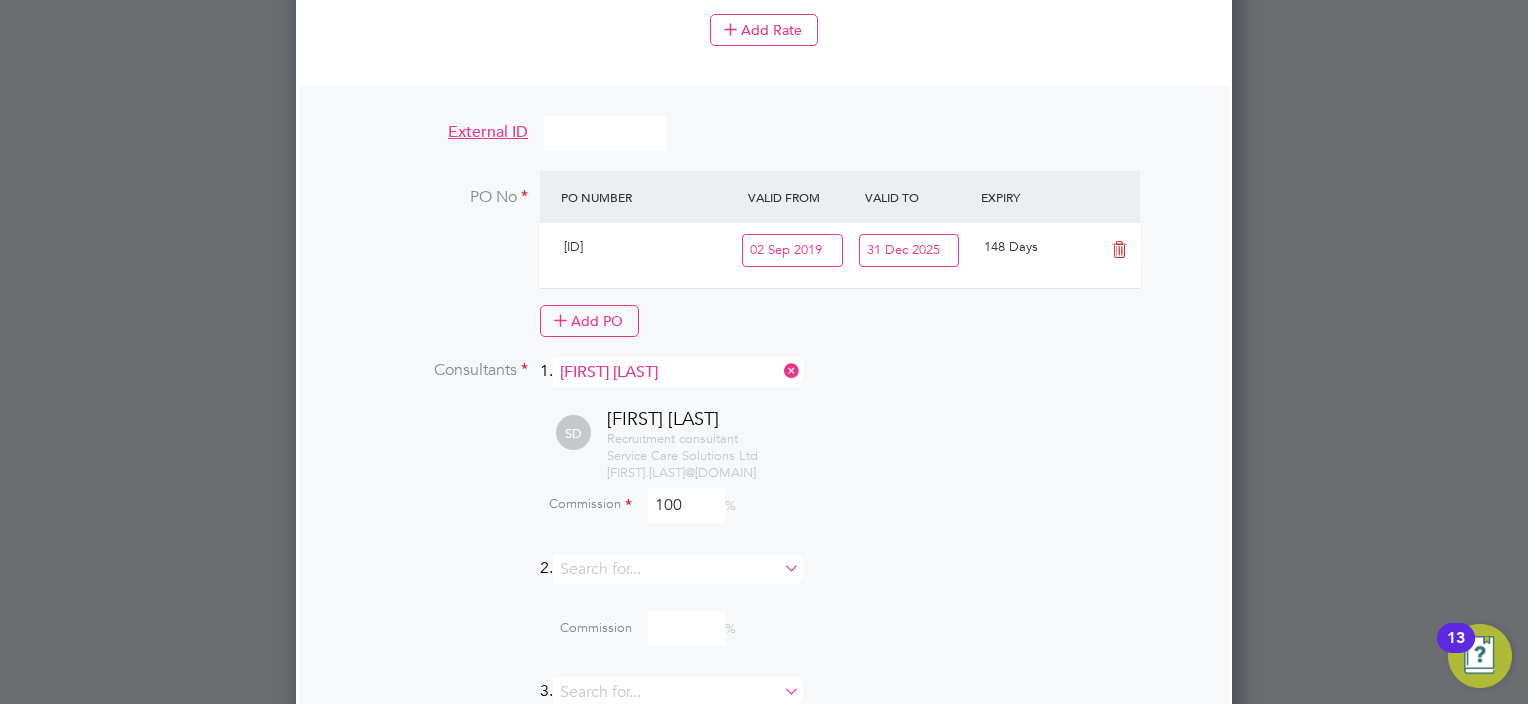 type on "100" 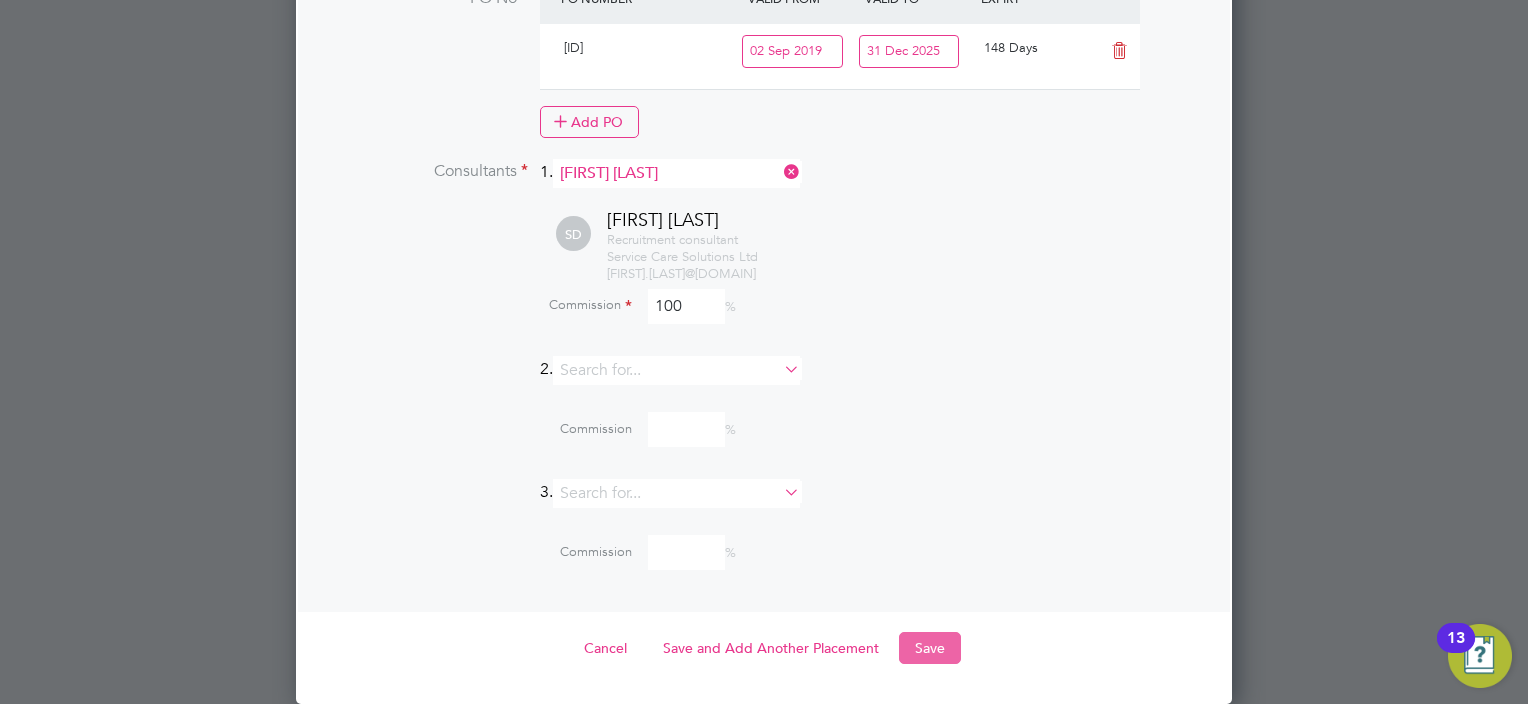 click on "Save" at bounding box center (930, 648) 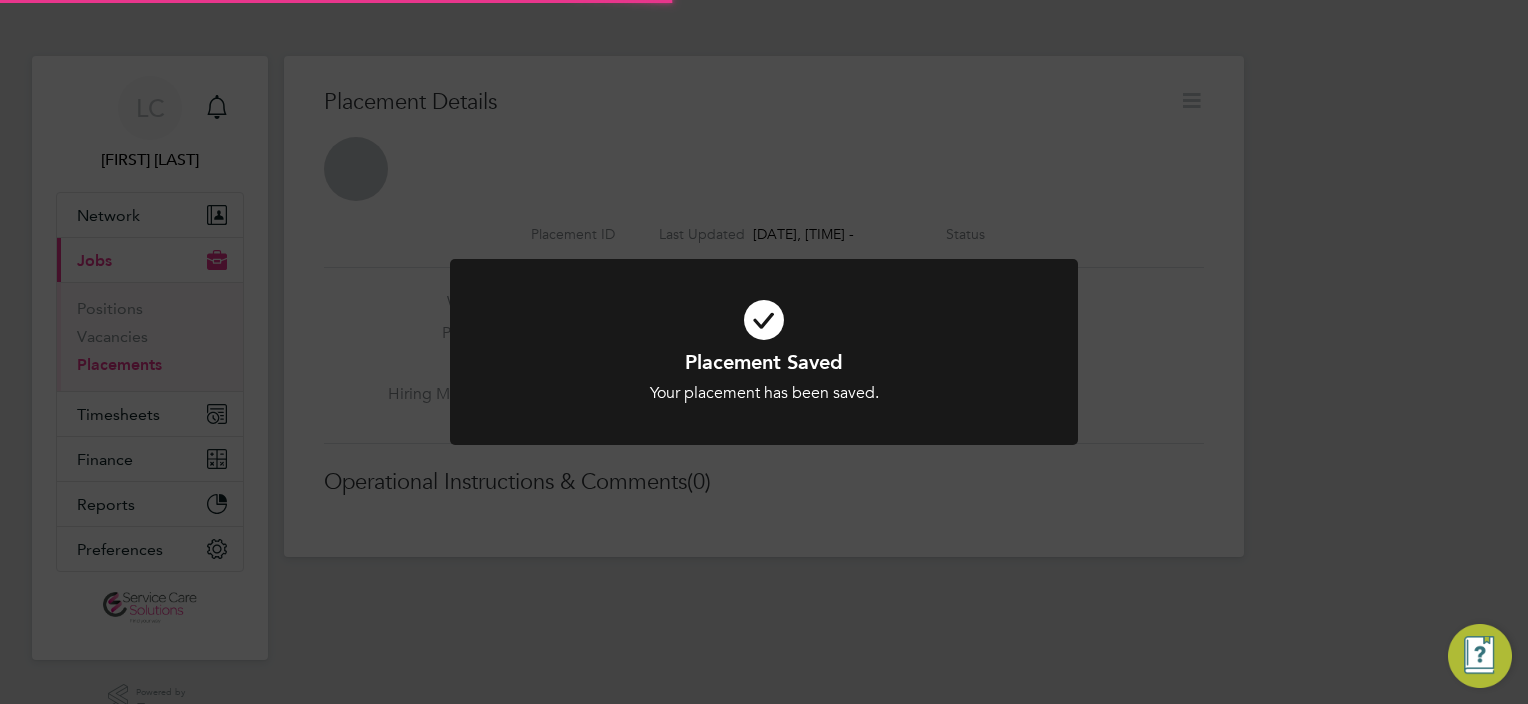 click on "Placement Saved Your placement has been saved. Cancel Okay" 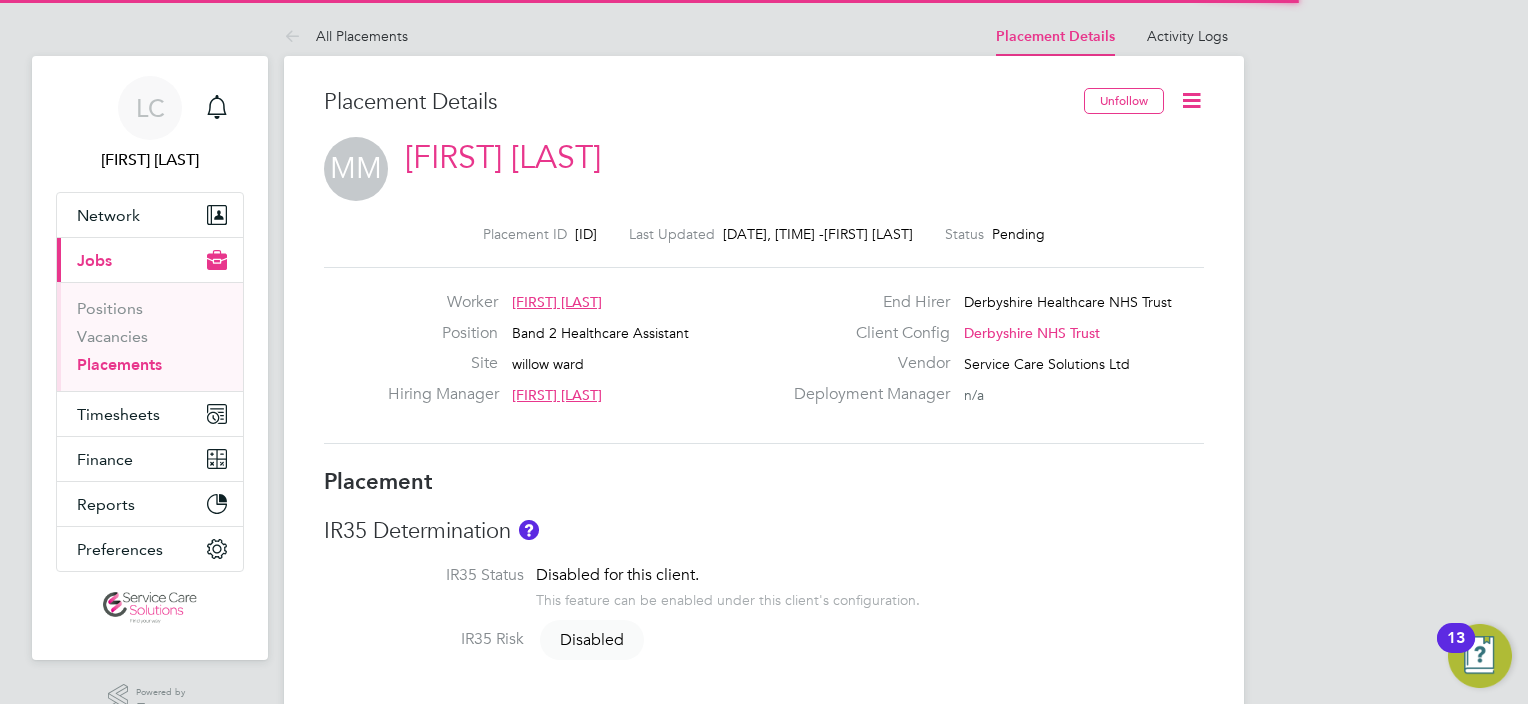 click 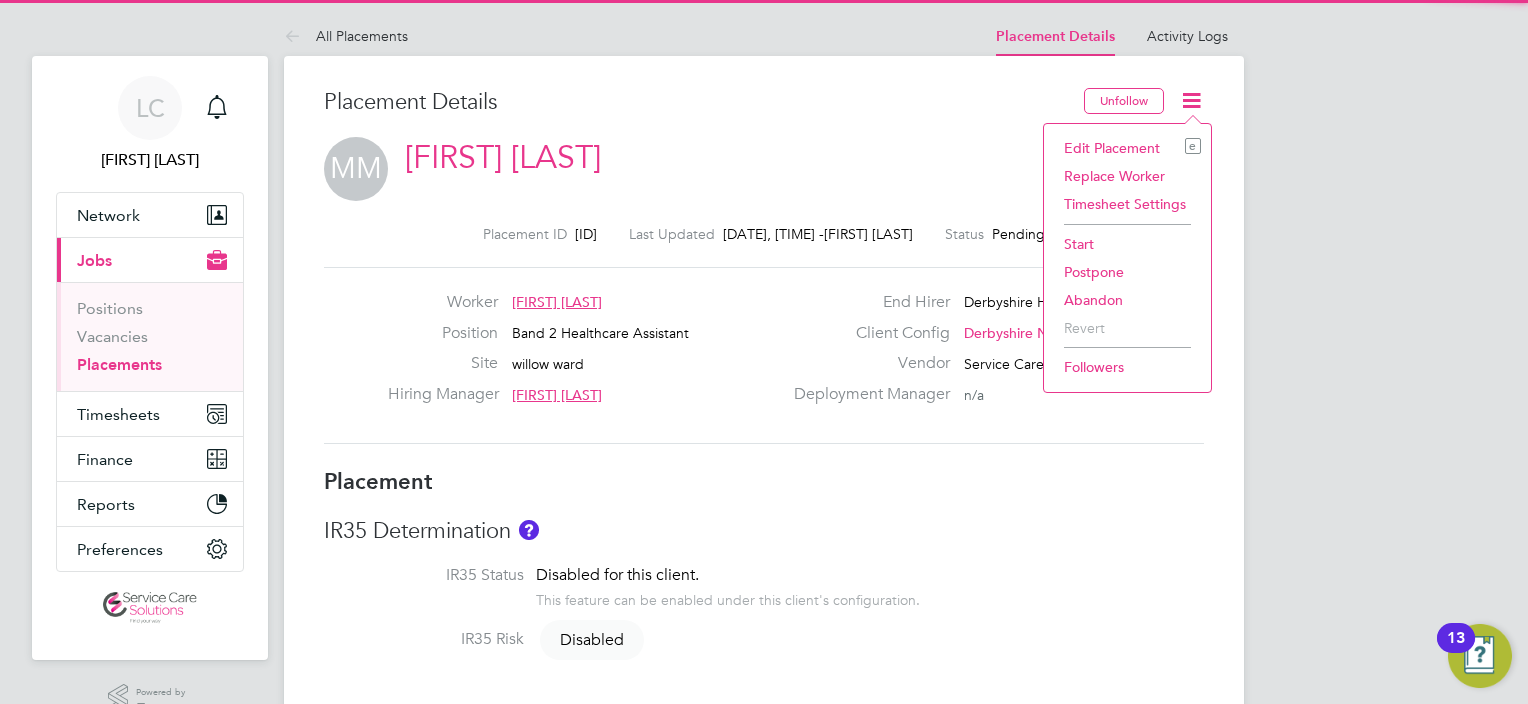 click on "Start" 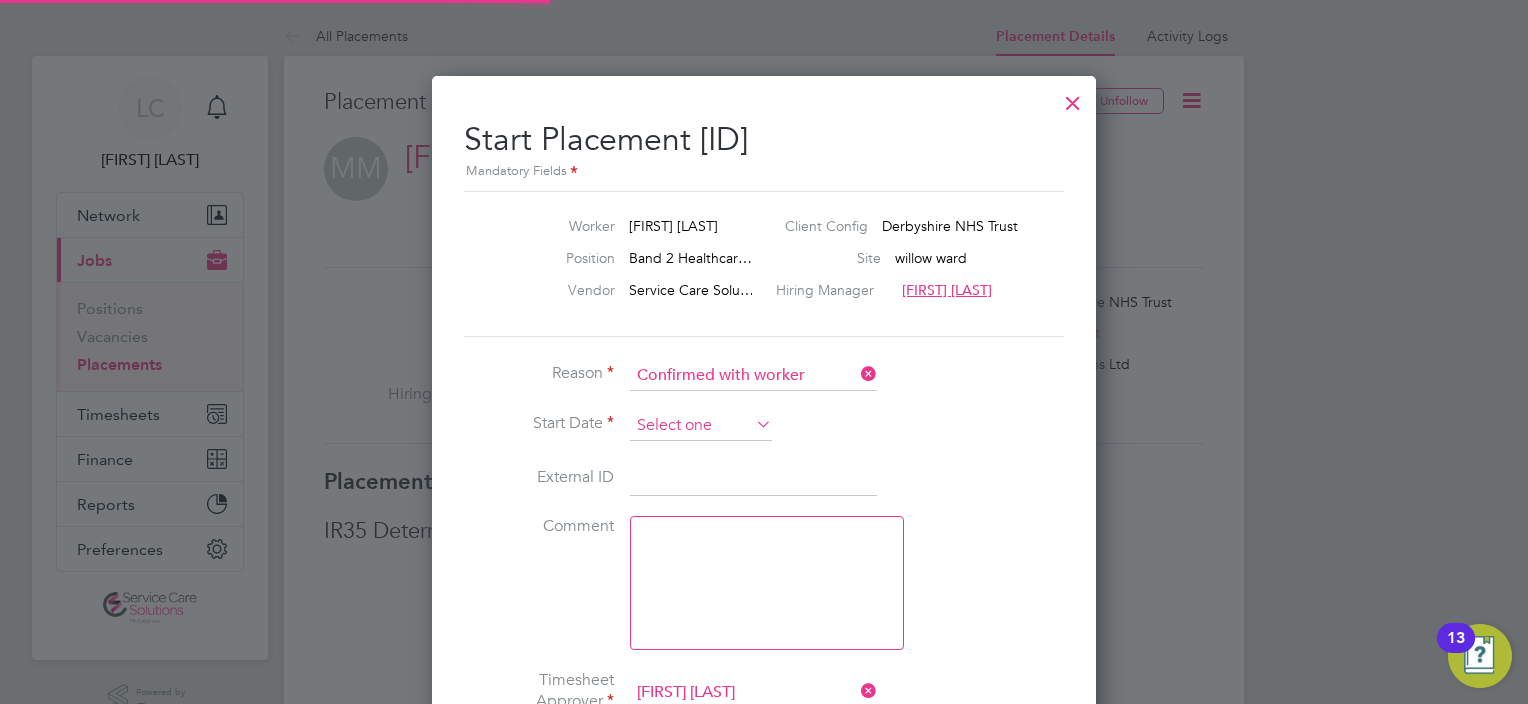 click 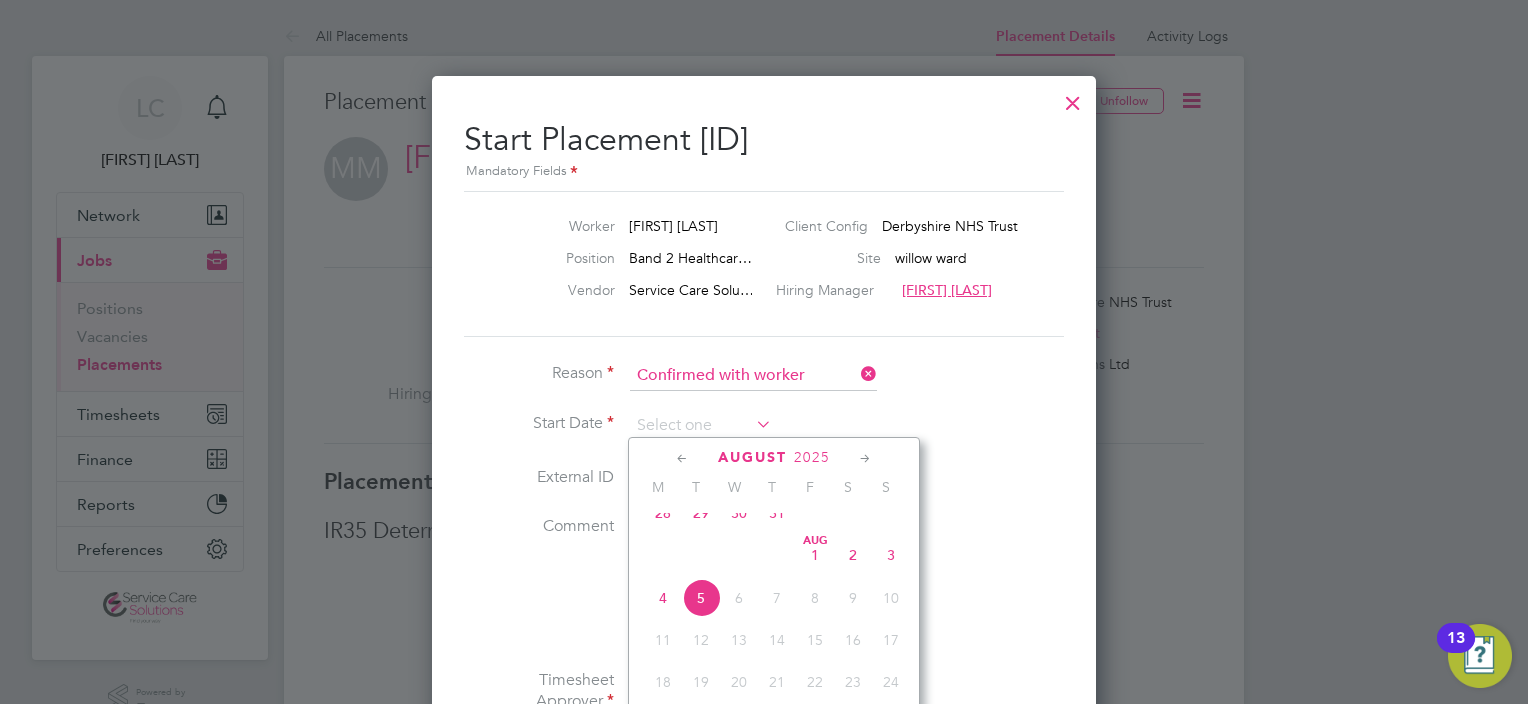click on "28" 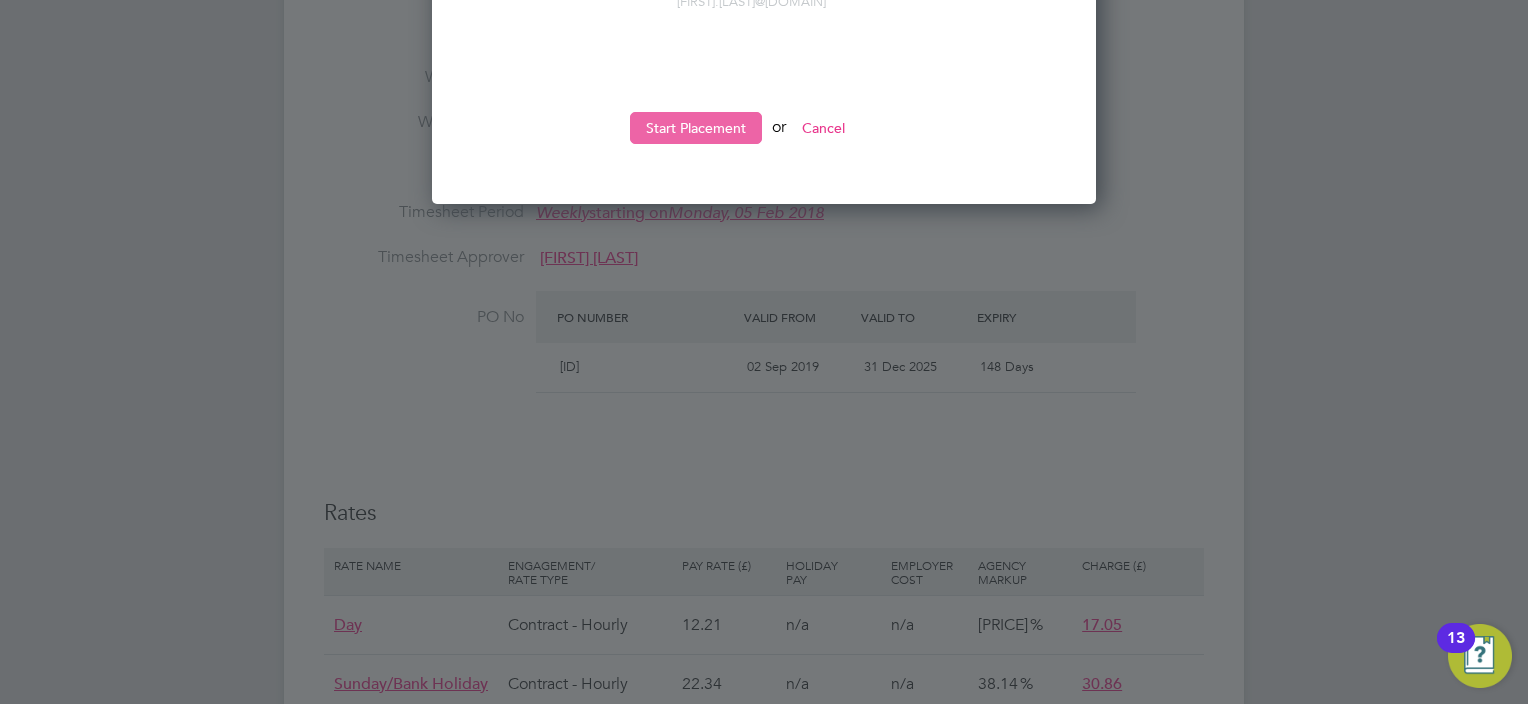click on "Start Placement" 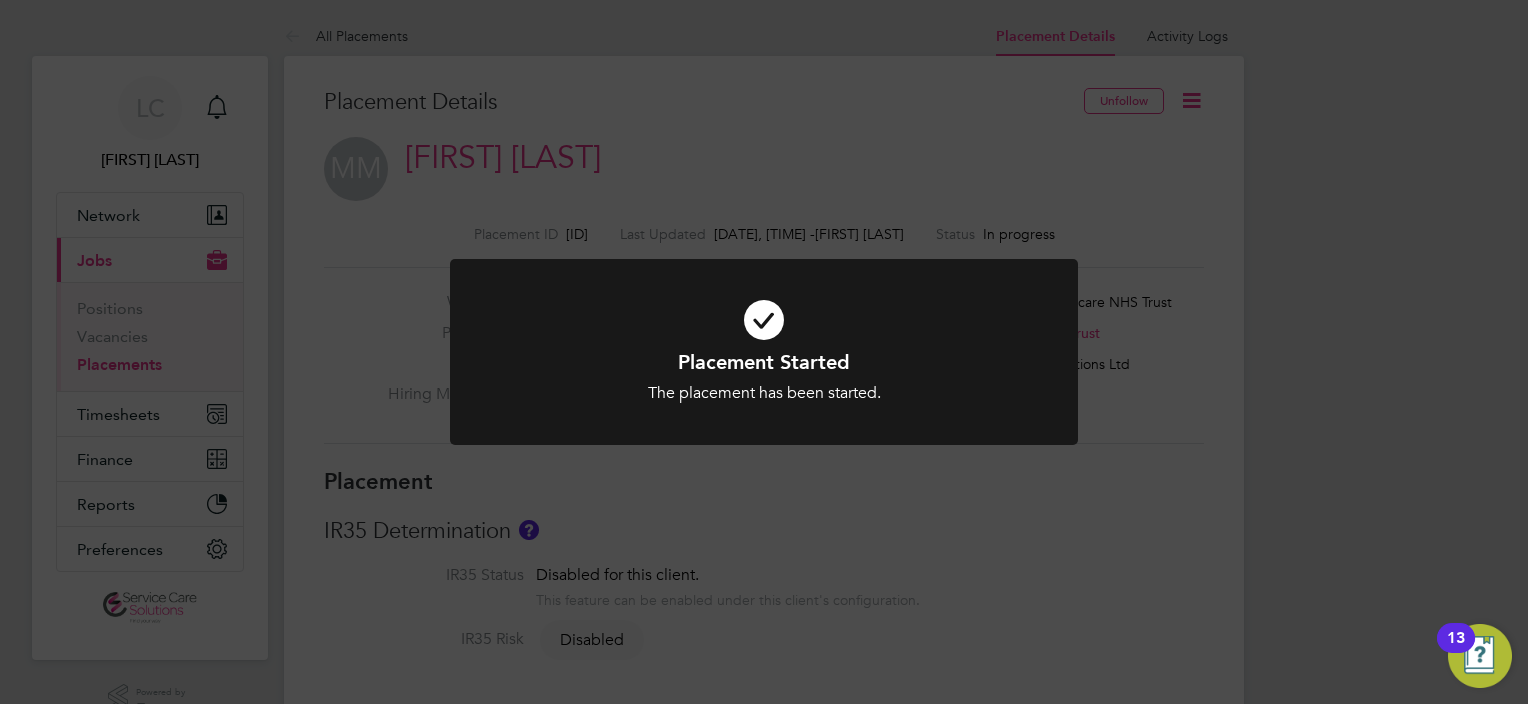 click on "Placement Started The placement has been started. Cancel Okay" 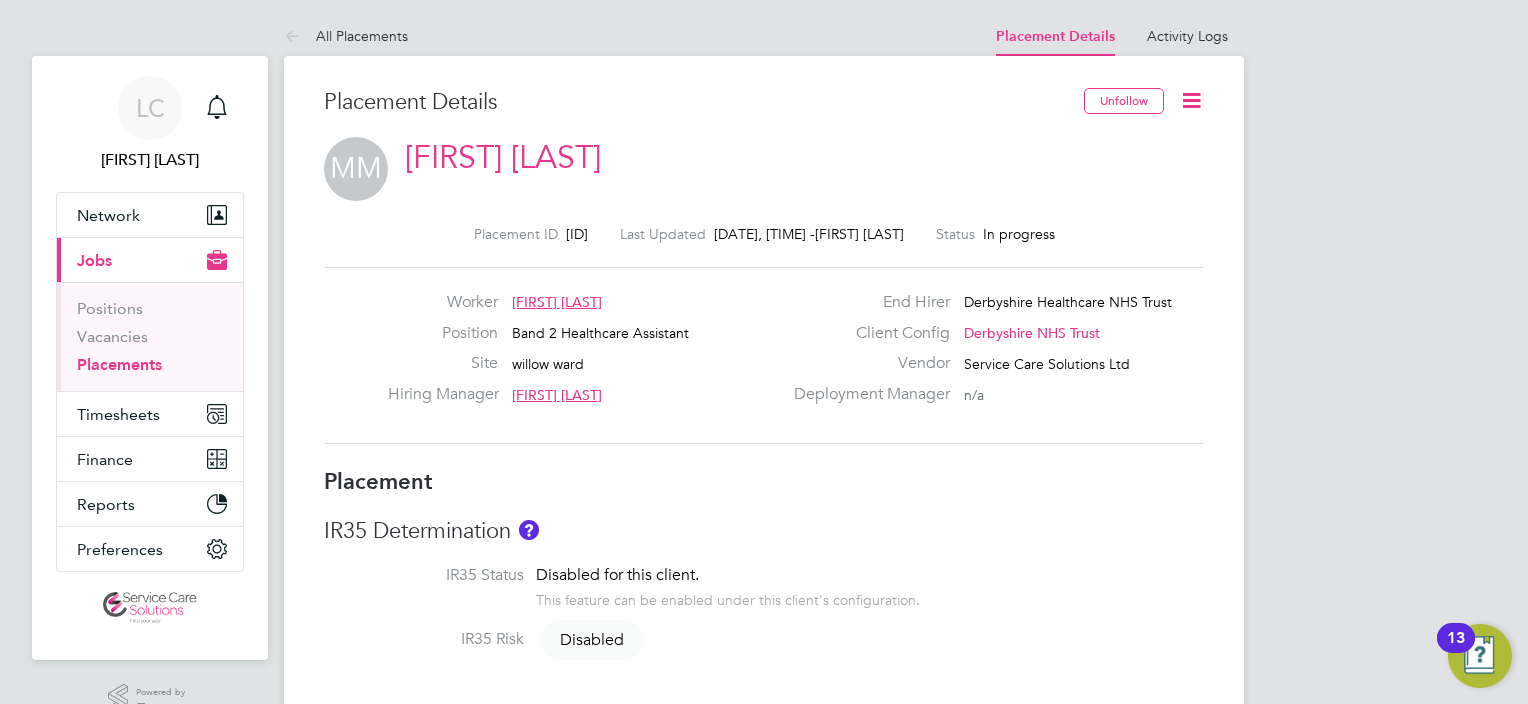 drag, startPoint x: 141, startPoint y: 361, endPoint x: 212, endPoint y: 356, distance: 71.17584 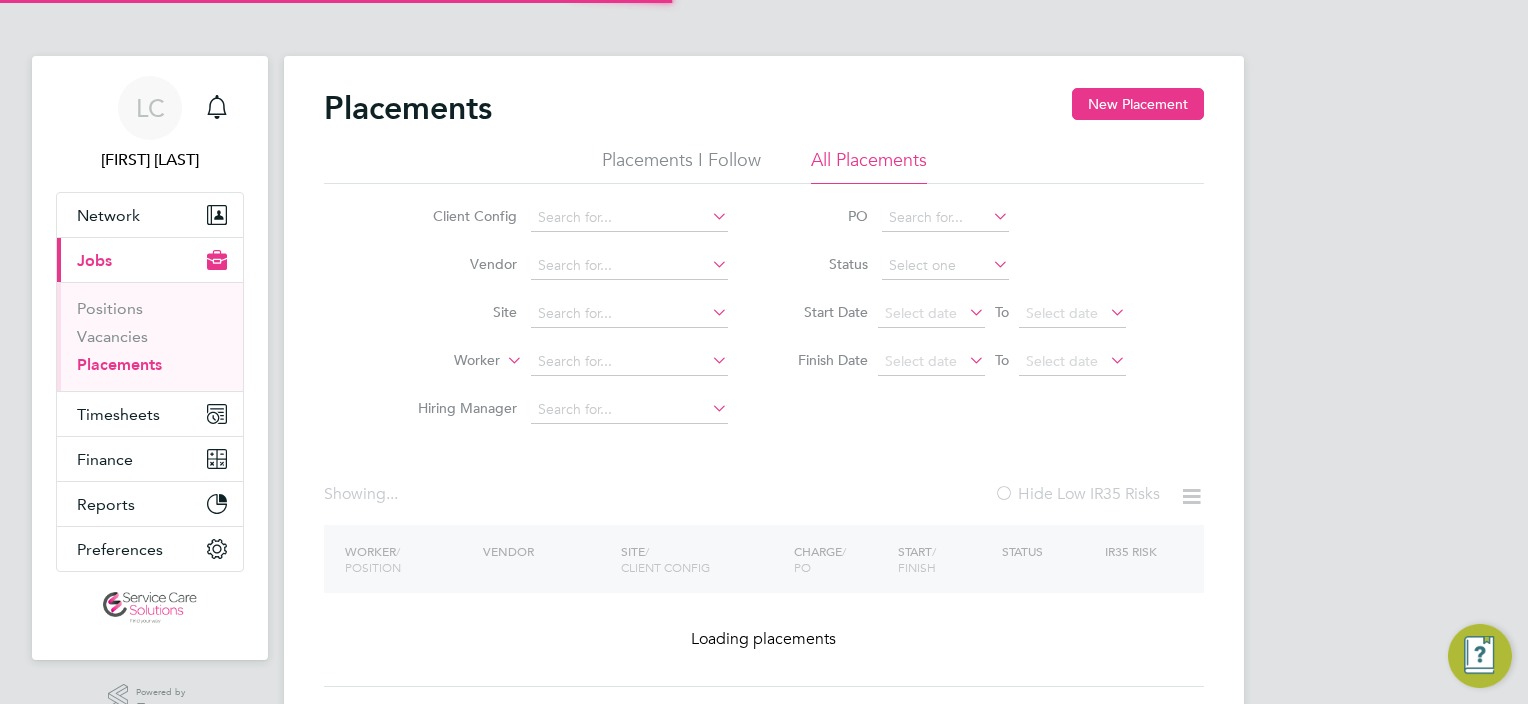 click on "New Placement" 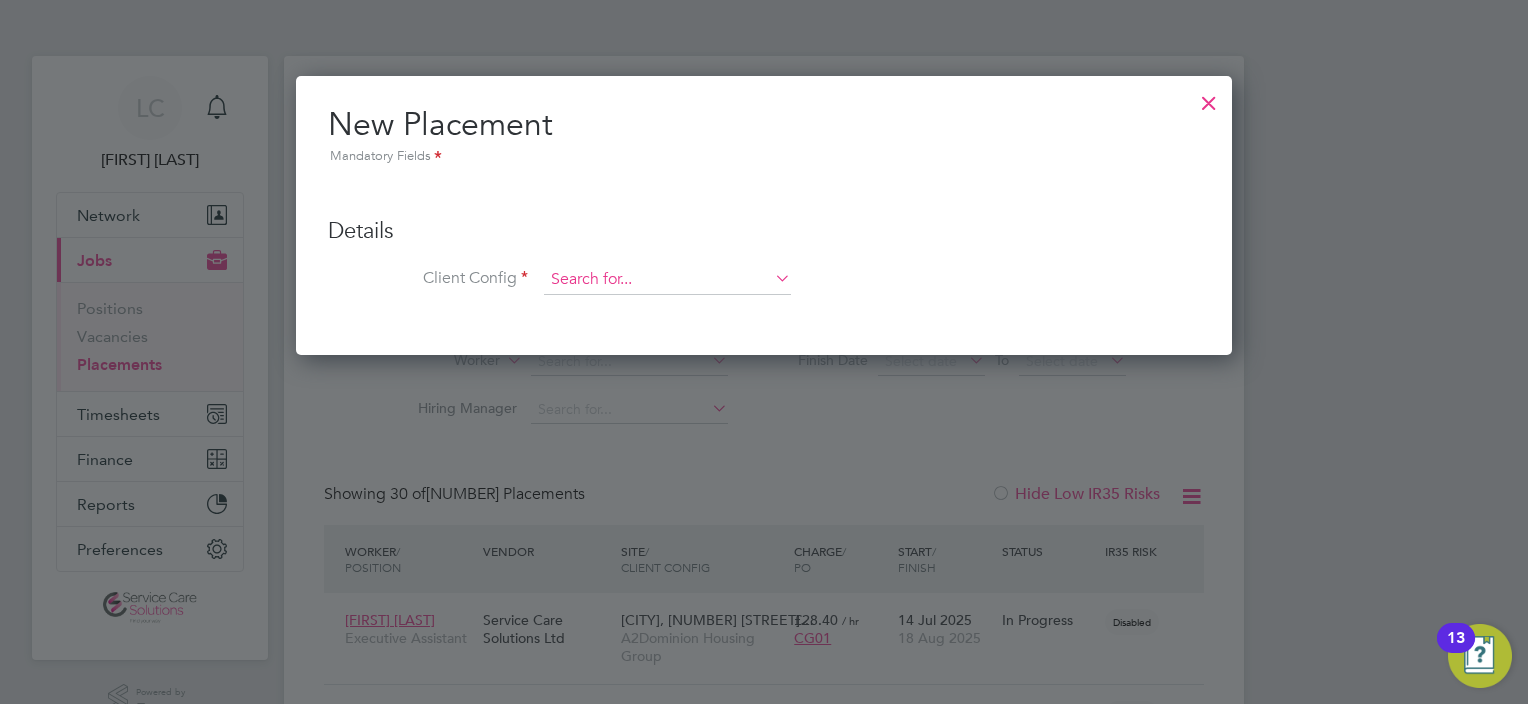 click at bounding box center (667, 280) 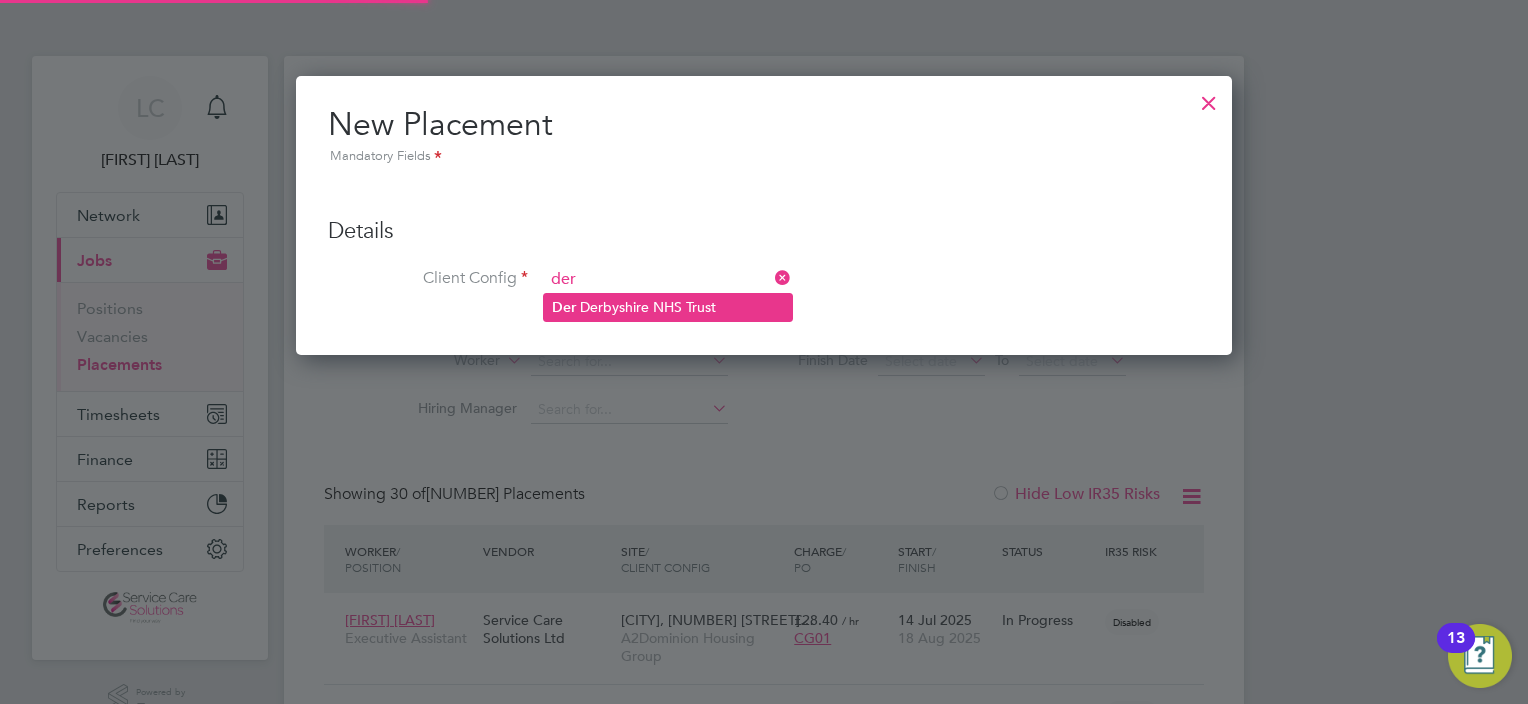click on "[PLACE] NHS Trust" 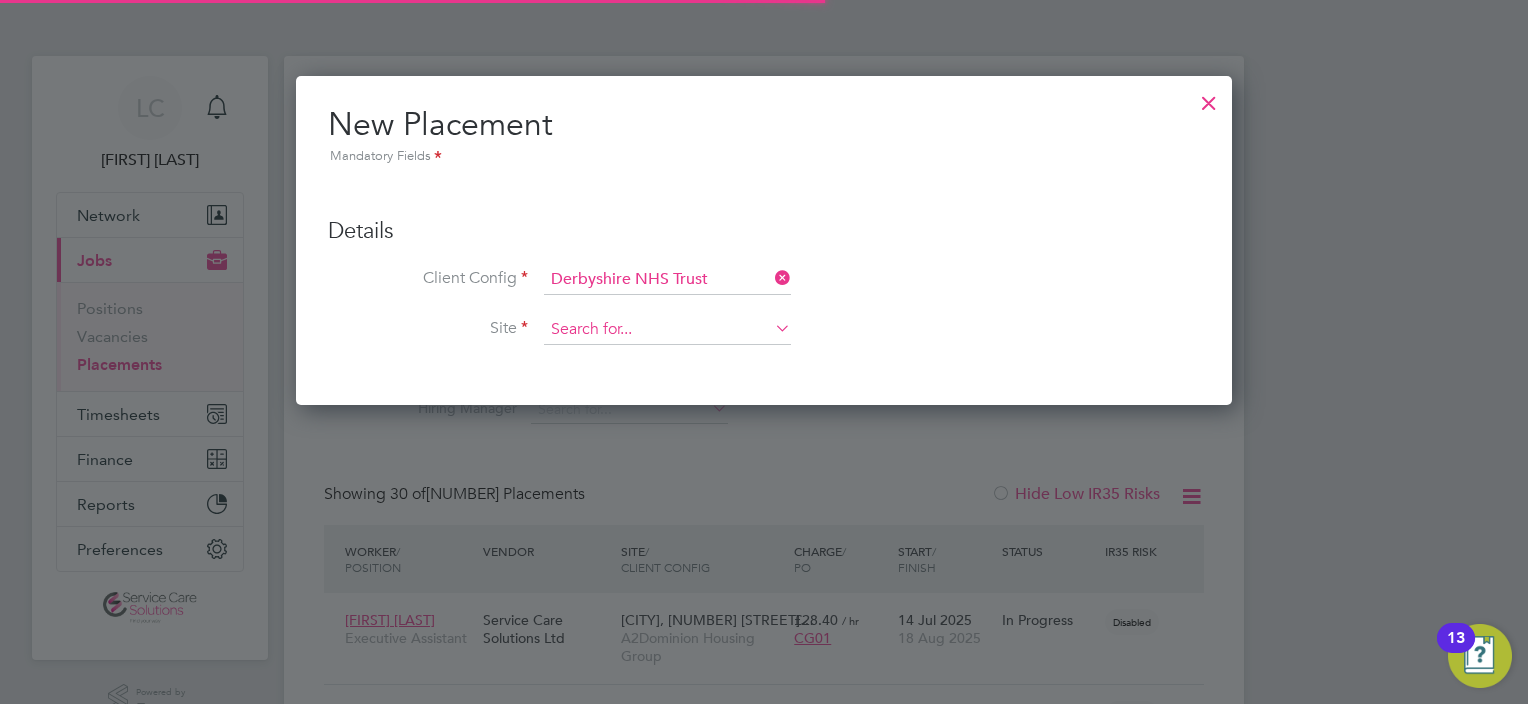 click at bounding box center [667, 330] 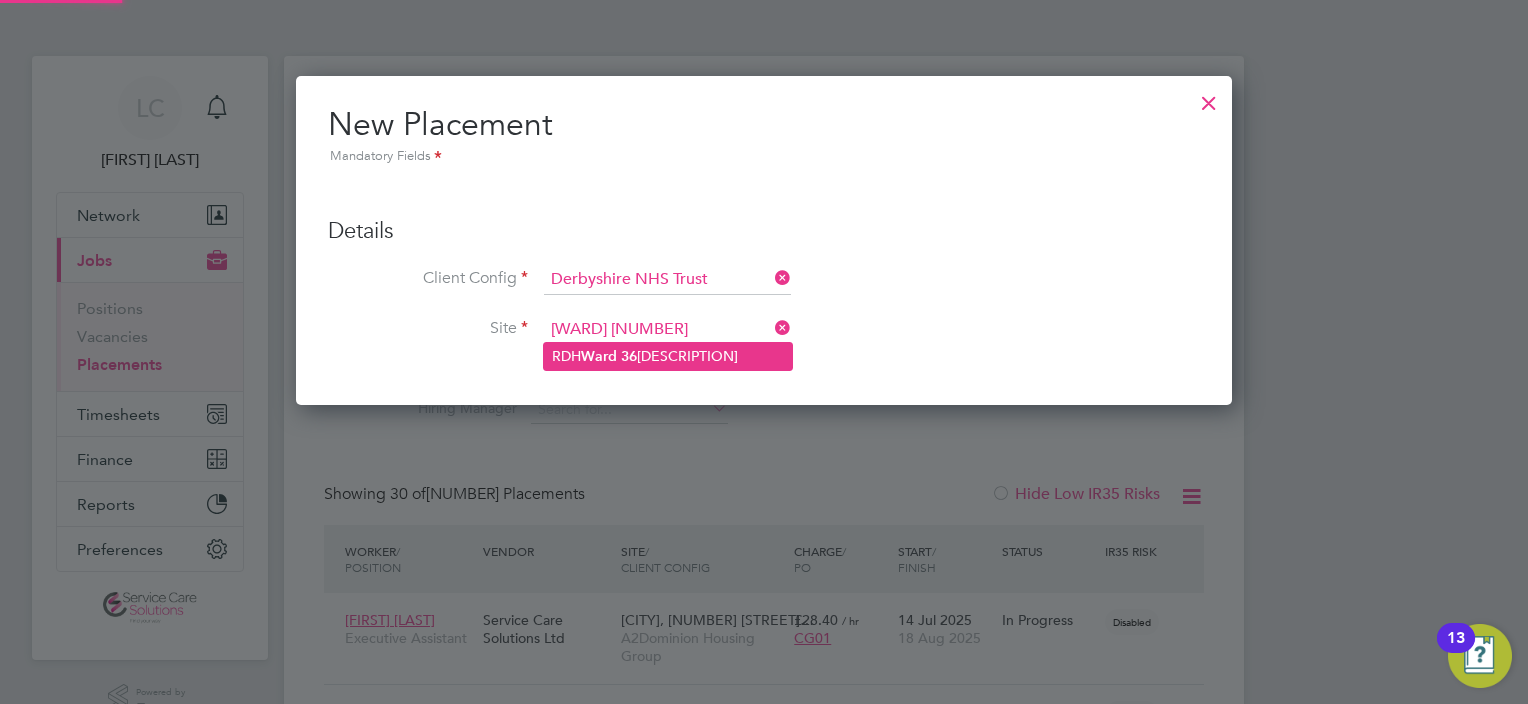 click on "RDH Ward 36 Adult Acute Inpatient Unit" 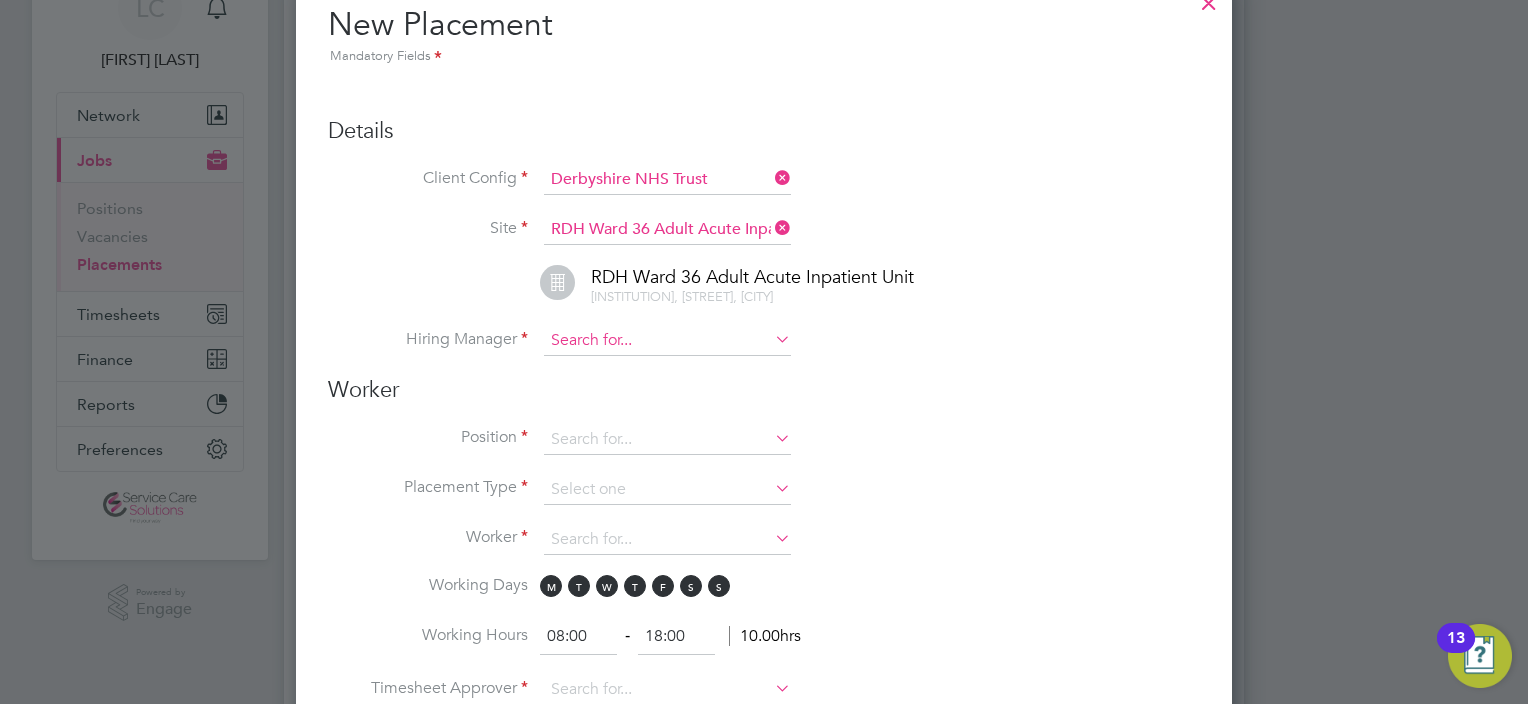 click at bounding box center [667, 341] 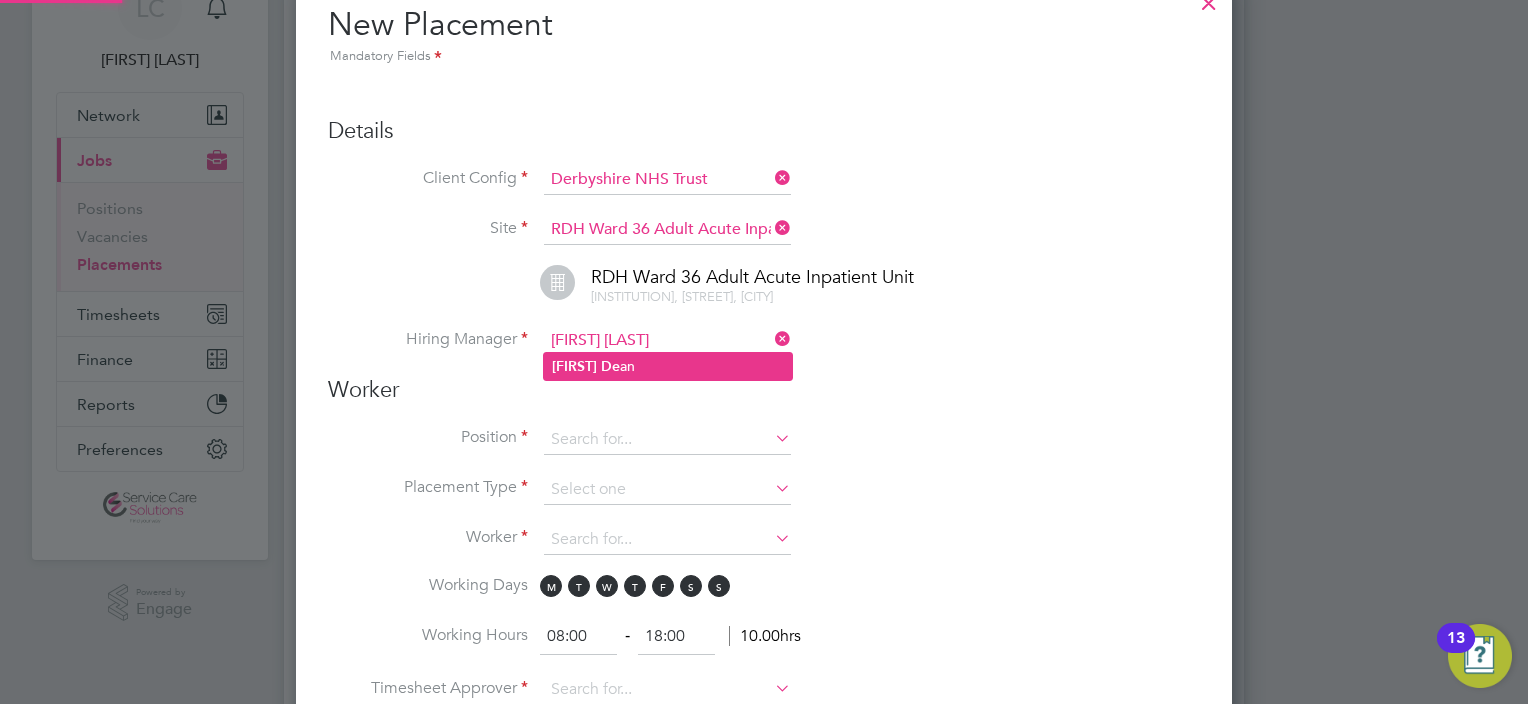 click on "[FIRST]   [LAST]" 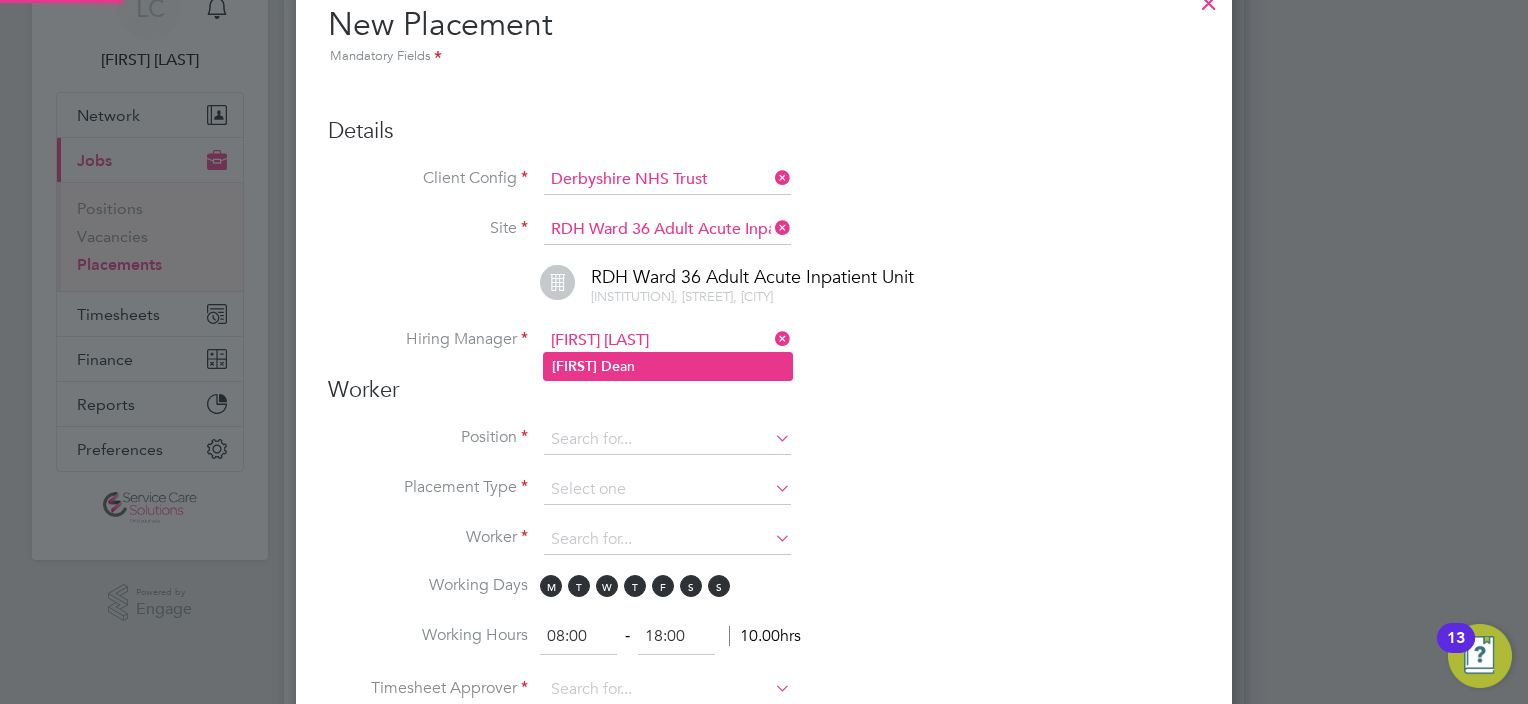 type on "[FIRST] [LAST]" 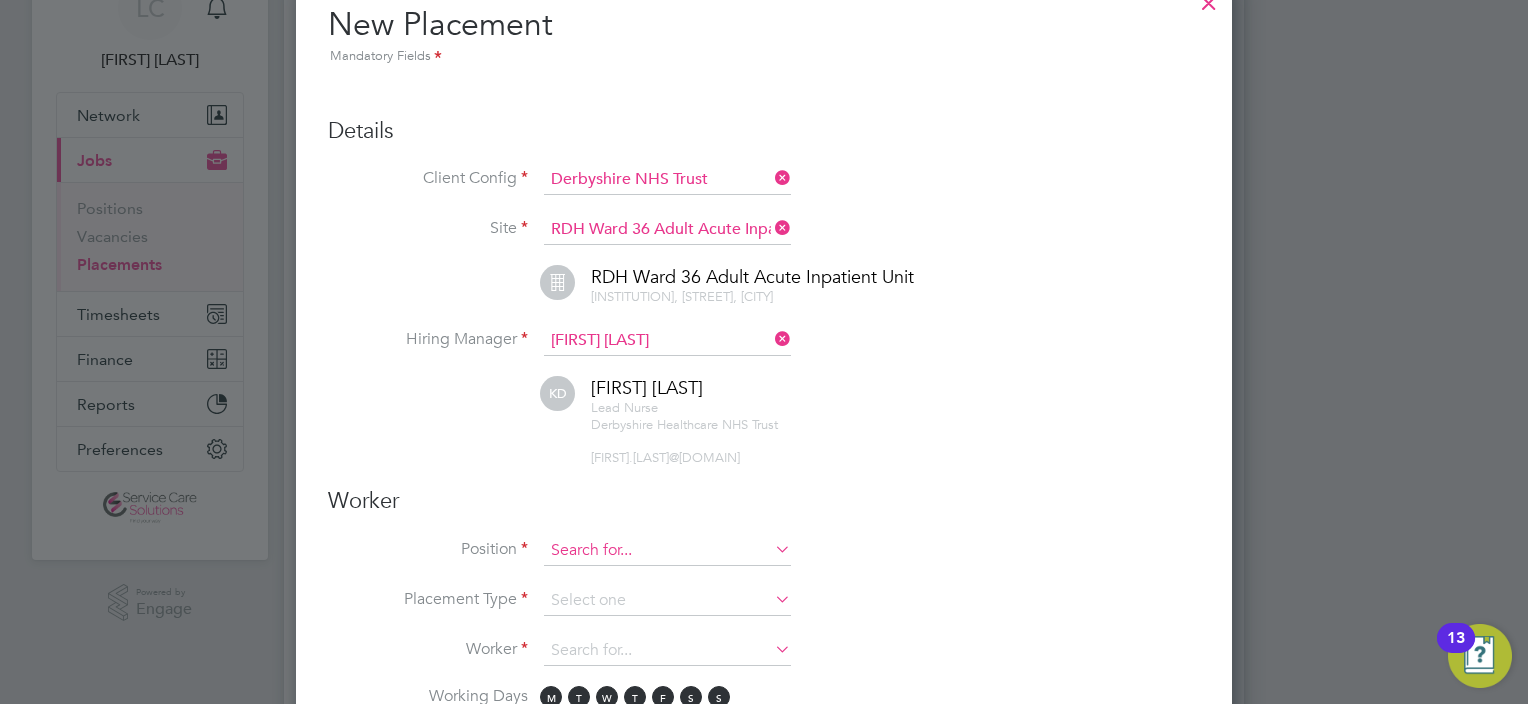 click at bounding box center (667, 551) 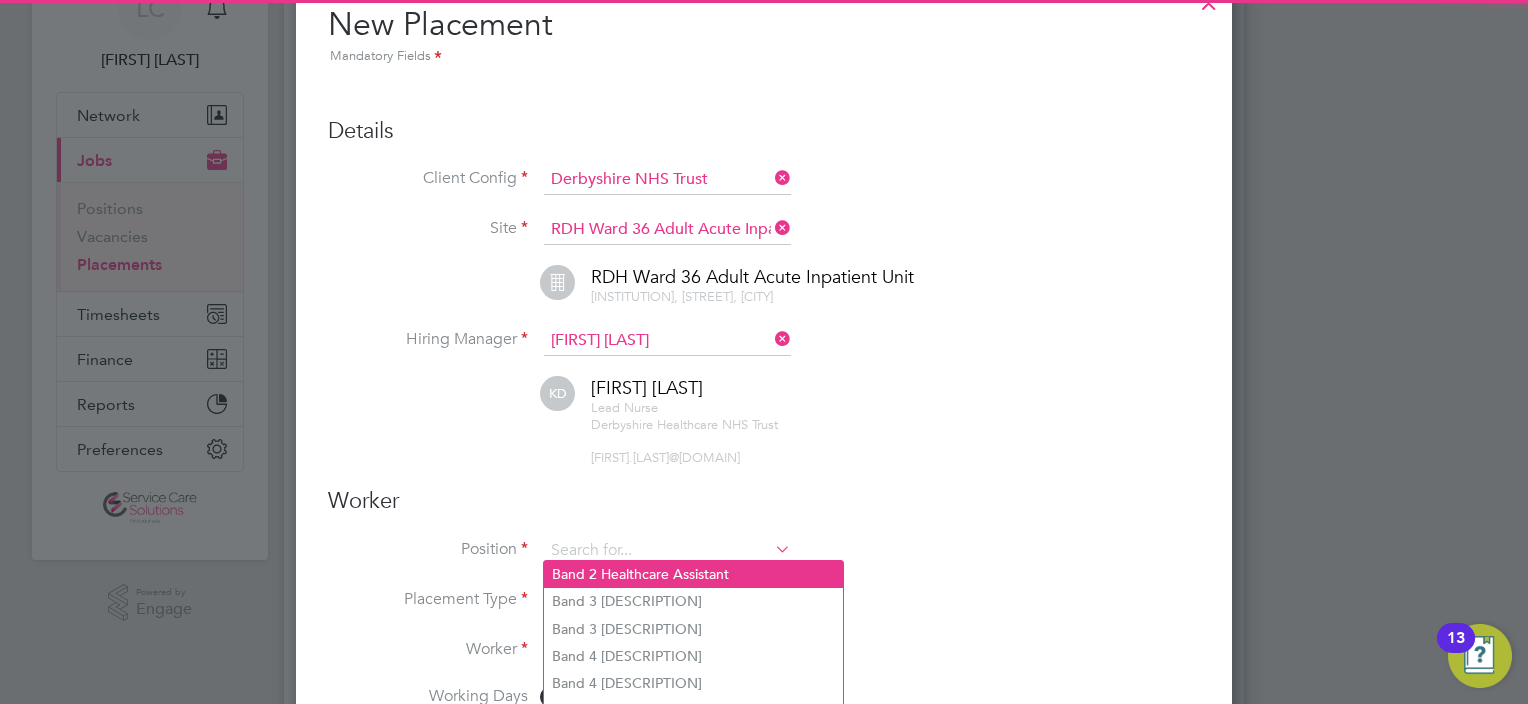 click on "Band 2 Healthcare Assistant" 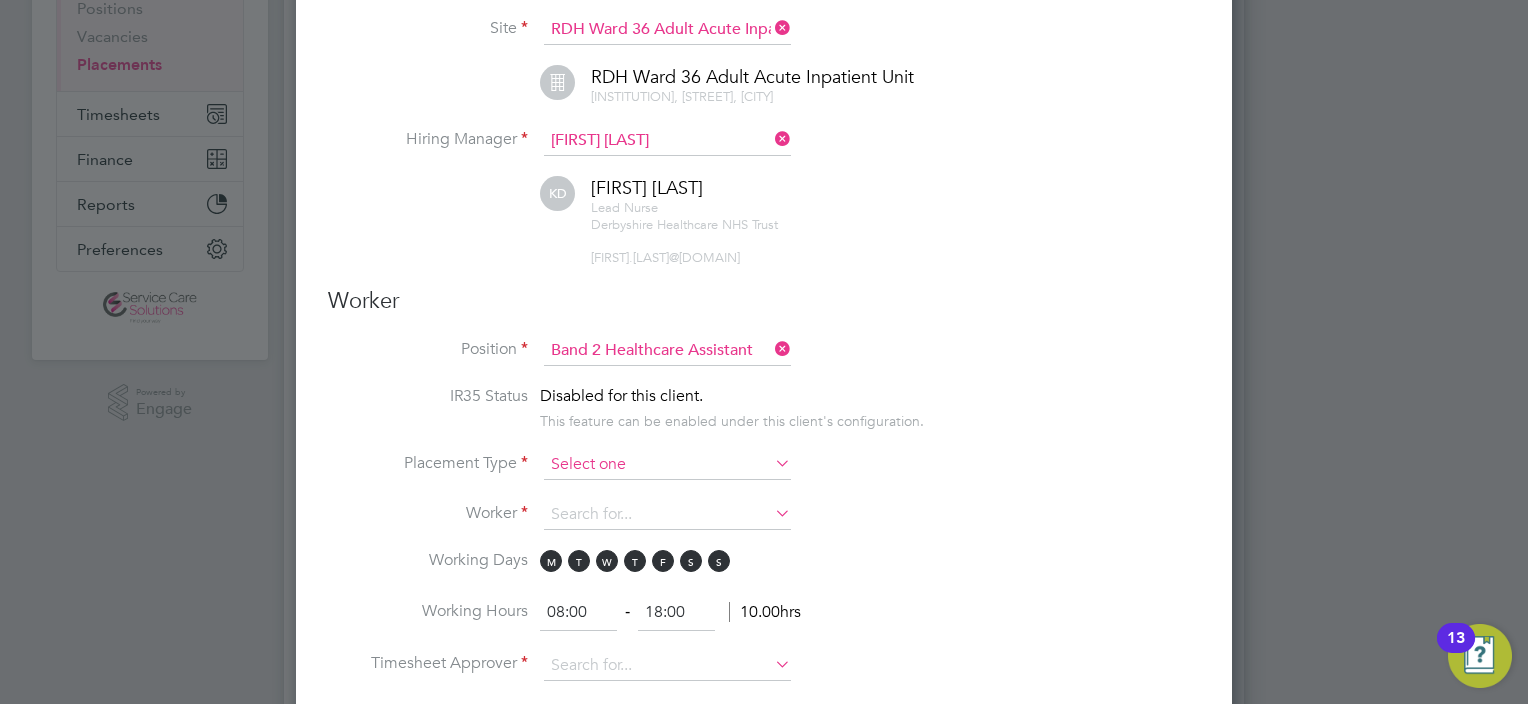click at bounding box center [667, 465] 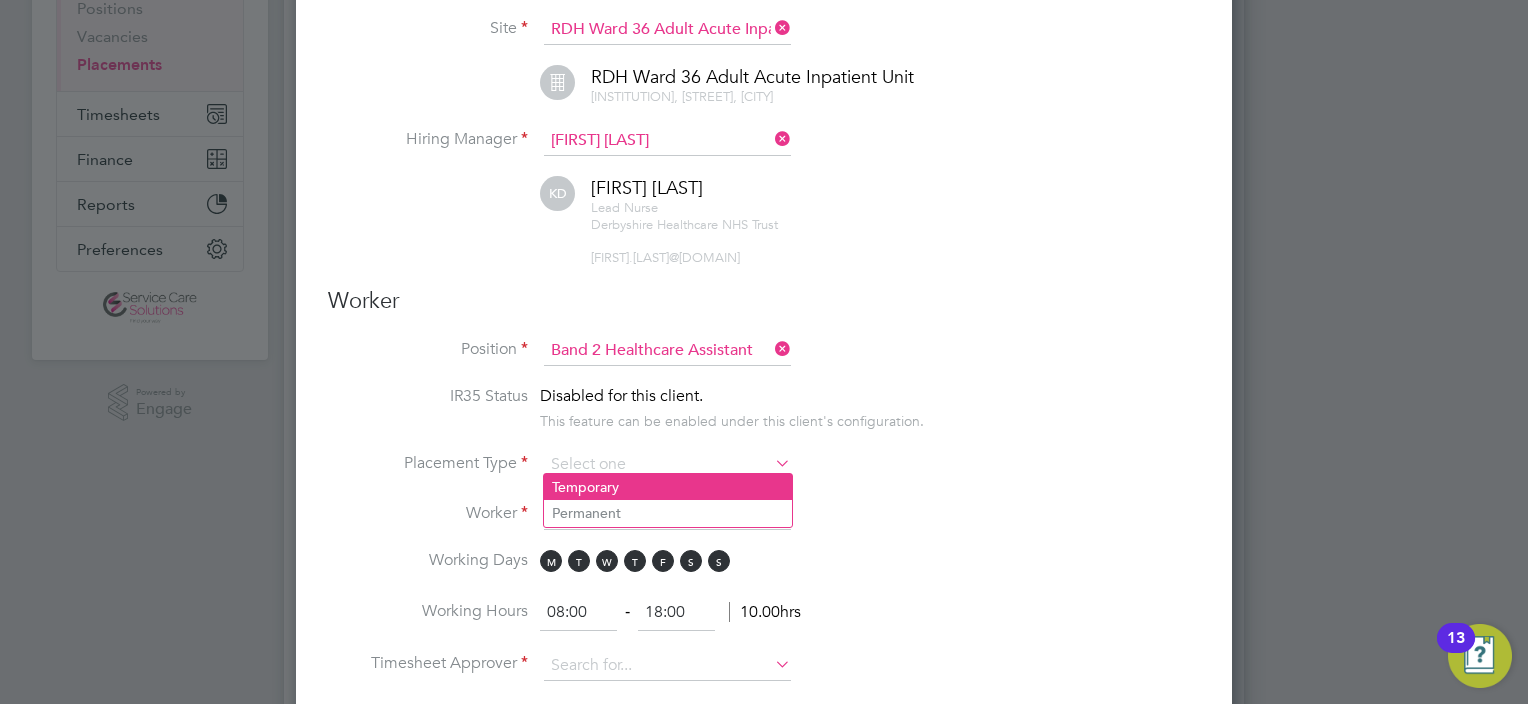 click on "Temporary" 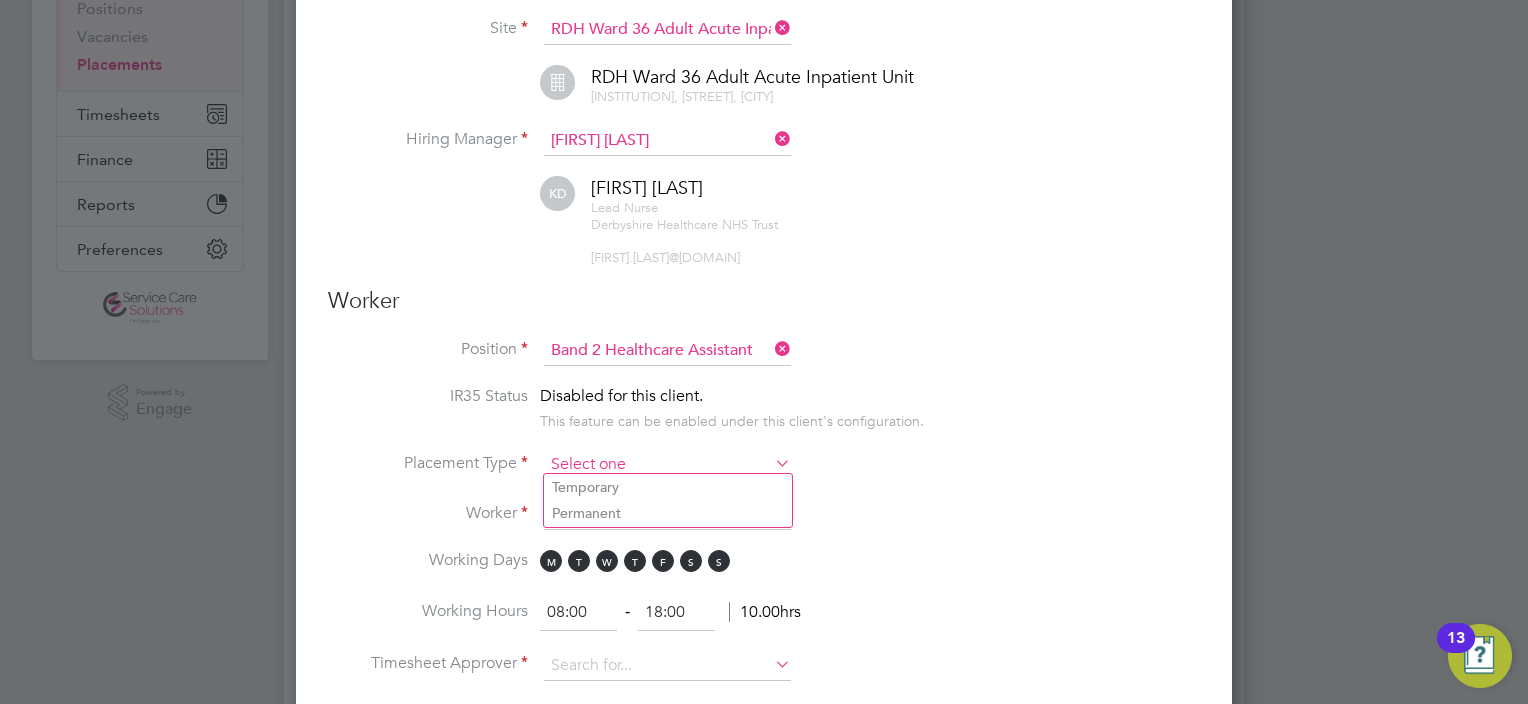 type on "Temporary" 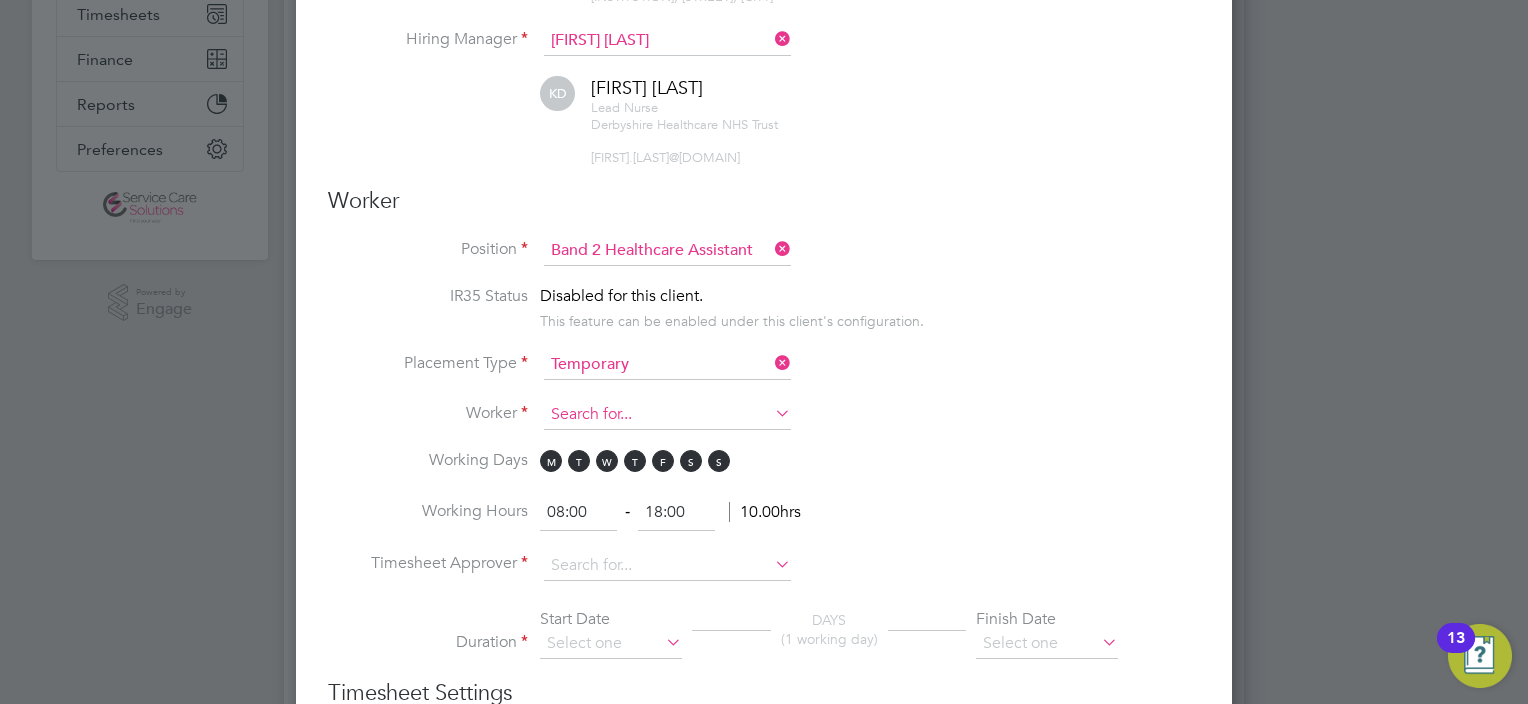 click at bounding box center (667, 415) 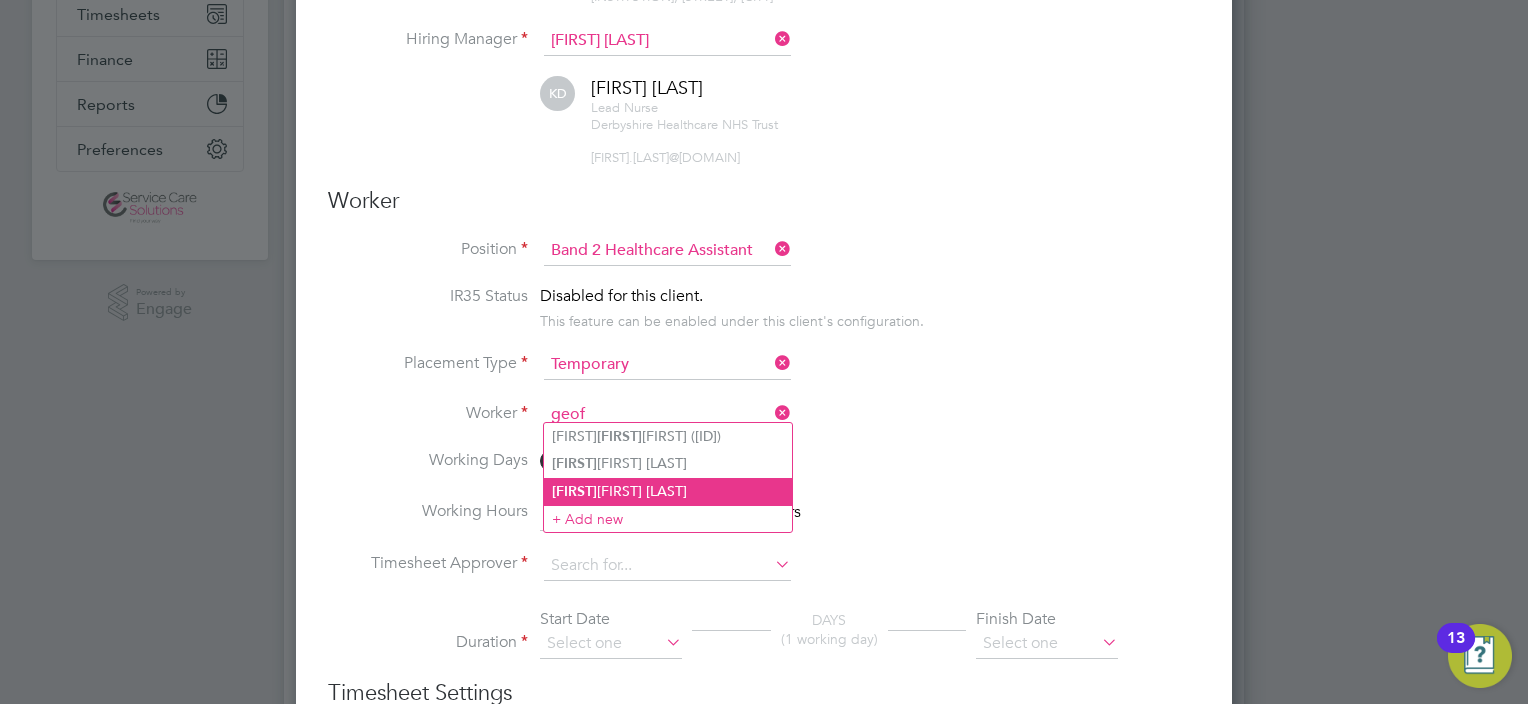 click on "Geof frey Lowe" 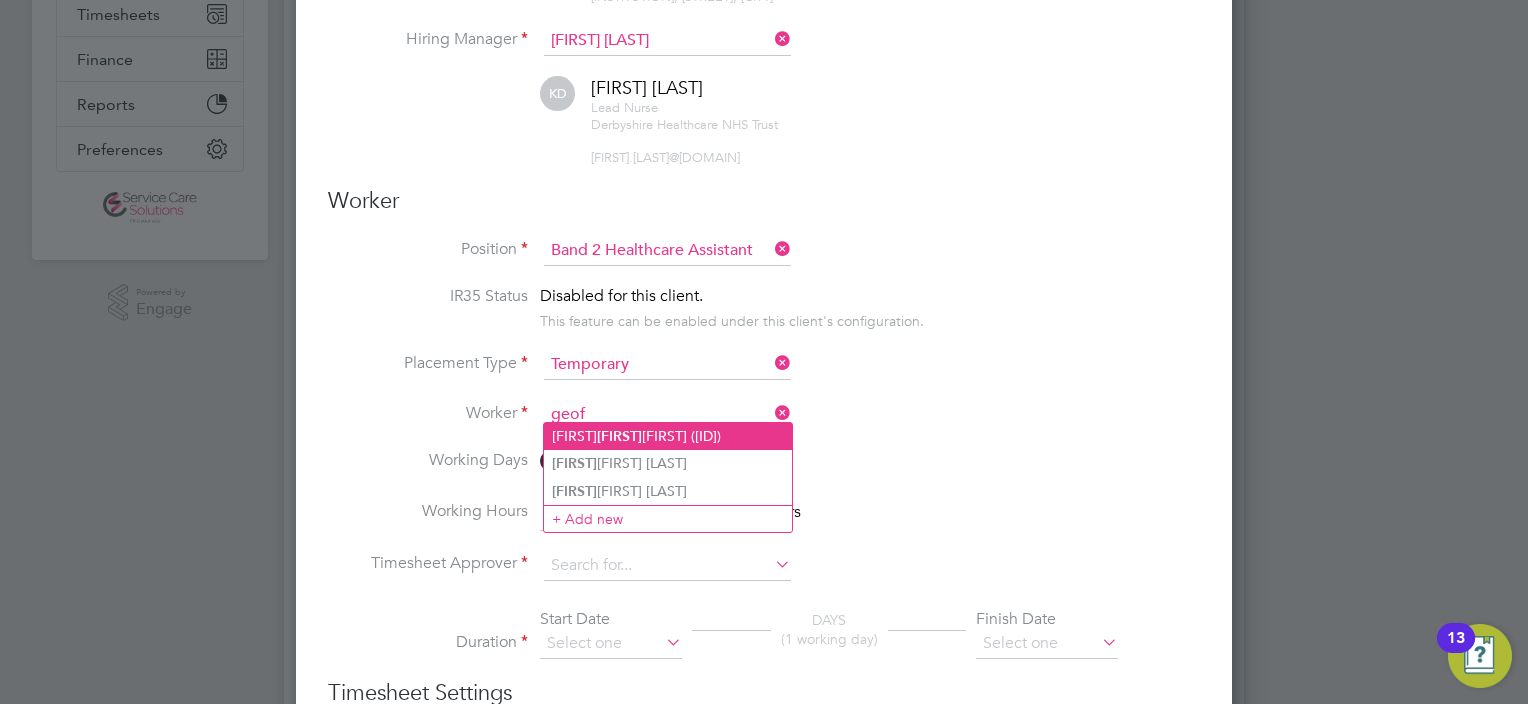 type on "[FIRST] [LAST]" 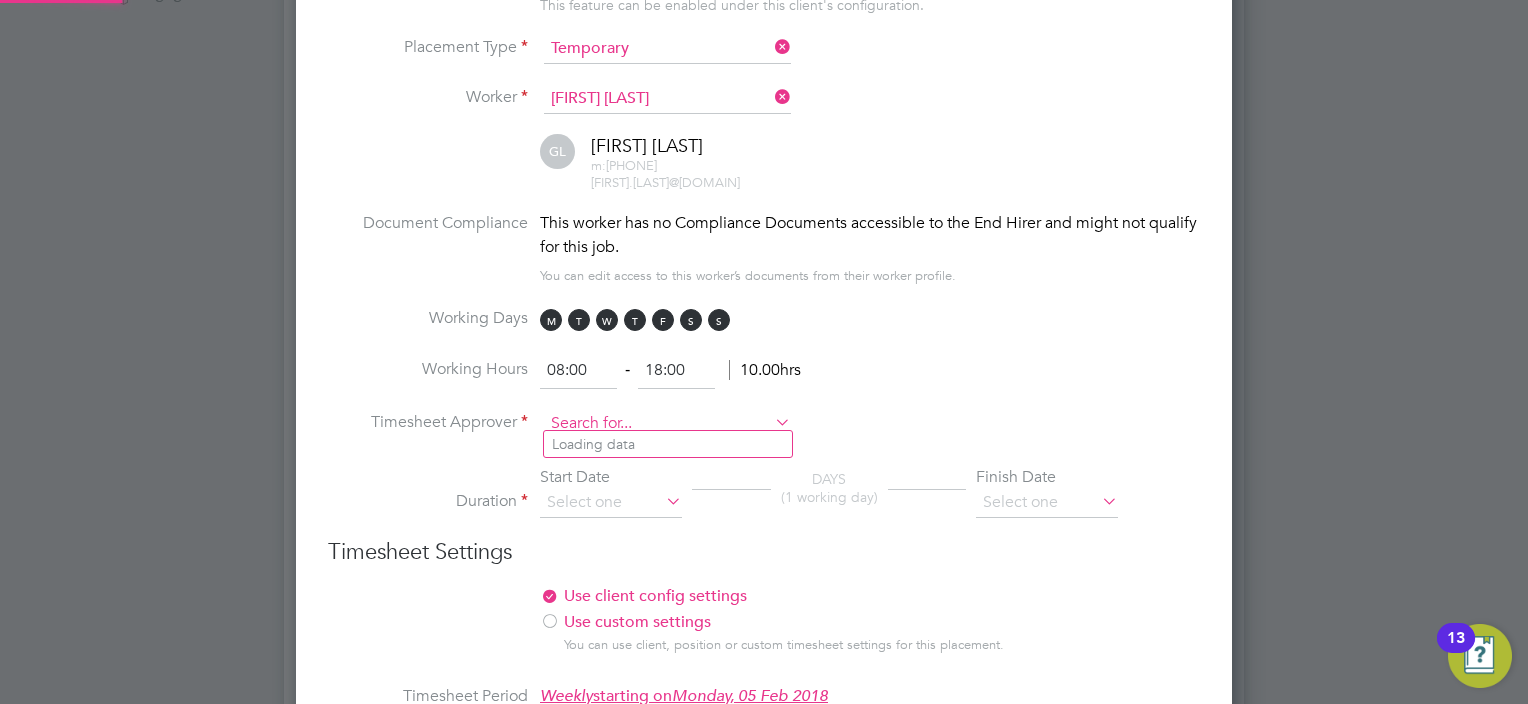 click at bounding box center [667, 424] 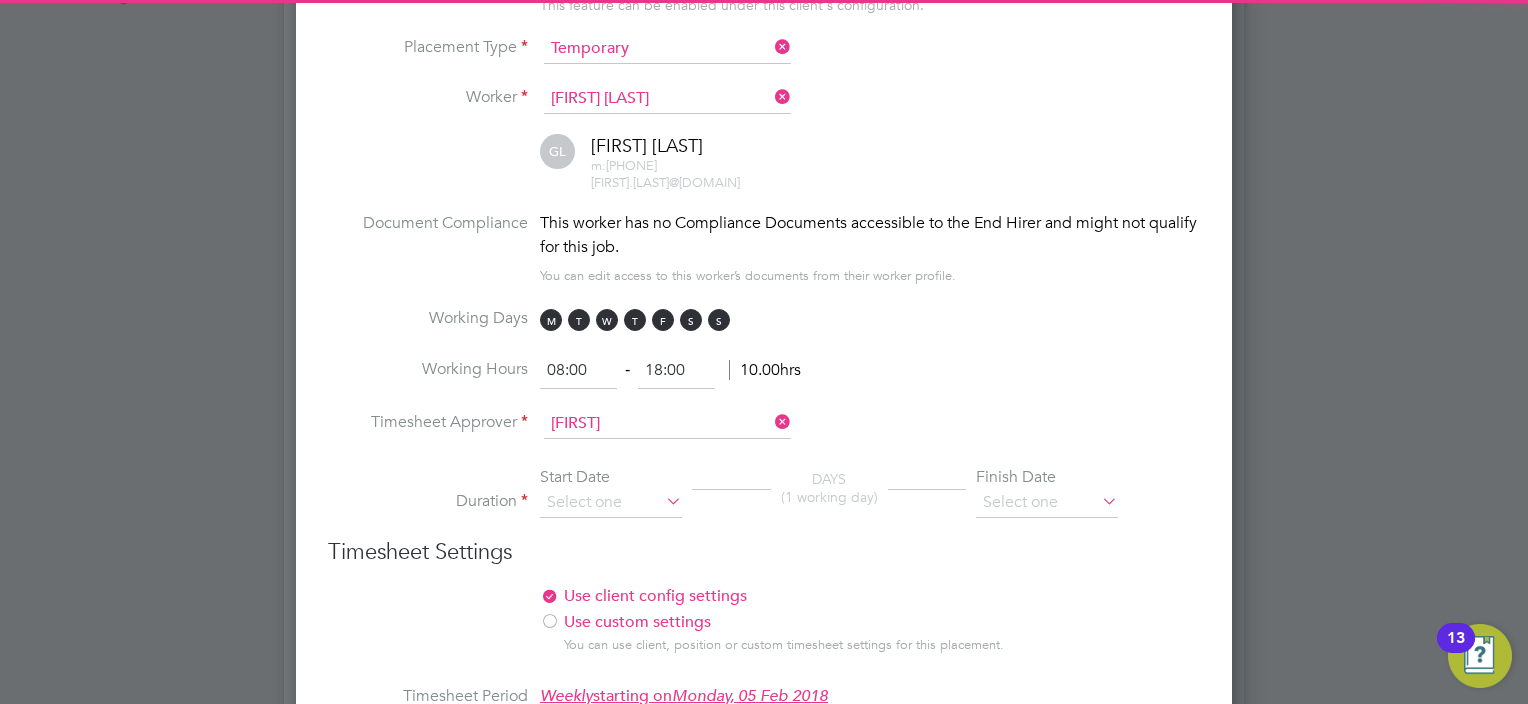 click on "[FIRST]  [LAST]" 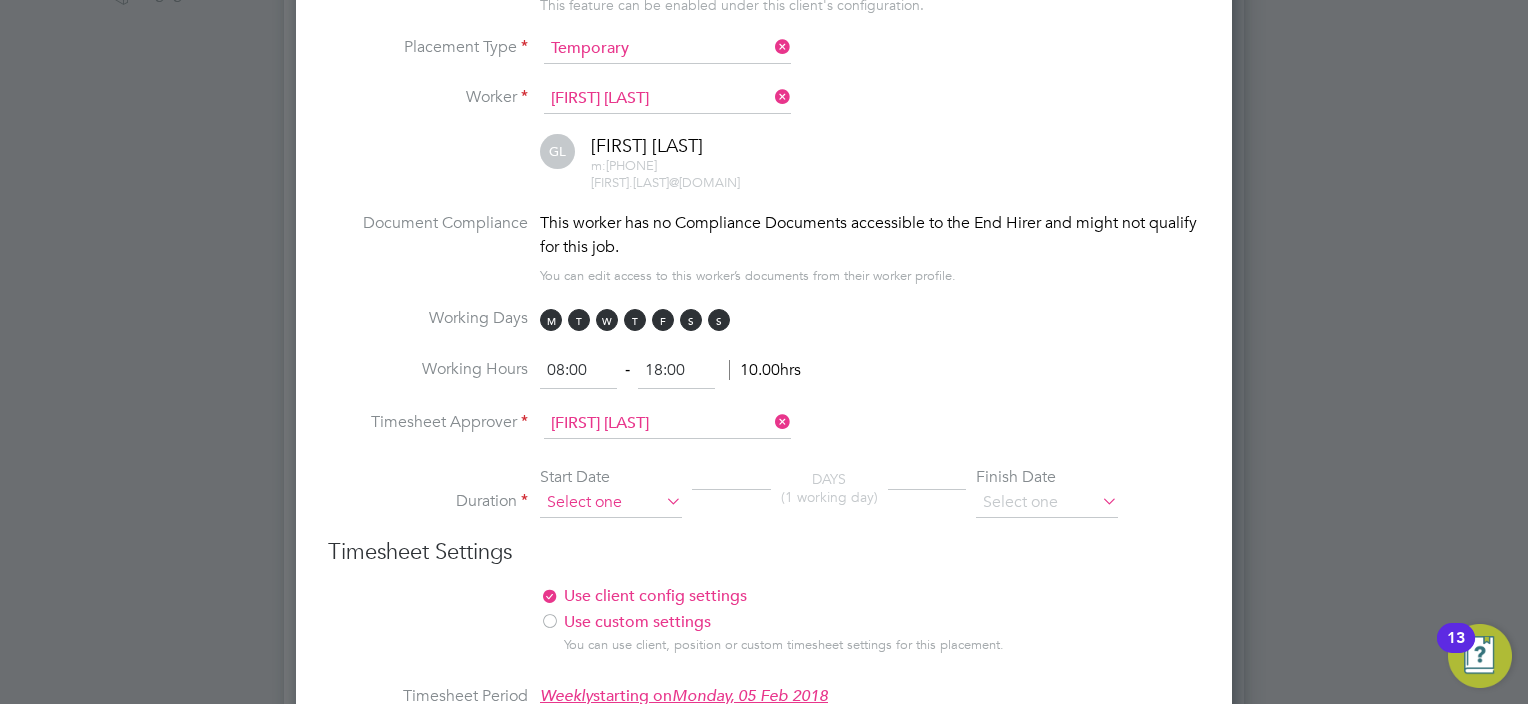 click at bounding box center [611, 503] 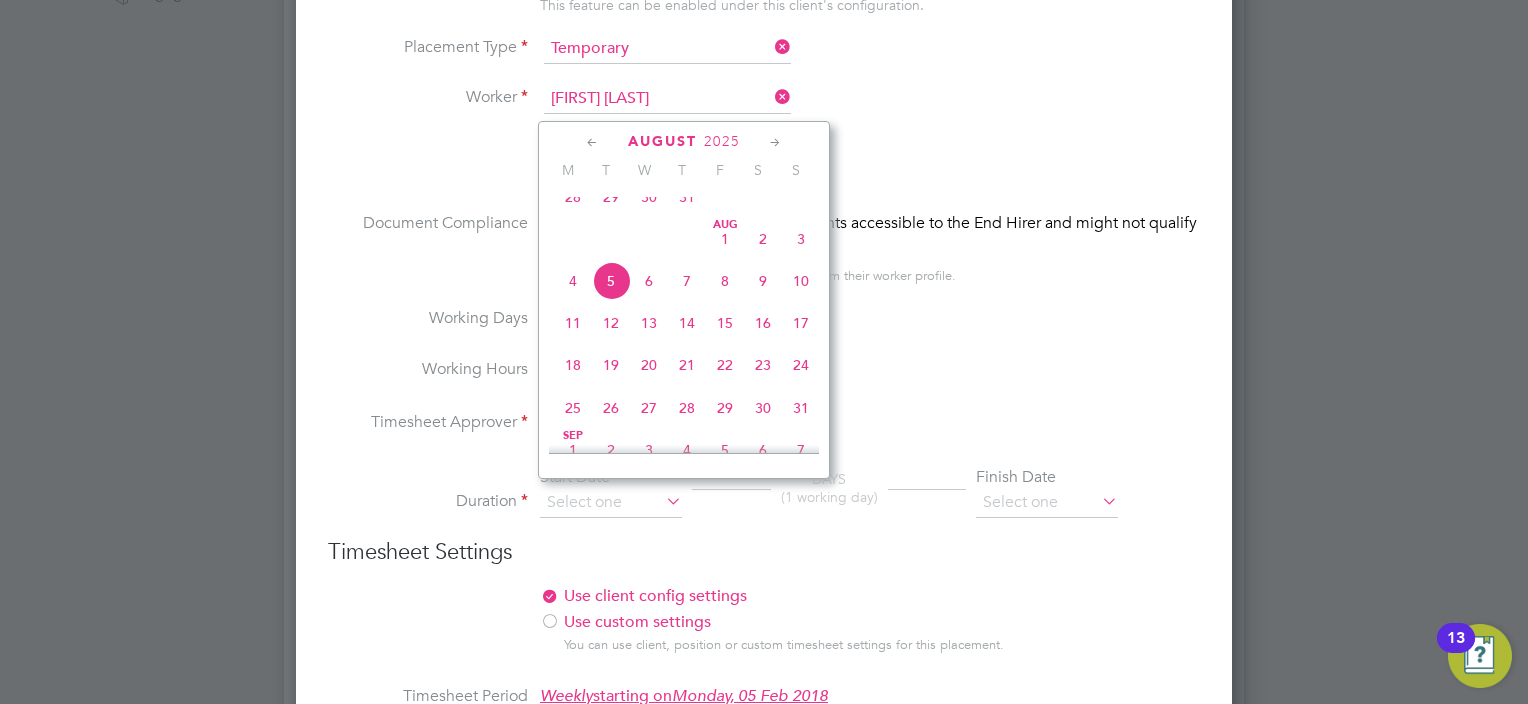 click on "28" 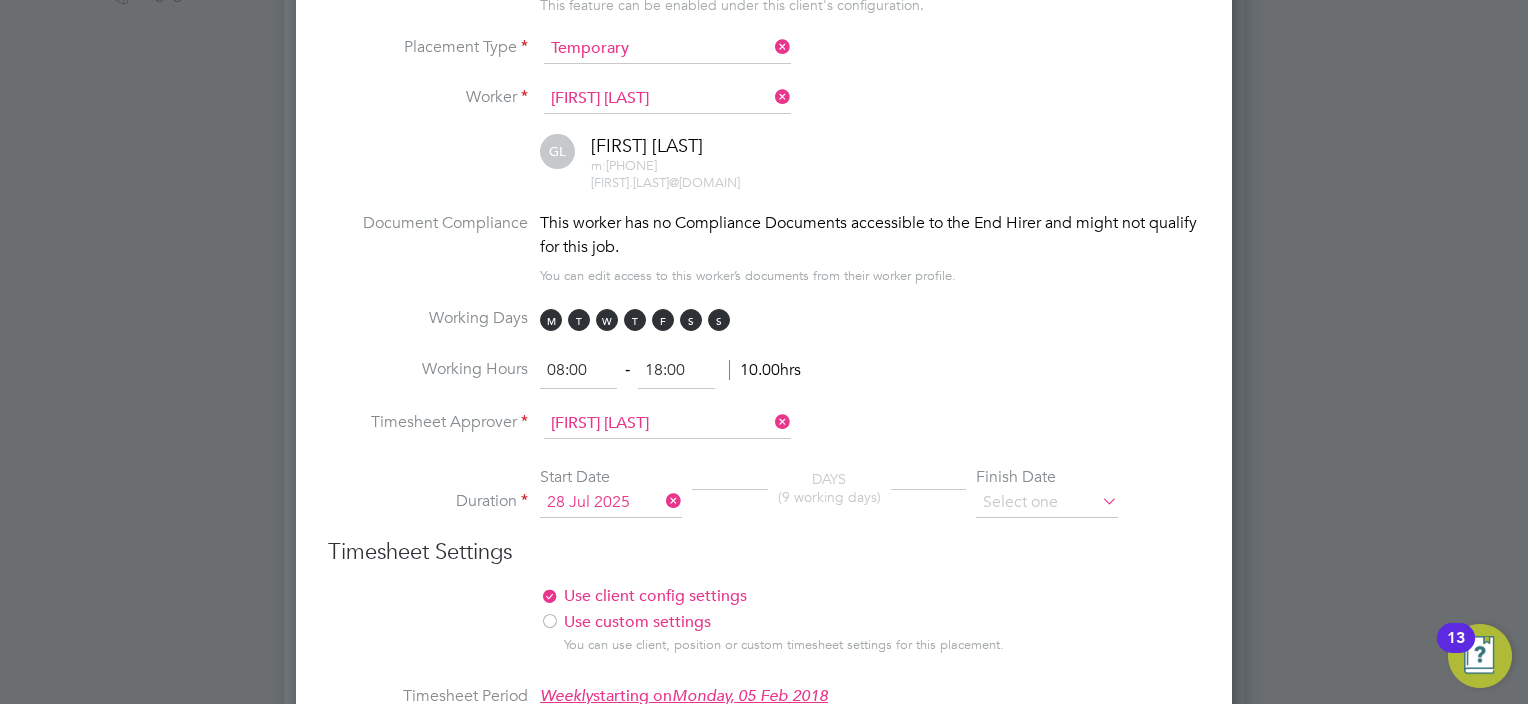 click on "Duration Start Date 28 Jul 2025  DAYS  (9 working days) Finish Date" at bounding box center [764, 502] 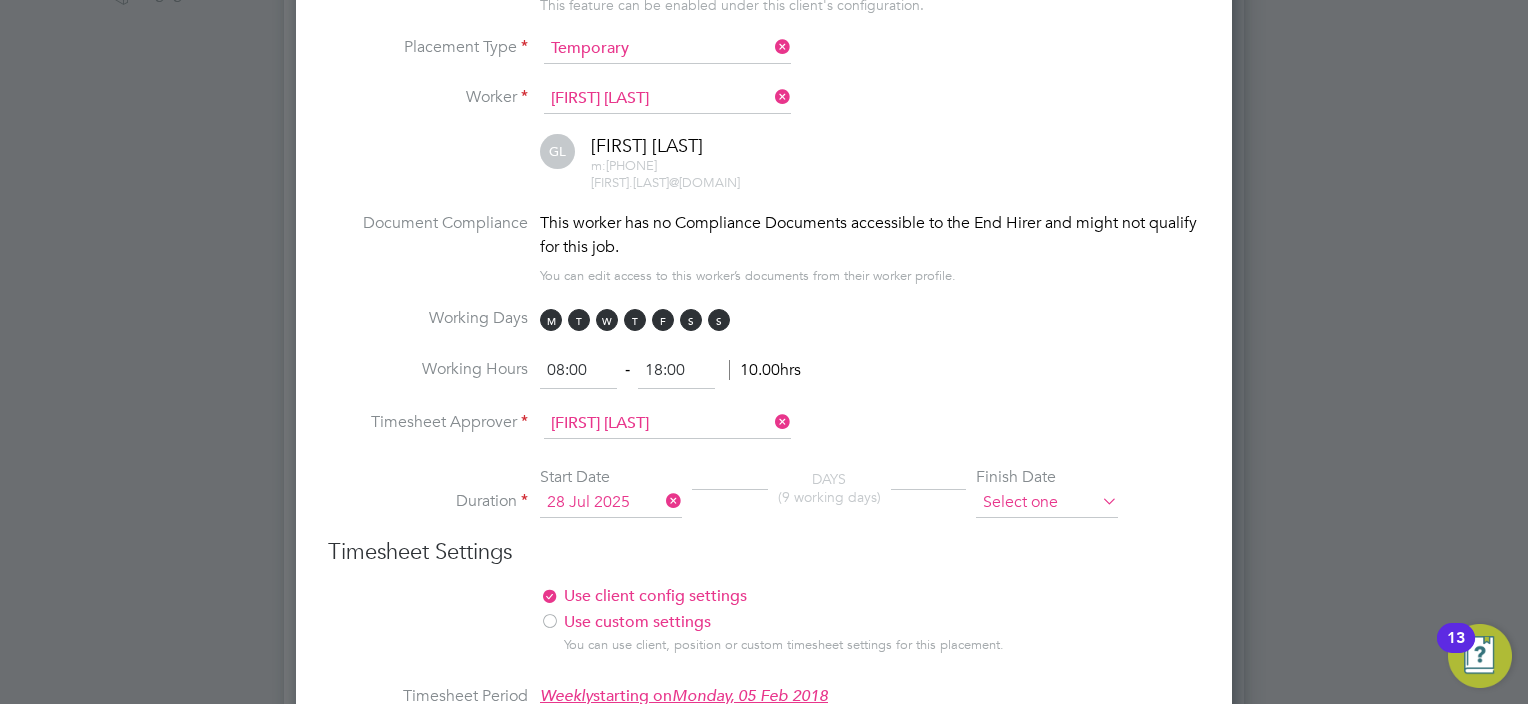 click at bounding box center (1047, 503) 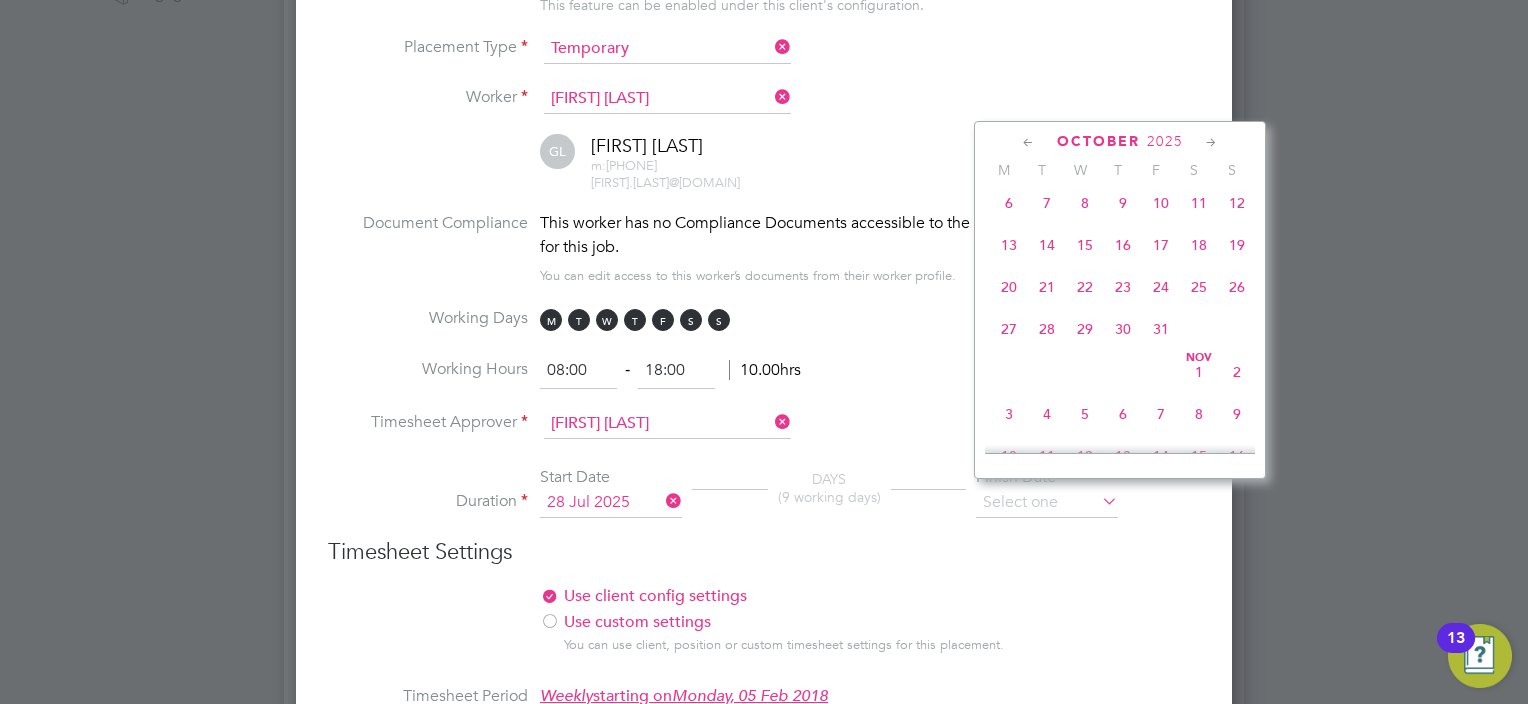 click on "31" 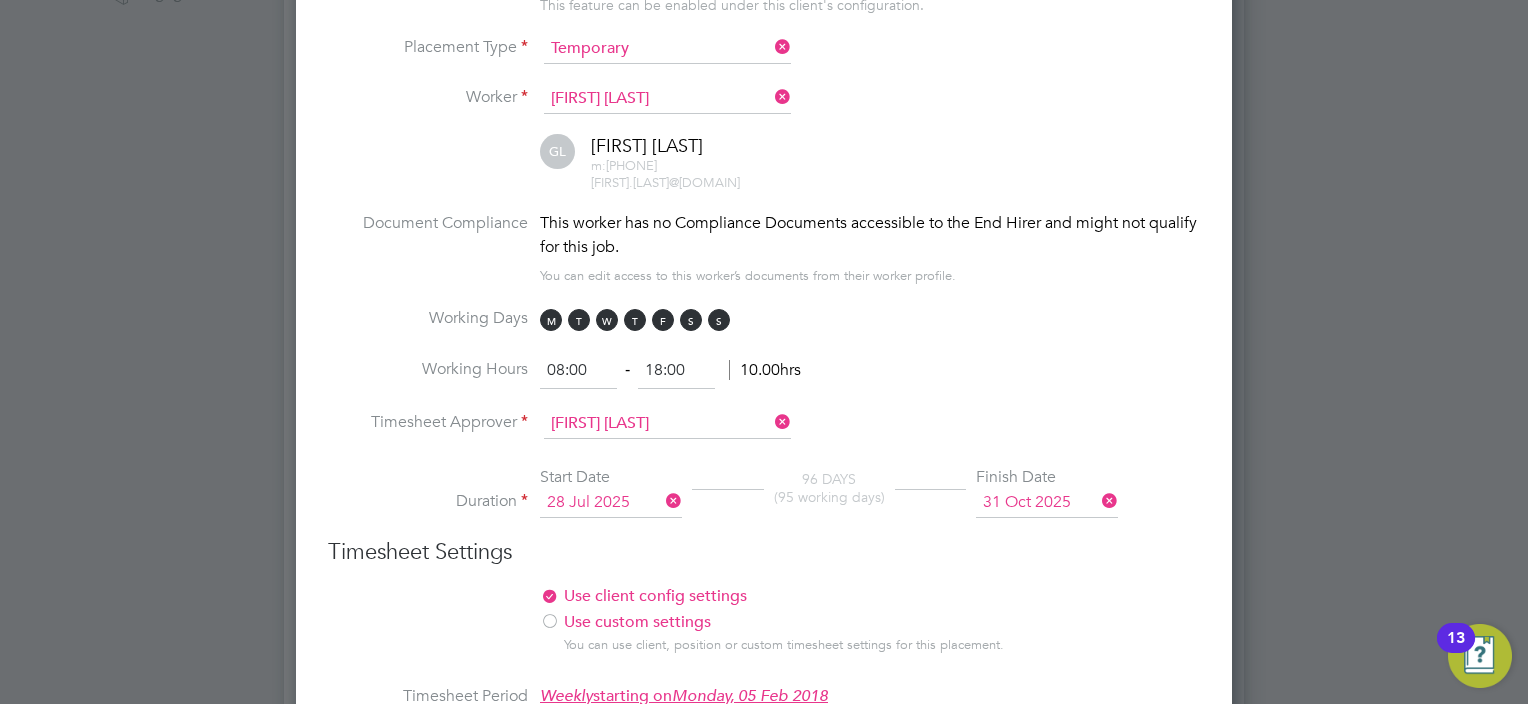 click on "Document Compliance  This worker has no Compliance Documents accessible to the End Hirer and might not qualify for this job.   You can edit access to this worker’s documents from their worker profile." at bounding box center [764, 259] 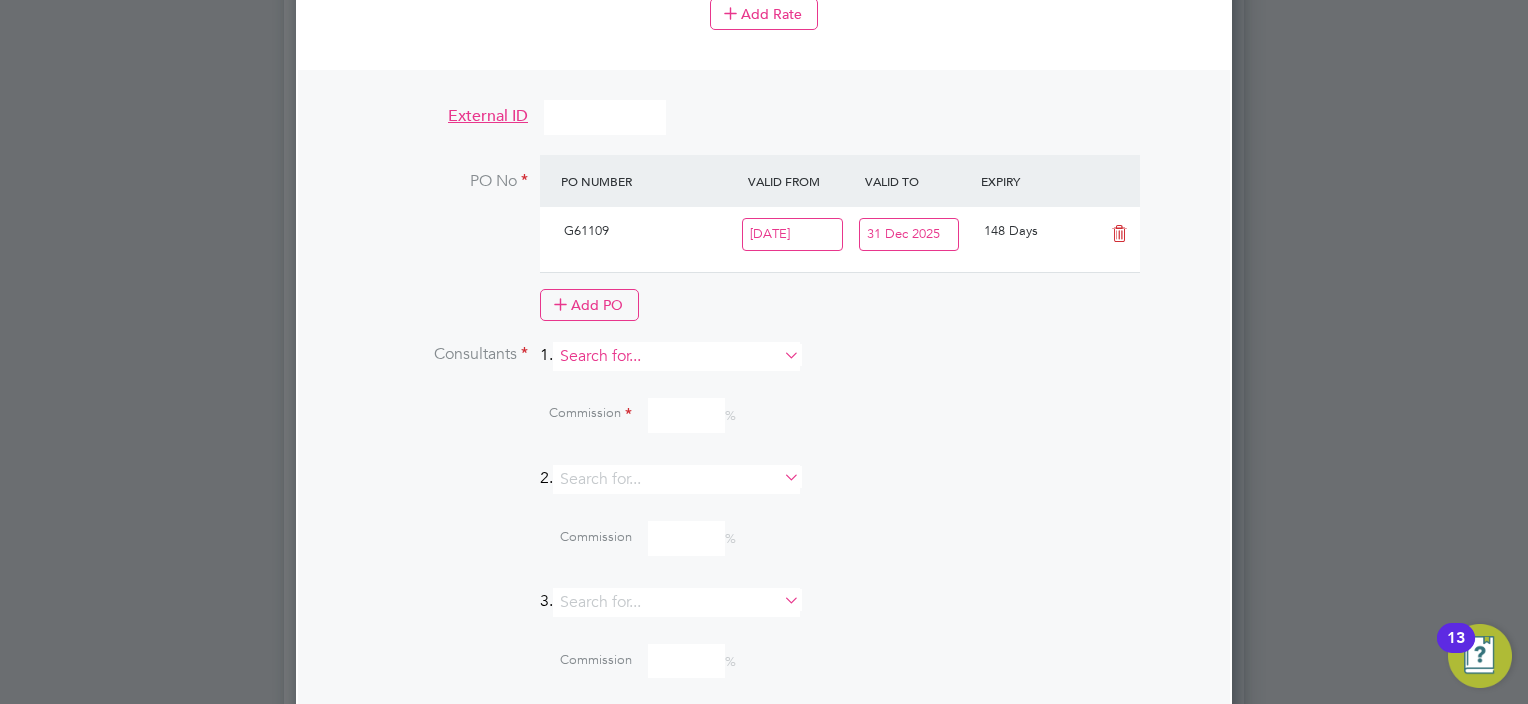 click at bounding box center (676, 356) 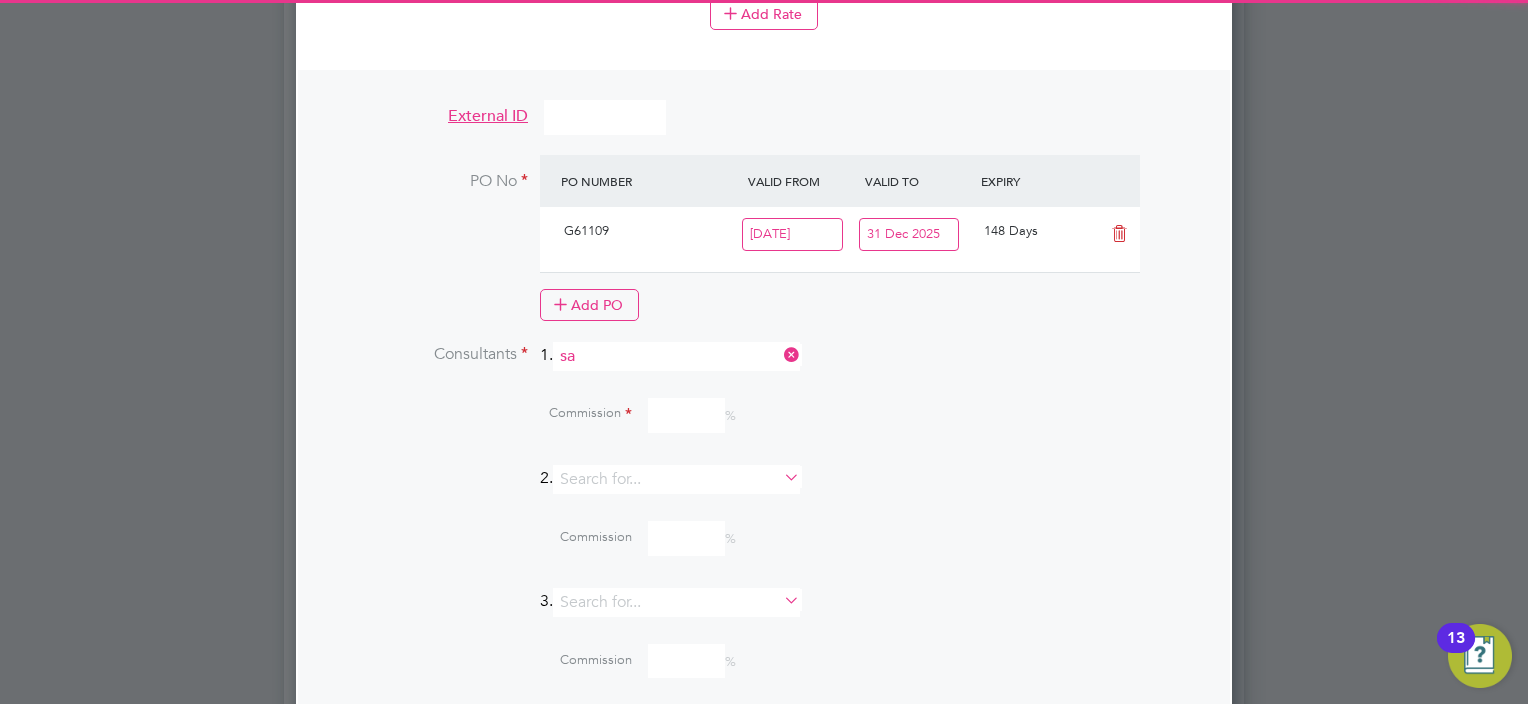 click on "[FIRST] [LAST]" 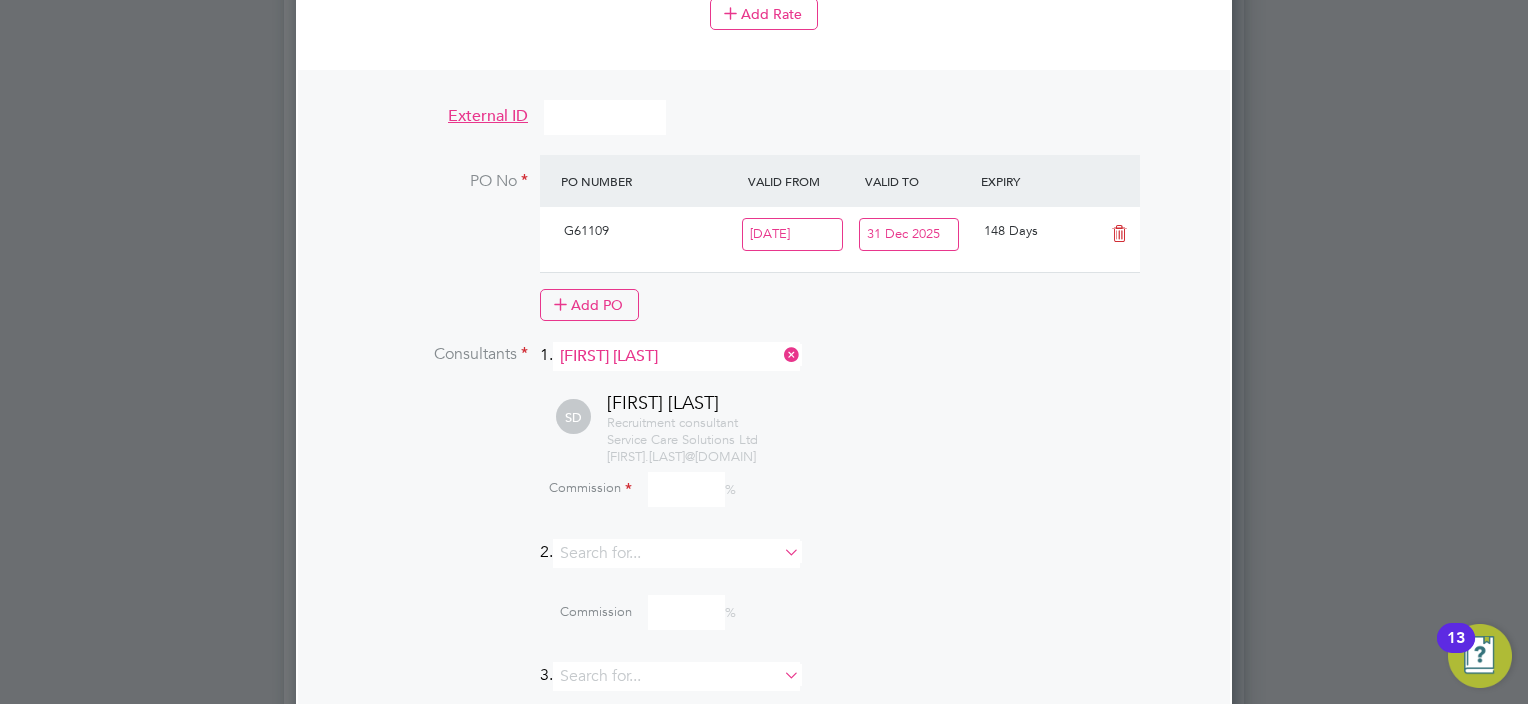 click at bounding box center [686, 489] 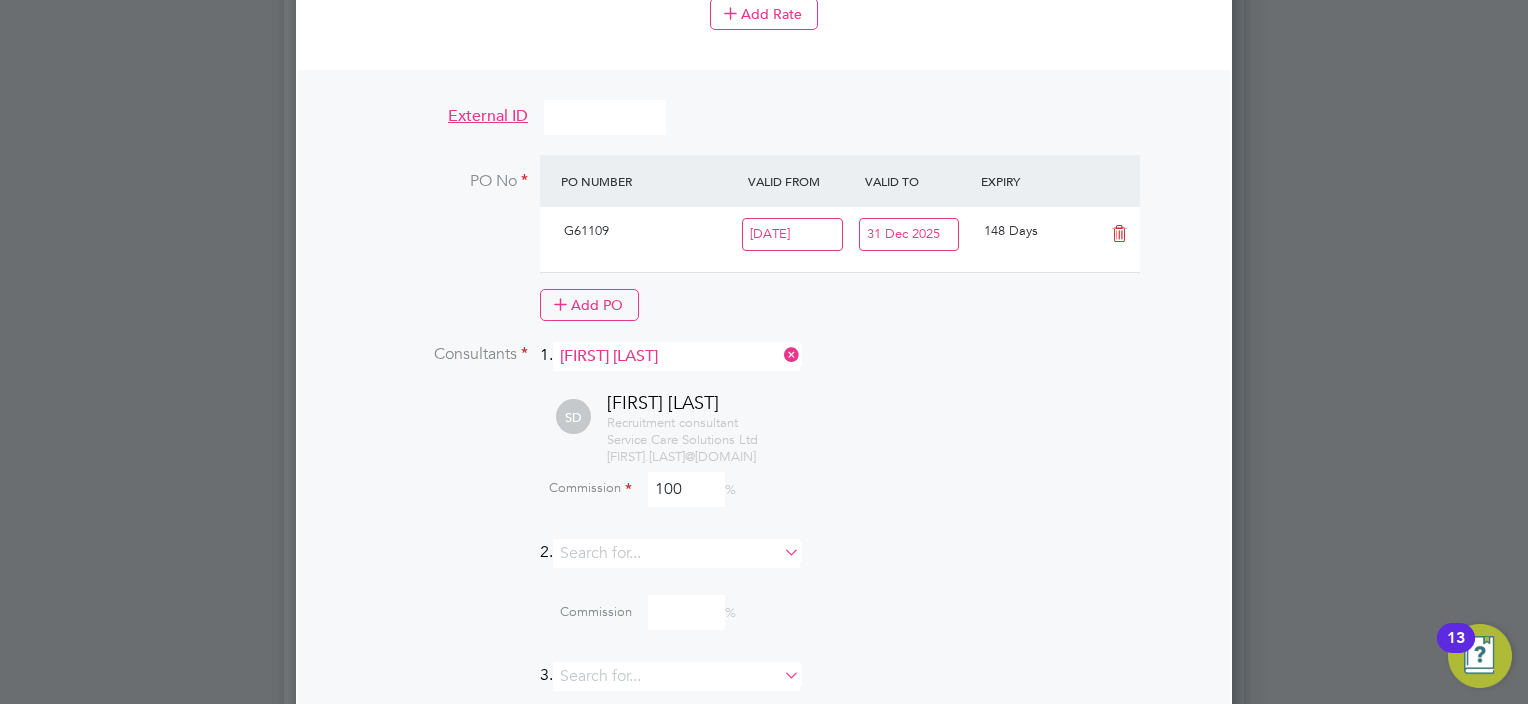 type on "100" 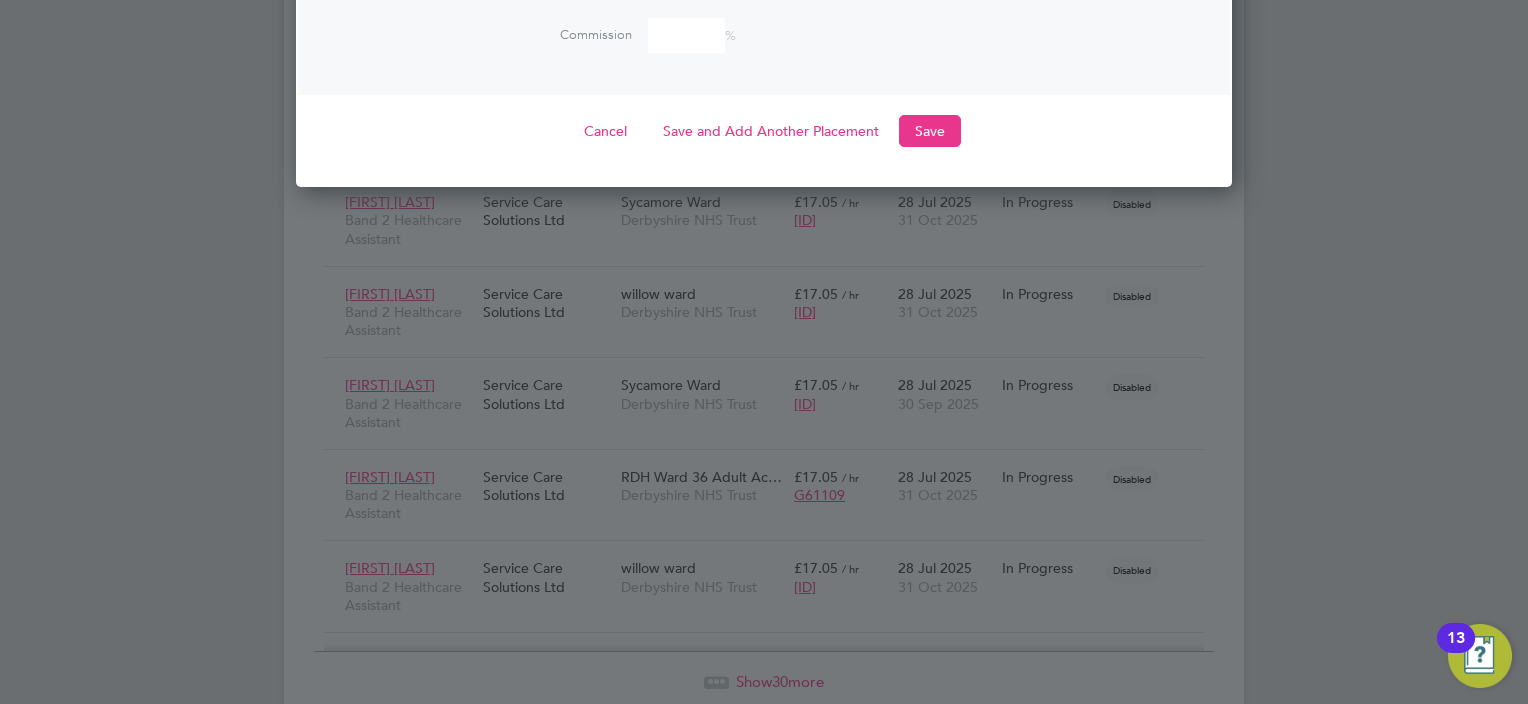click on "Save" at bounding box center [930, 131] 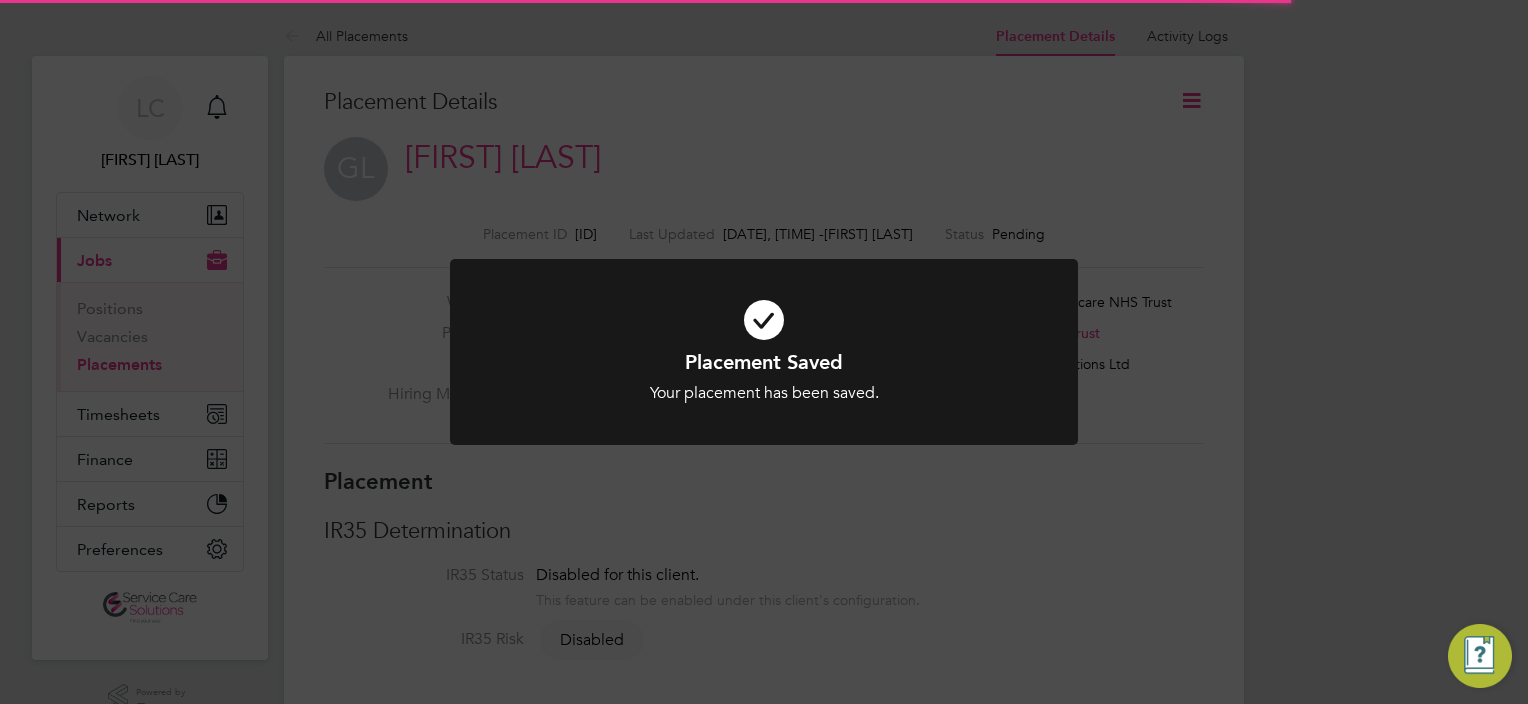 drag, startPoint x: 1155, startPoint y: 152, endPoint x: 1197, endPoint y: 129, distance: 47.88528 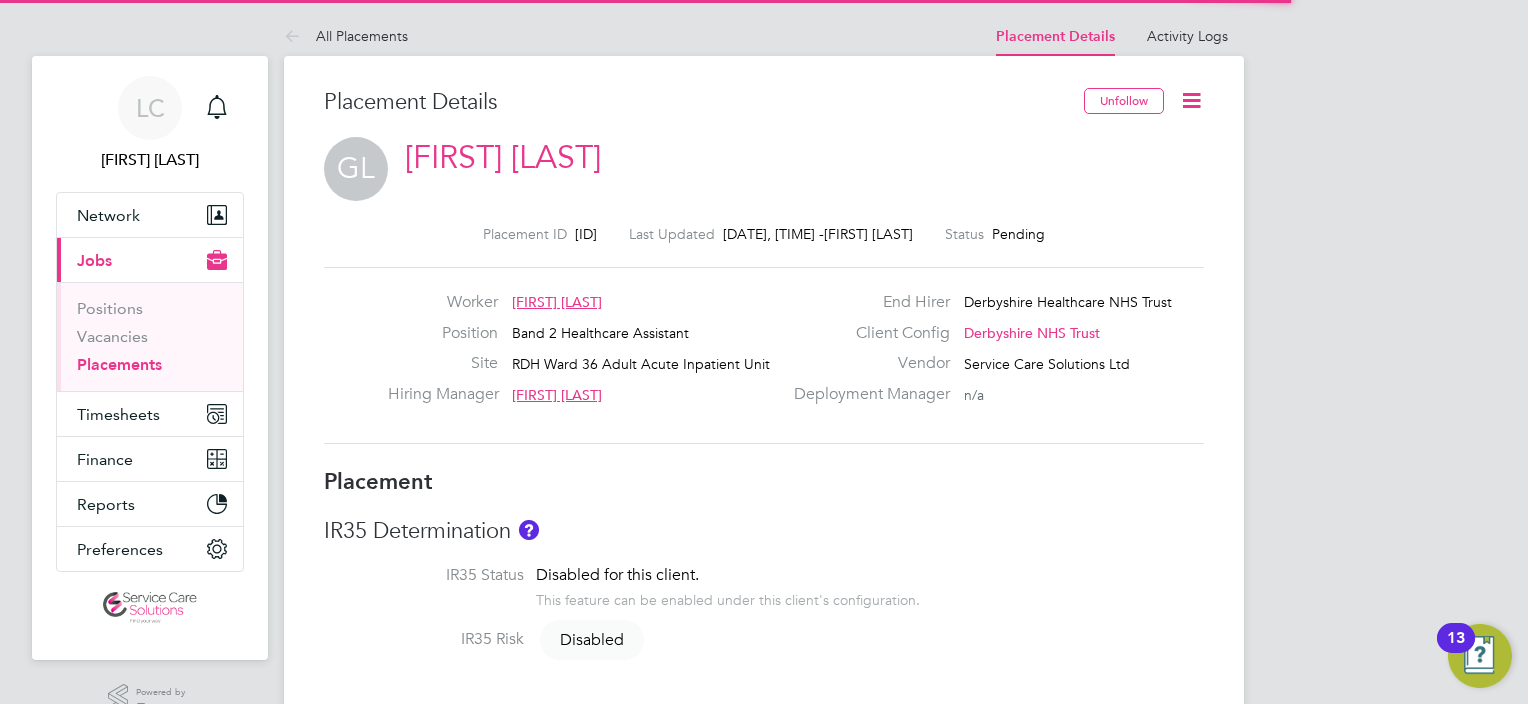 click 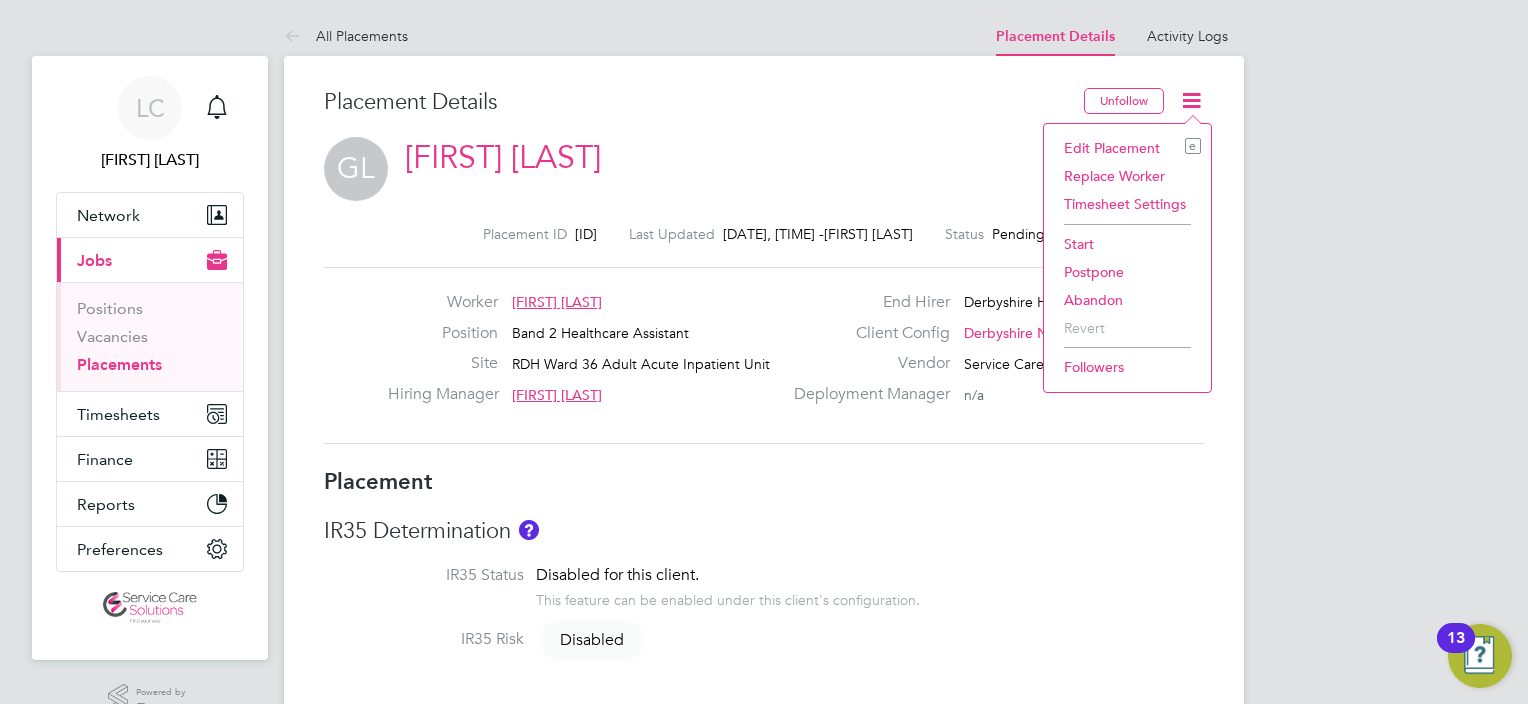 click on "Start" 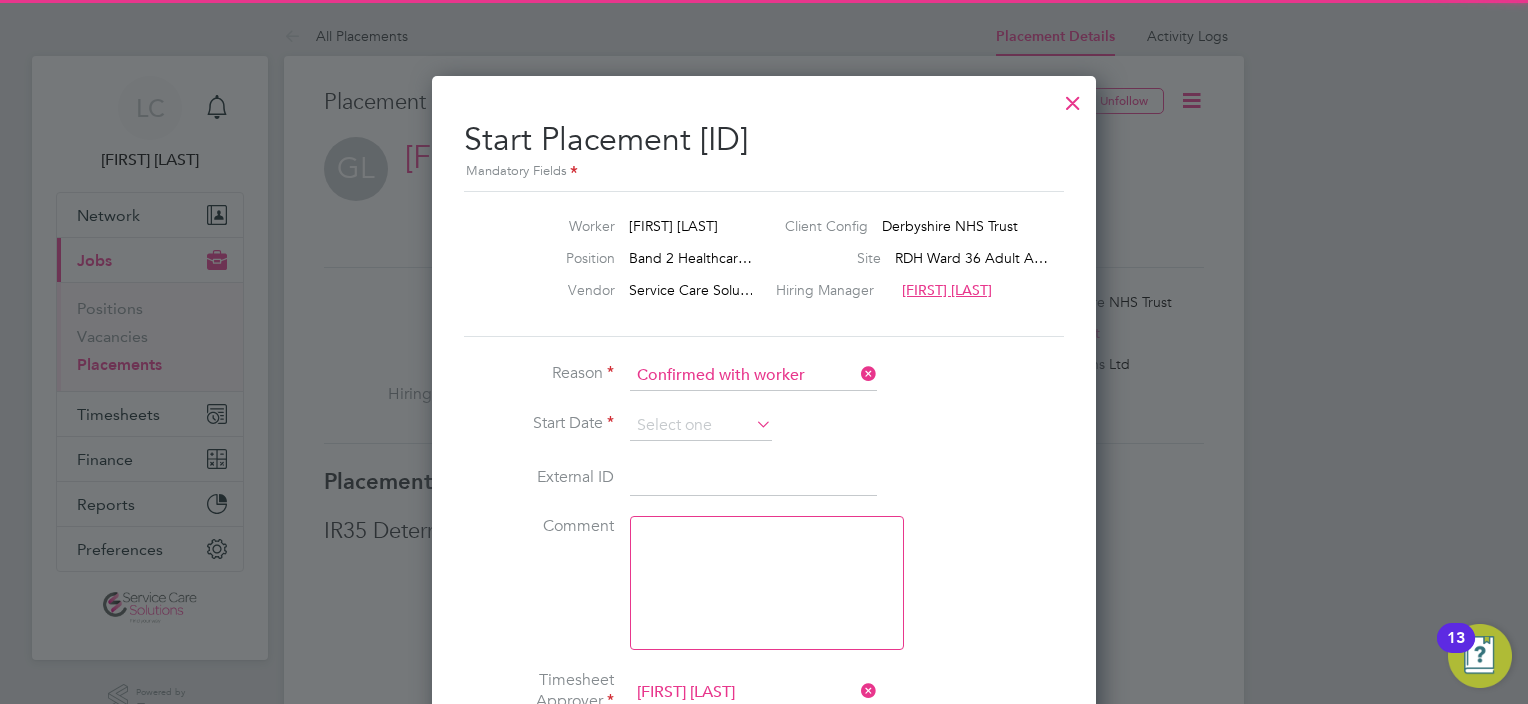 click on "Reason   Confirmed with worker" 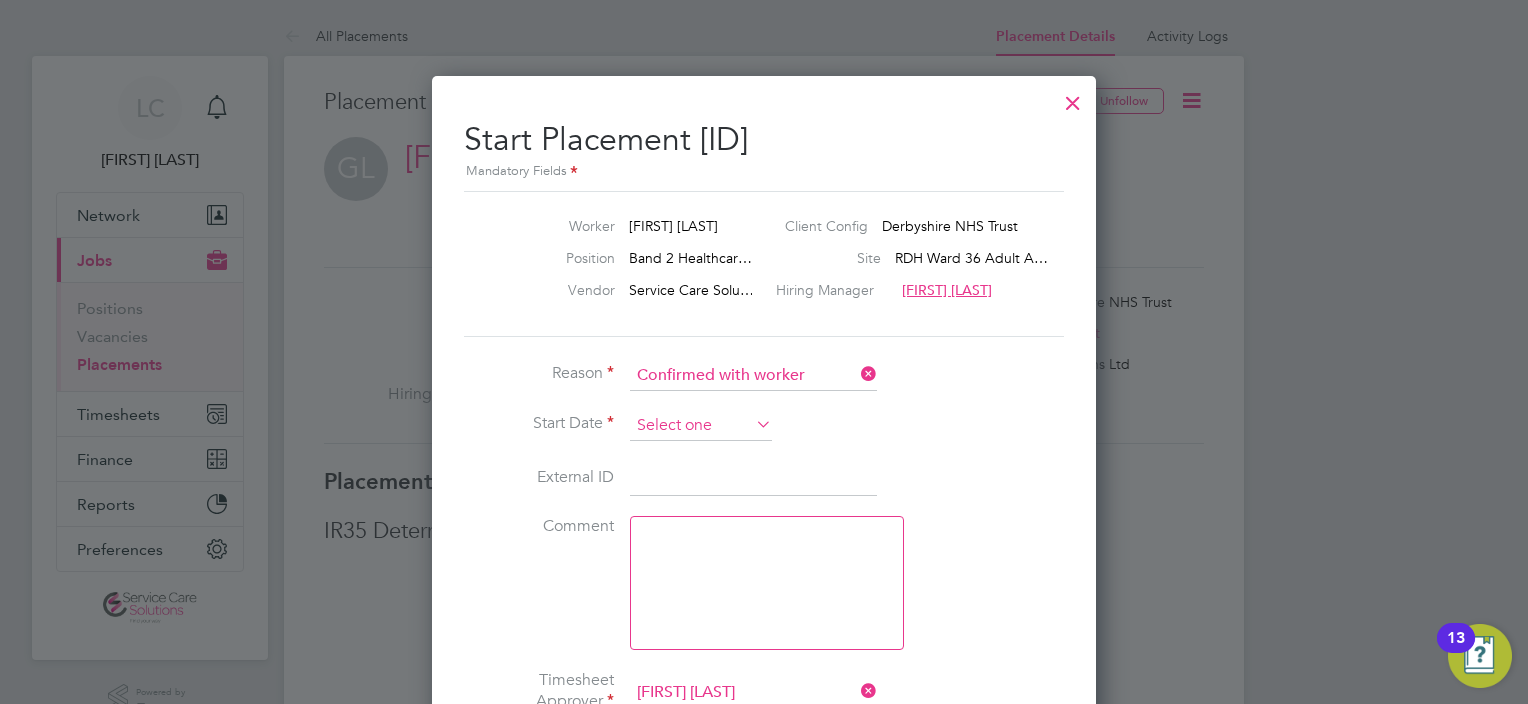 click 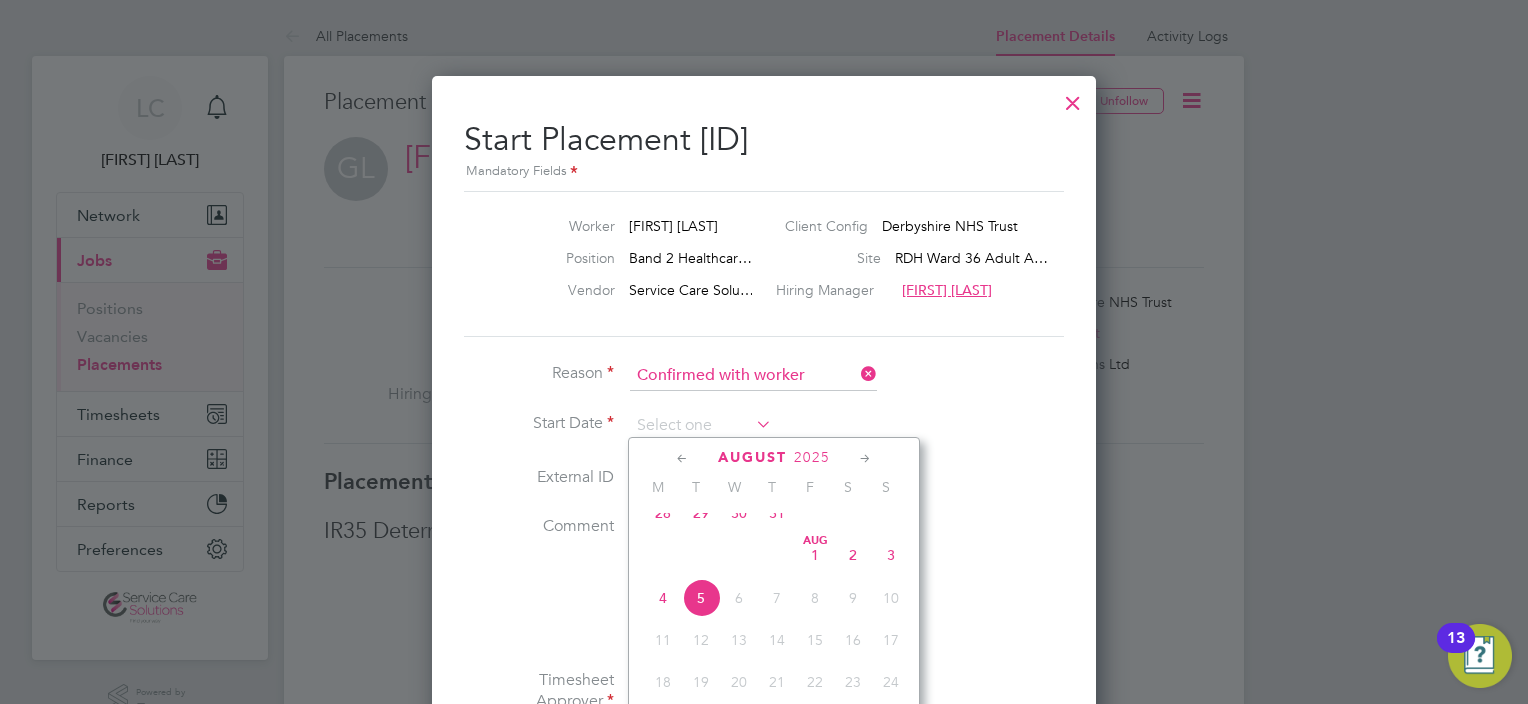 click on "28" 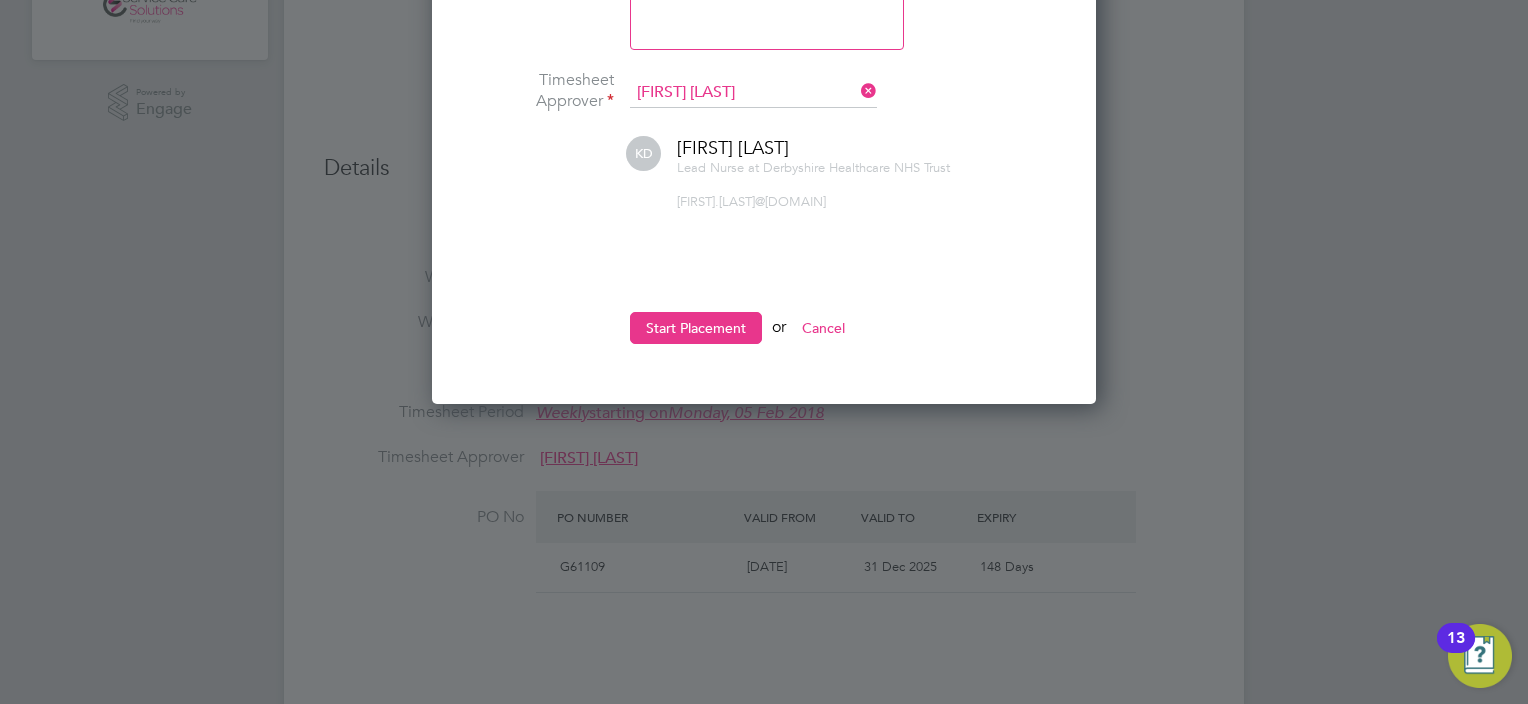 drag, startPoint x: 746, startPoint y: 323, endPoint x: 762, endPoint y: 333, distance: 18.867962 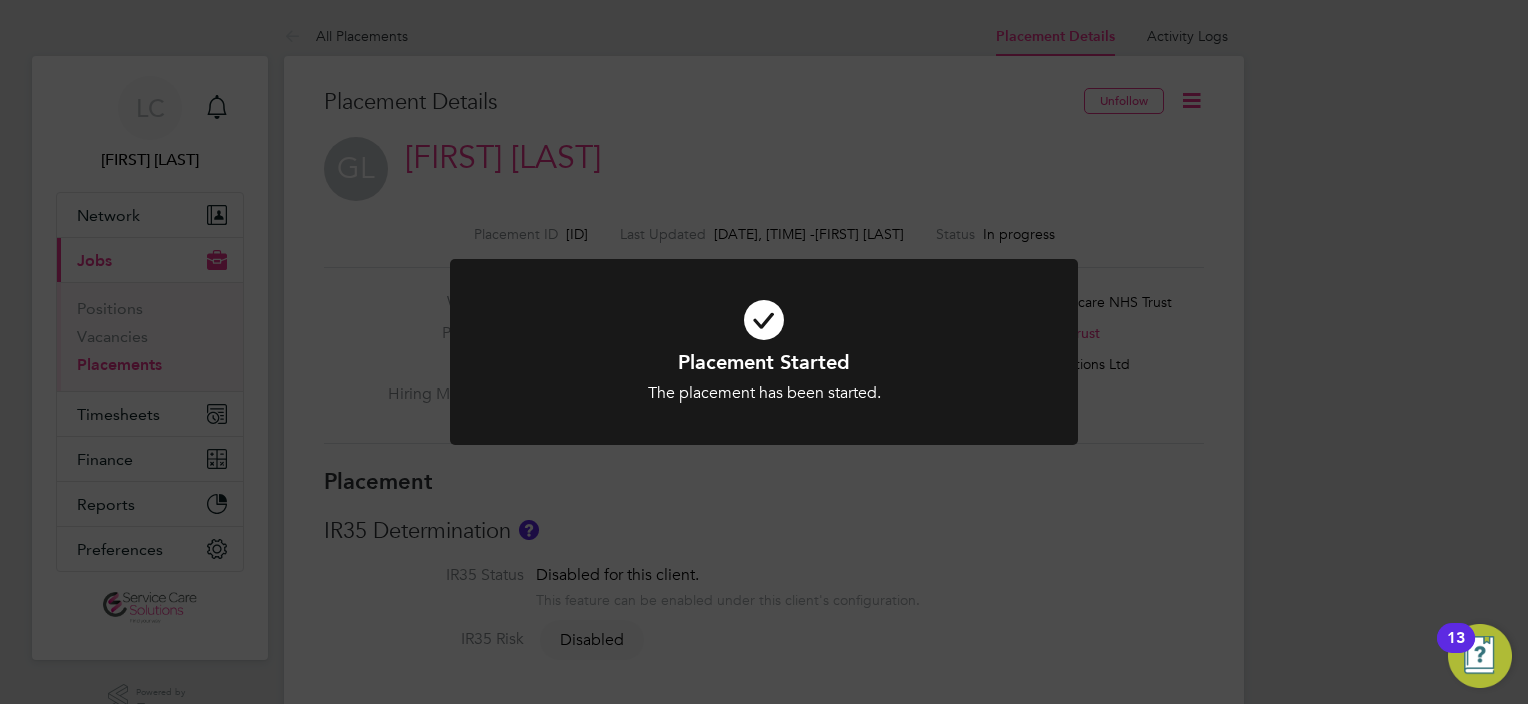 click on "Placement Started The placement has been started. Cancel Okay" 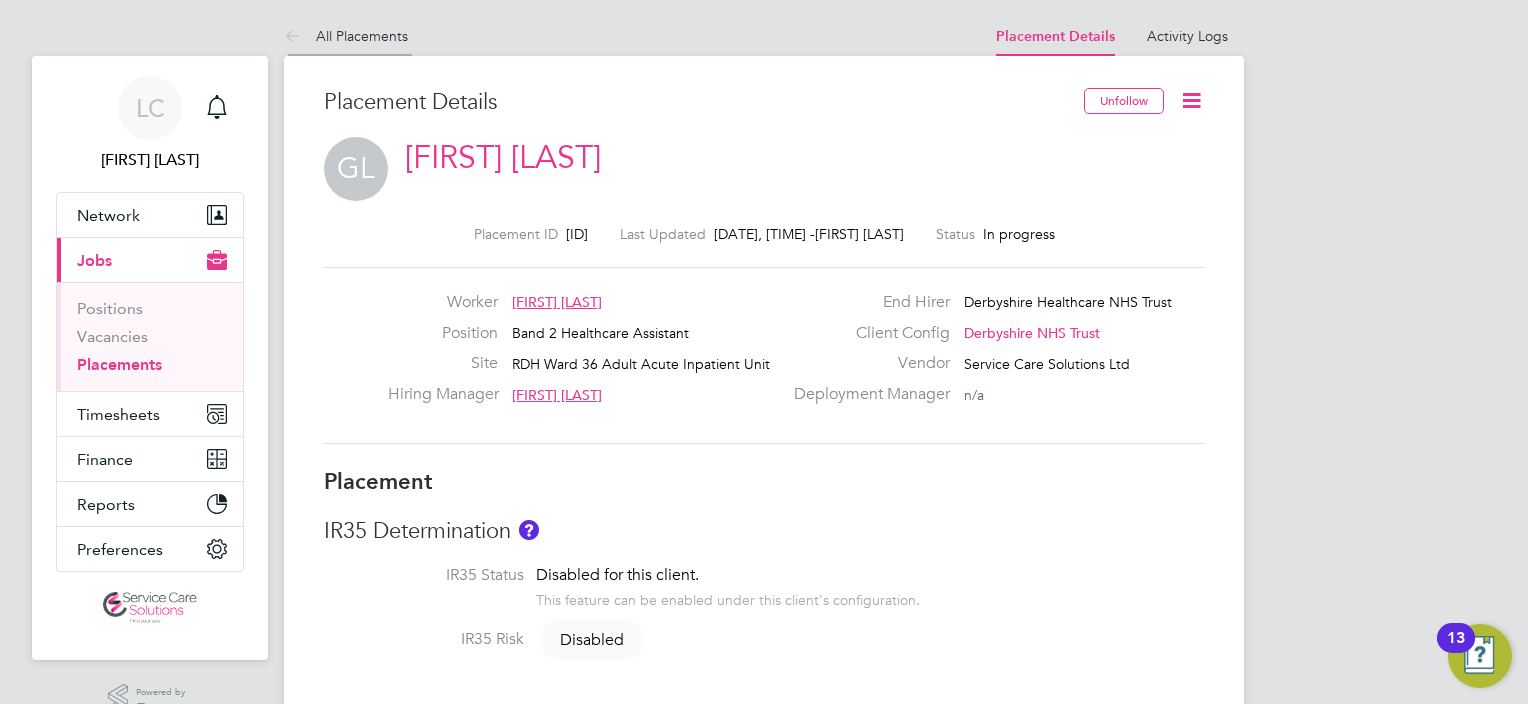 click at bounding box center [296, 37] 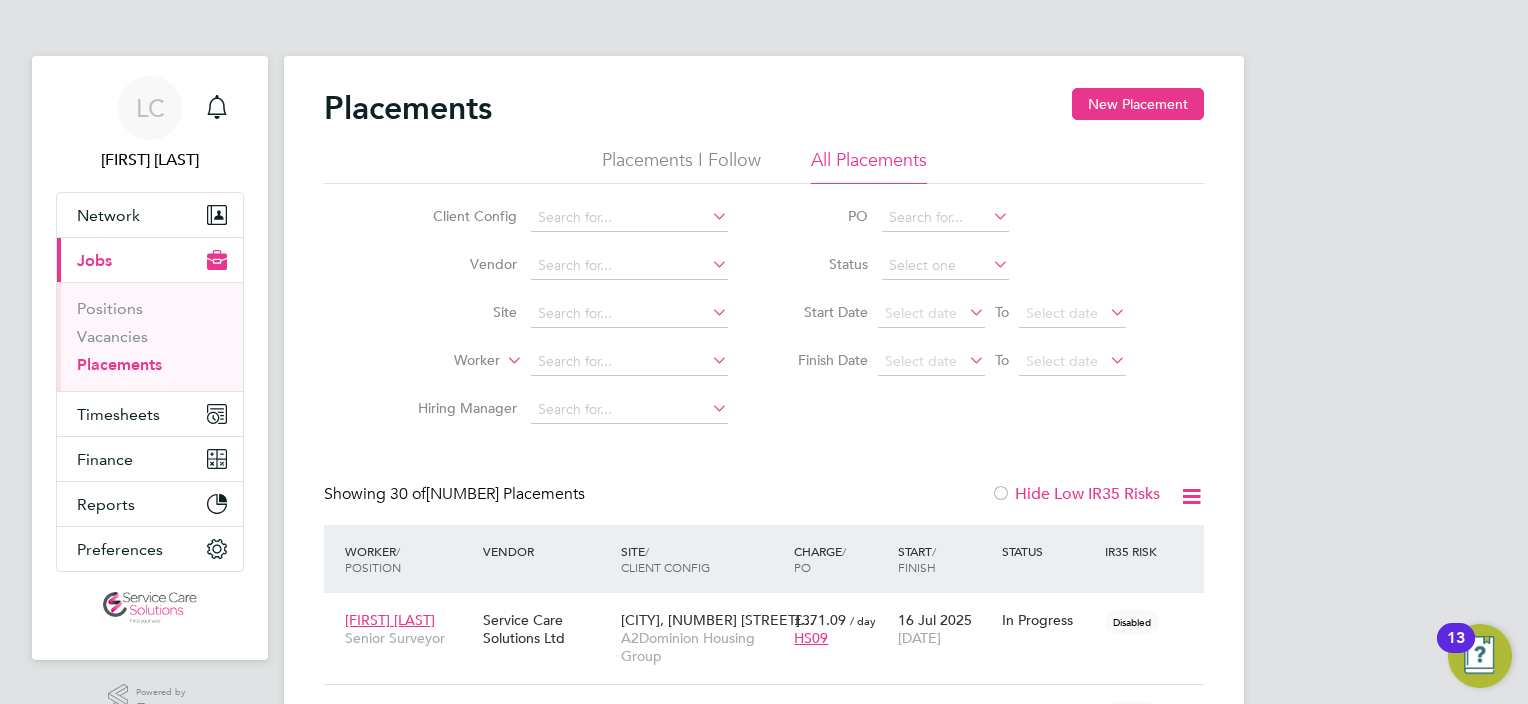 click on "Placements New Placement Placements I Follow All Placements Client Config   Vendor     Site     Worker     Hiring Manager   PO   Status   Start Date
Select date
To
Select date
Finish Date
Select date
To
Select date
Showing   30 of  4484 Placements Hide Low IR35 Risks Worker  / Position Vendor Site / Client Config Charge  / PO Start  / Finish Status IR35 Risk Harpal Degun Senior Surveyor Service Care Solutions Ltd Ealing, 113 Uxbridge R… A2Dominion Housing Group £371.09   / day HS09 16 Jul 2025 13 Oct 2025 In Progress Disabled Elena Pplumbi Lettings Co-ordinator Service Care Solutions Ltd Oxford A2Dominion Housing Group £23.95   / hr No PO 14 Jul 2025 06 Oct 2025 In Progress Disabled Judy Campbell Lettings Co-ordinator Service Care Solutions Ltd Oxford A2Dominion Housing Group £23.95   / hr No PO 14 Jul 2025 06 Oct 2025 In Progress Disabled Yewande Olatunde Band 2 Healthcare Assistant Service Care Solutions Ltd willow ward Derbyshire NHS Trust £17.05   / hr" 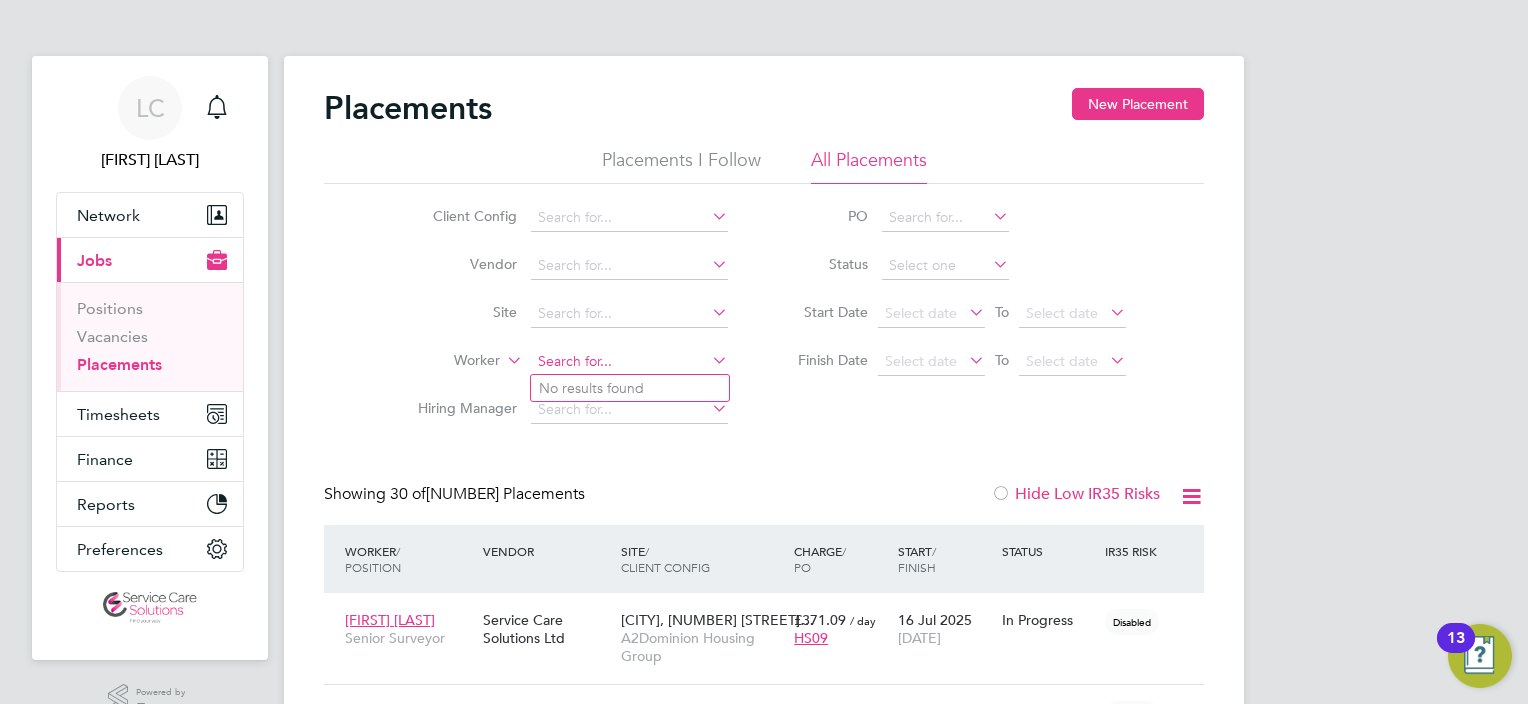 click 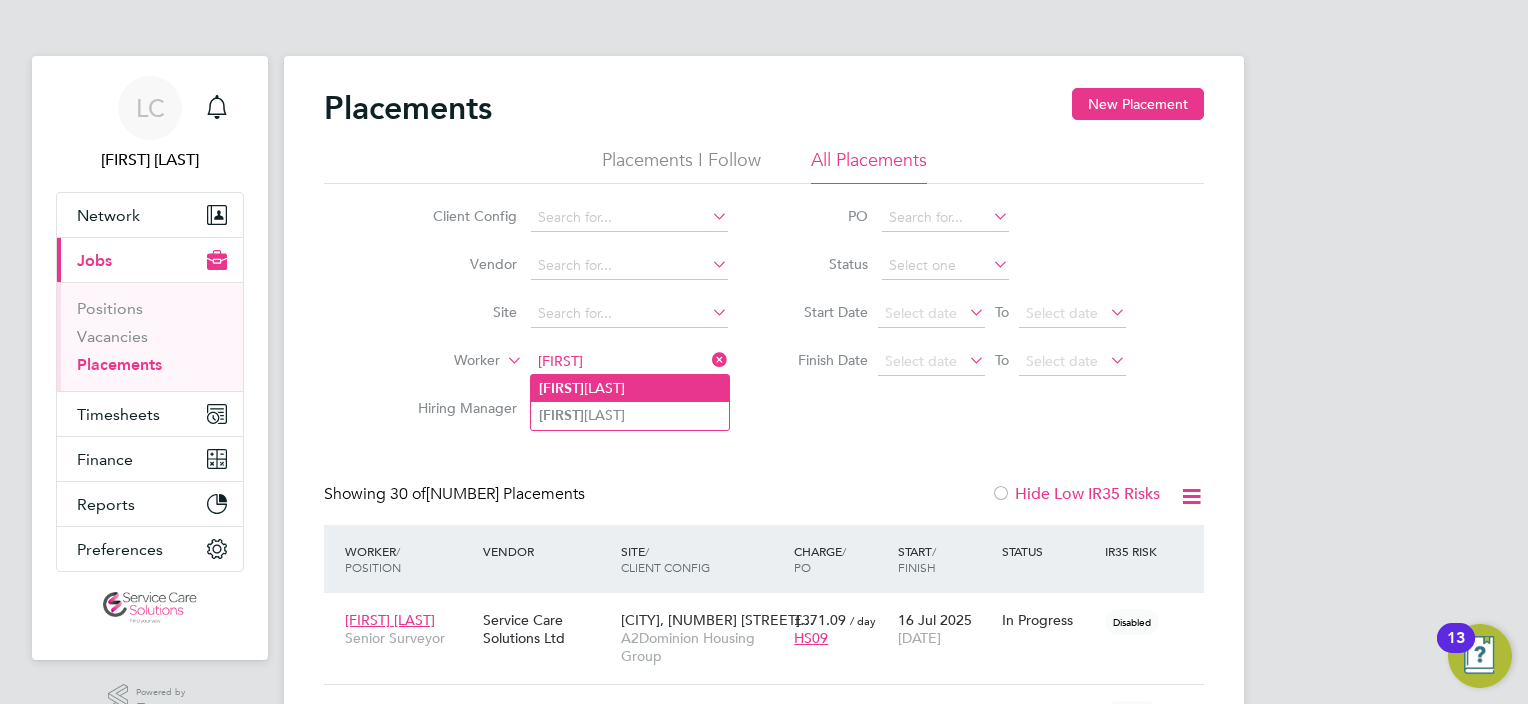 click on "Joyce  Sibanda" 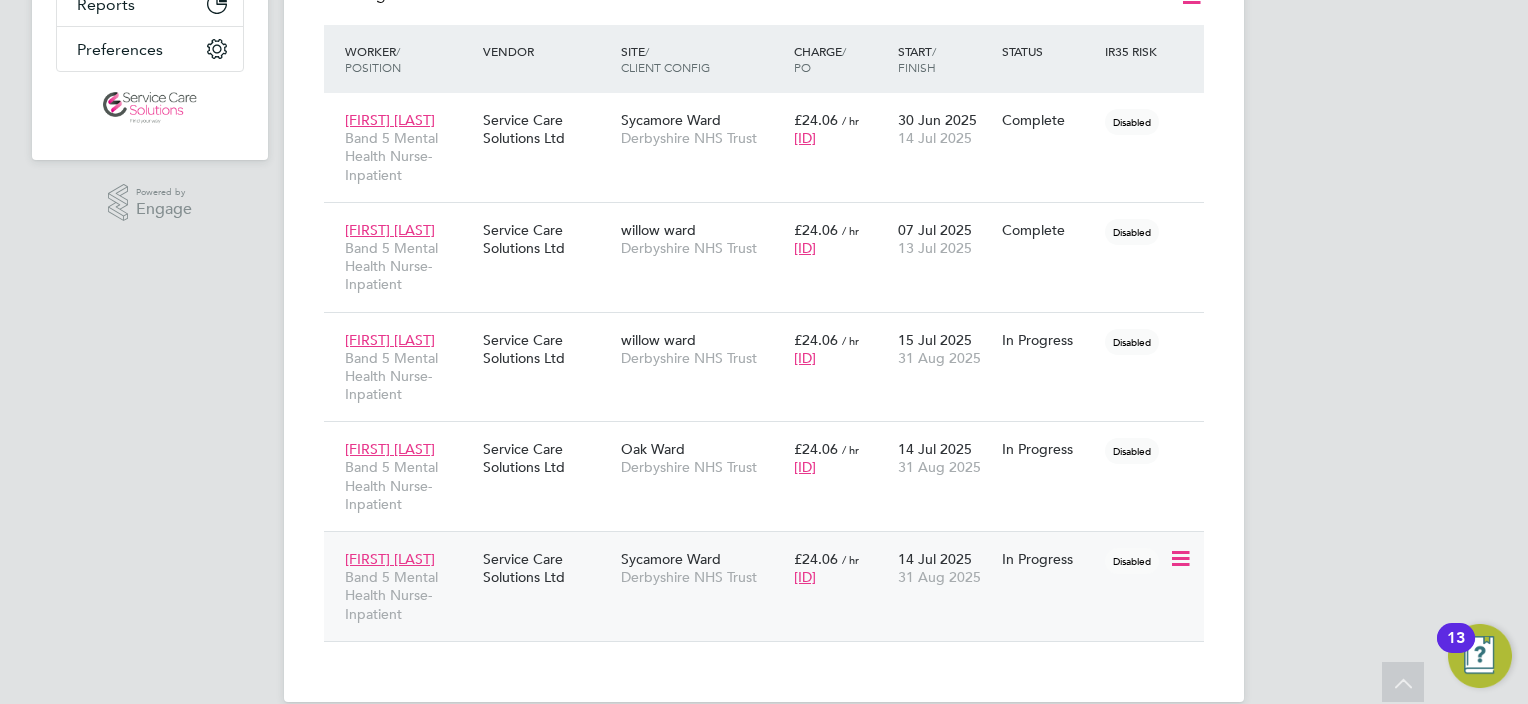 click on "Joyce Sibanda Band 5 Mental Health Nurse-Inpatient Service Care Solutions Ltd Sycamore Ward Derbyshire NHS Trust £24.06   / hr G61378 14 Jul 2025 31 Aug 2025 In Progress Disabled" 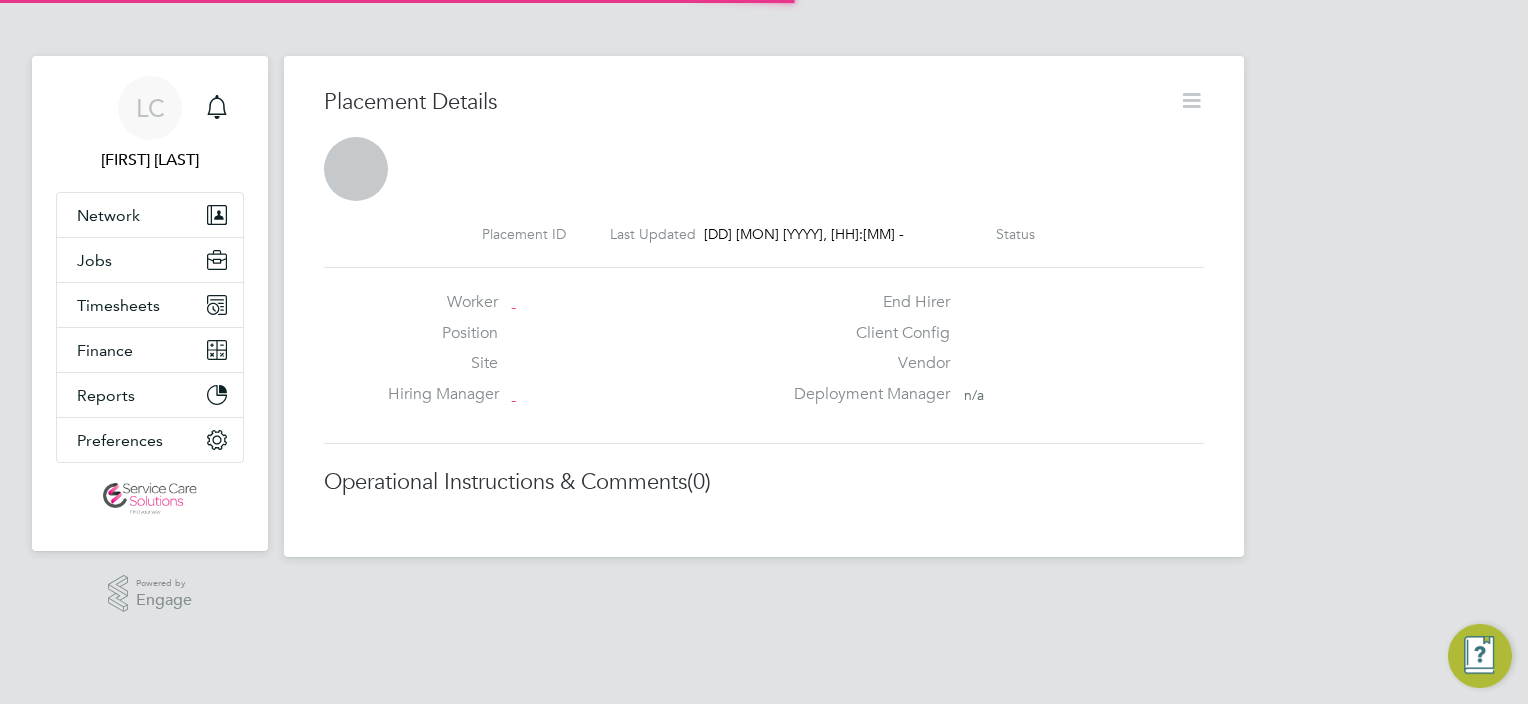 scroll, scrollTop: 0, scrollLeft: 0, axis: both 